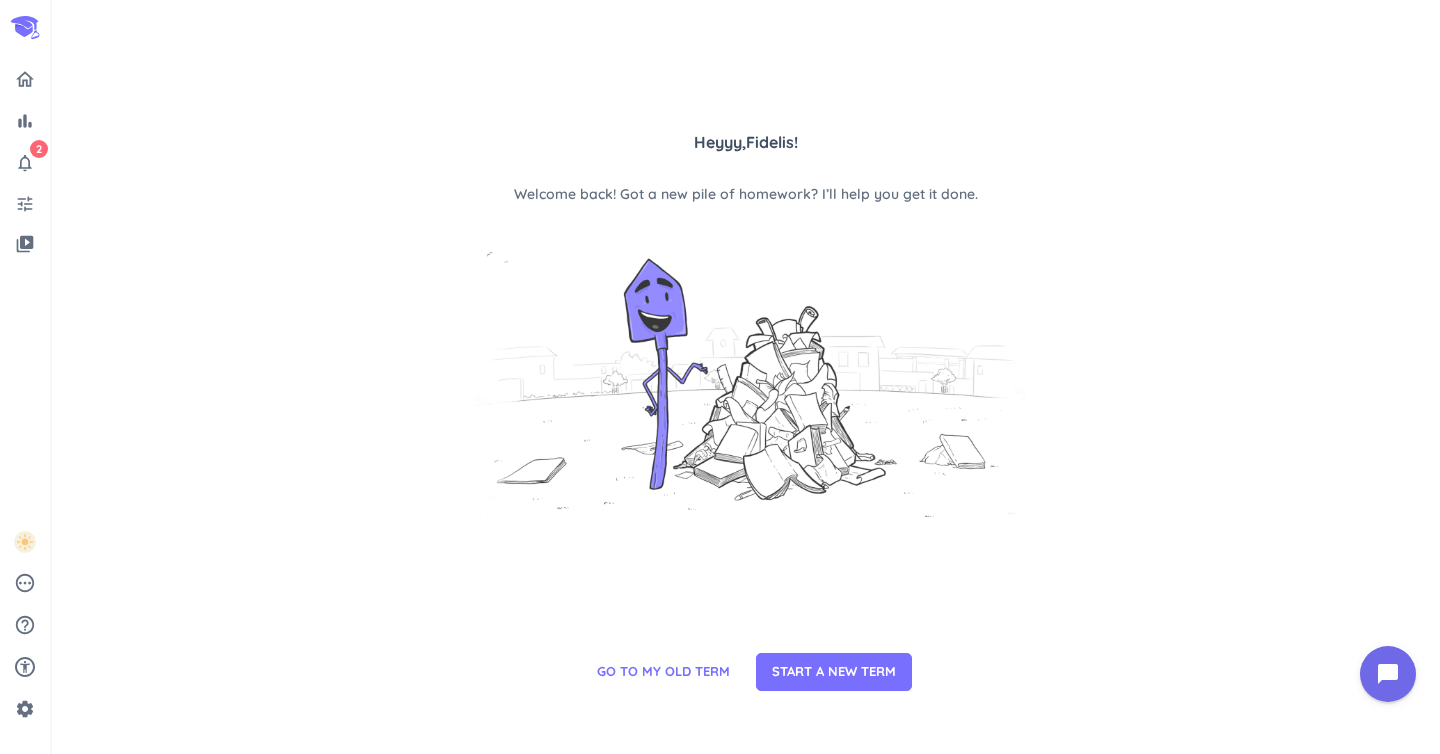 scroll, scrollTop: 0, scrollLeft: 0, axis: both 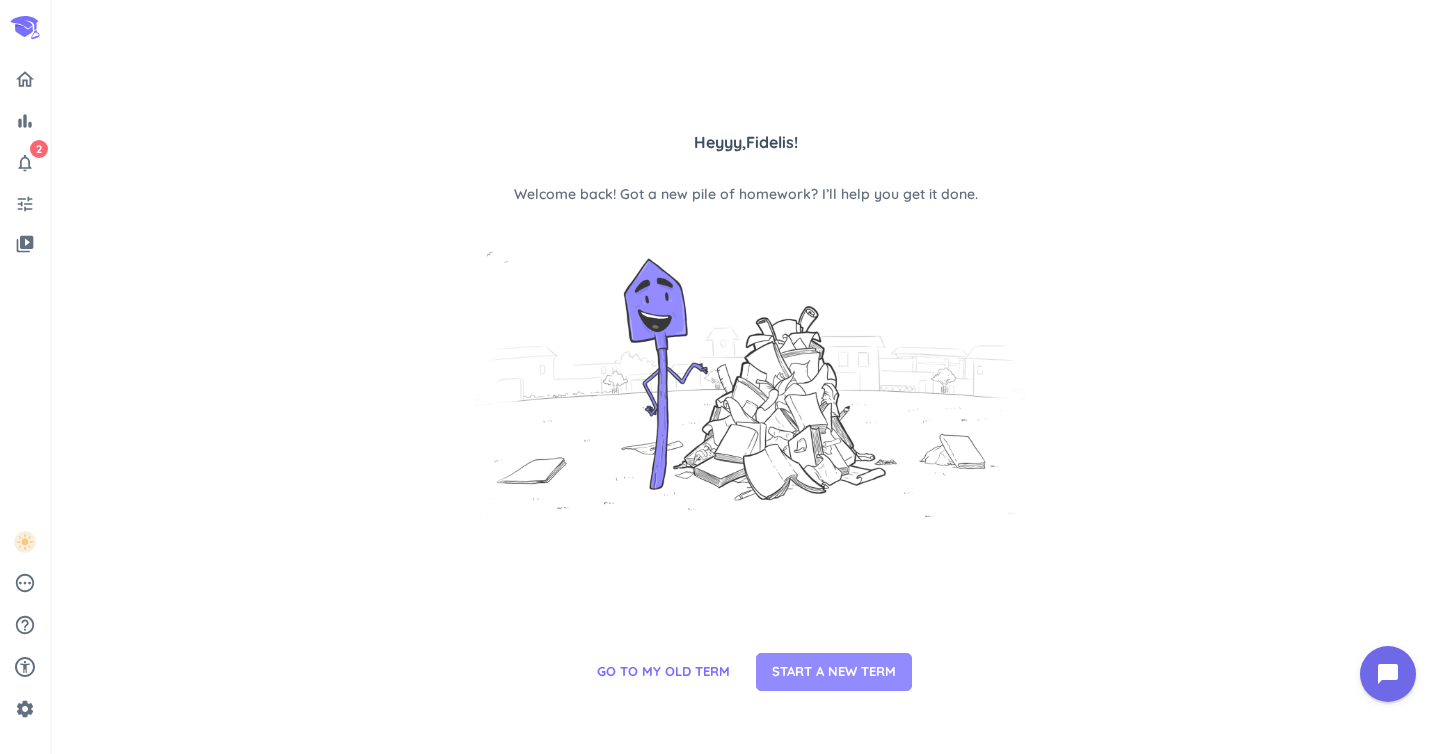 click on "START A NEW TERM" at bounding box center (834, 672) 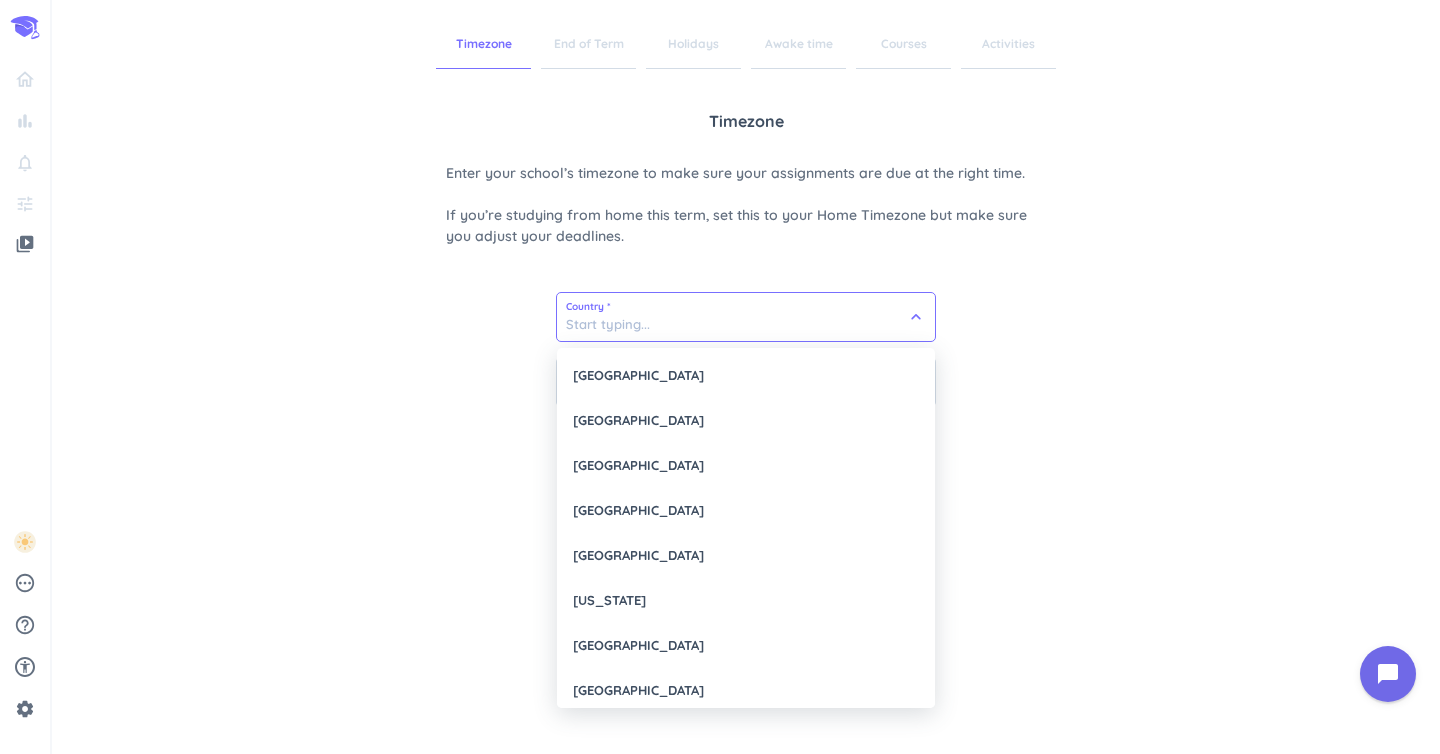 click at bounding box center [746, 317] 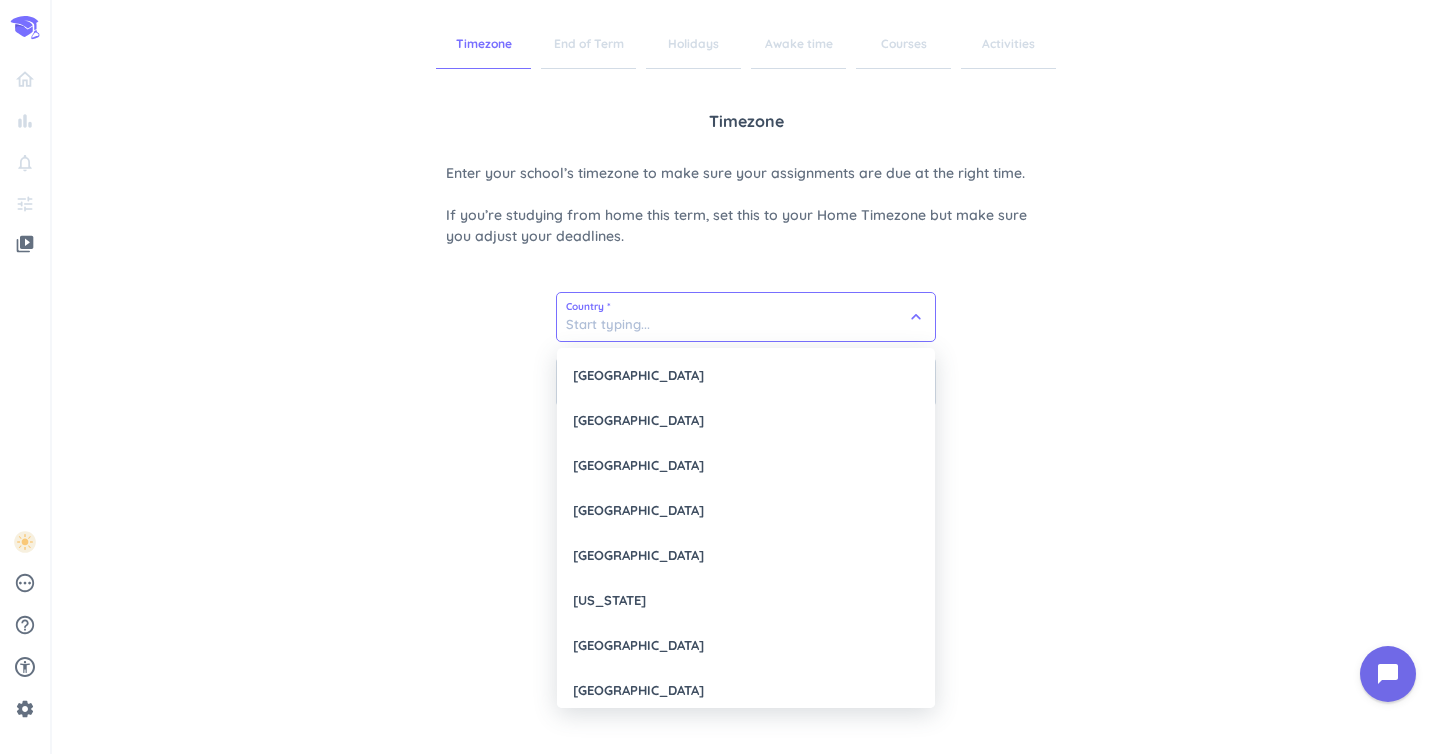 type on "u" 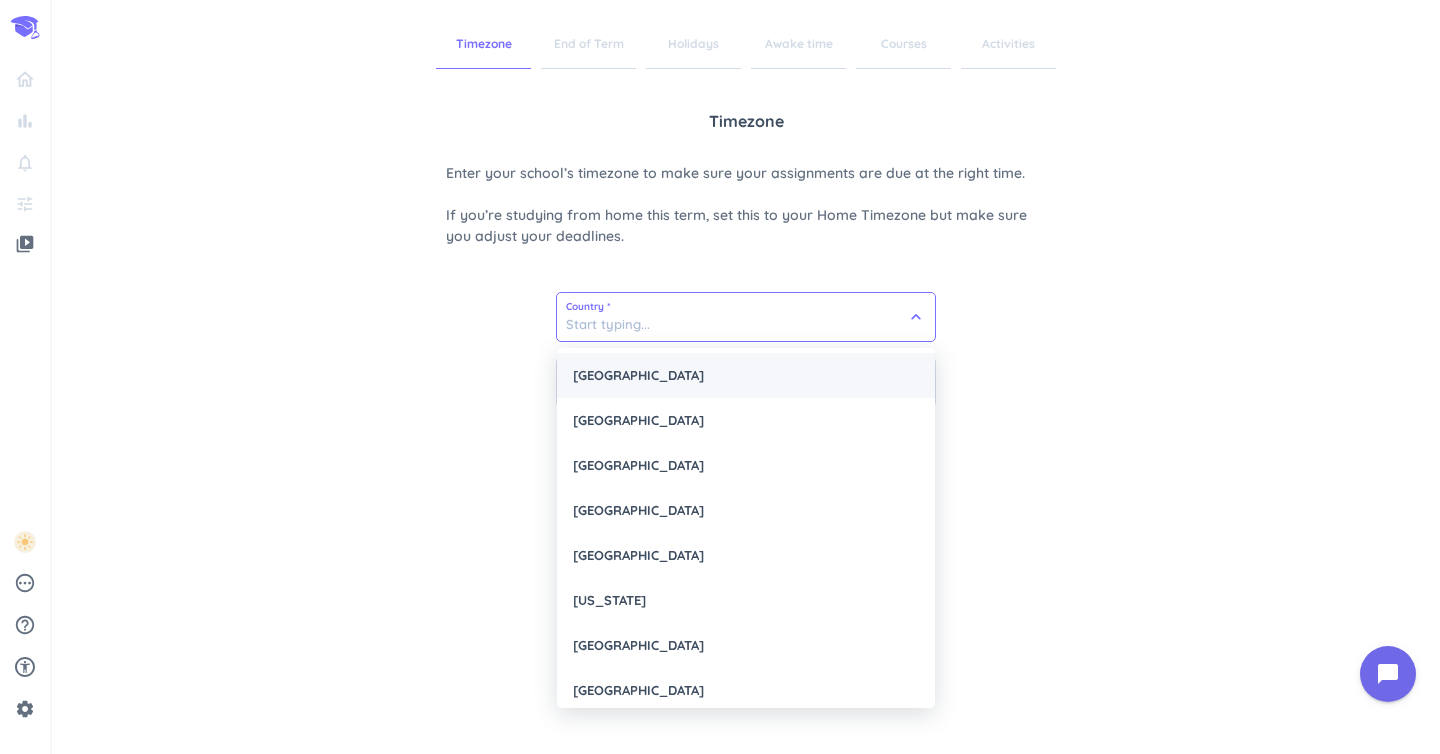 type on "a" 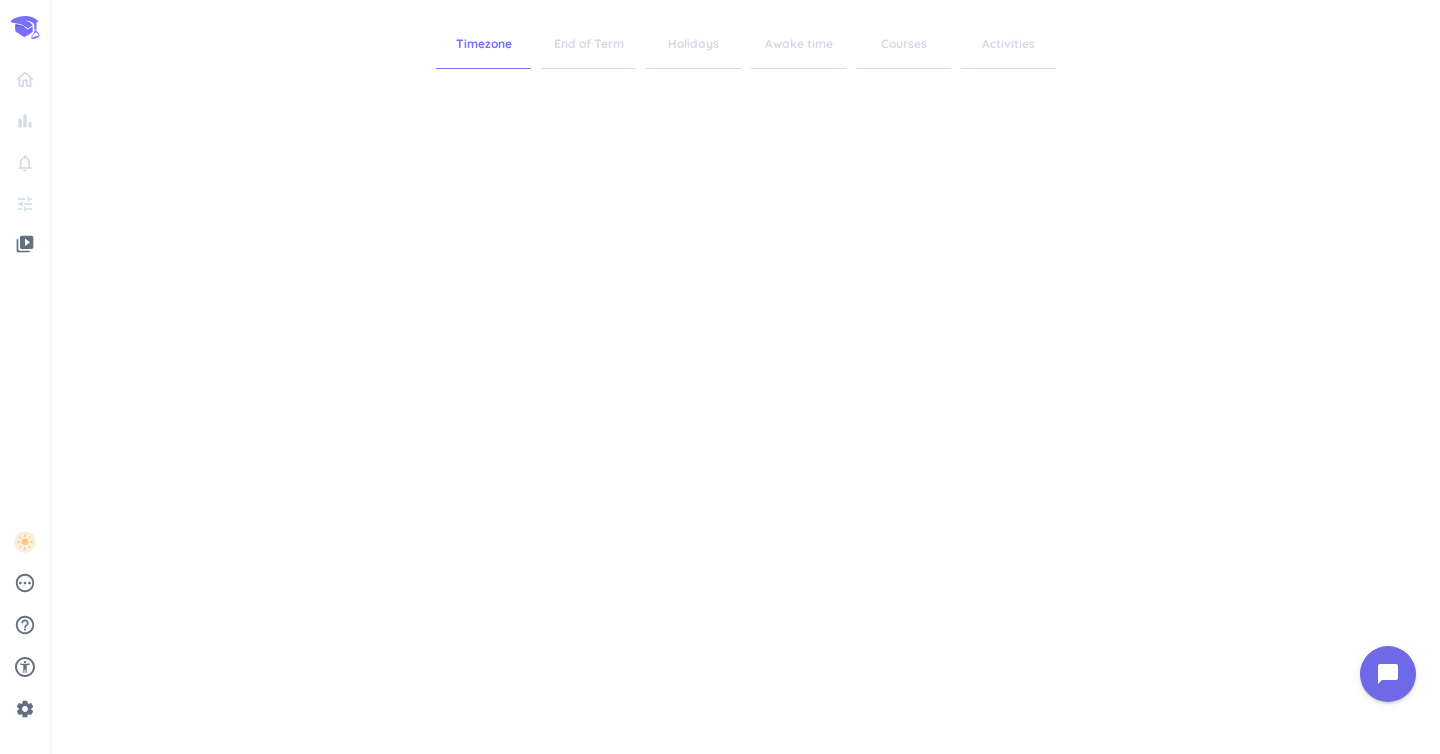 scroll, scrollTop: 0, scrollLeft: 0, axis: both 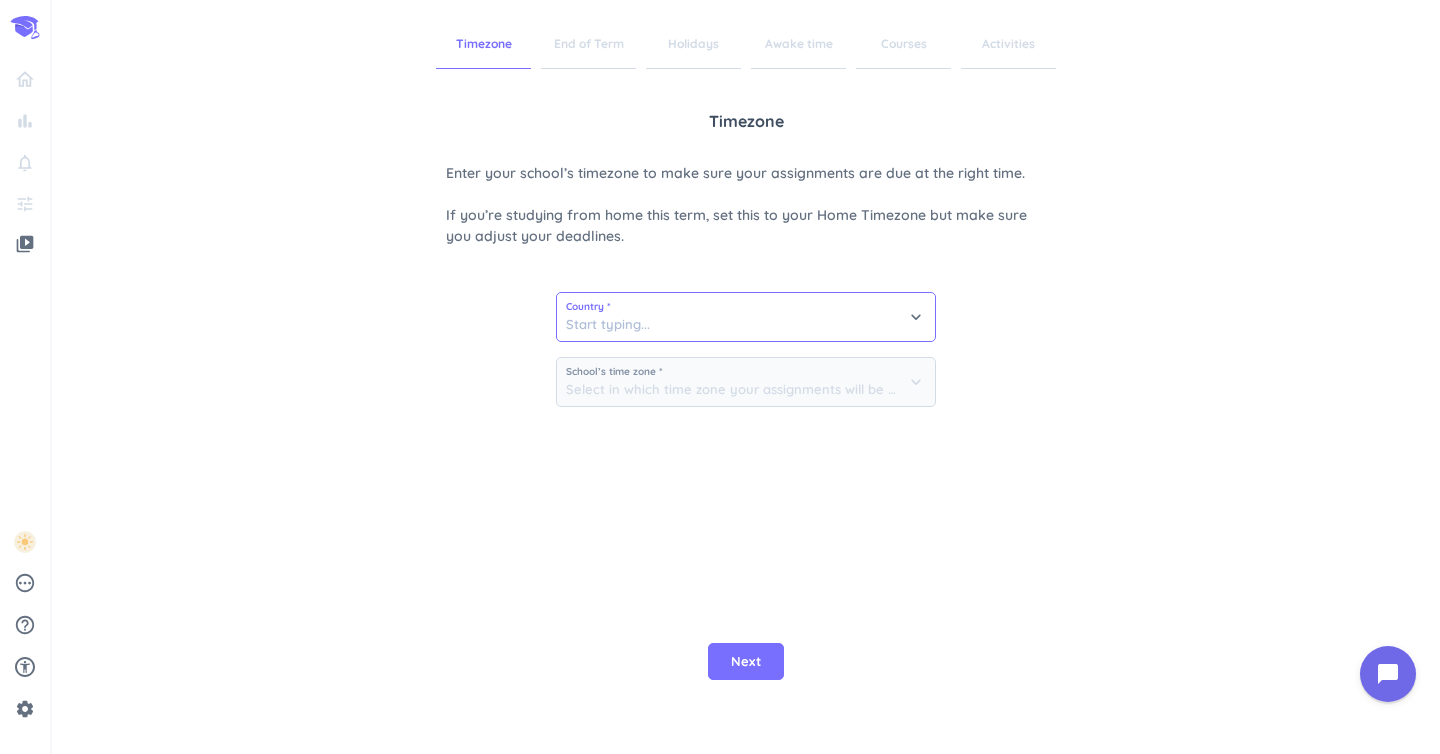 click at bounding box center (746, 317) 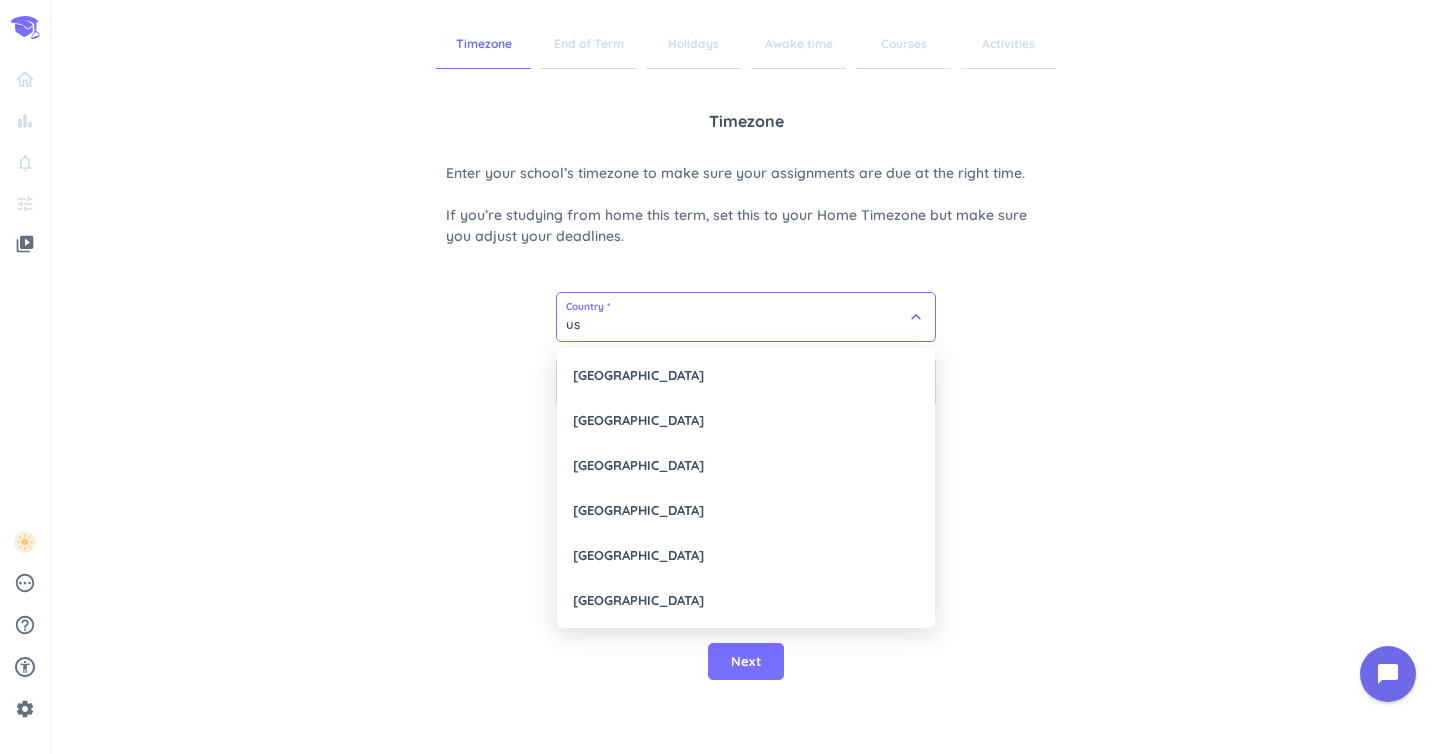 type on "u" 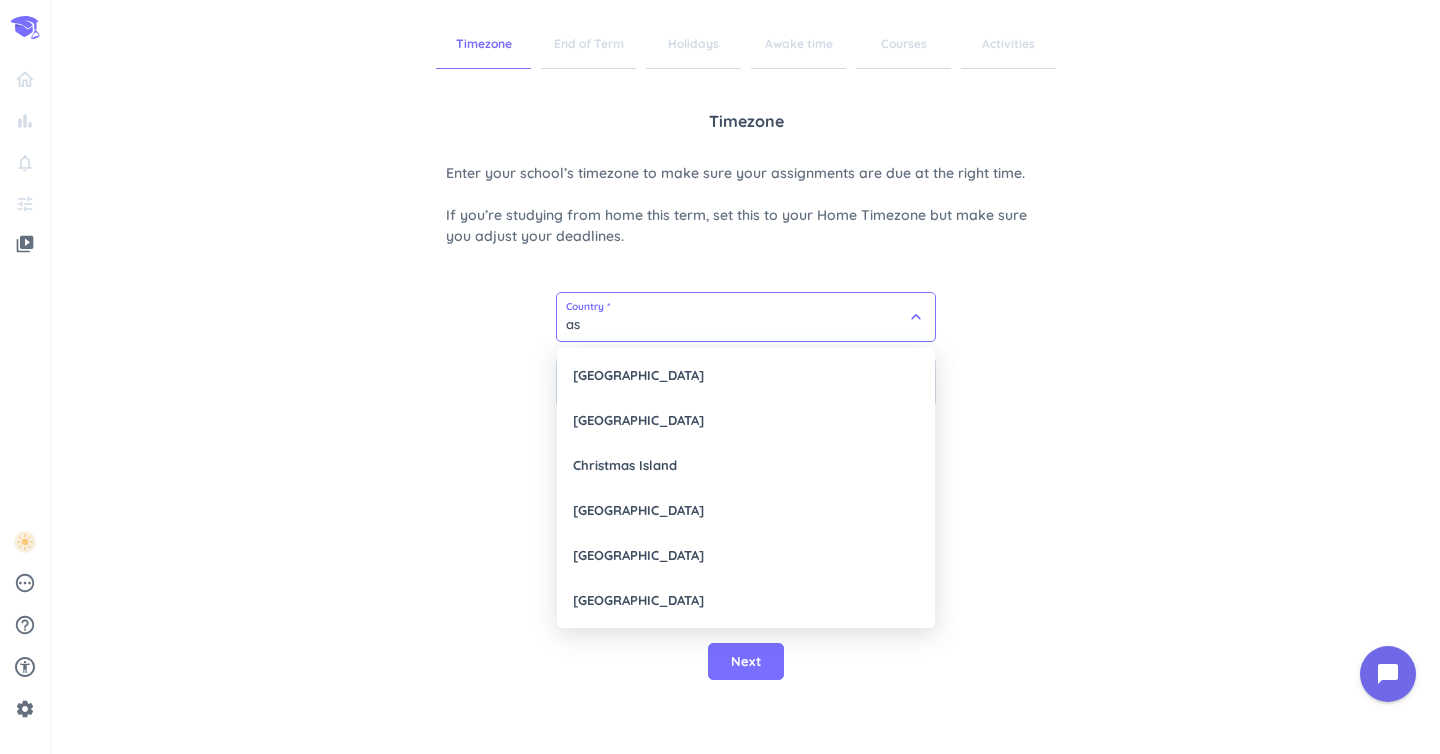type on "a" 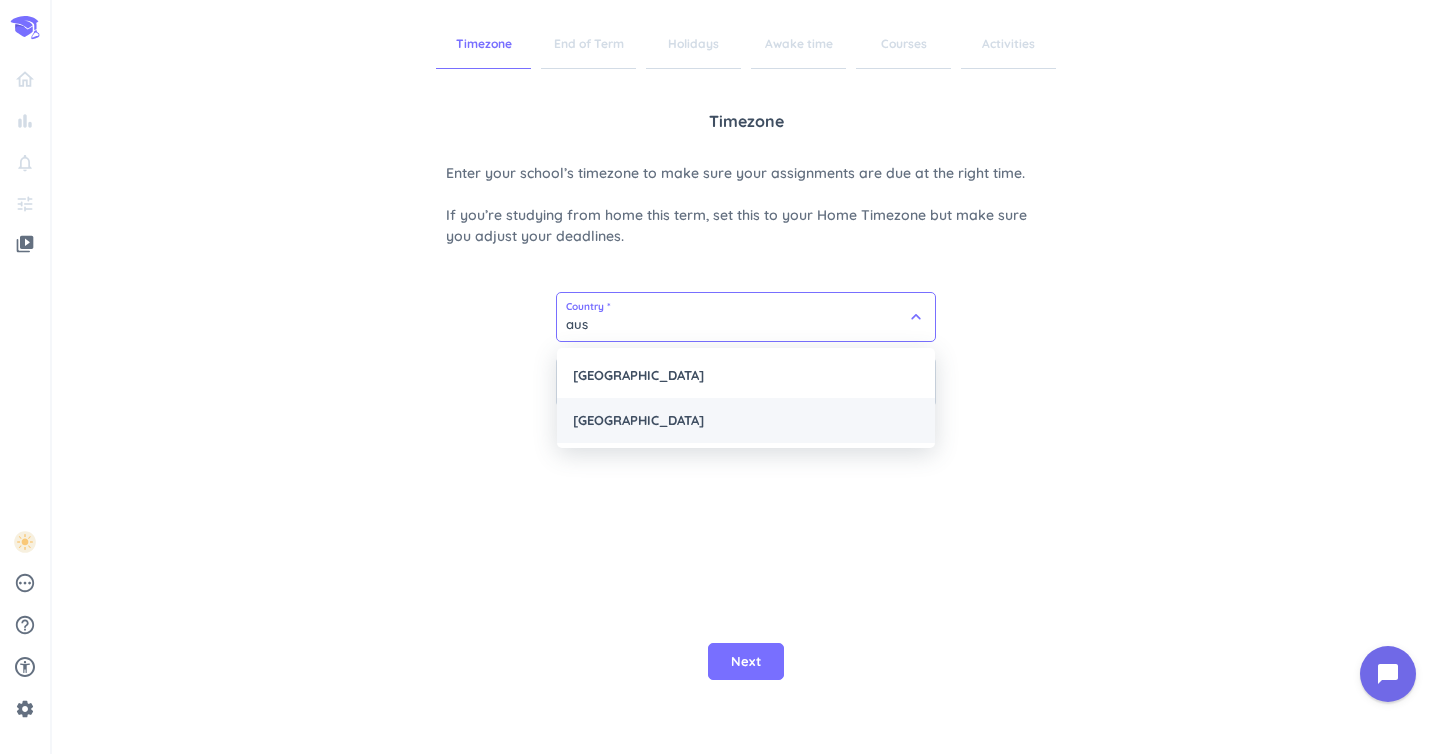 click on "[GEOGRAPHIC_DATA]" at bounding box center [746, 420] 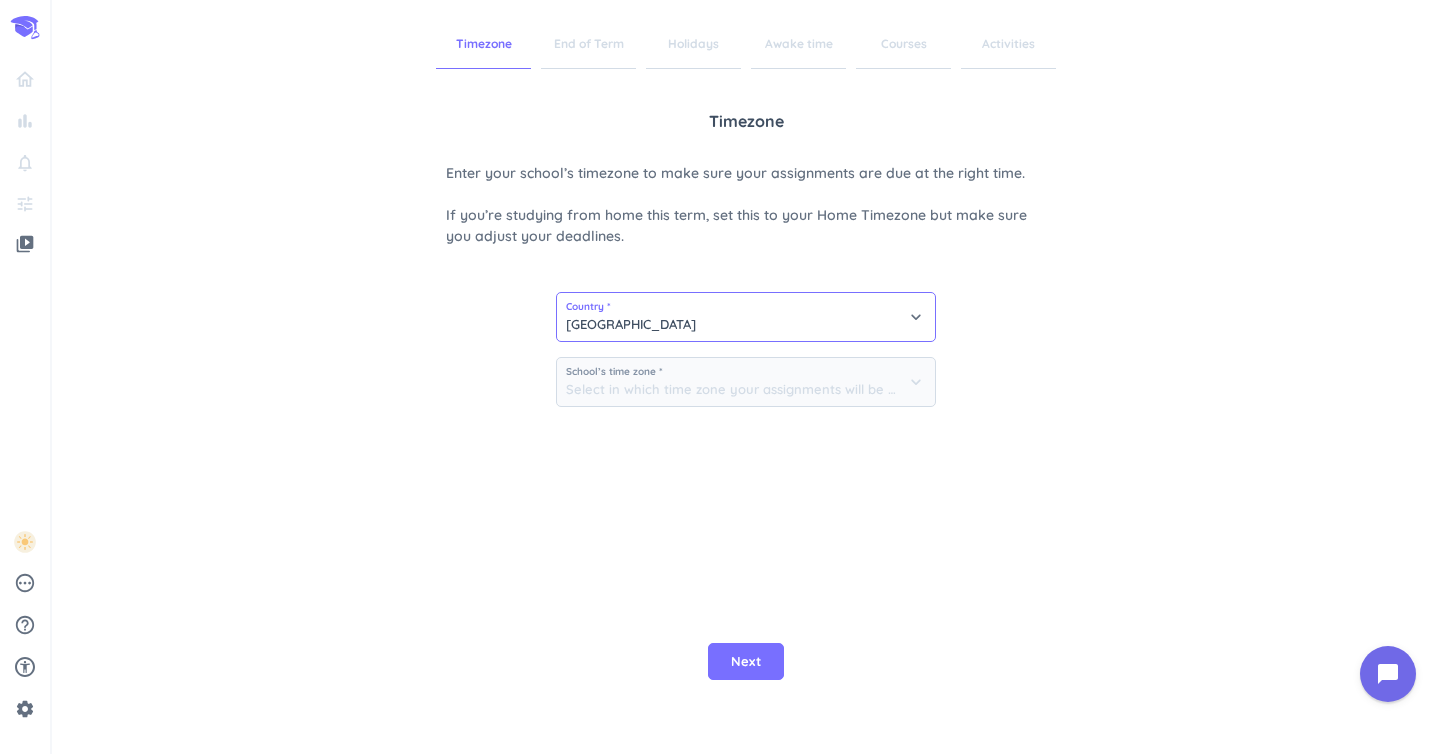 type on "(GMT+02:00) [GEOGRAPHIC_DATA]" 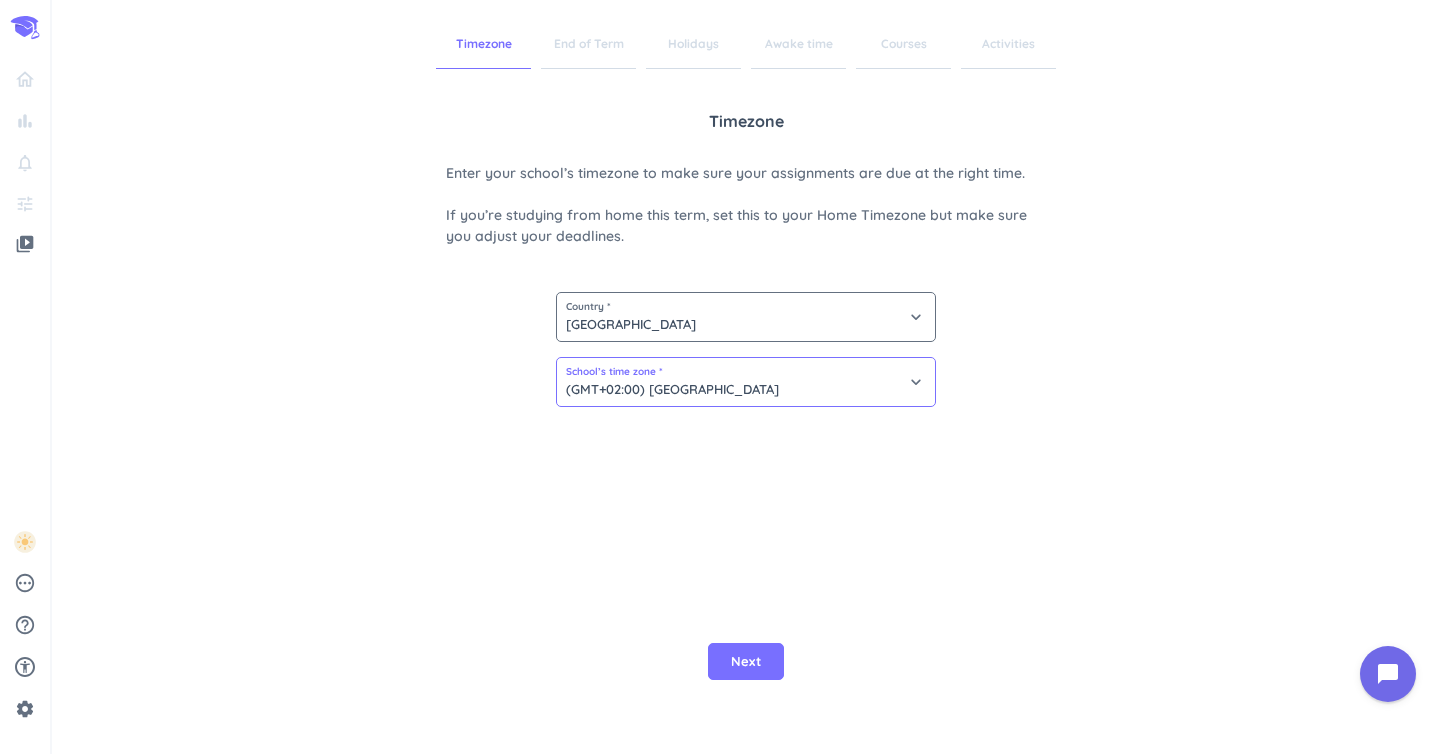 click on "(GMT+02:00) [GEOGRAPHIC_DATA]" at bounding box center [746, 382] 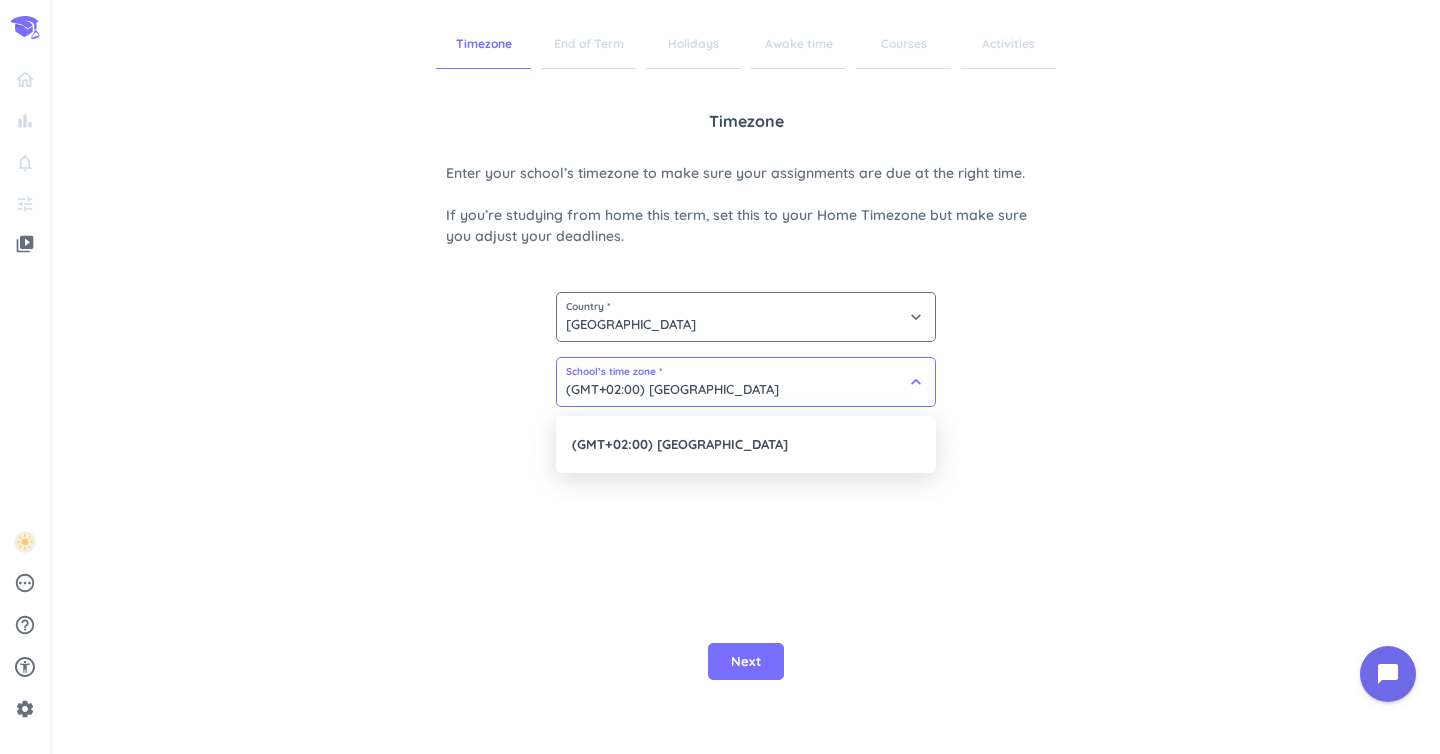 click at bounding box center [720, 377] 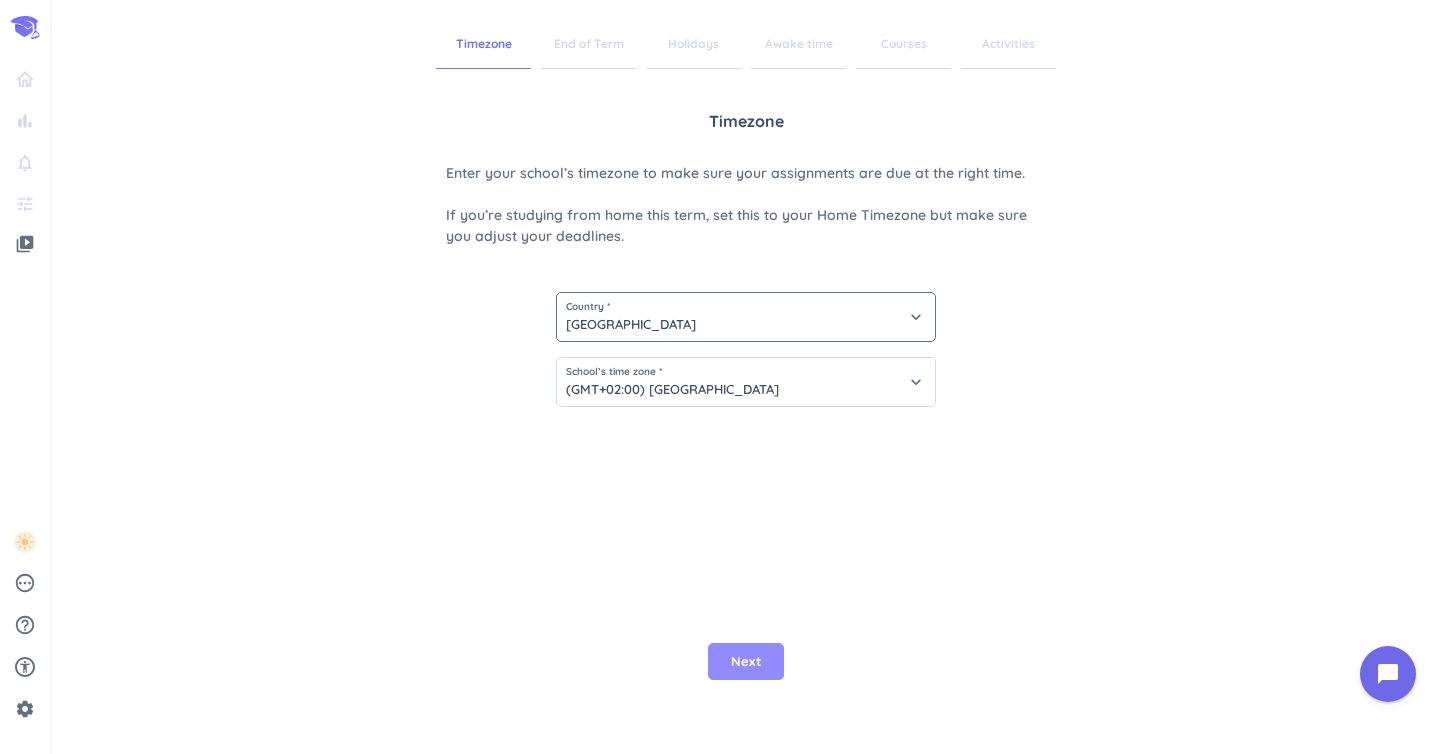click on "Next" at bounding box center [746, 662] 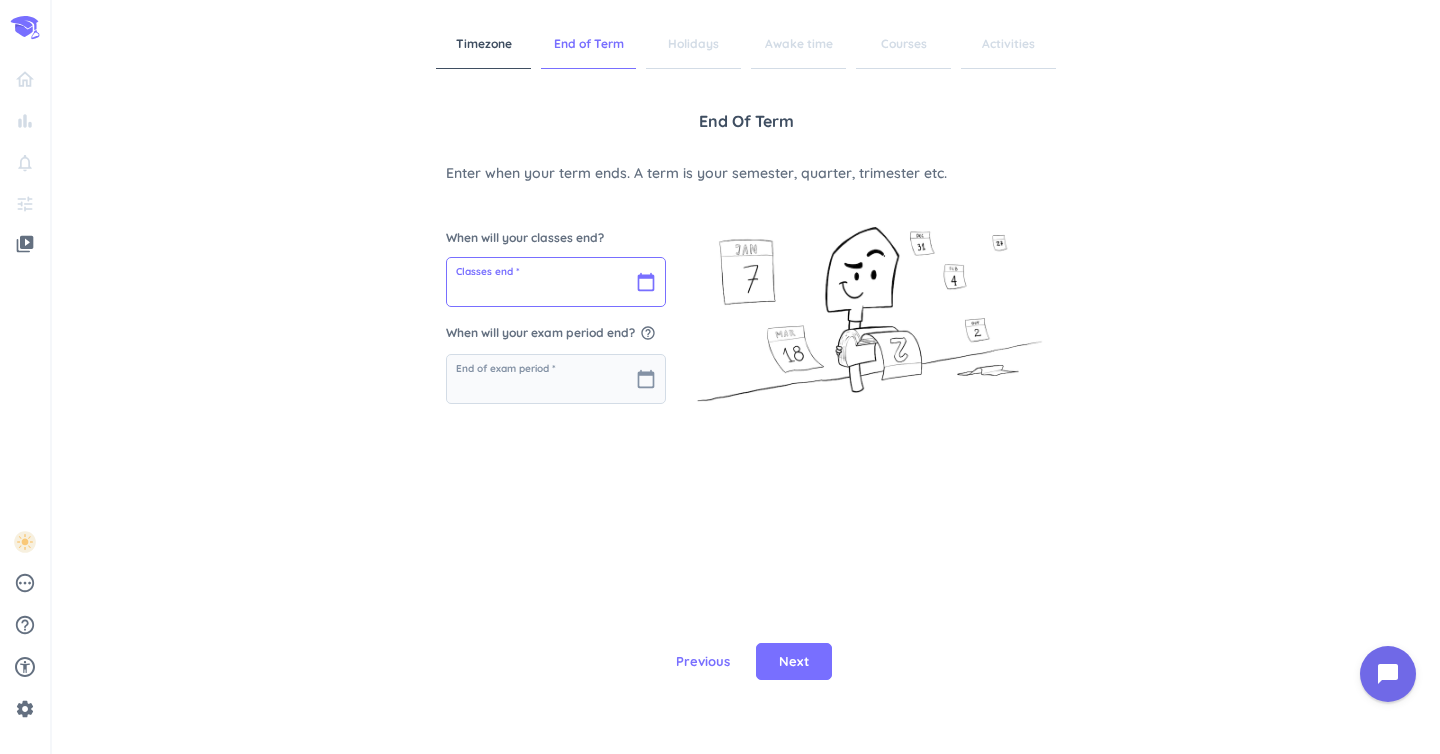 click at bounding box center (556, 282) 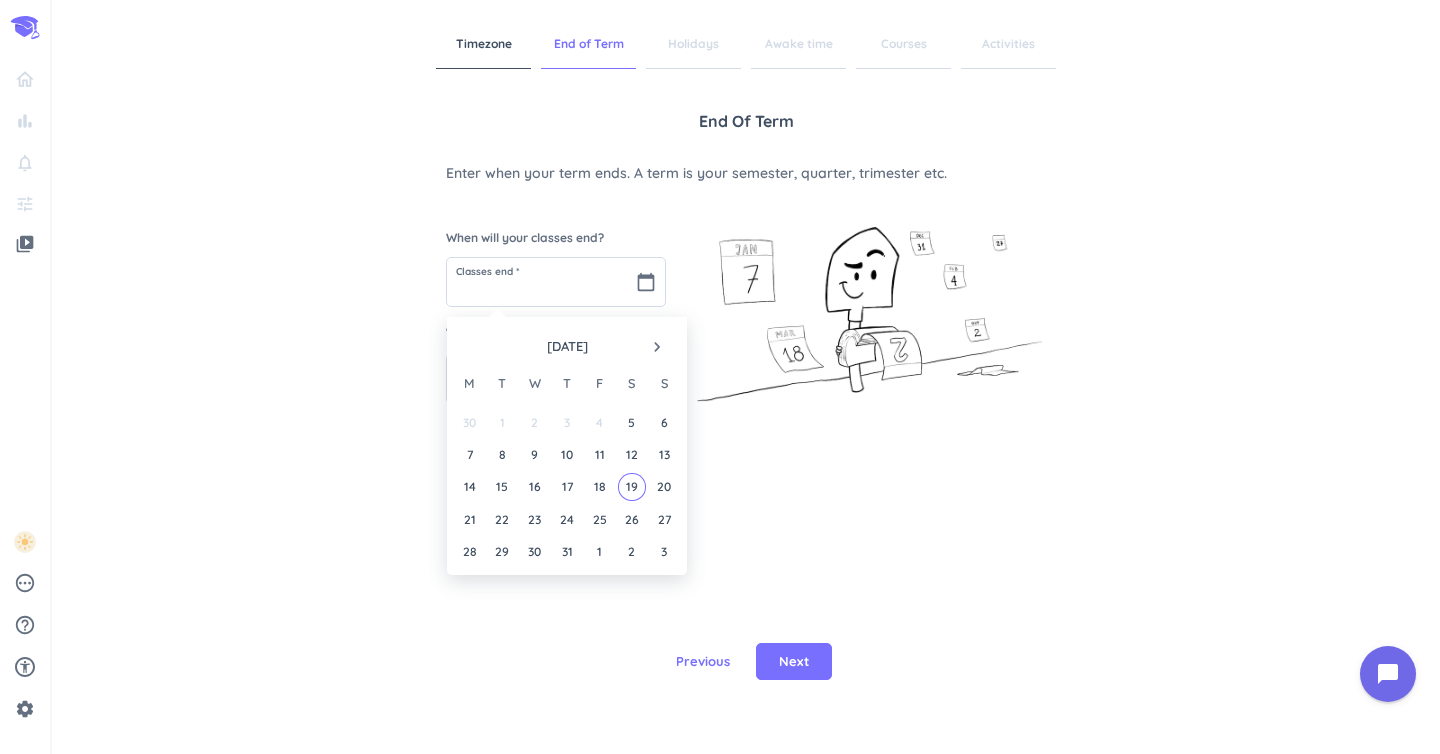 click on "navigate_next" at bounding box center [657, 347] 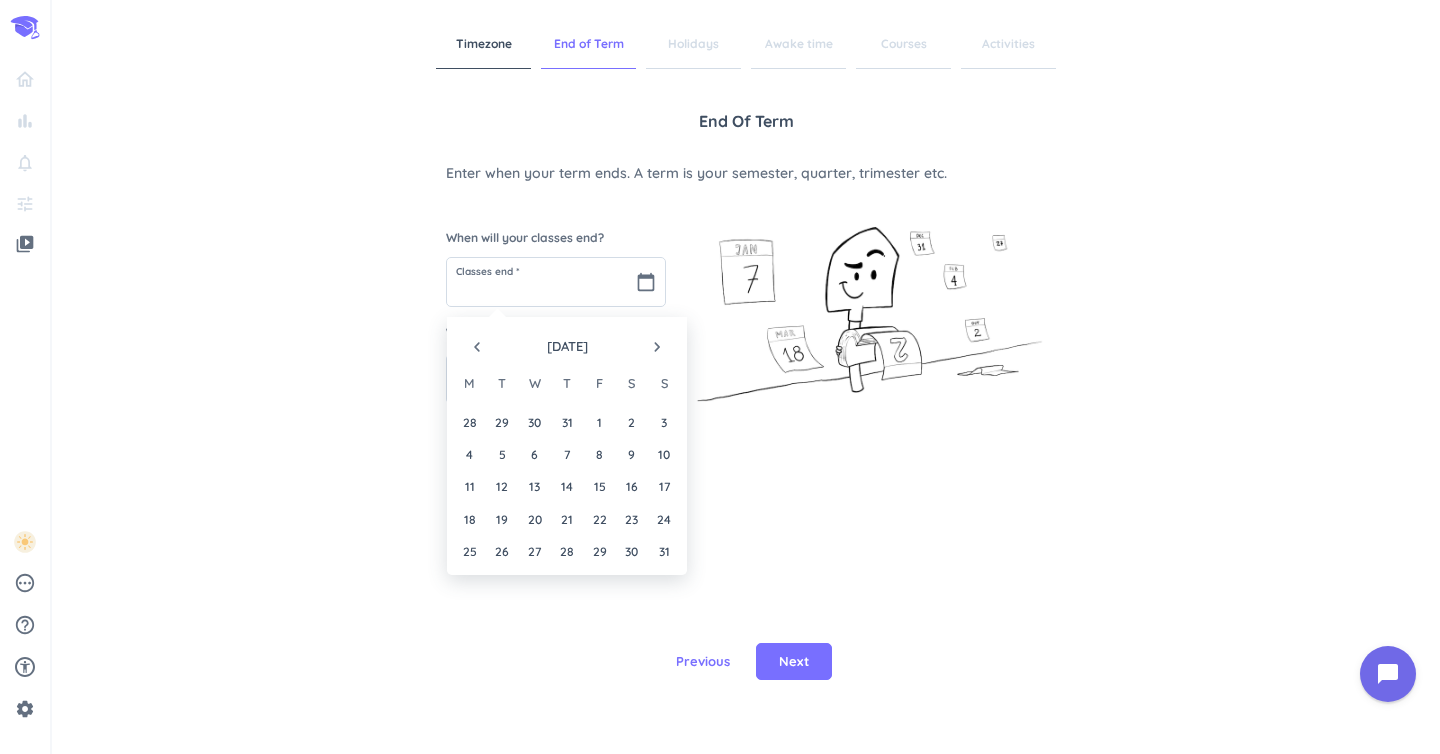 click on "navigate_next" at bounding box center (657, 347) 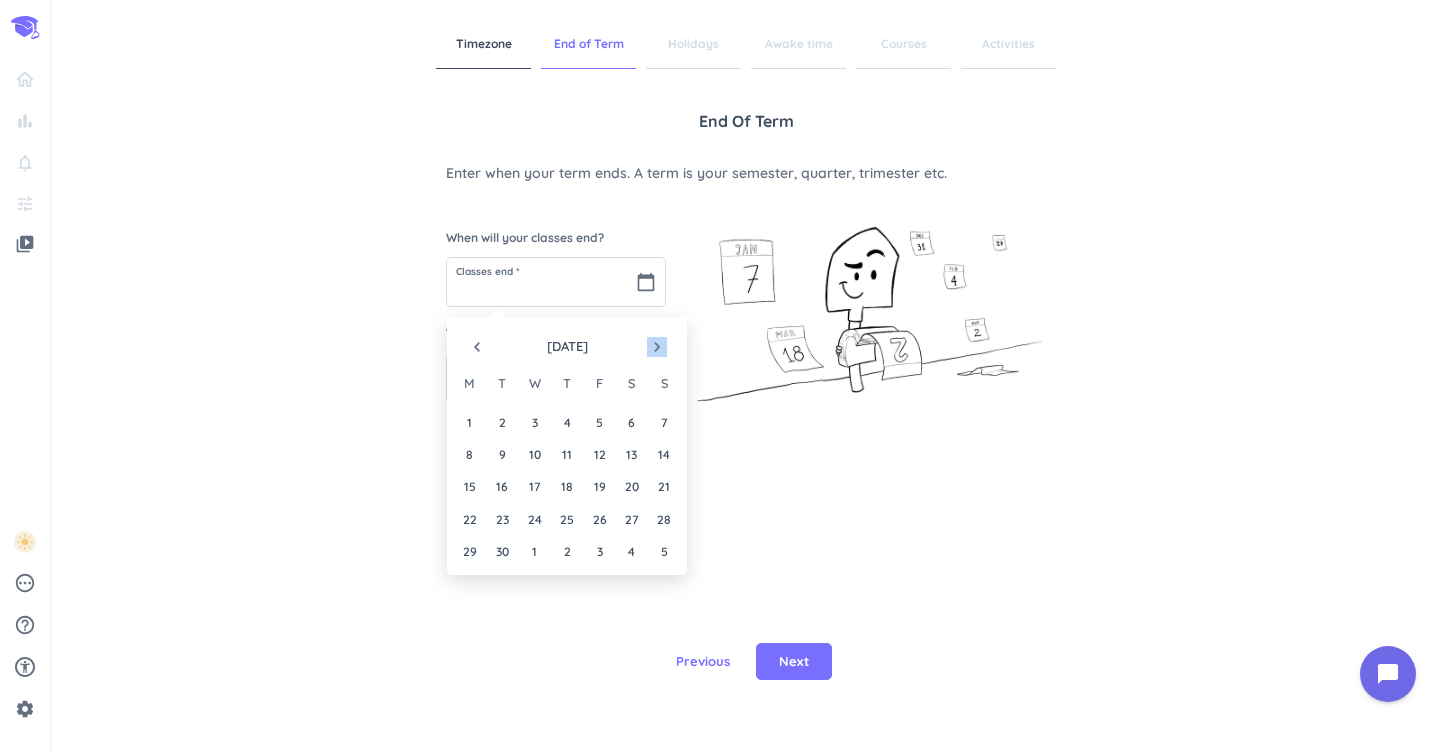 click on "navigate_next" at bounding box center (657, 347) 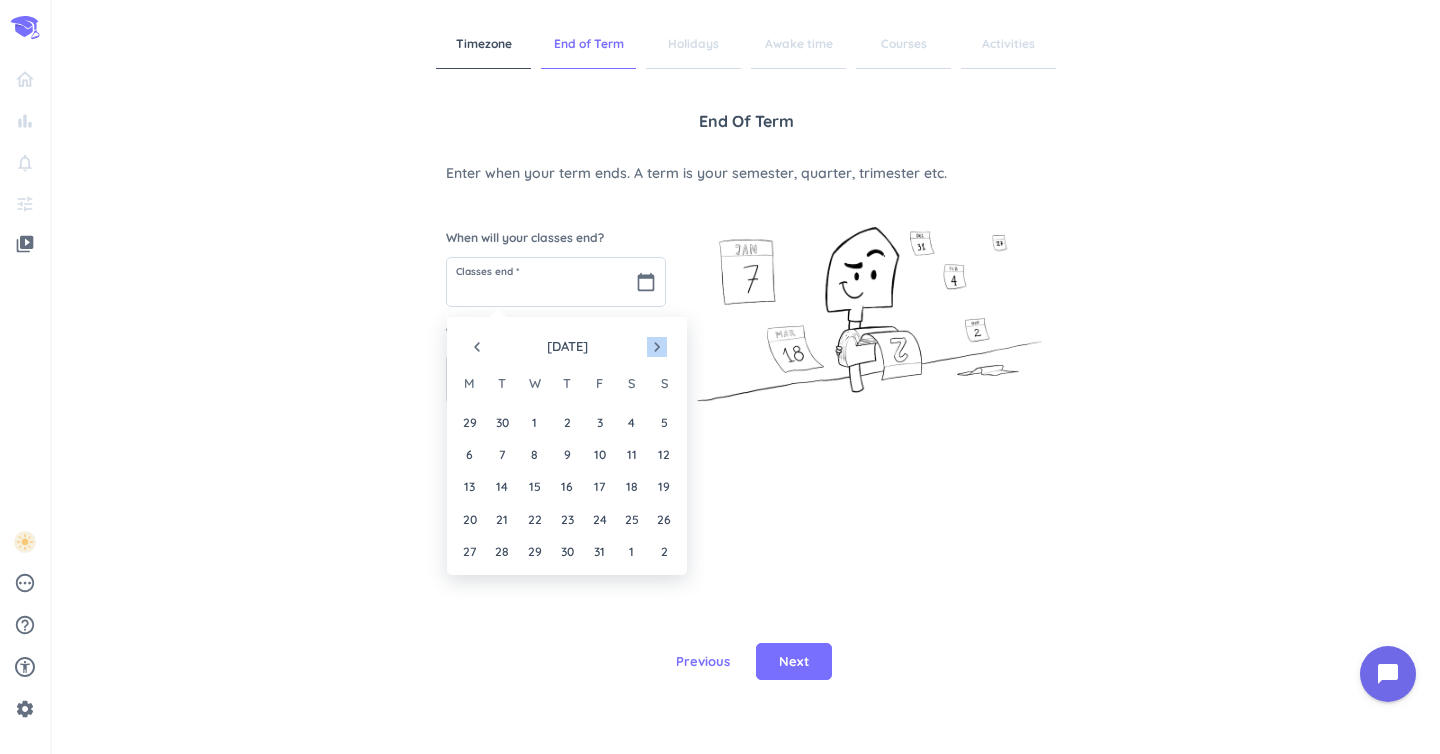 click on "navigate_next" at bounding box center [657, 347] 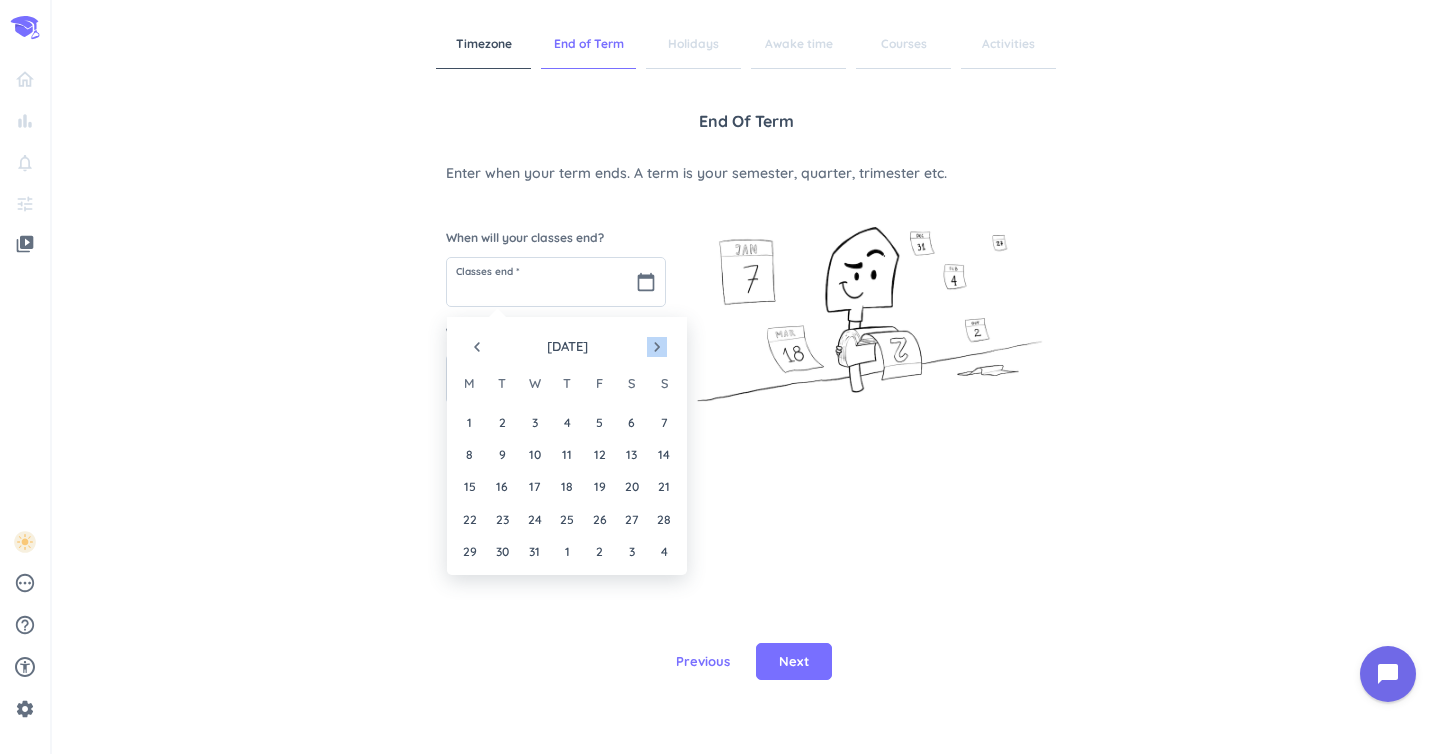 click on "navigate_next" at bounding box center (657, 347) 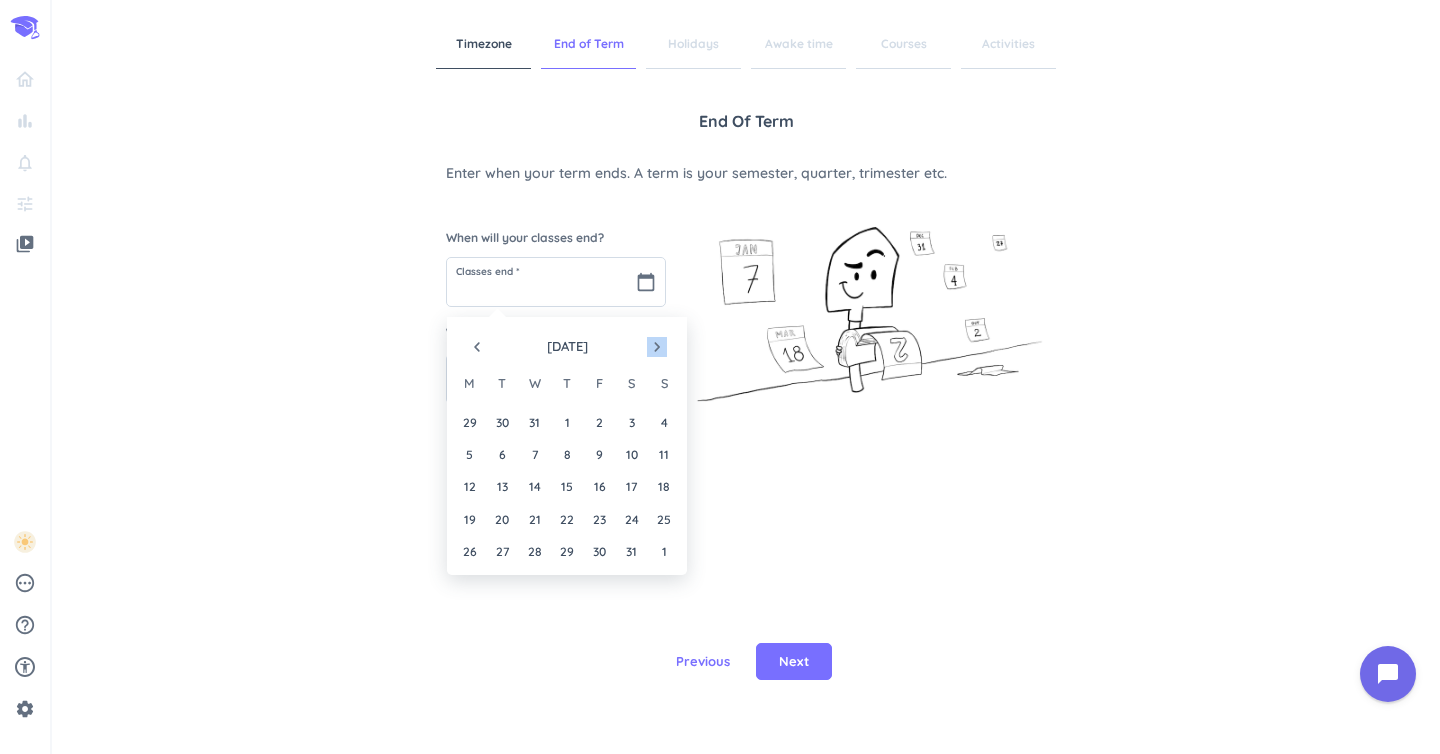 click on "navigate_next" at bounding box center (657, 347) 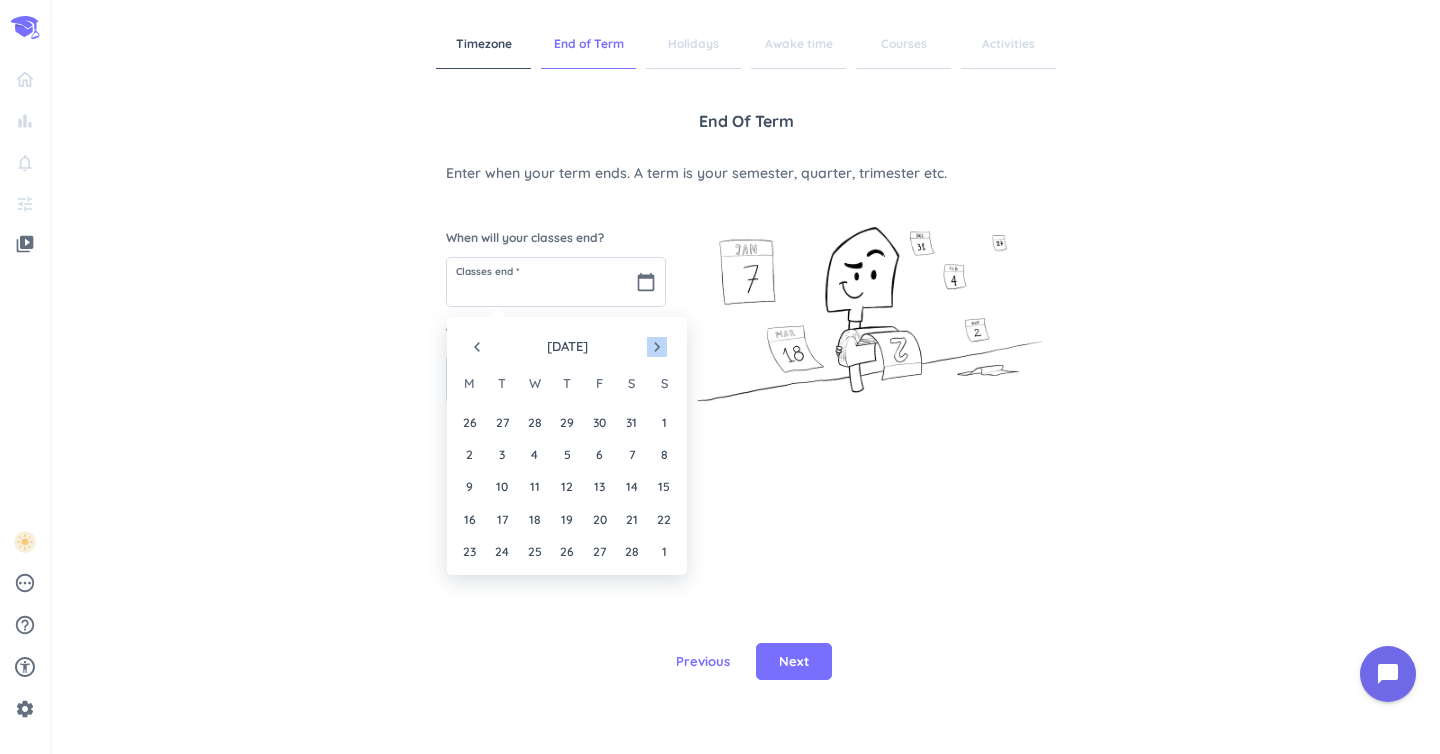 click on "navigate_next" at bounding box center (657, 347) 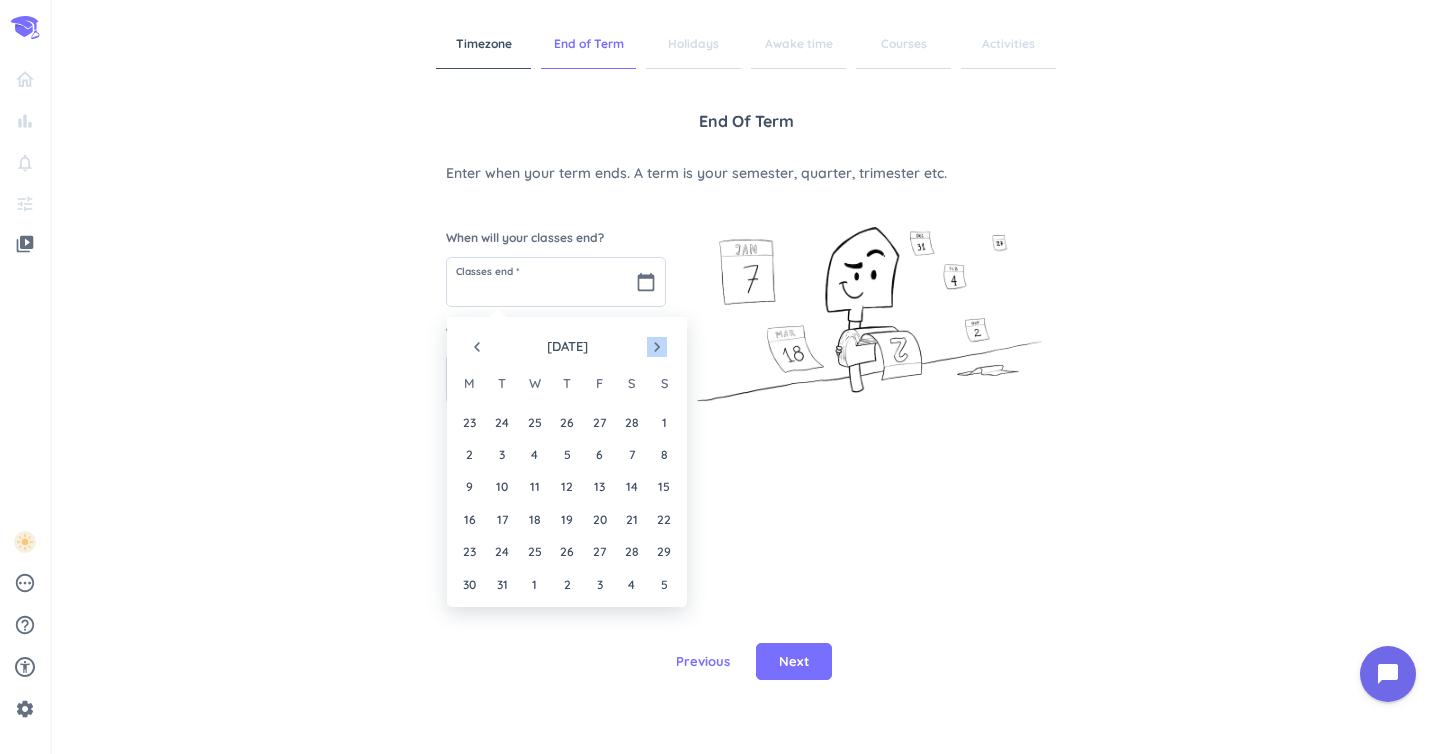 click on "navigate_next" at bounding box center (657, 347) 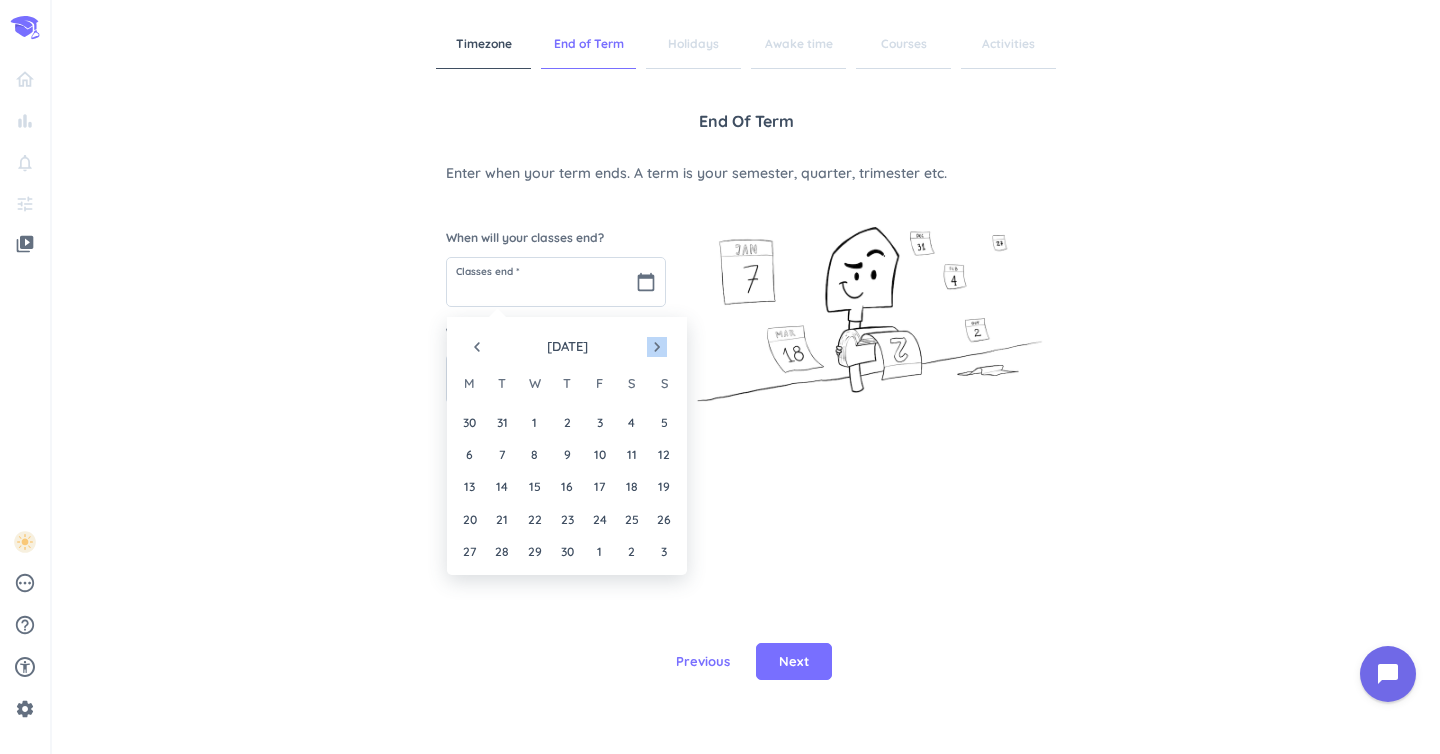 click on "navigate_next" at bounding box center [657, 347] 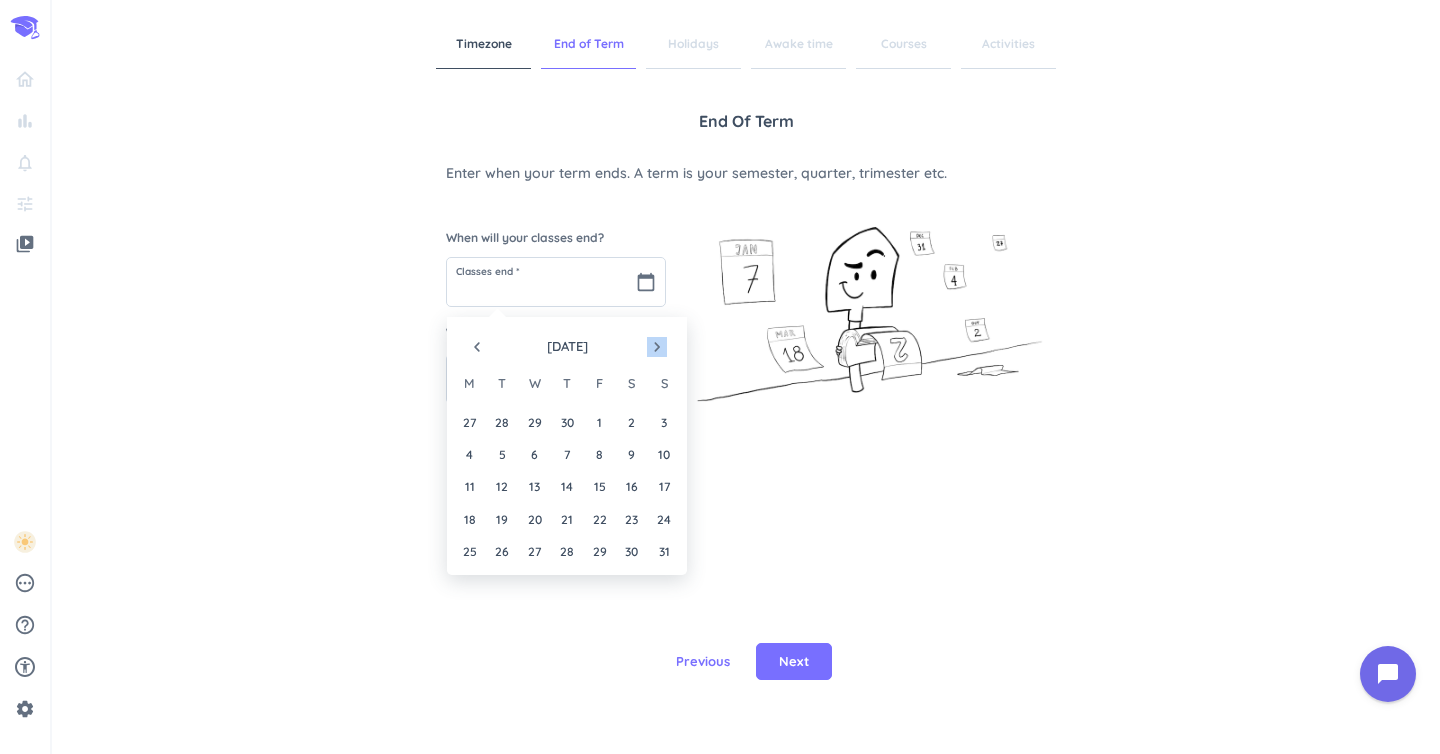 click on "navigate_next" at bounding box center [657, 347] 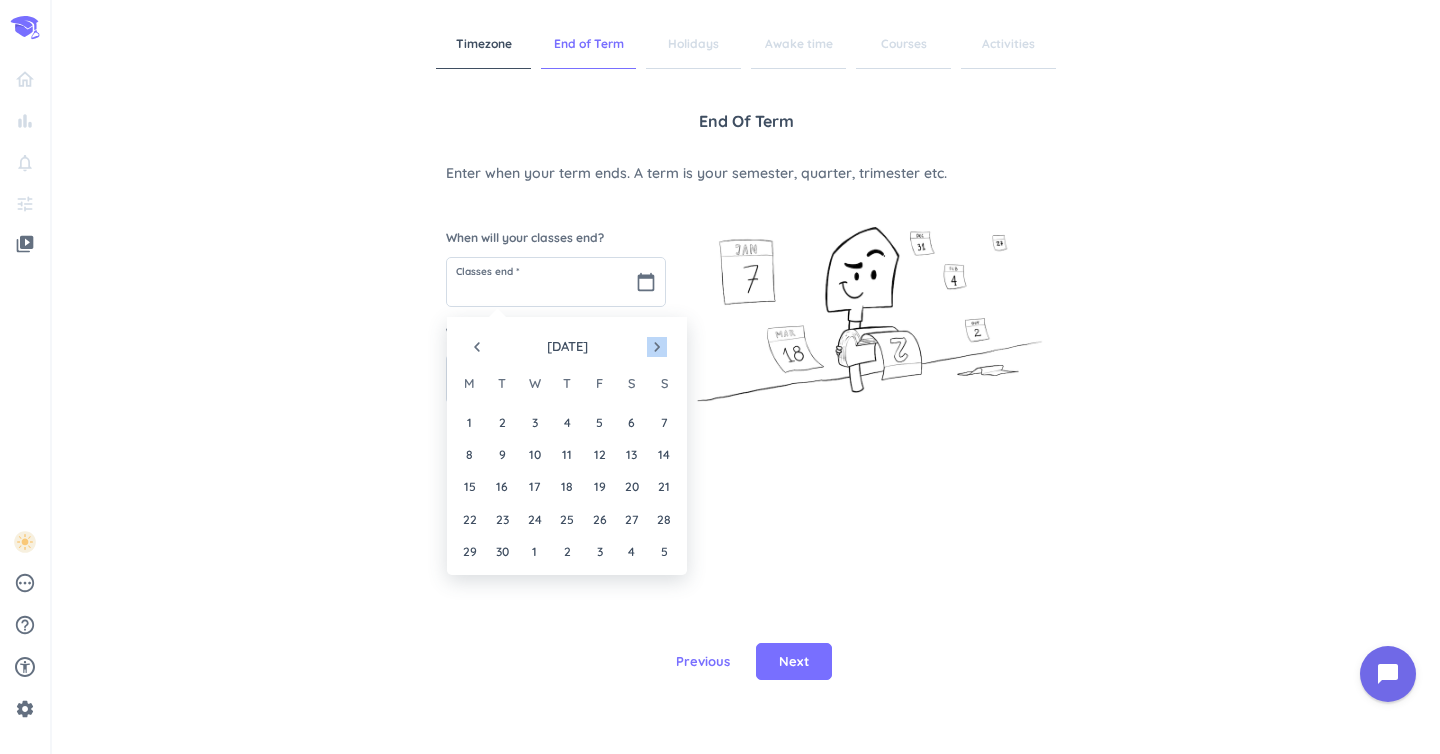 click on "navigate_next" at bounding box center [657, 347] 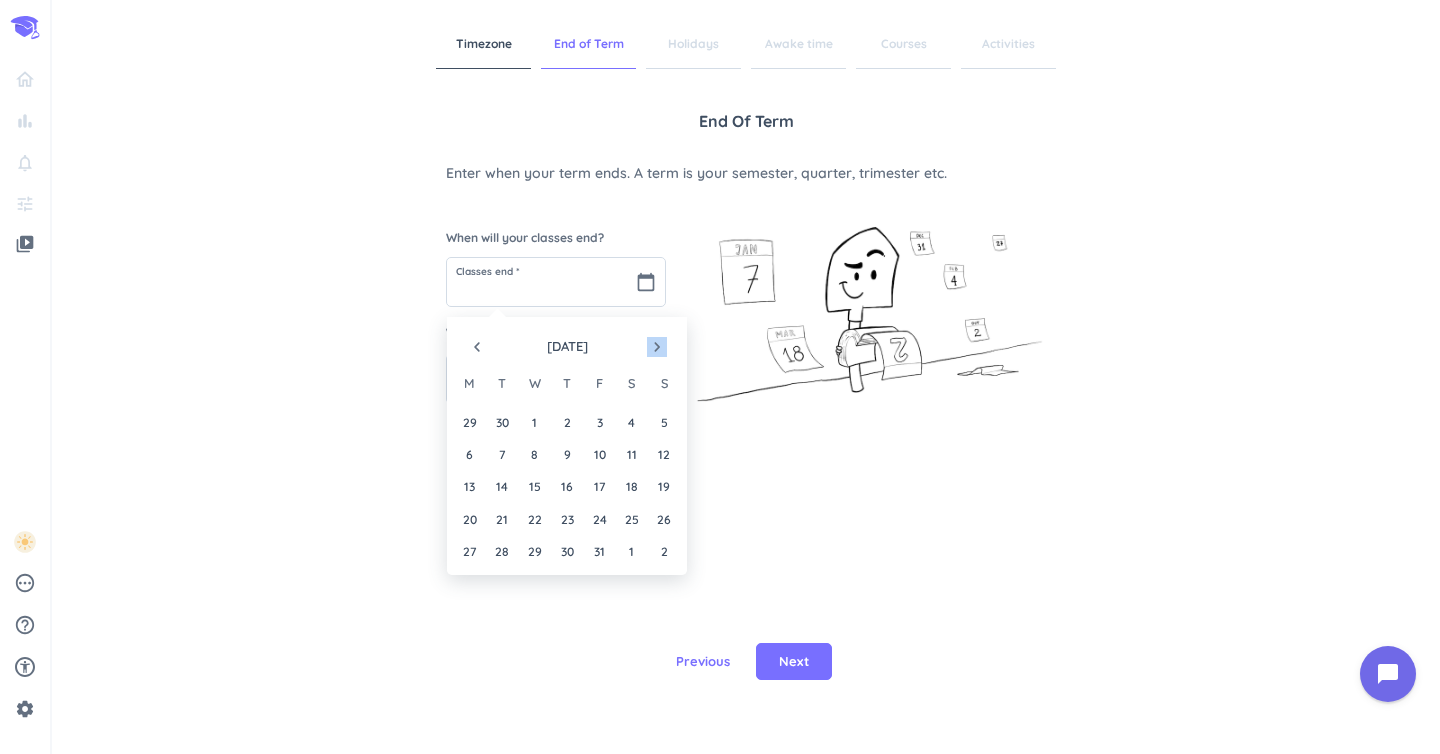 click on "navigate_next" at bounding box center (657, 347) 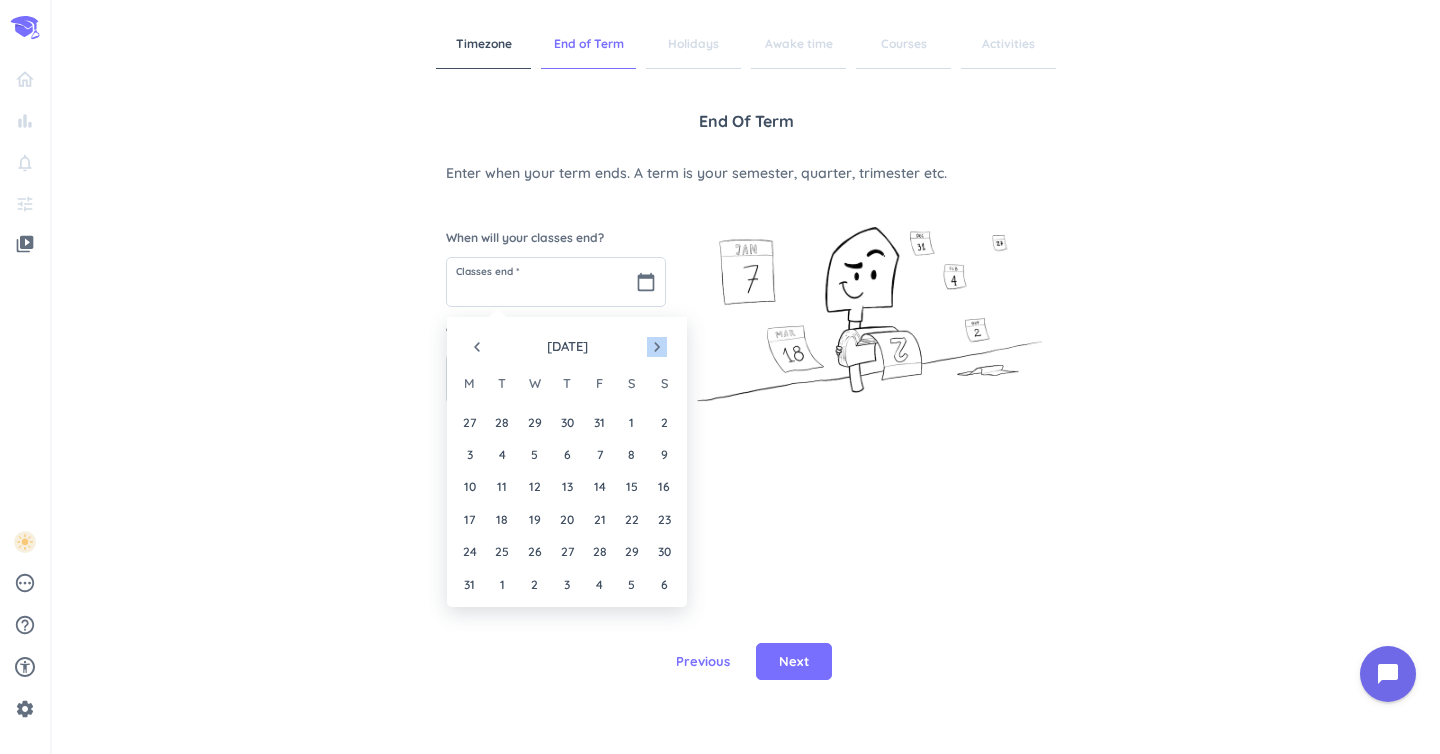 click on "navigate_next" at bounding box center [657, 347] 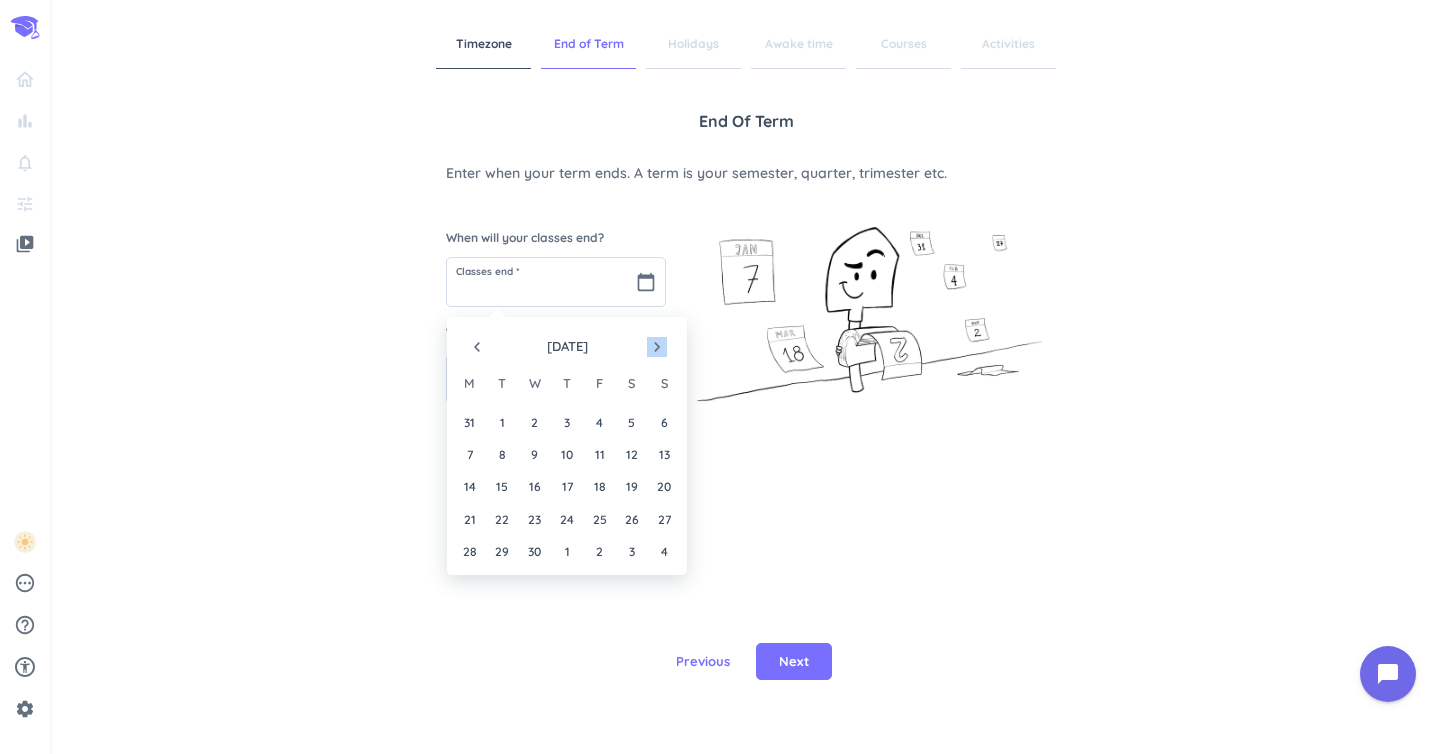 click on "navigate_next" at bounding box center [657, 347] 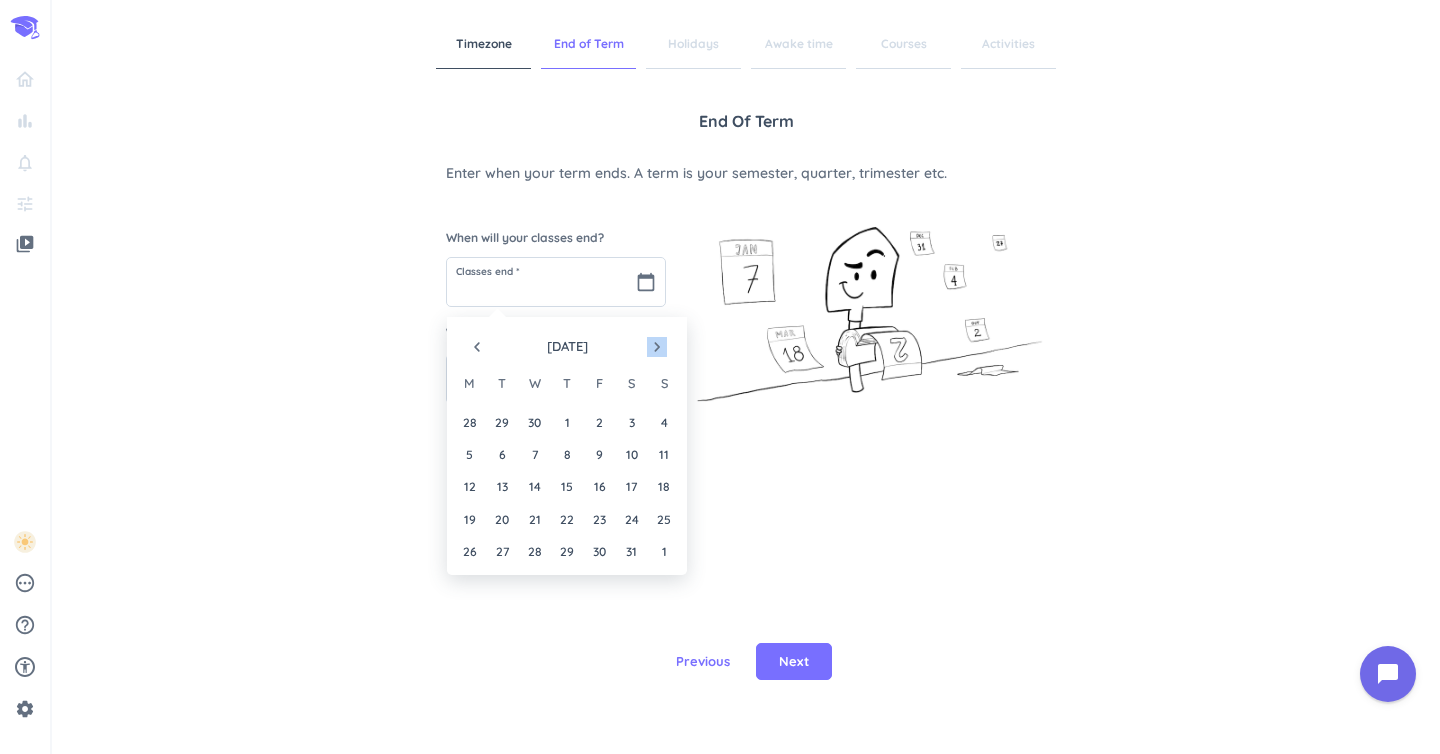 click on "navigate_next" at bounding box center [657, 347] 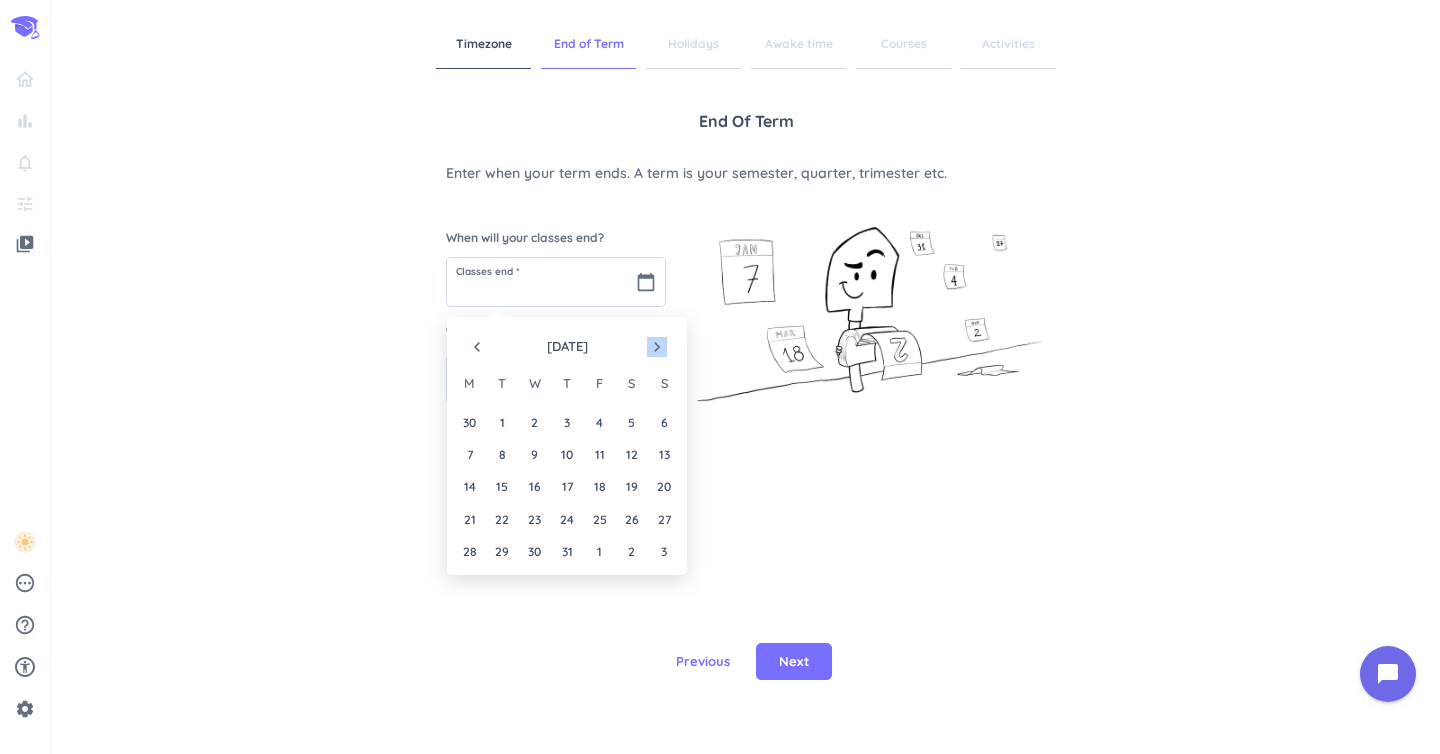 click on "navigate_next" at bounding box center [657, 347] 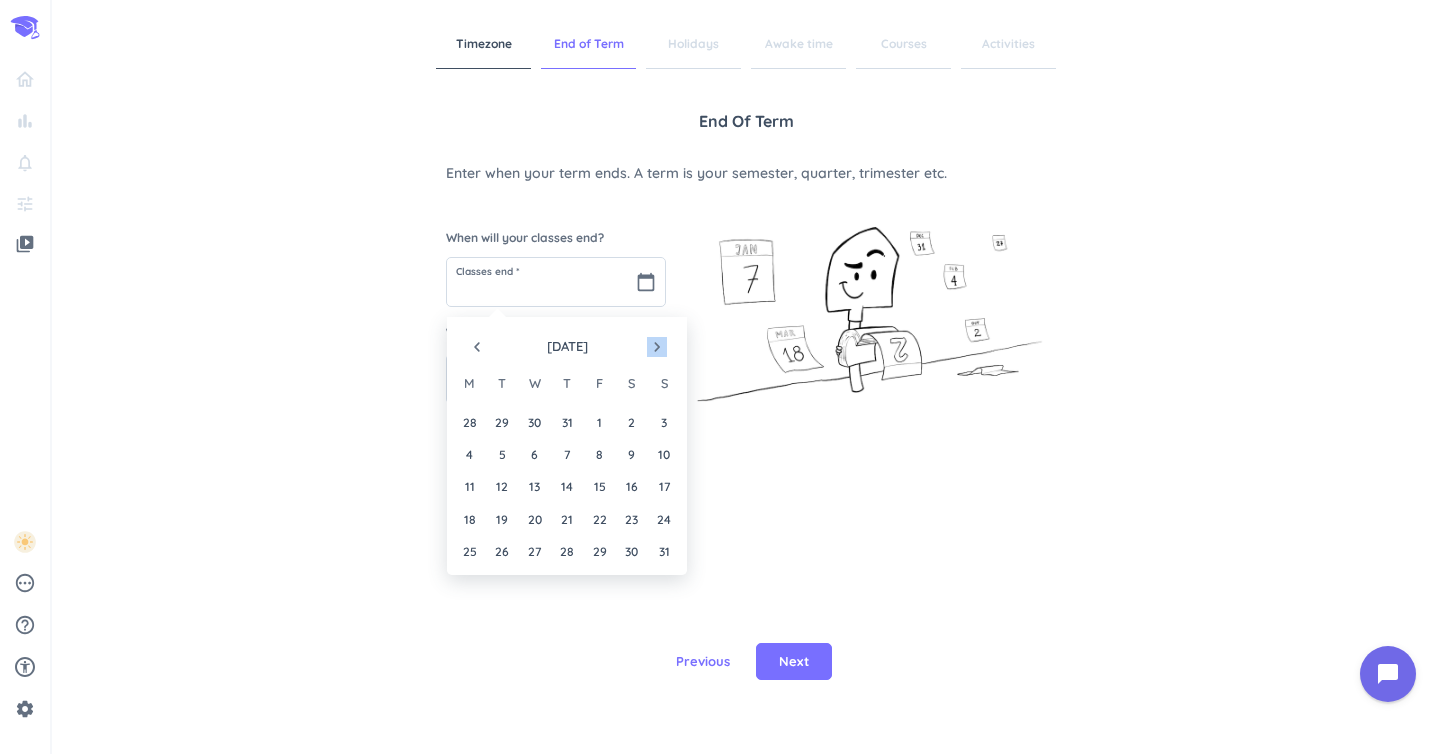 click on "navigate_next" at bounding box center [657, 347] 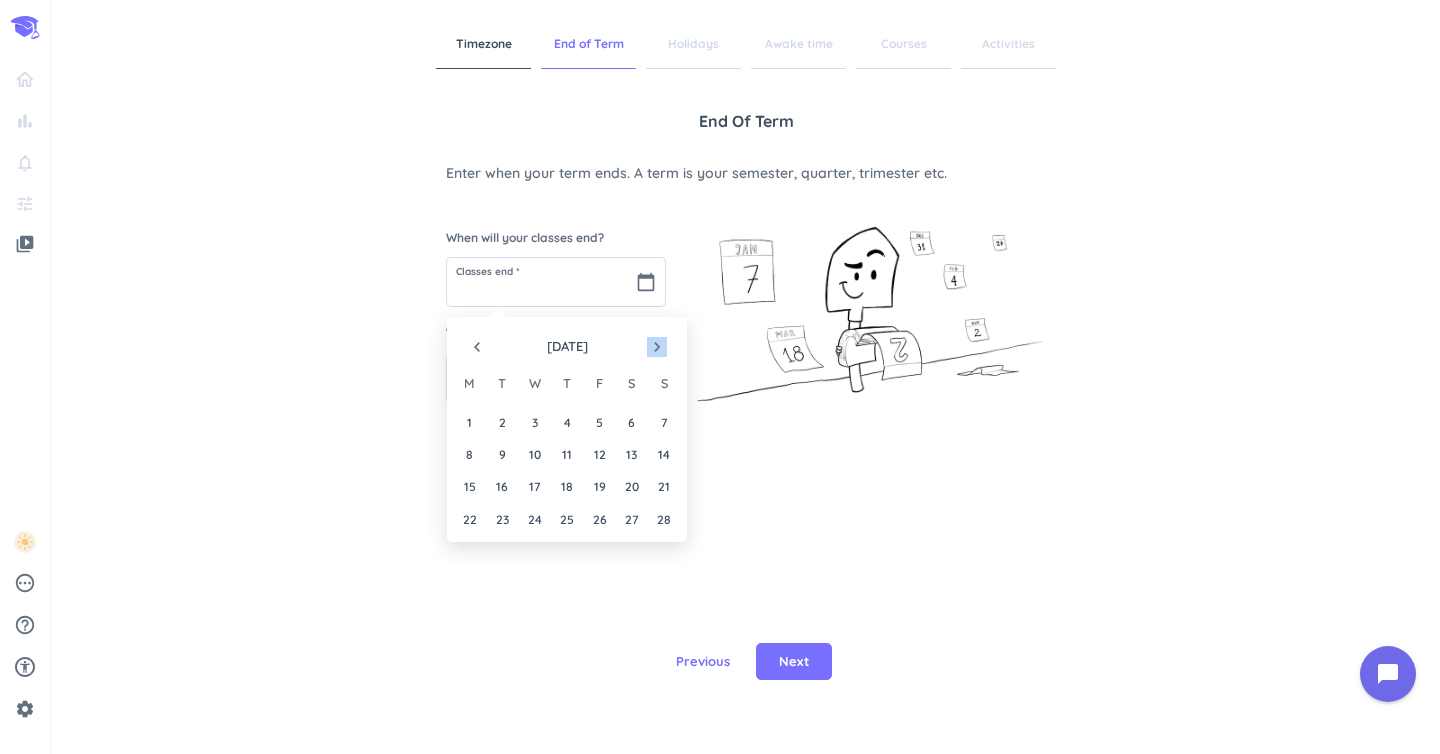 click on "navigate_next" at bounding box center (657, 347) 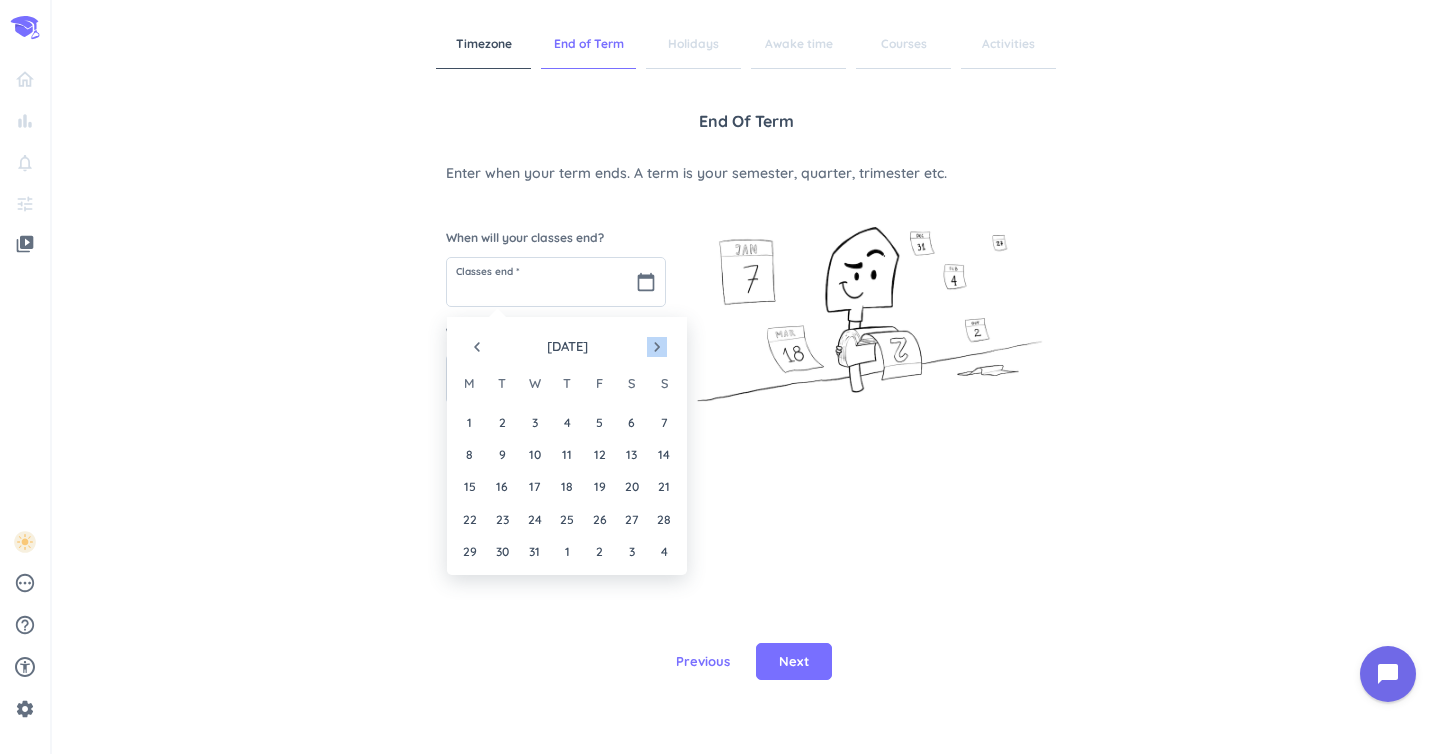 click on "navigate_next" at bounding box center (657, 347) 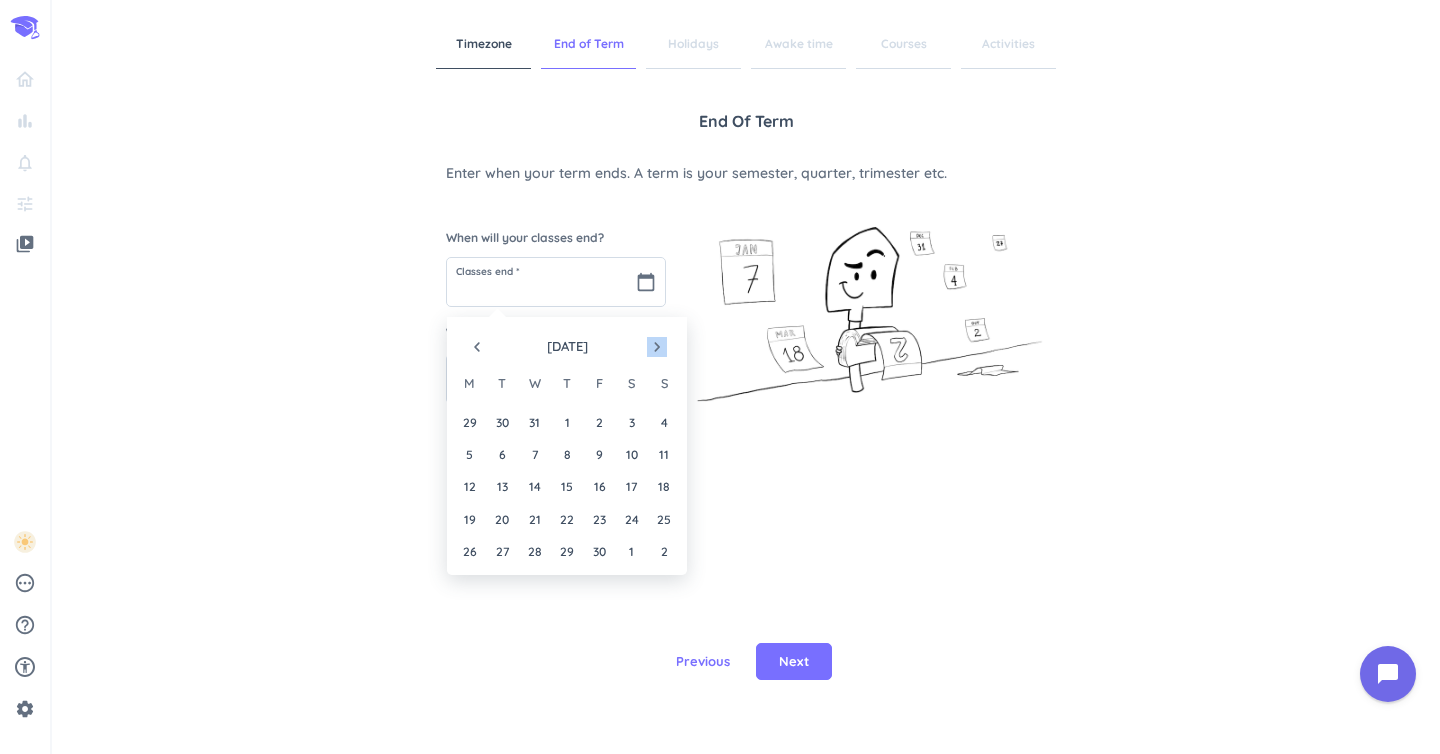 click on "navigate_next" at bounding box center (657, 347) 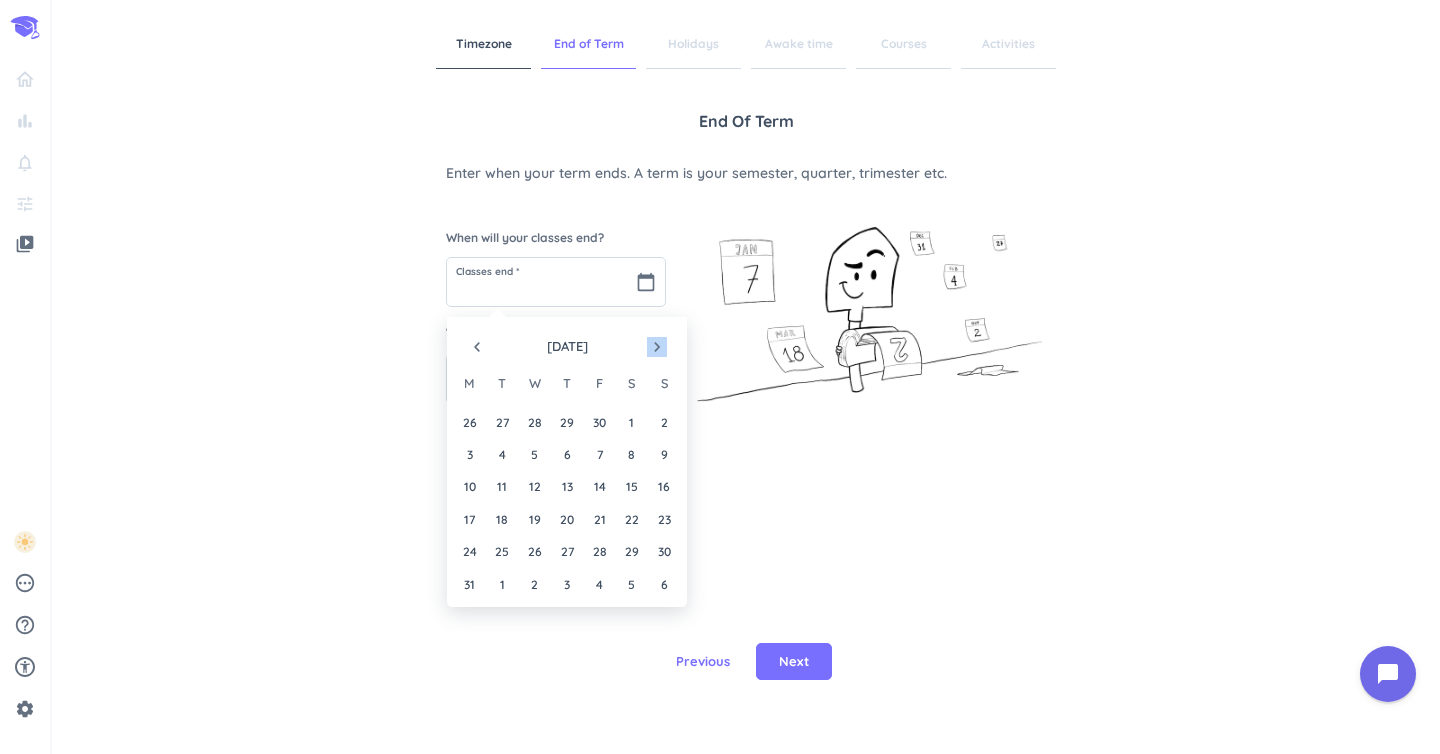 click on "navigate_next" at bounding box center (657, 347) 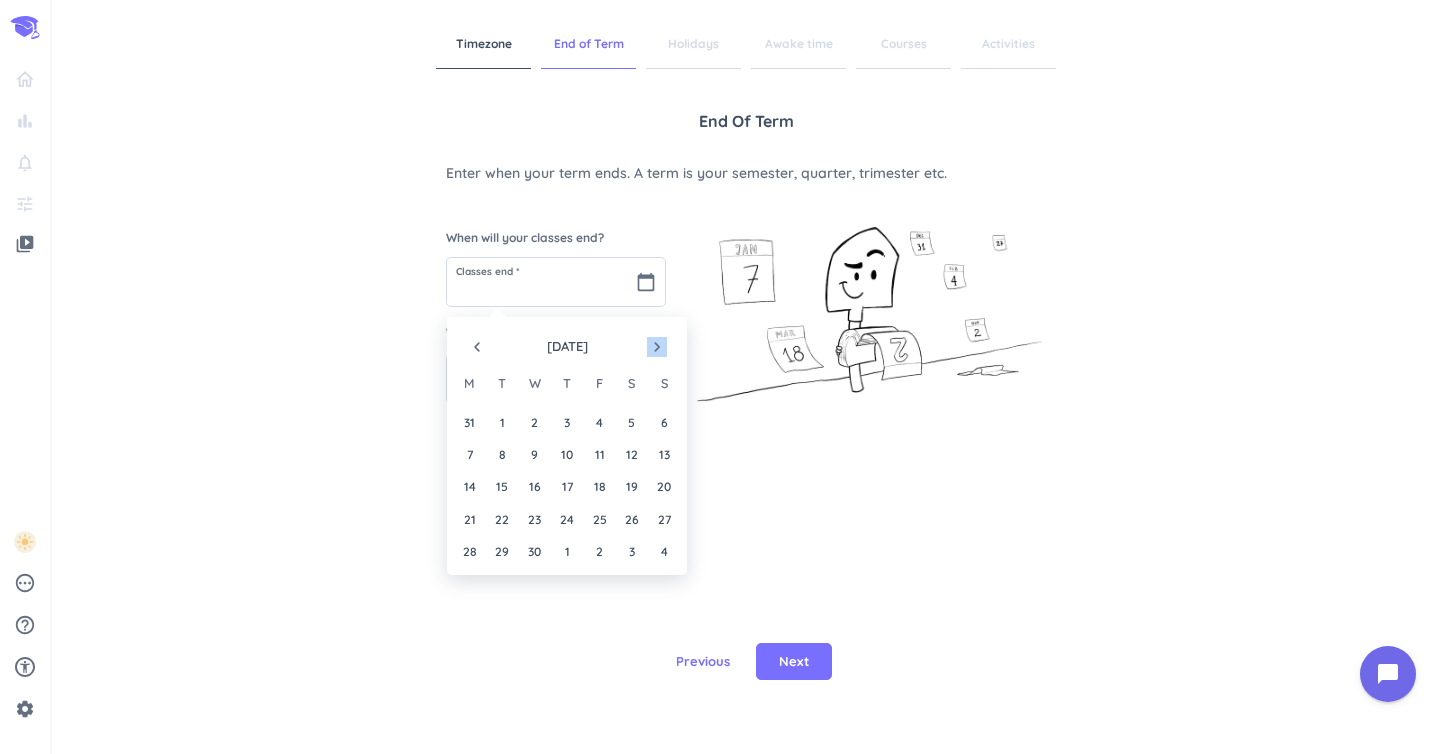 click on "navigate_next" at bounding box center [657, 347] 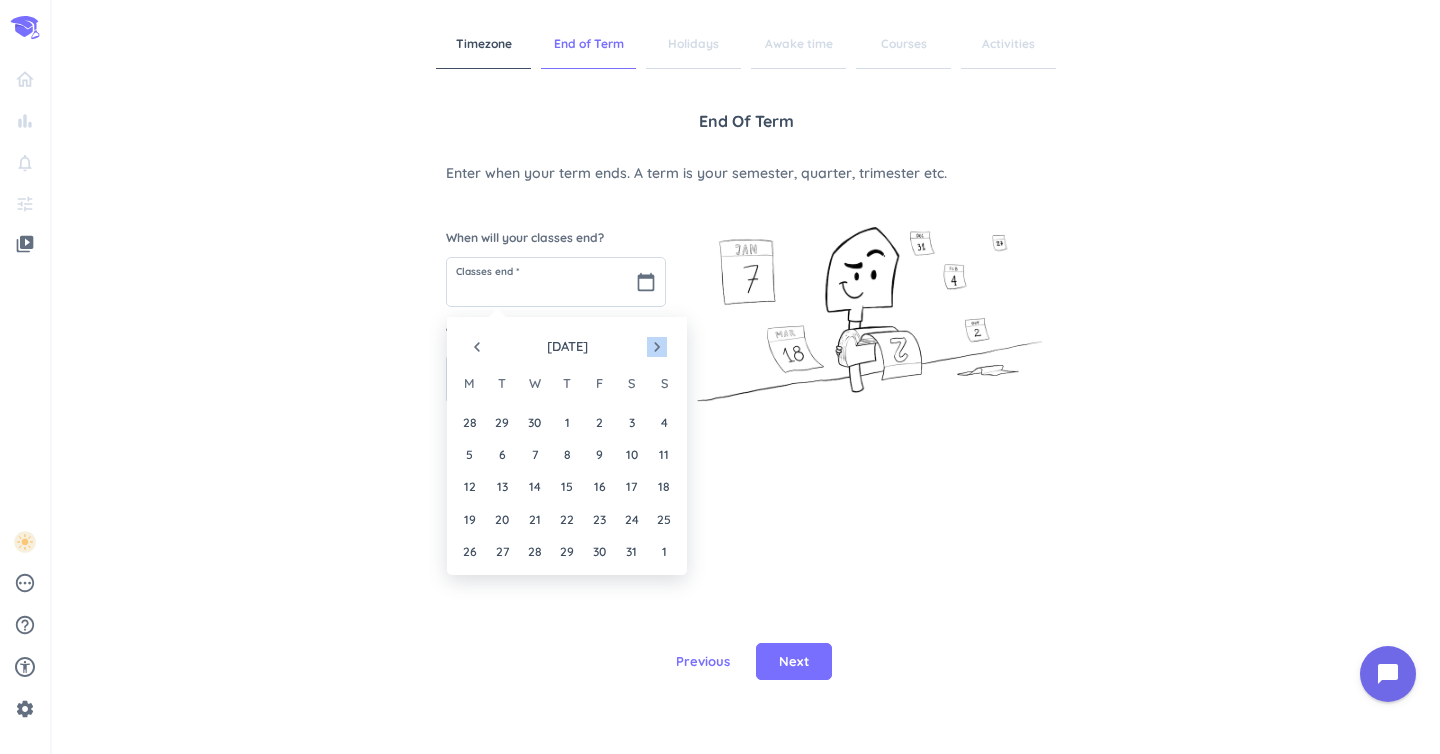 click on "navigate_next" at bounding box center [657, 347] 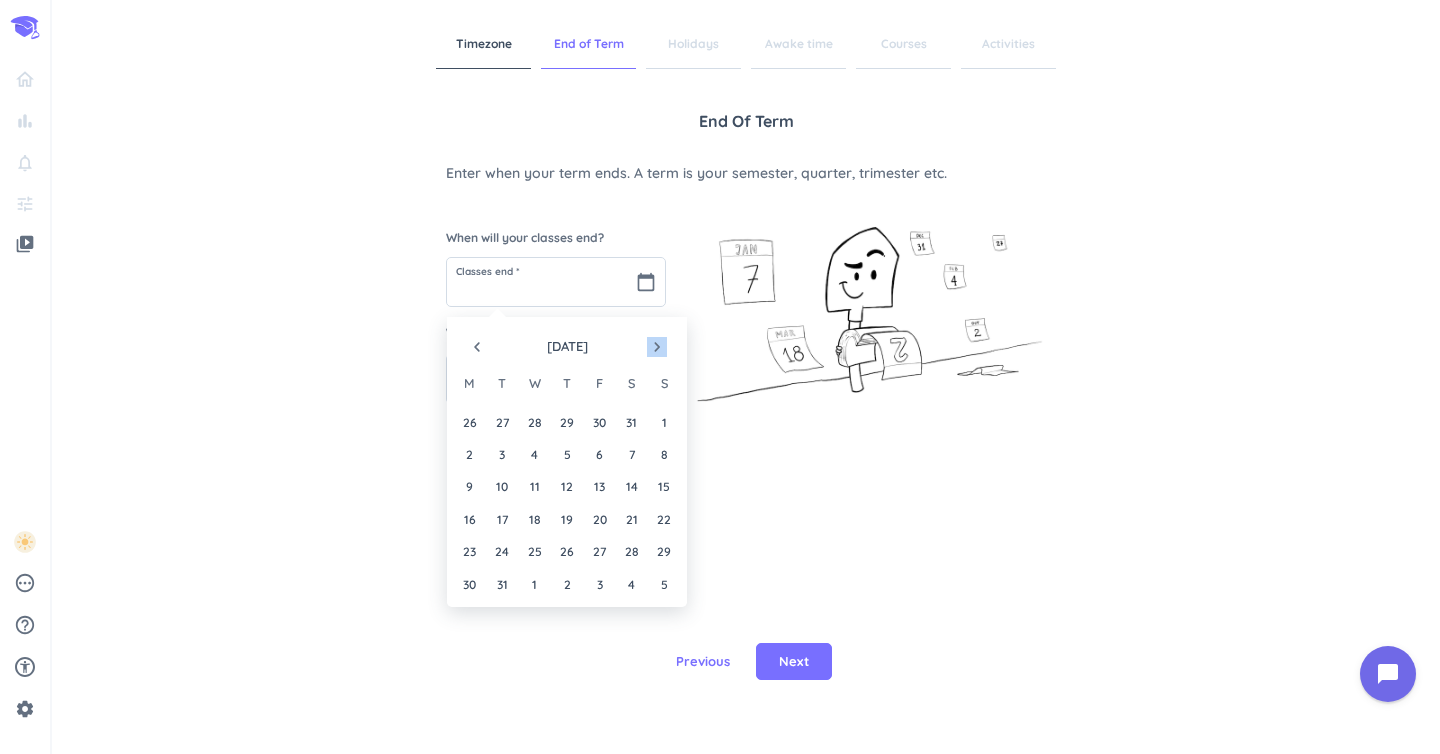 click on "navigate_next" at bounding box center (657, 347) 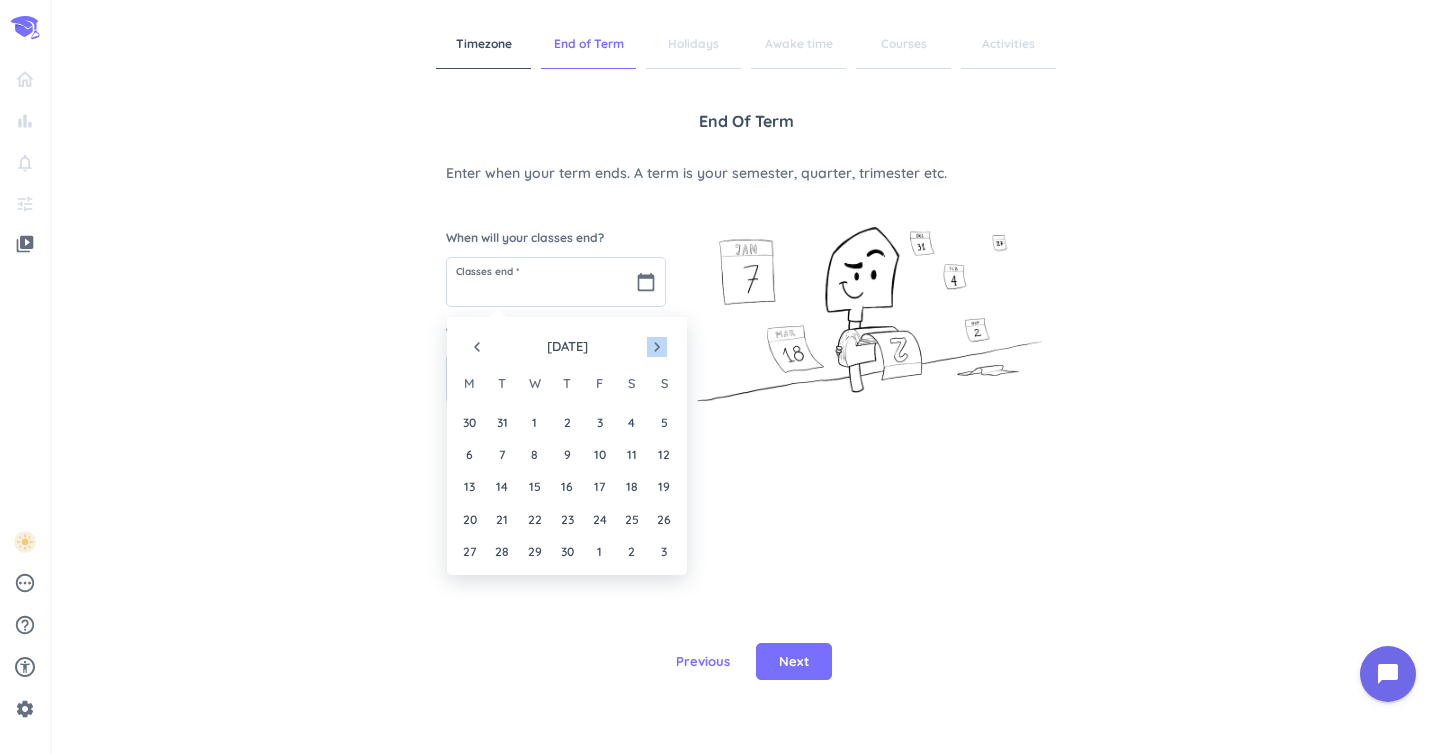 click on "navigate_next" at bounding box center (657, 347) 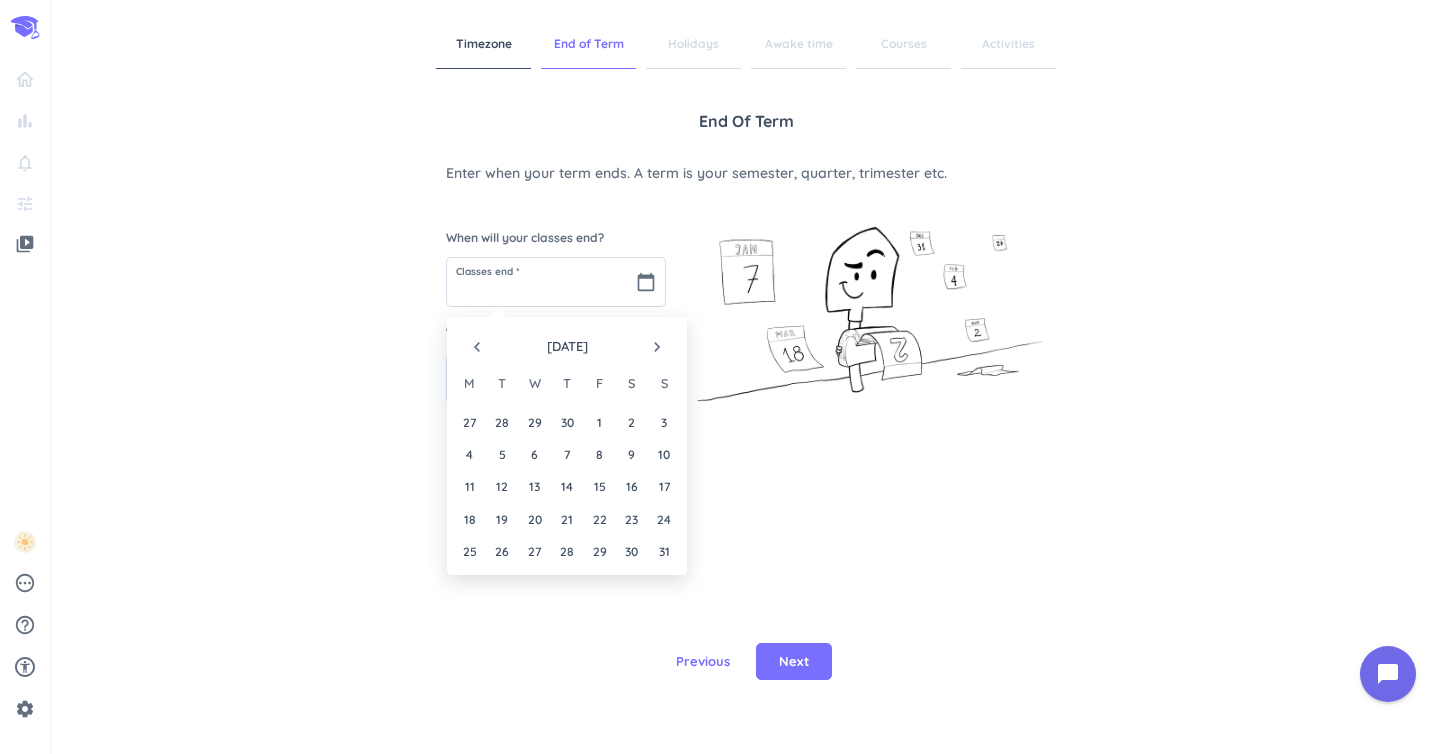 click on "navigate_before" at bounding box center (477, 347) 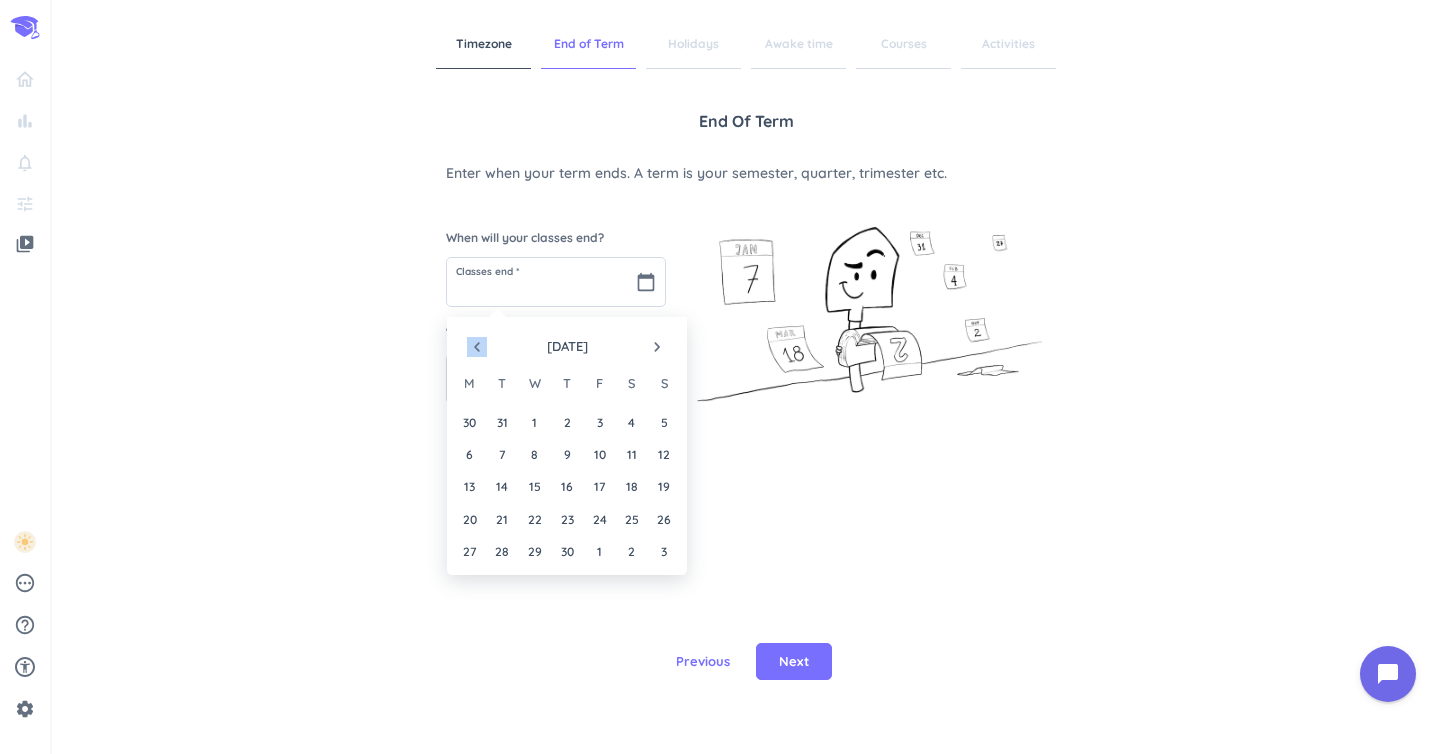 click on "navigate_before" at bounding box center [477, 347] 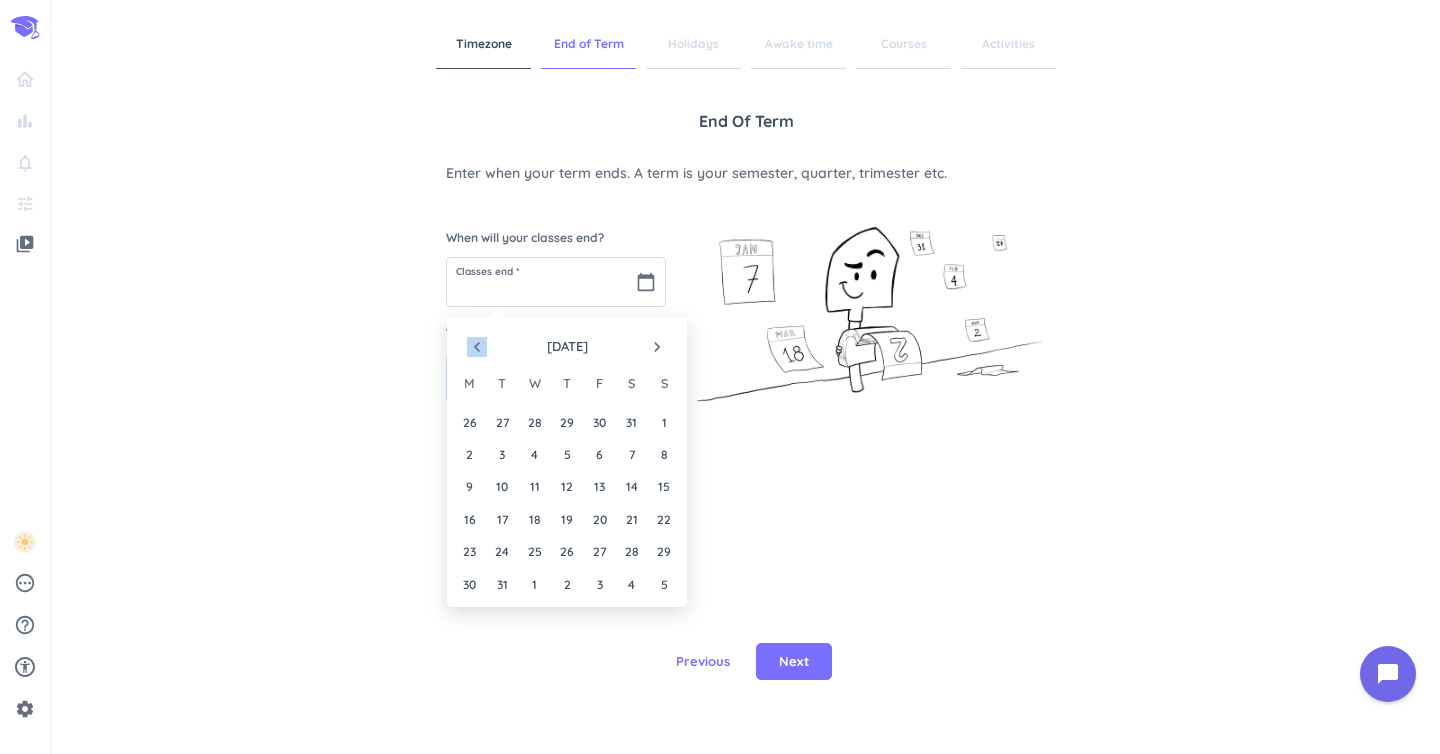 click on "navigate_before" at bounding box center (477, 347) 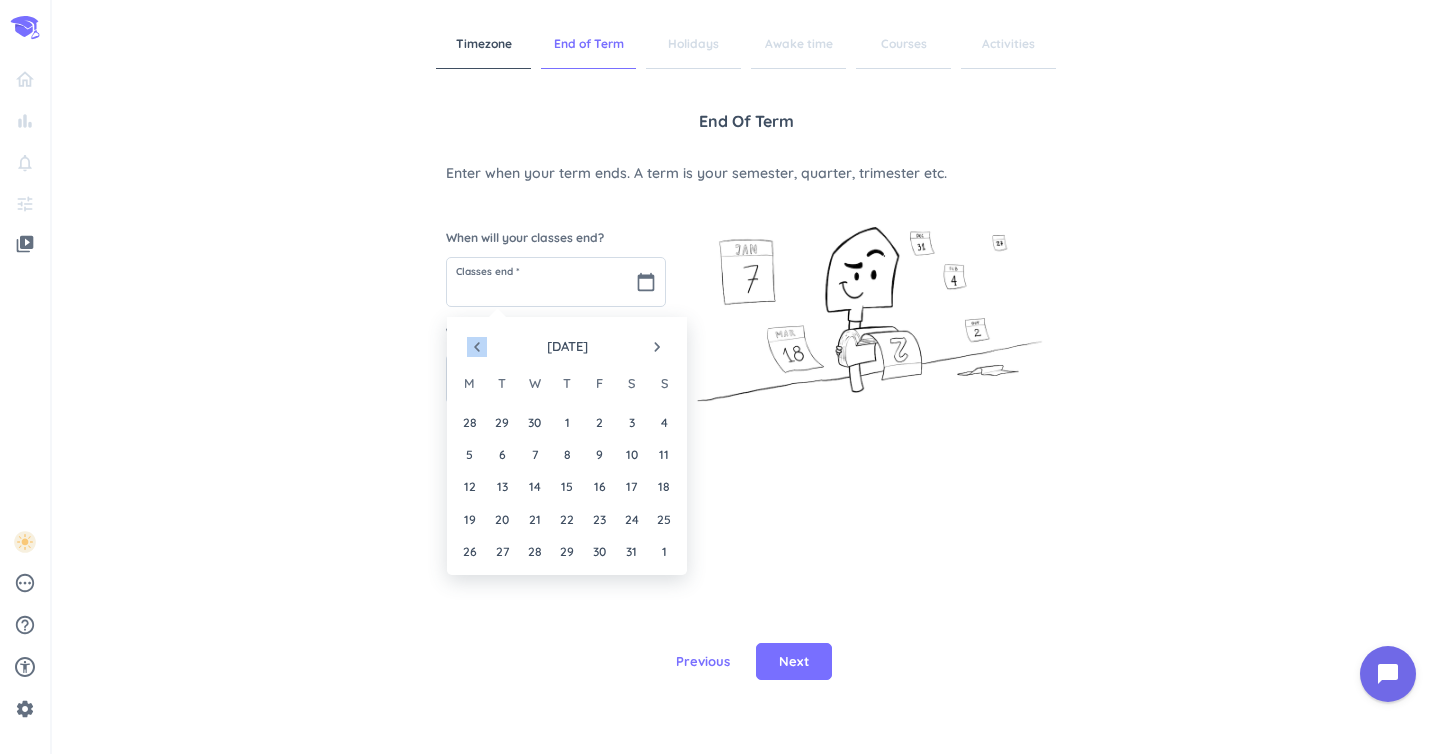 click on "navigate_before" at bounding box center (477, 347) 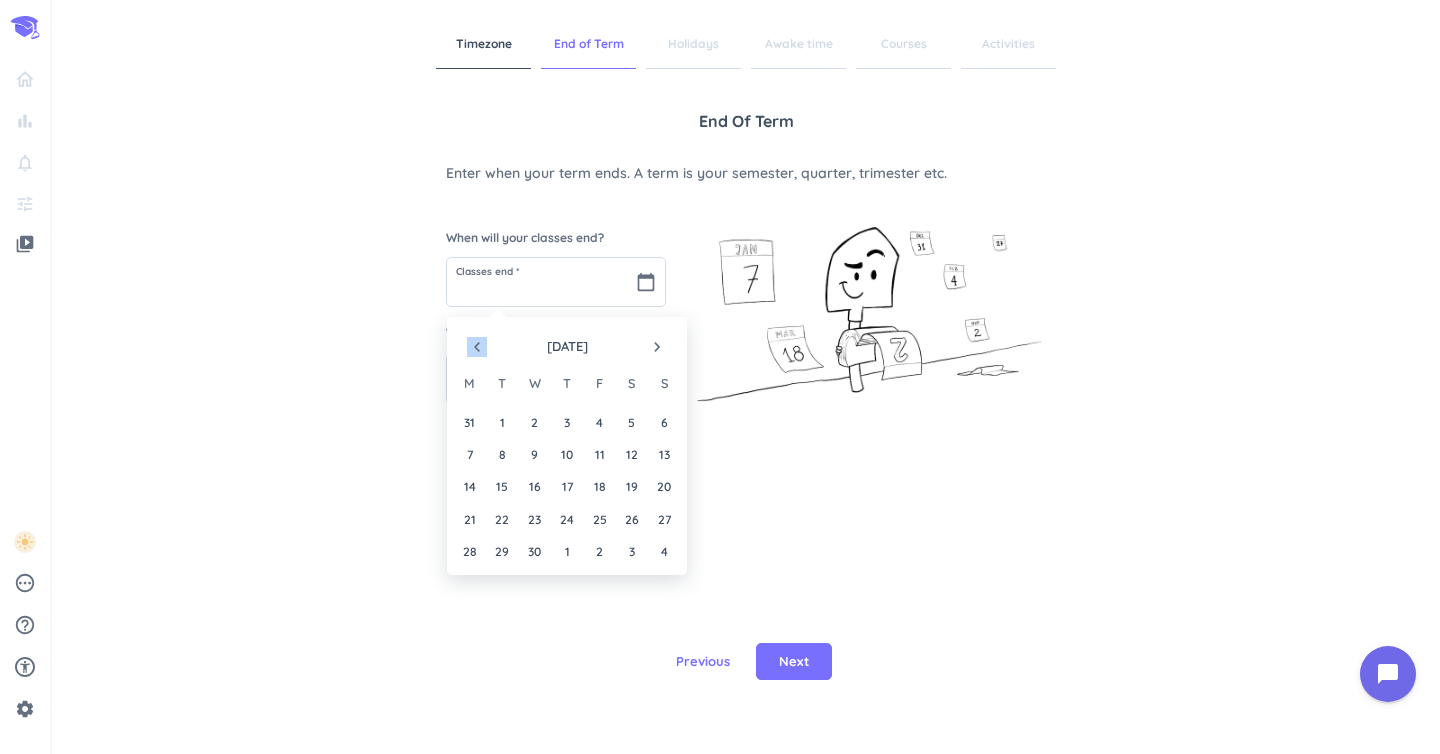 click on "navigate_before" at bounding box center (477, 347) 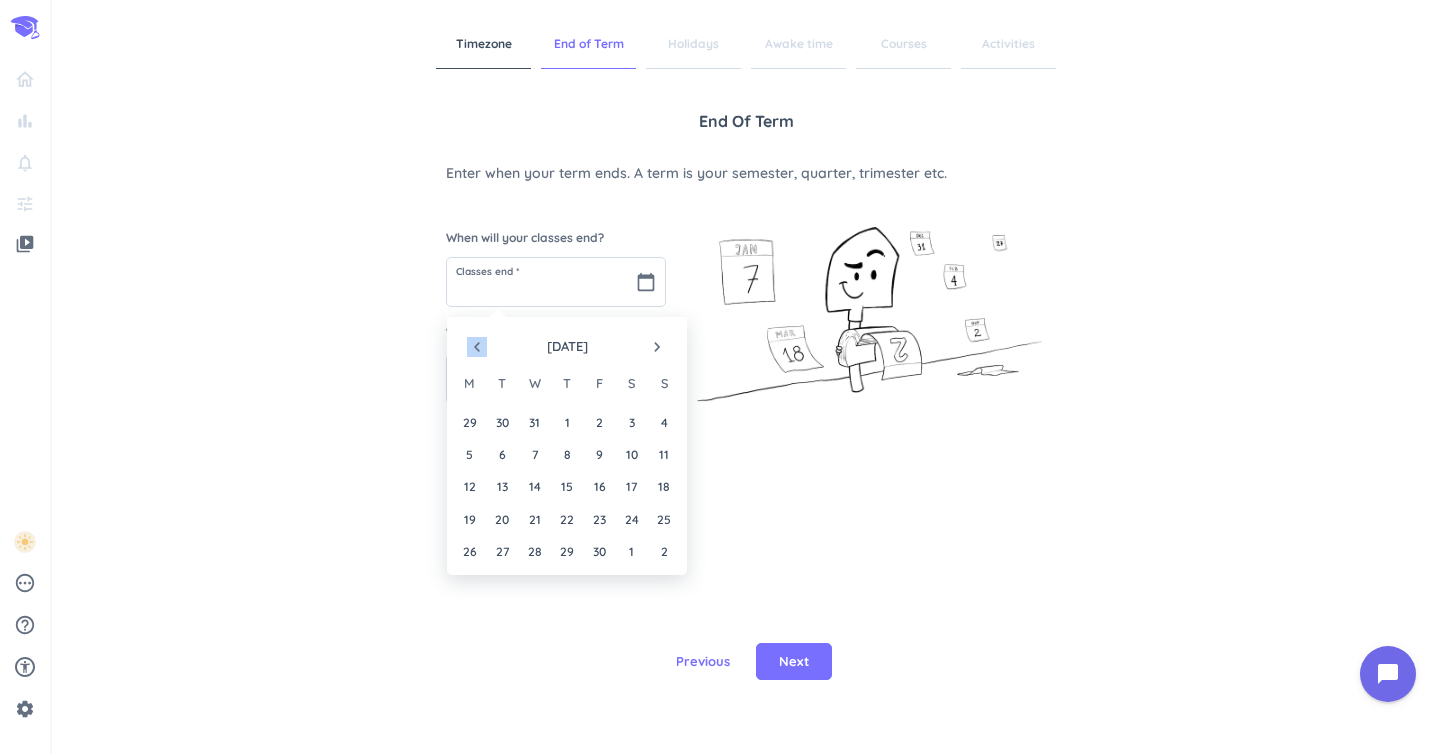 click on "navigate_before" at bounding box center (477, 347) 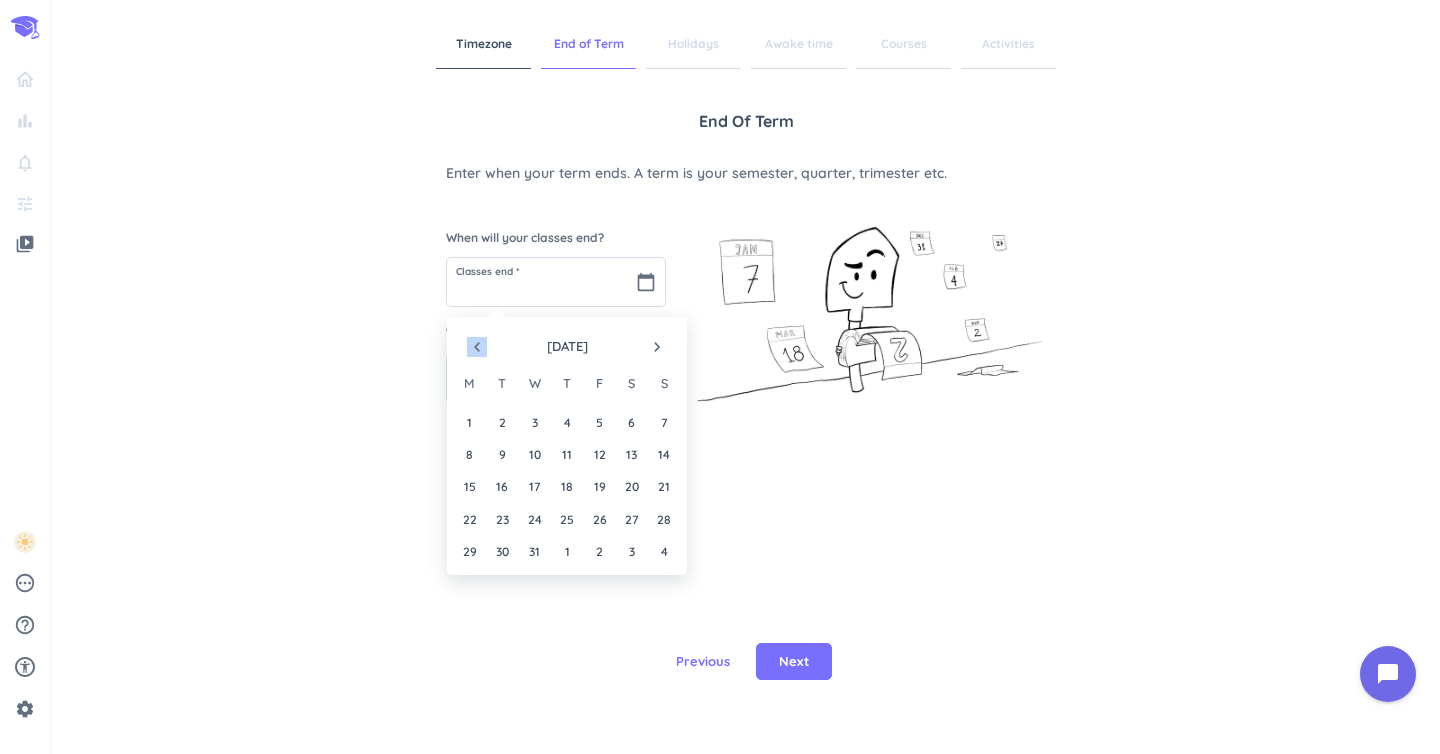 click on "navigate_before" at bounding box center [477, 347] 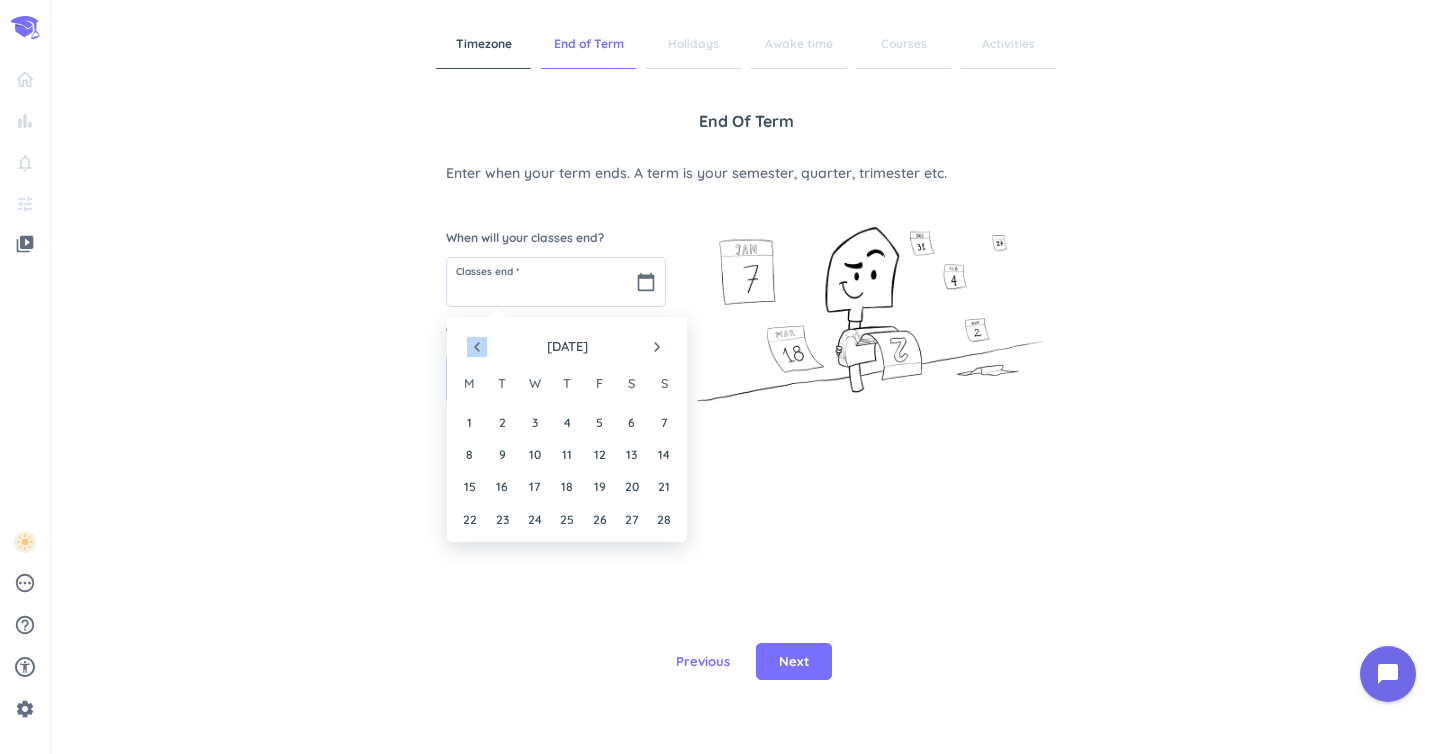 click on "navigate_before" at bounding box center (477, 347) 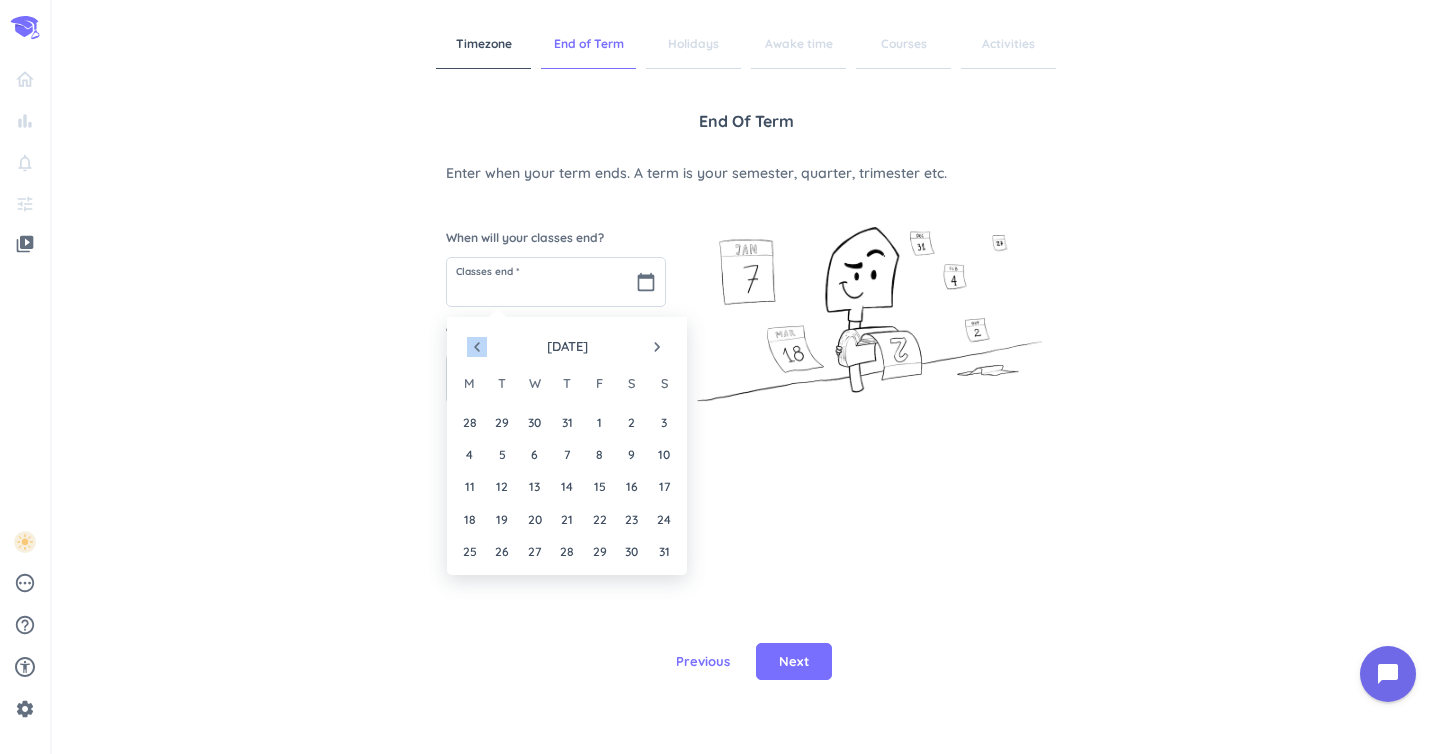 click on "navigate_before" at bounding box center [477, 347] 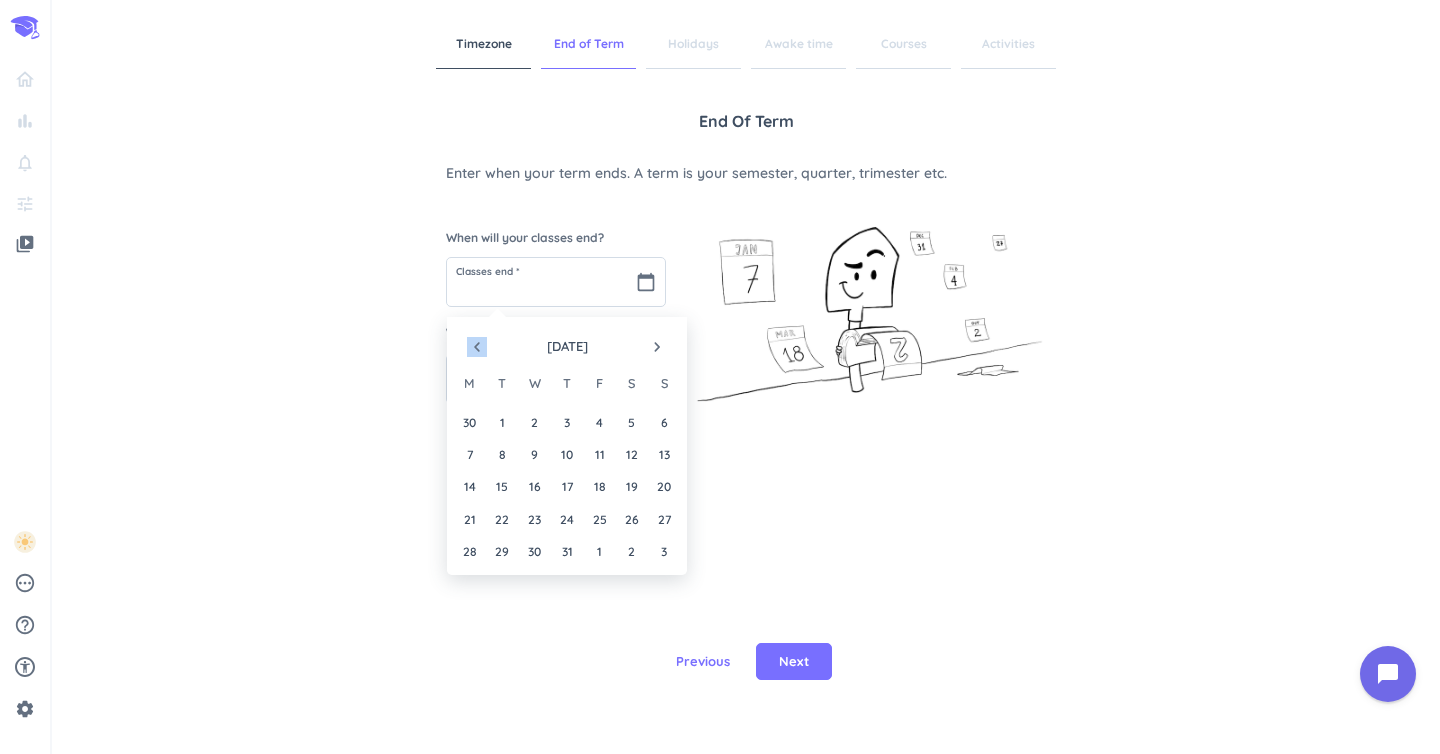 click on "navigate_before" at bounding box center [477, 347] 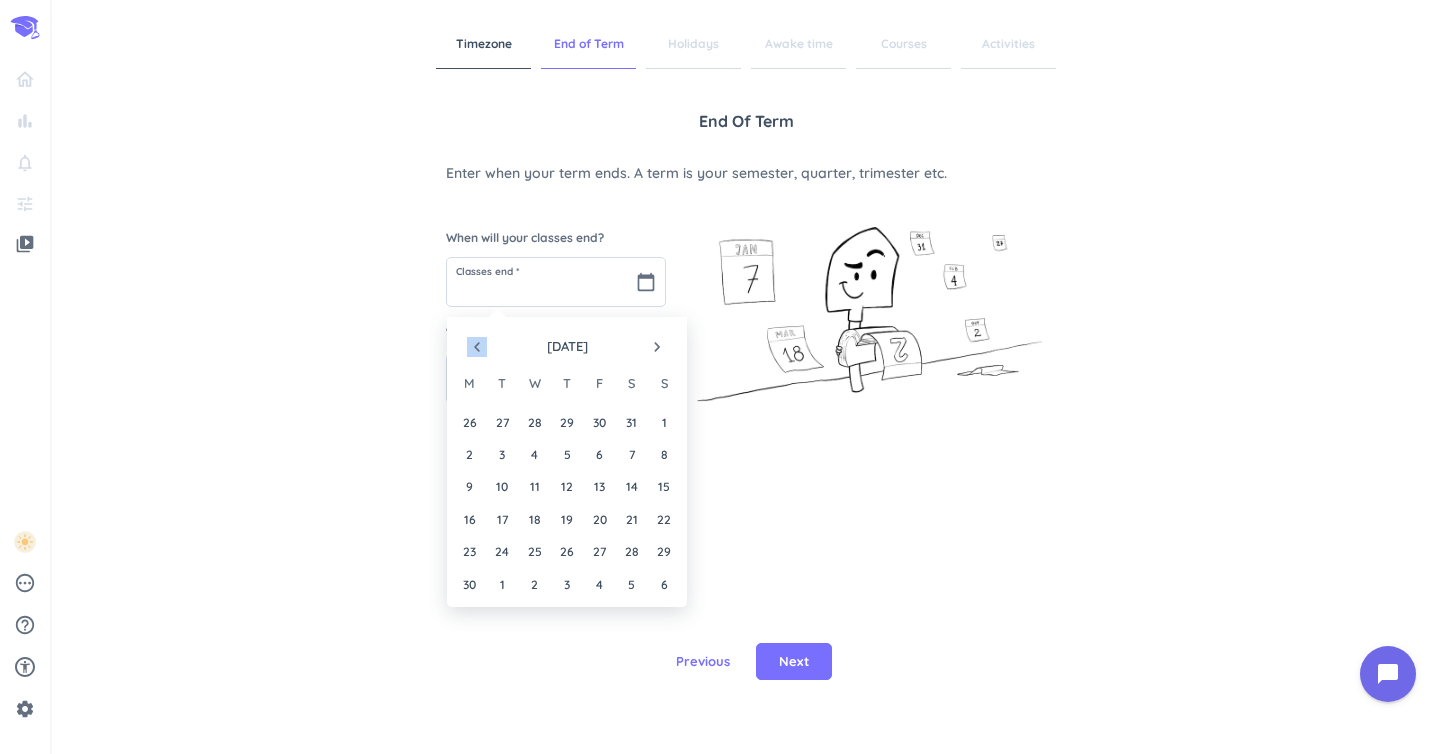click on "navigate_before" at bounding box center (477, 347) 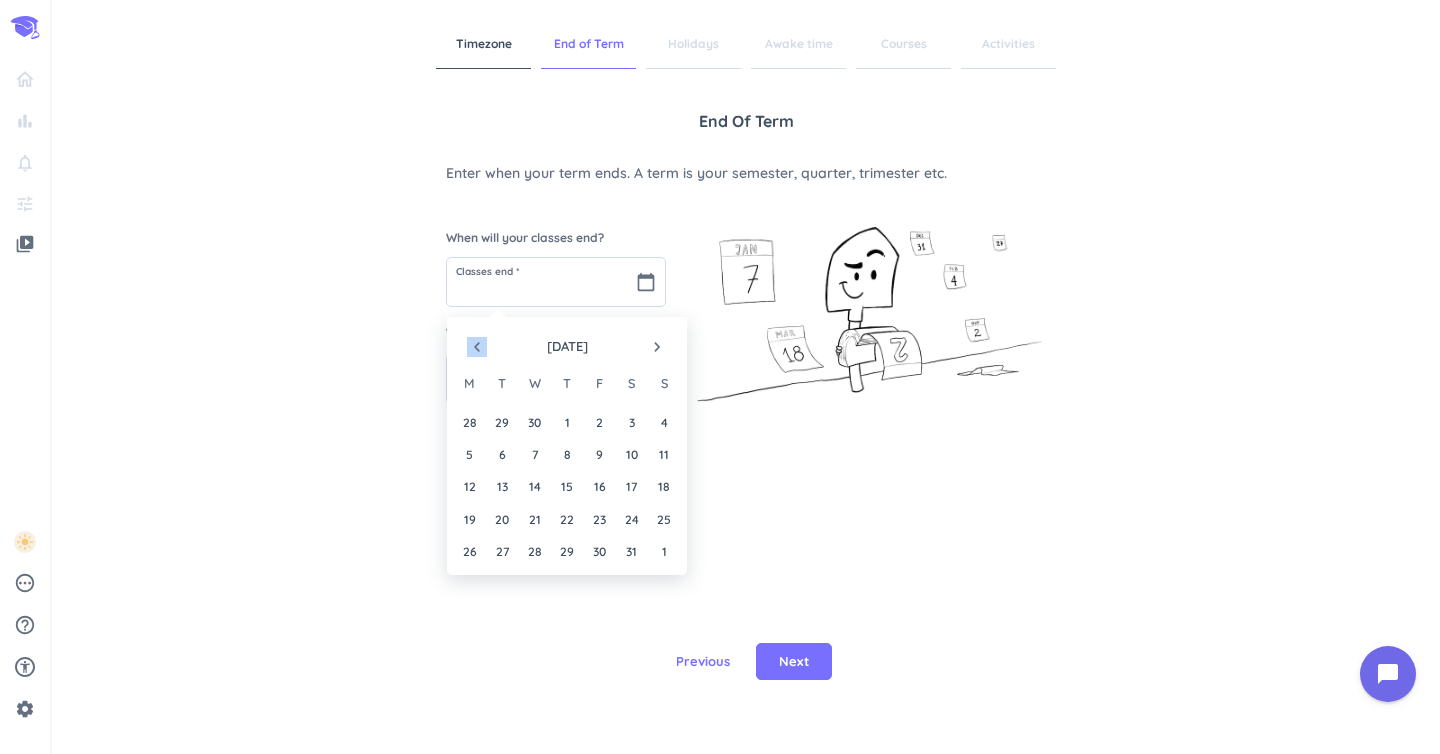click on "navigate_before" at bounding box center [477, 347] 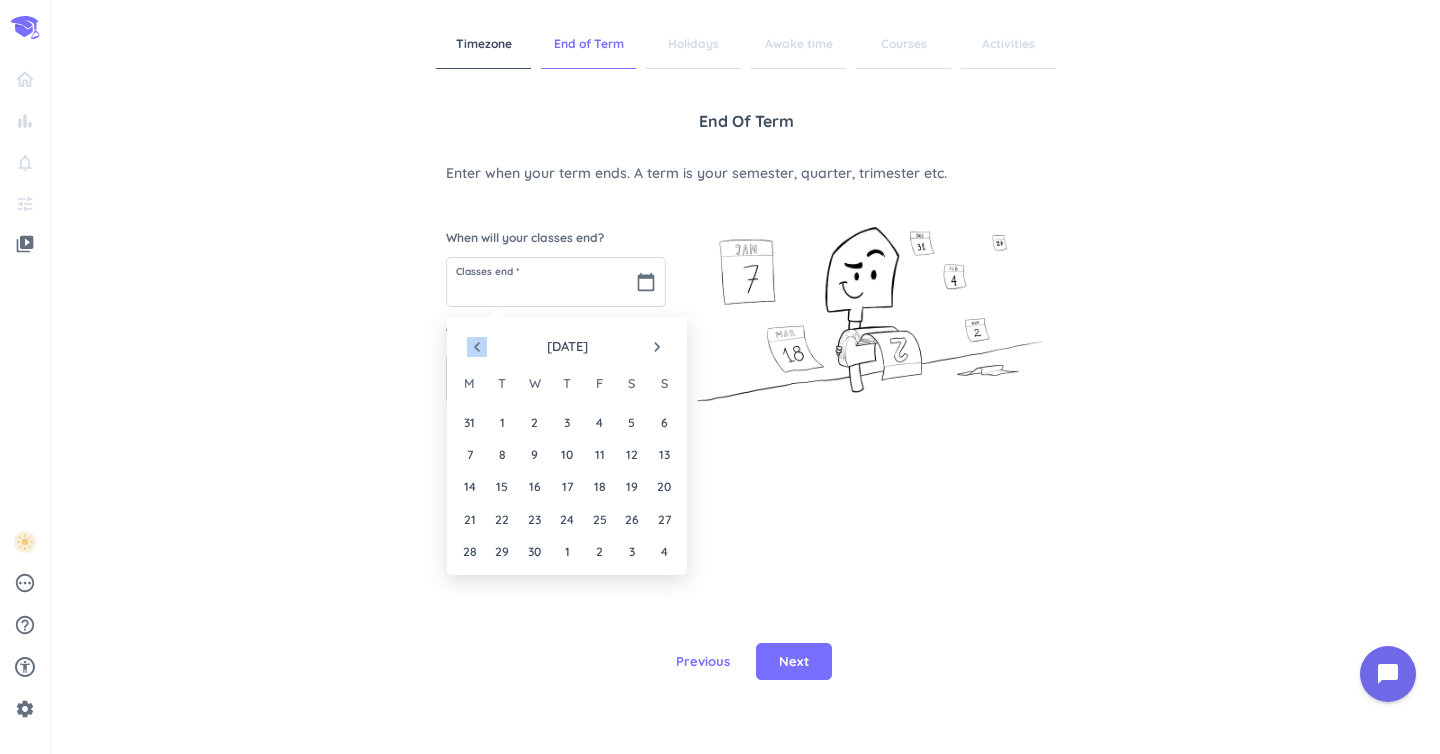 click on "navigate_before" at bounding box center [477, 347] 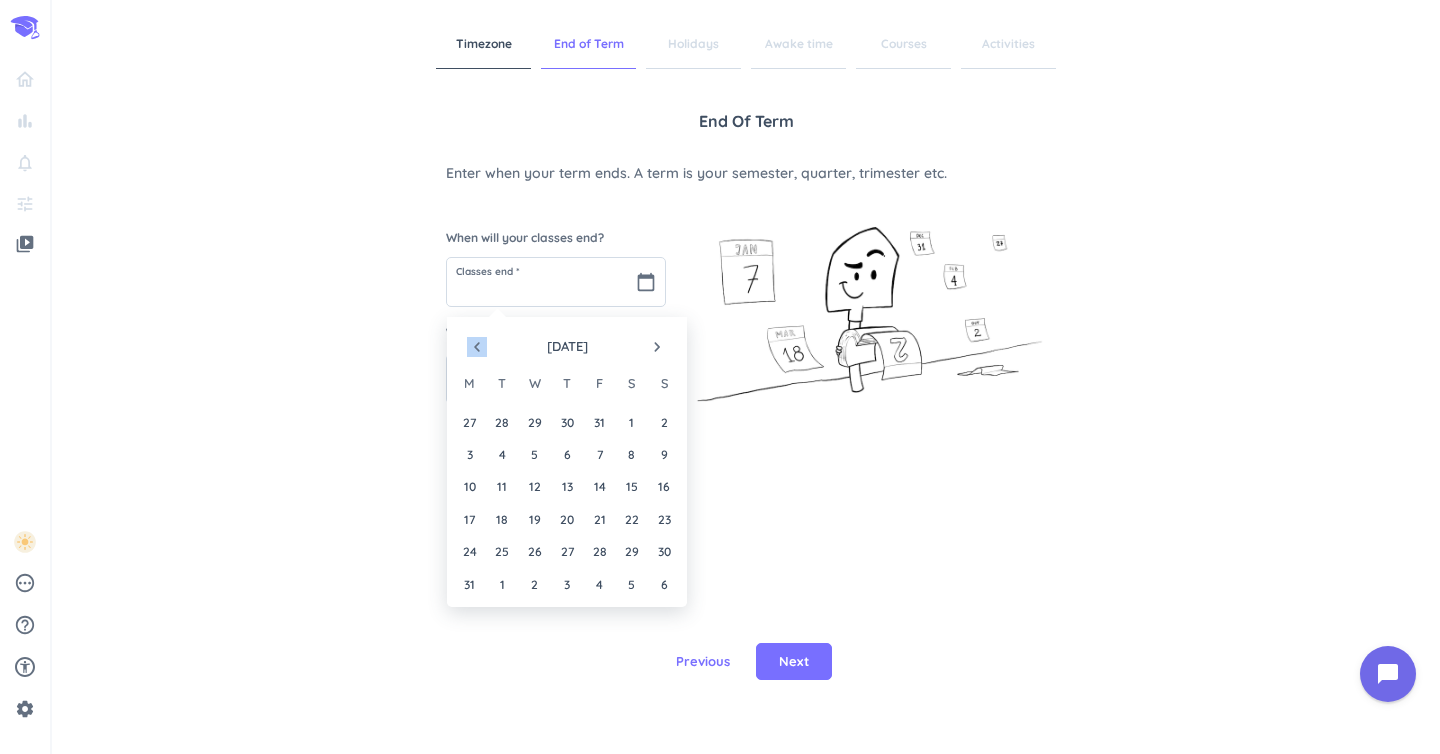 click on "navigate_before" at bounding box center [477, 347] 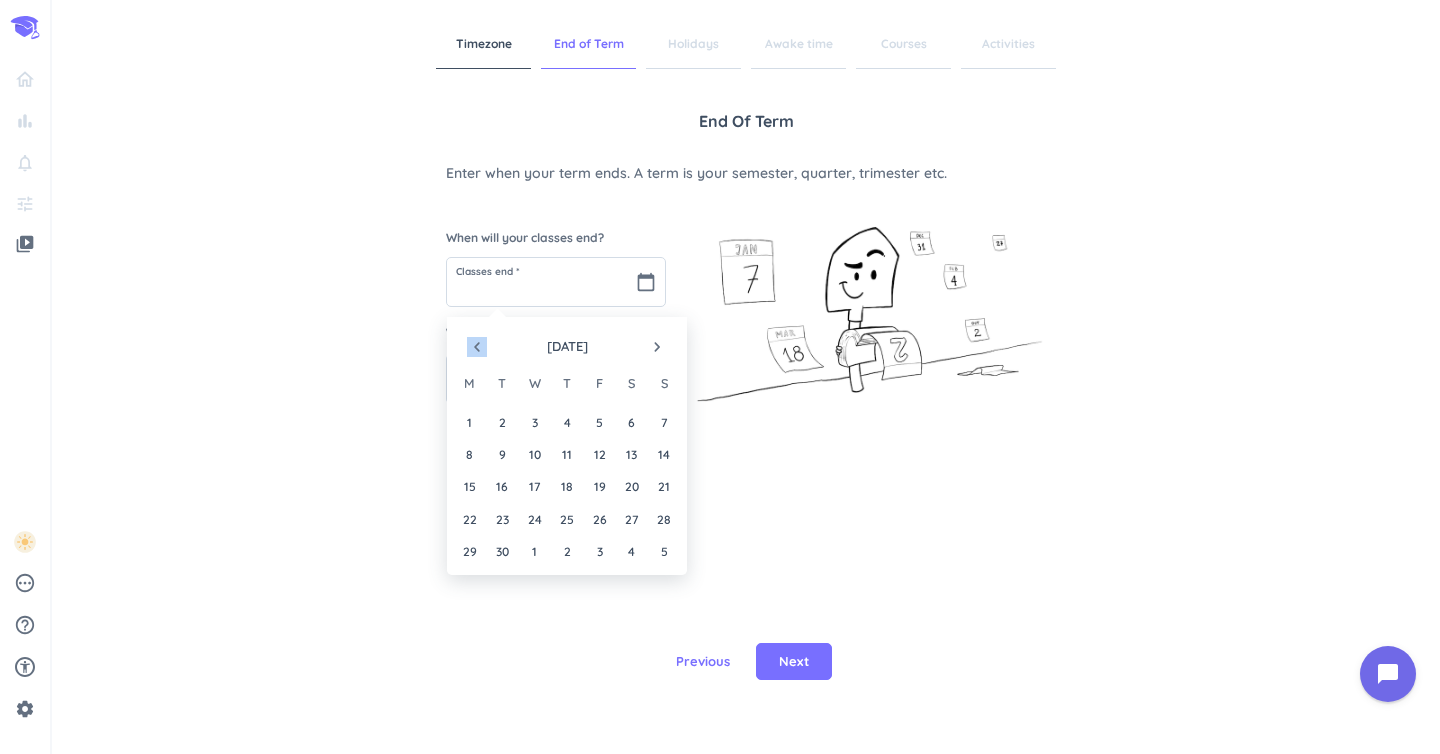 click on "navigate_before" at bounding box center [477, 347] 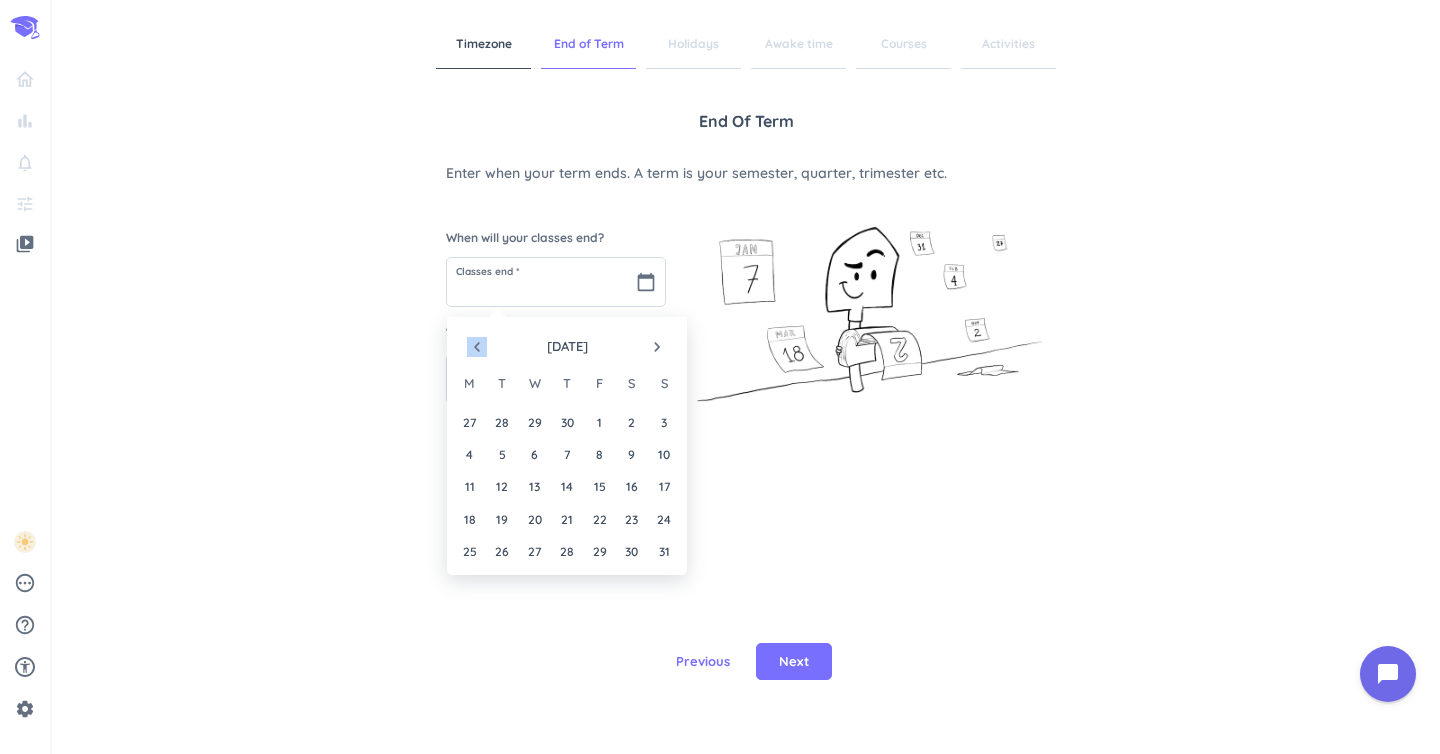 click on "navigate_before" at bounding box center [477, 347] 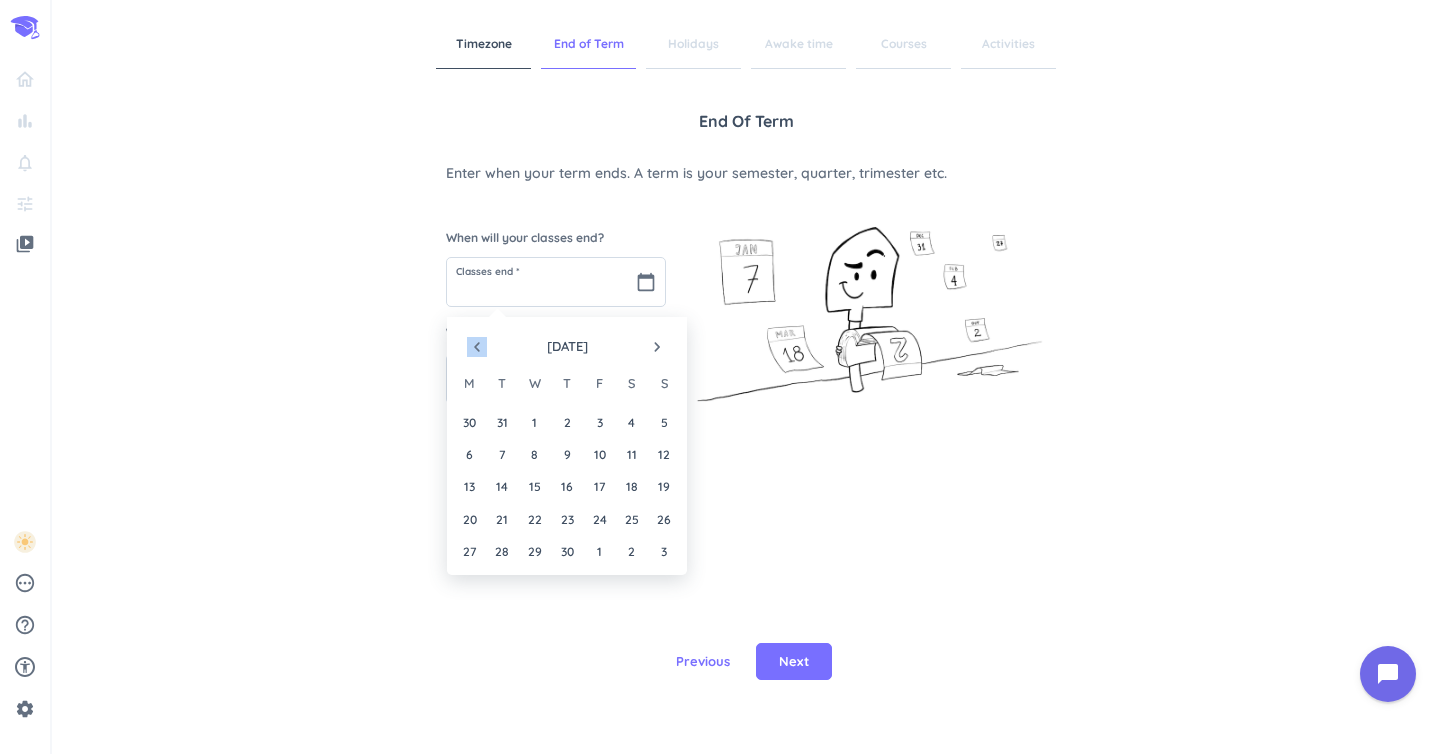 click on "navigate_before" at bounding box center (477, 347) 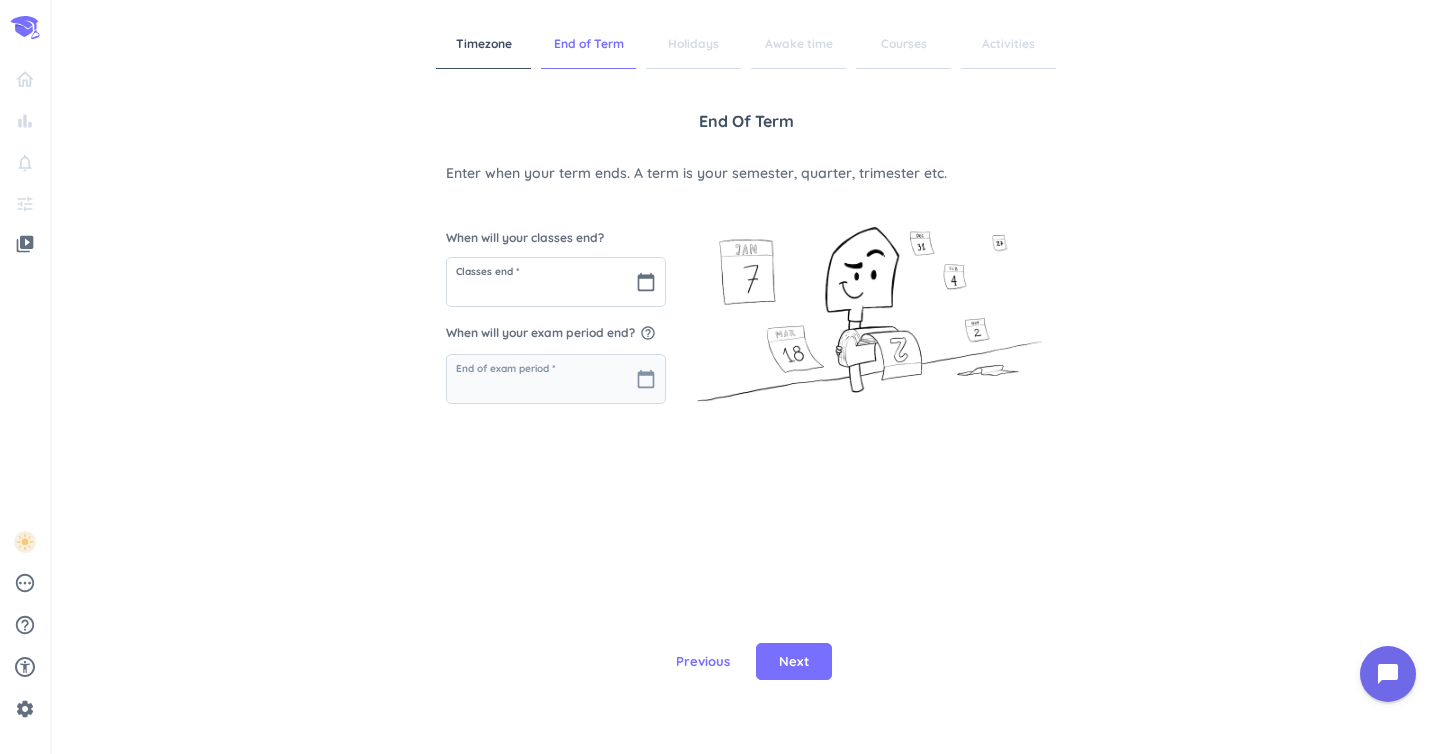 click on "When will your classes end? Classes end * calendar_today When will your exam period end? help_outline End of exam period * calendar_today" at bounding box center (556, 309) 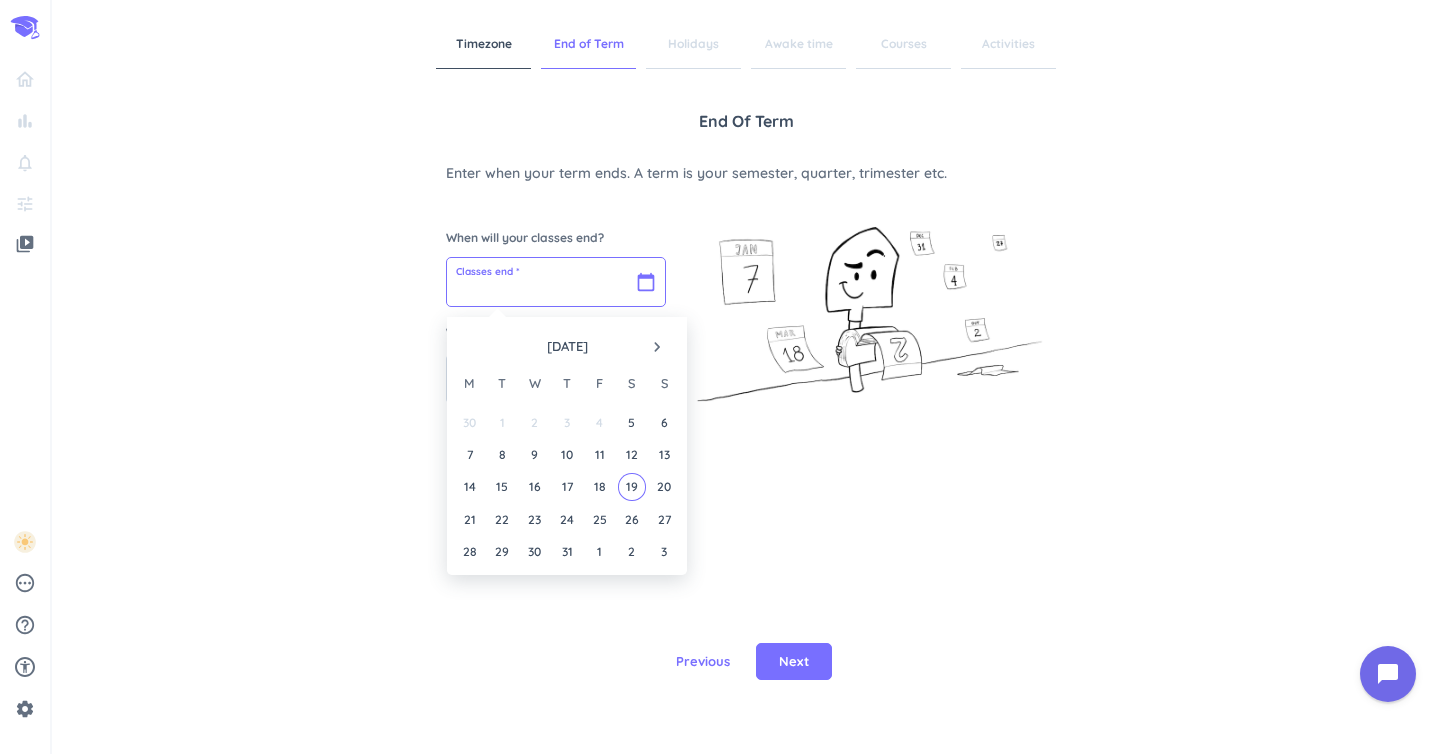 click at bounding box center [556, 282] 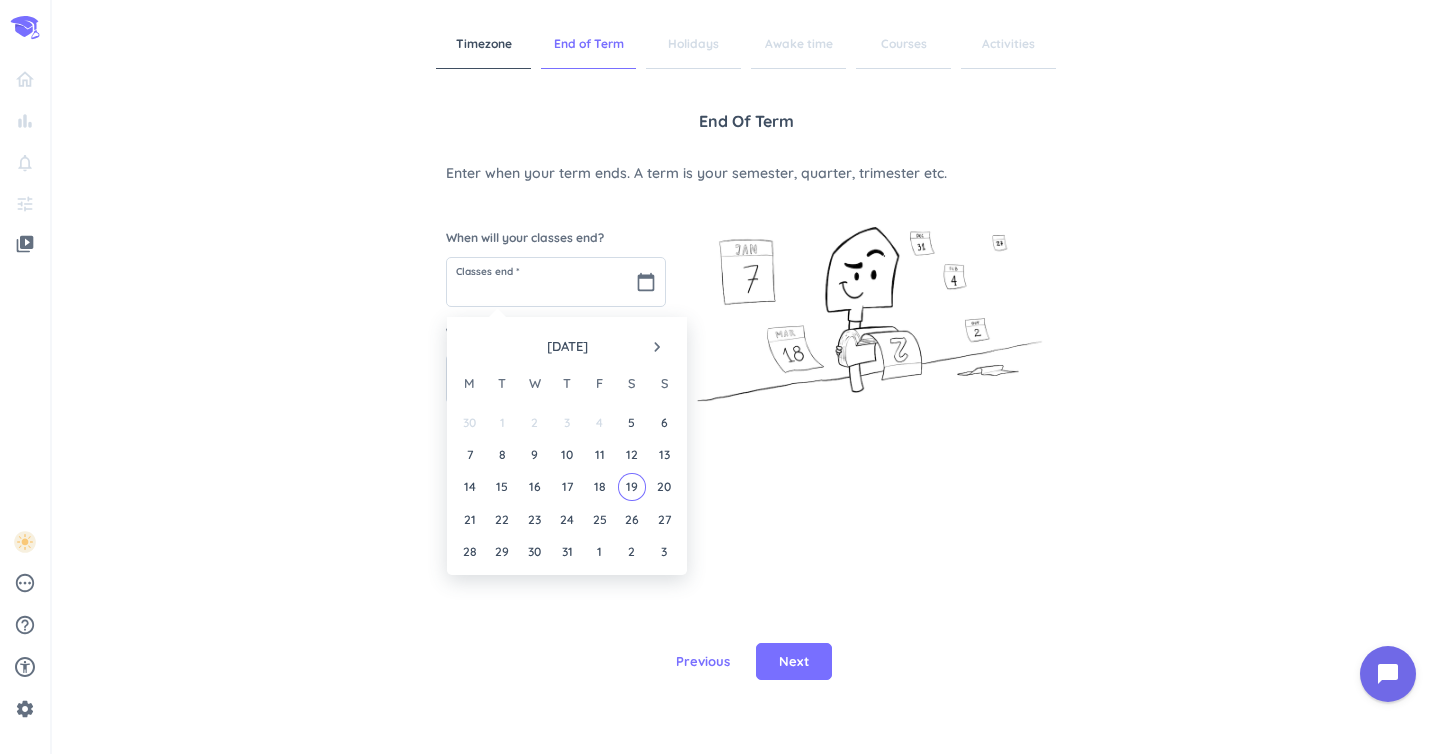 click on "When will your classes end?" at bounding box center (556, 238) 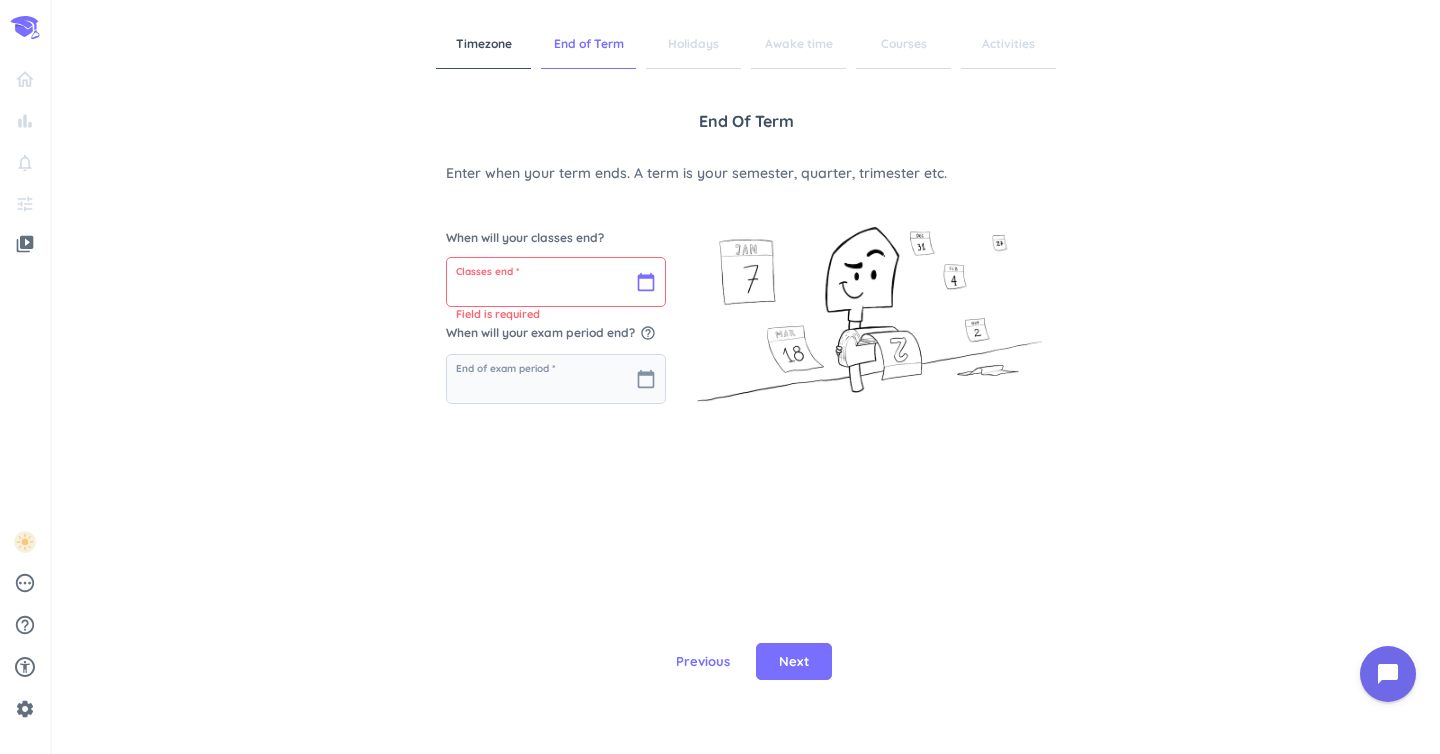 click at bounding box center [556, 282] 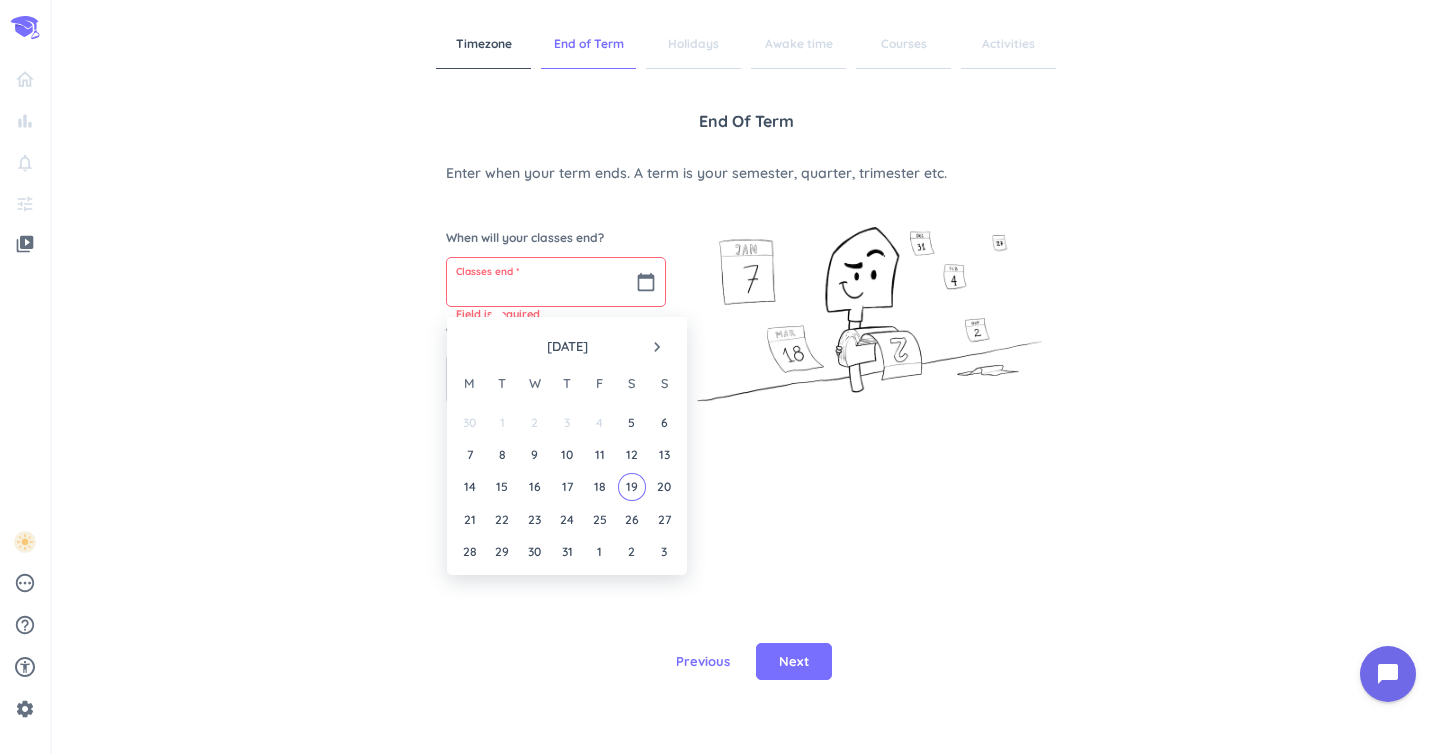 click on "navigate_next" at bounding box center [657, 347] 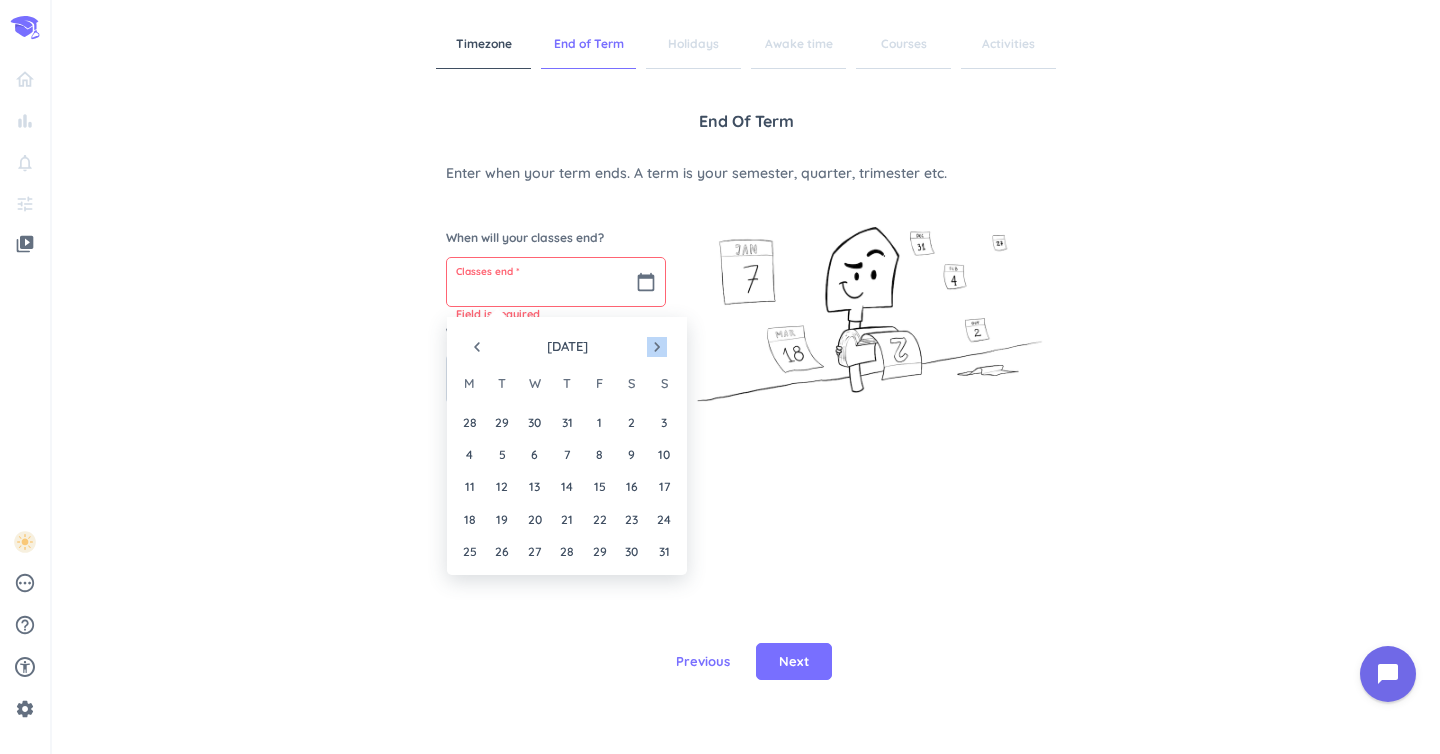 click on "navigate_next" at bounding box center (657, 347) 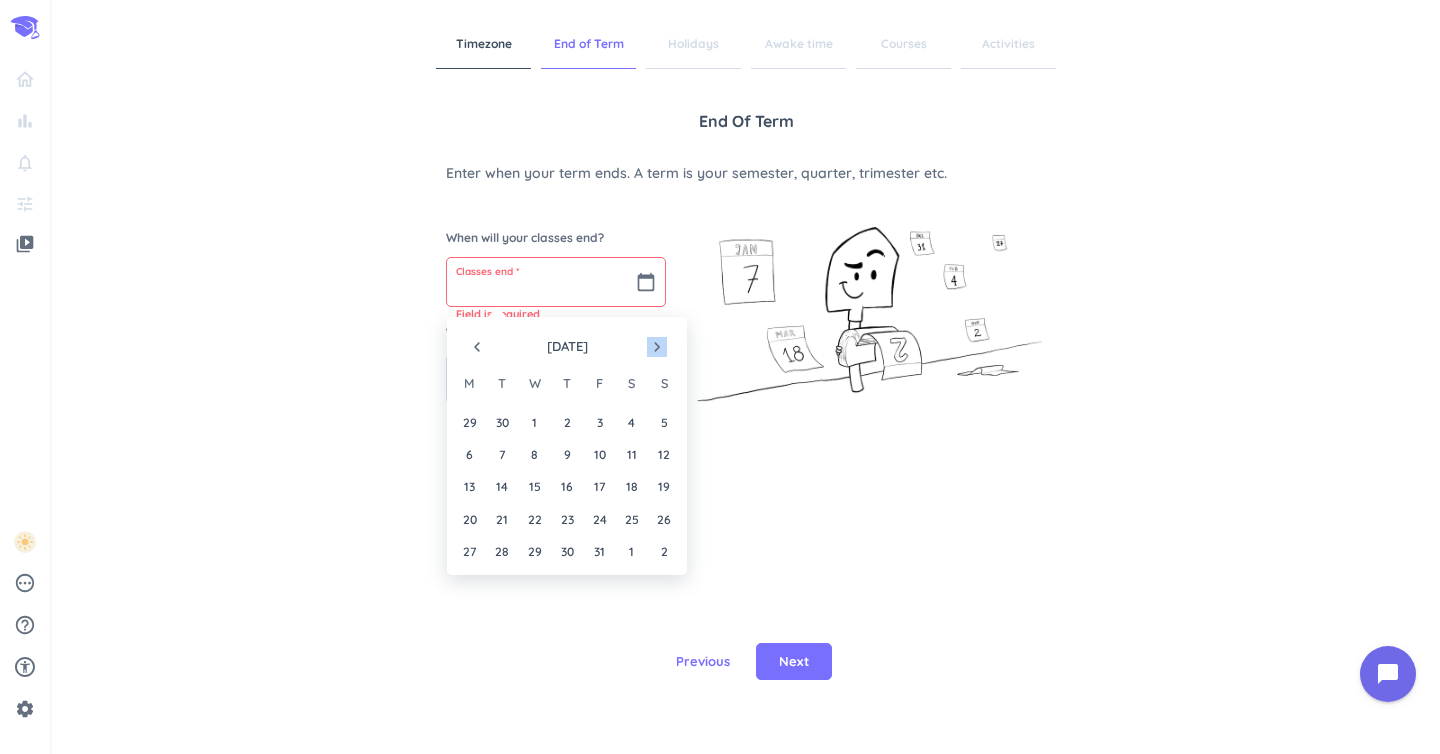 click on "navigate_next" at bounding box center [657, 347] 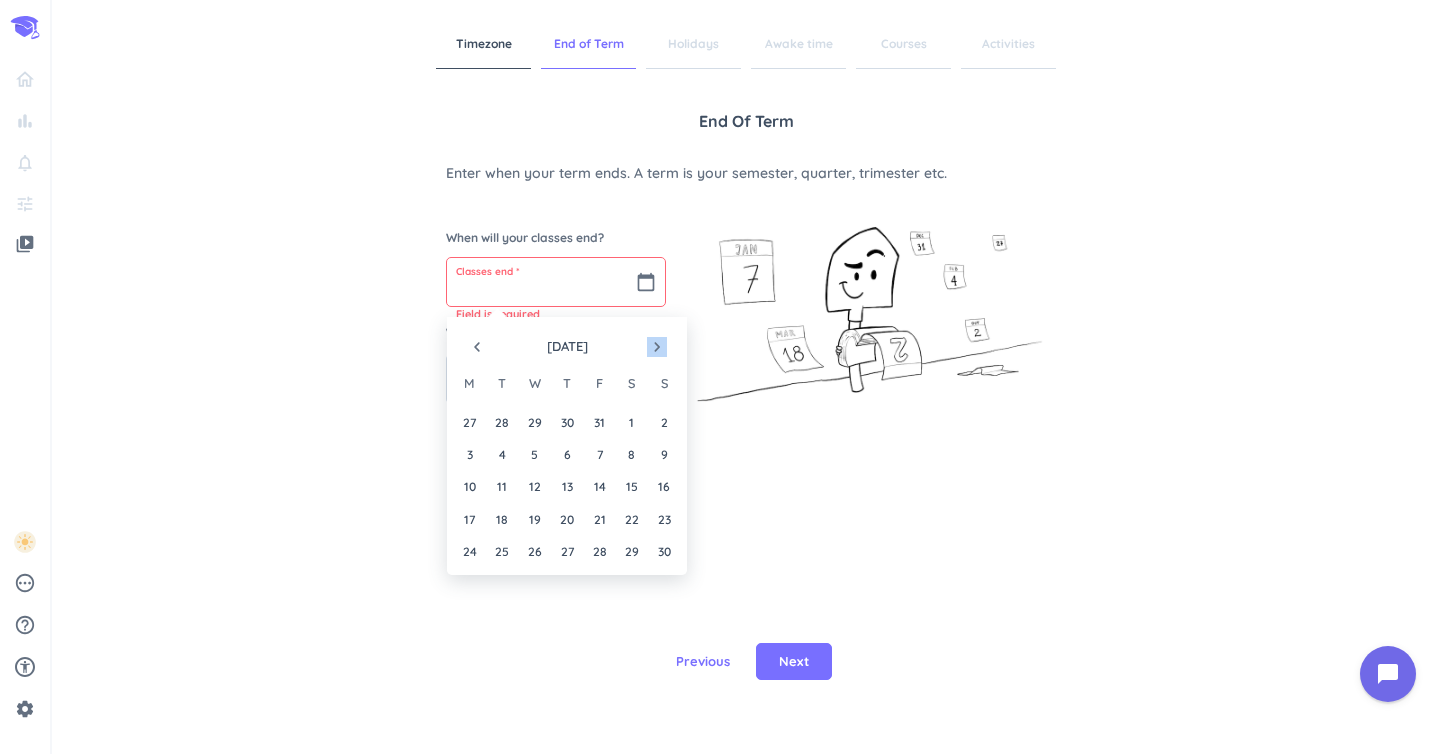 click on "navigate_next" at bounding box center (657, 347) 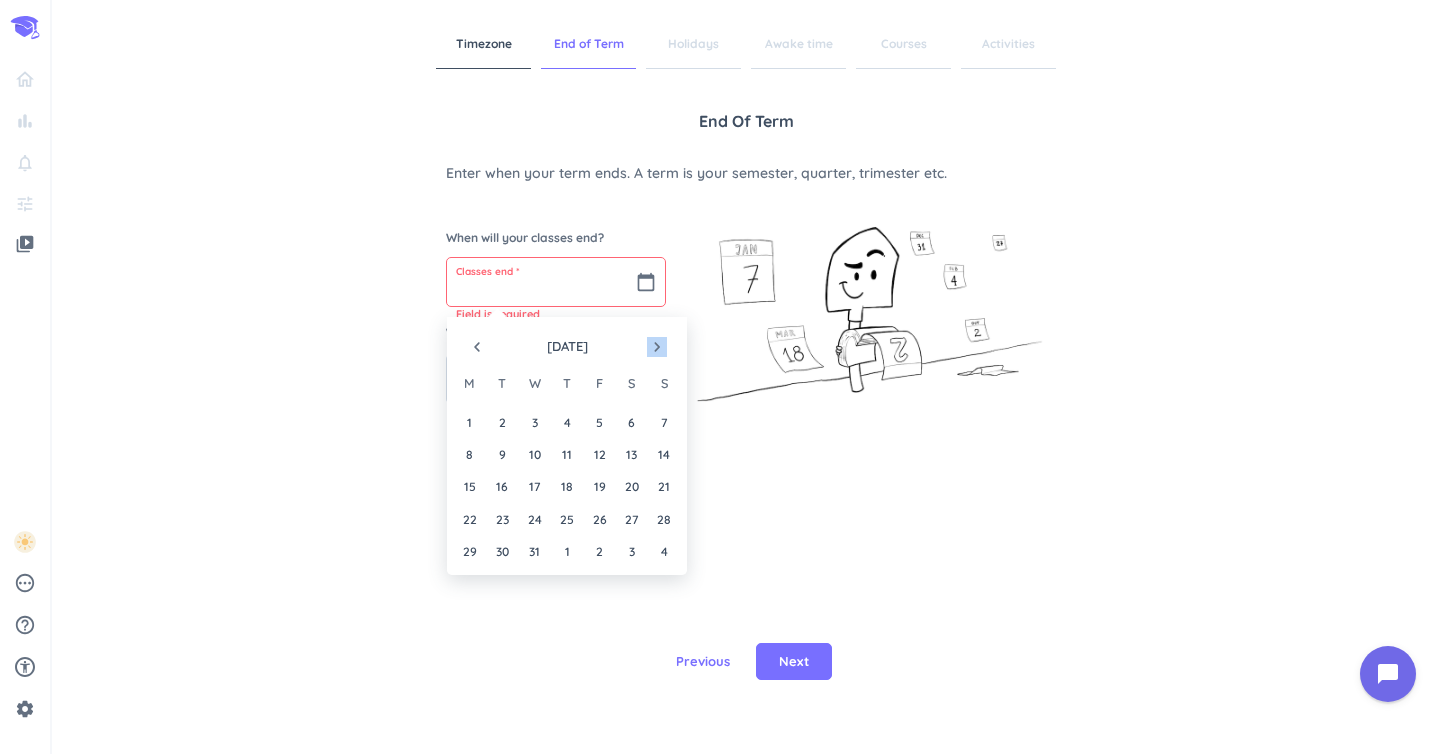 click on "navigate_next" at bounding box center [657, 347] 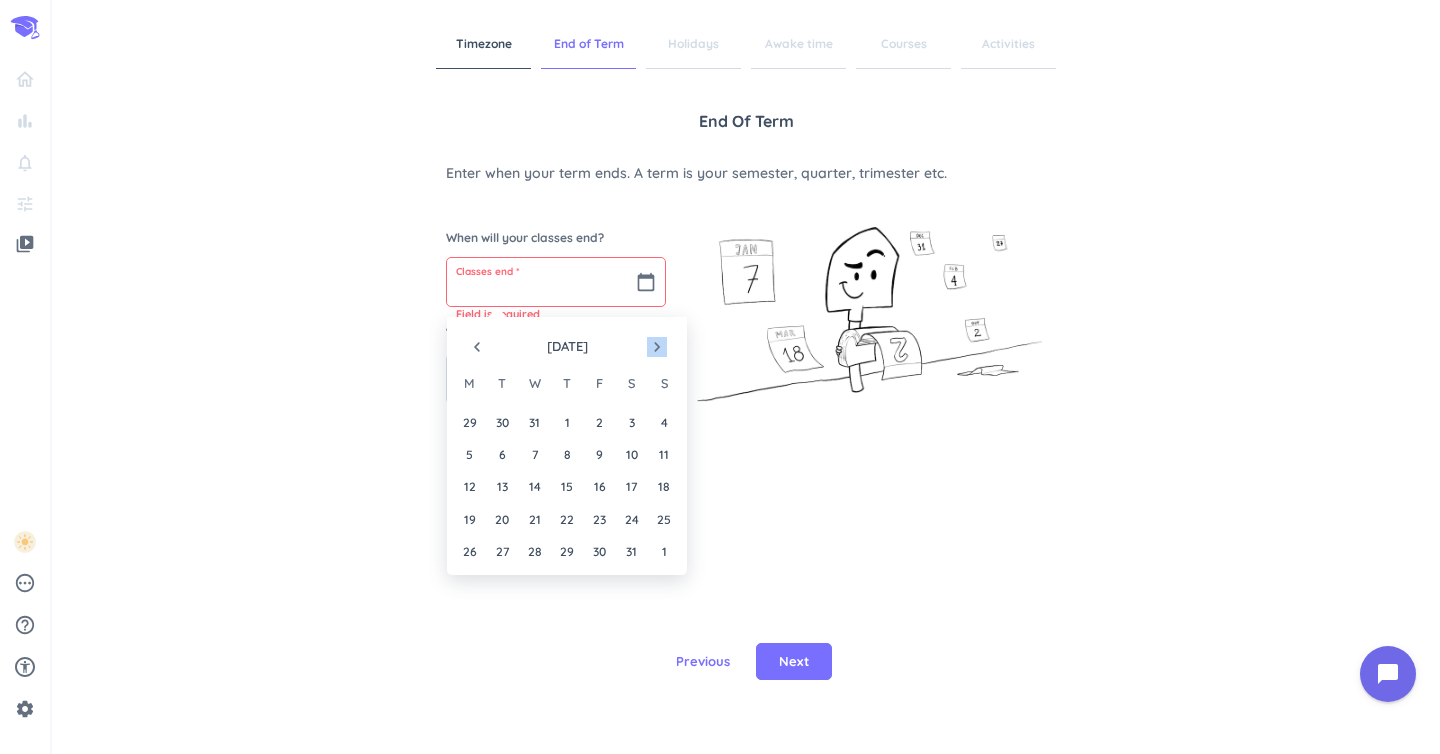 click on "navigate_next" at bounding box center (657, 347) 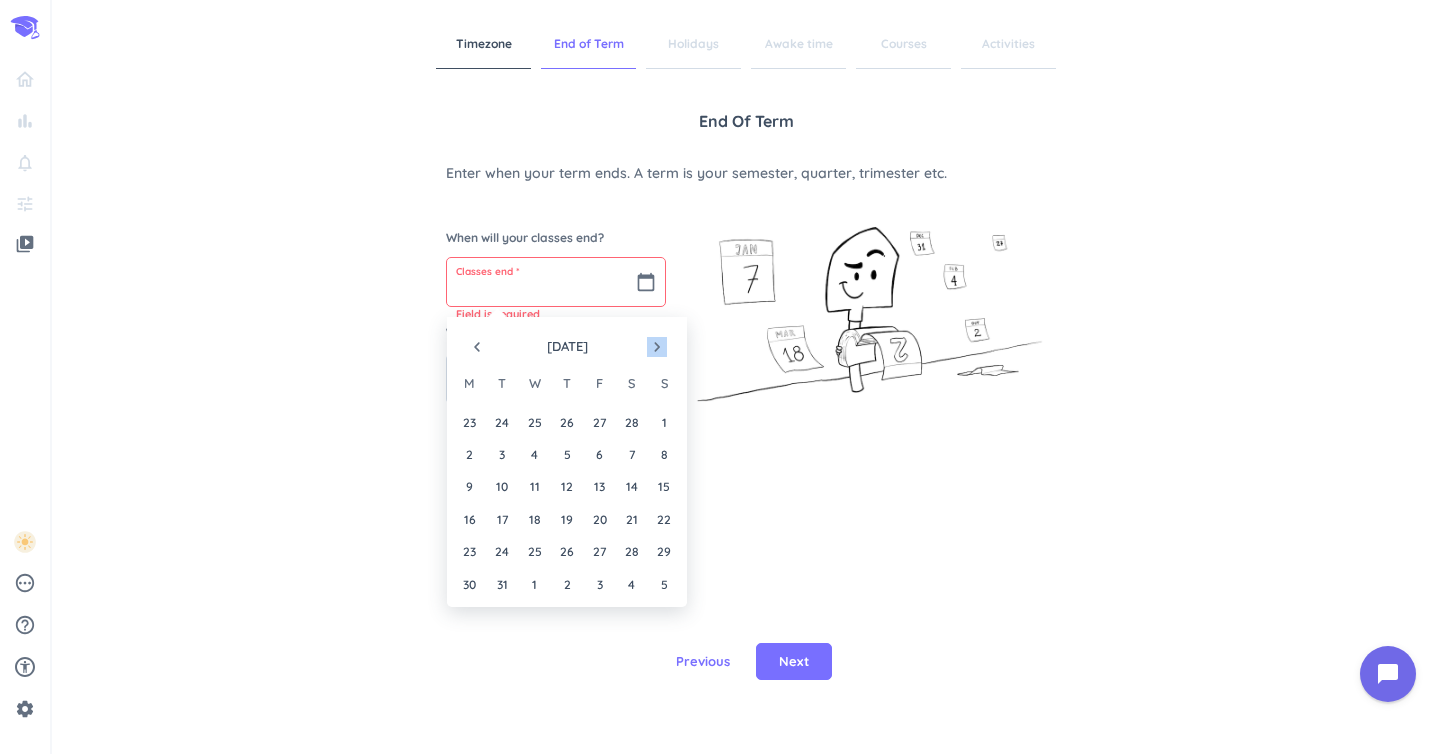 click on "navigate_next" at bounding box center [657, 347] 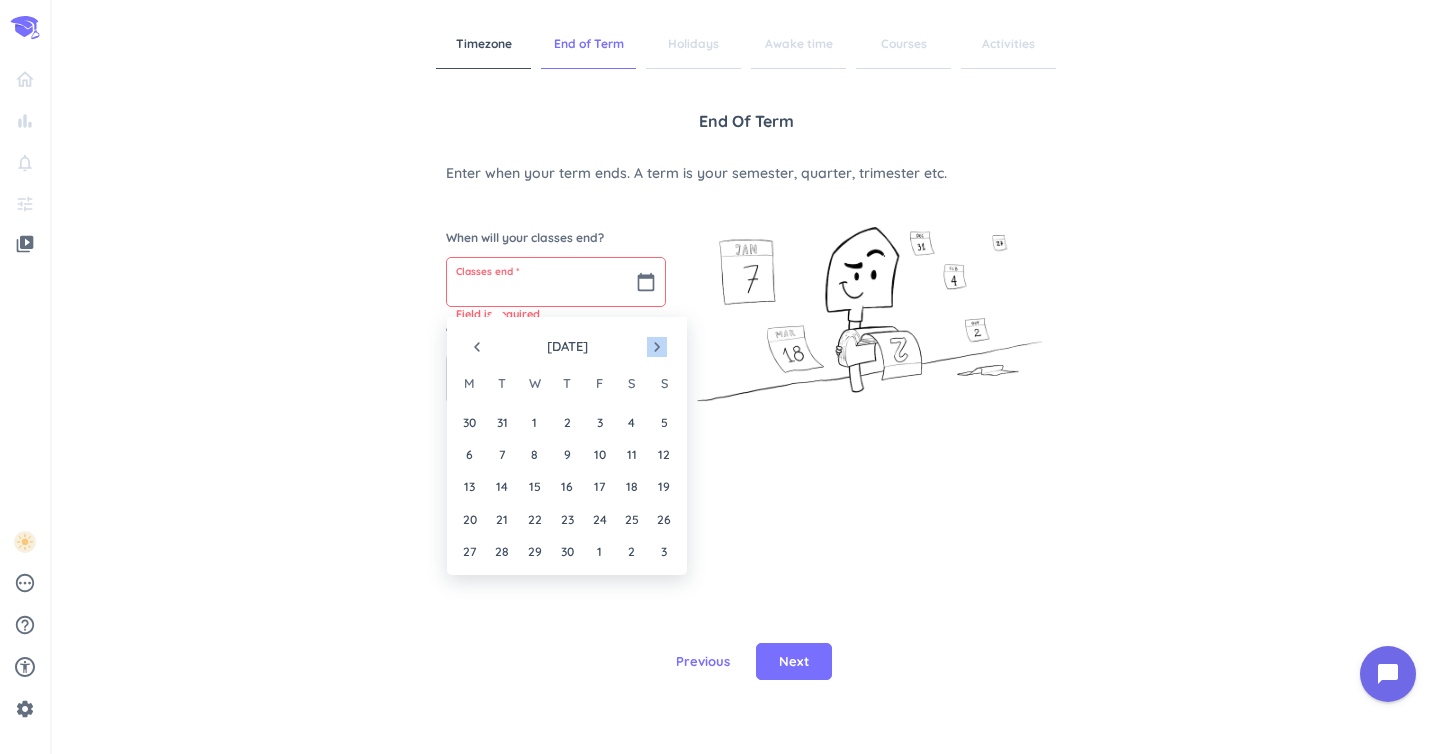 click on "navigate_next" at bounding box center (657, 347) 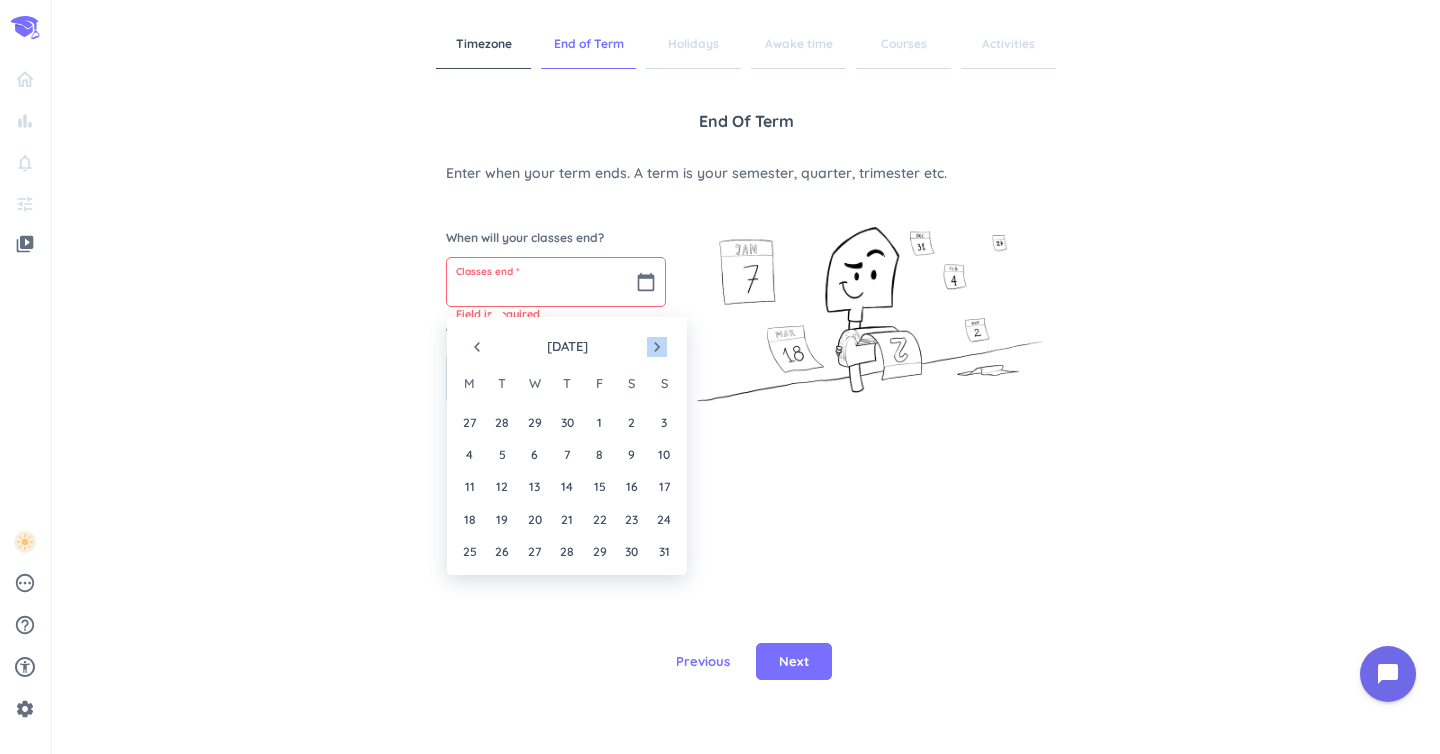 click on "navigate_next" at bounding box center [657, 347] 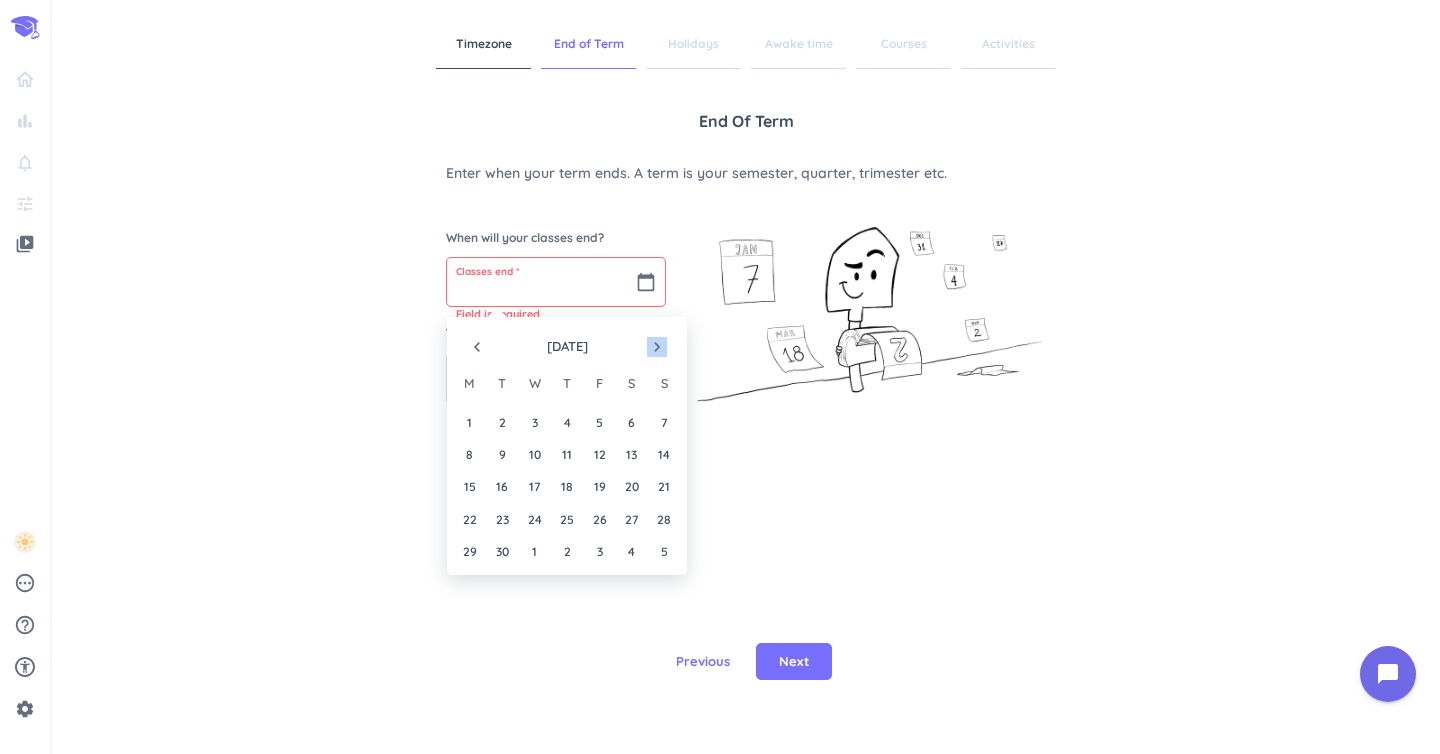 click on "navigate_next" at bounding box center [657, 347] 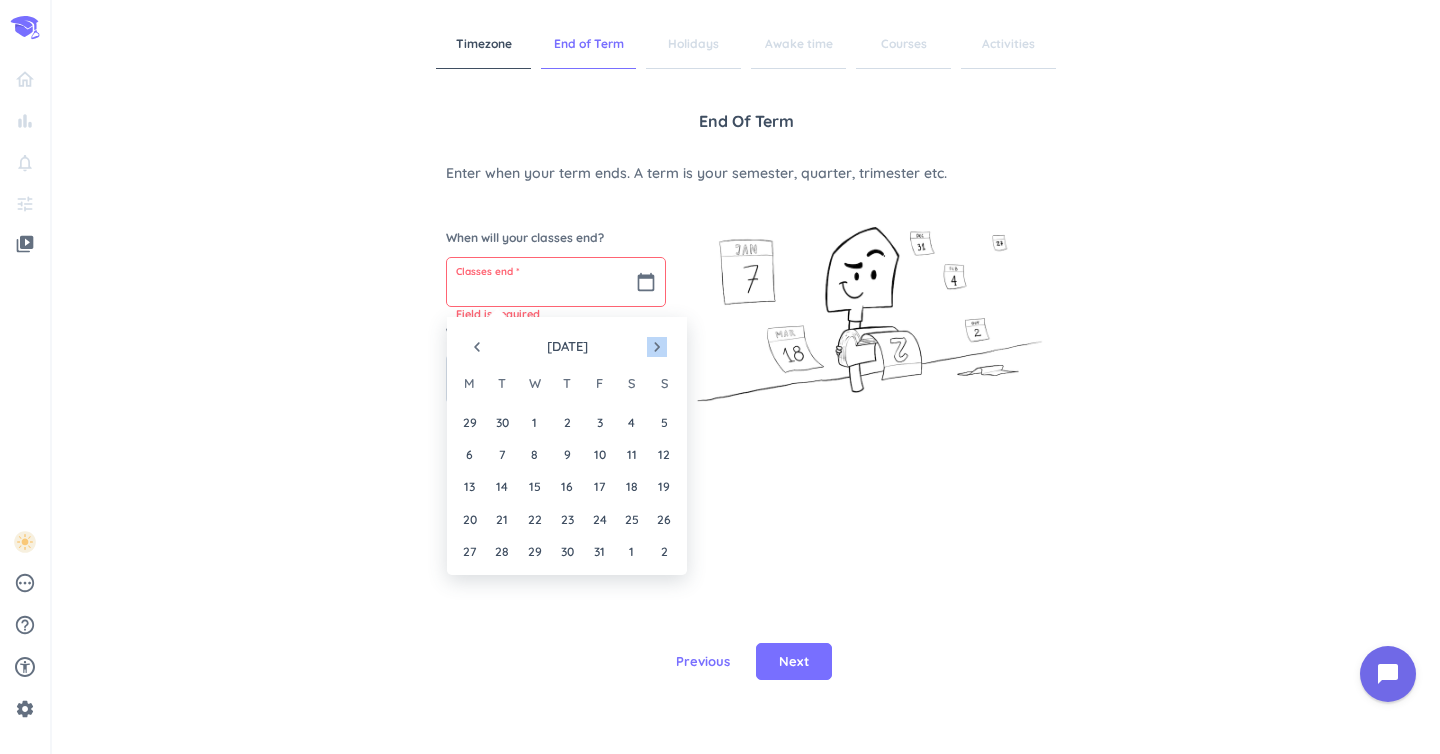 click on "navigate_next" at bounding box center [657, 347] 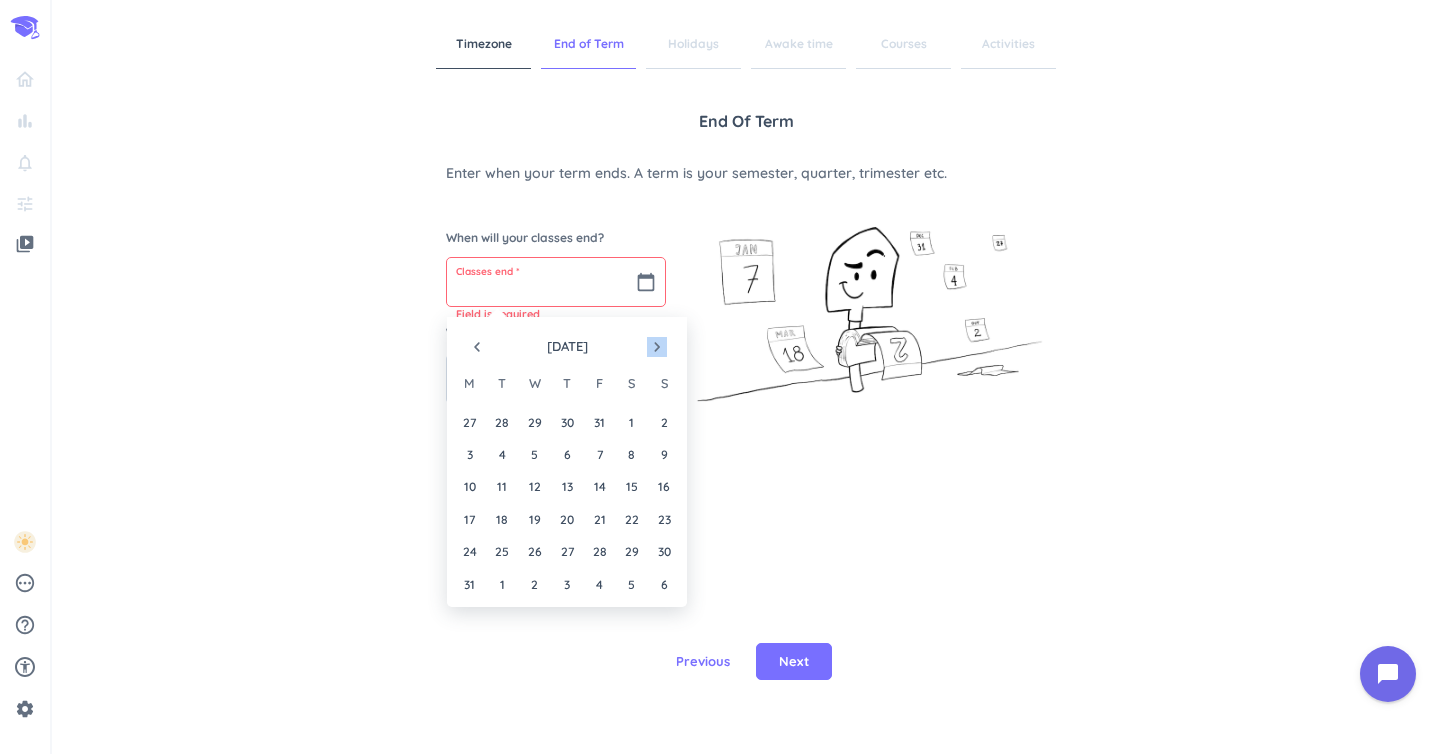click on "navigate_next" at bounding box center [657, 347] 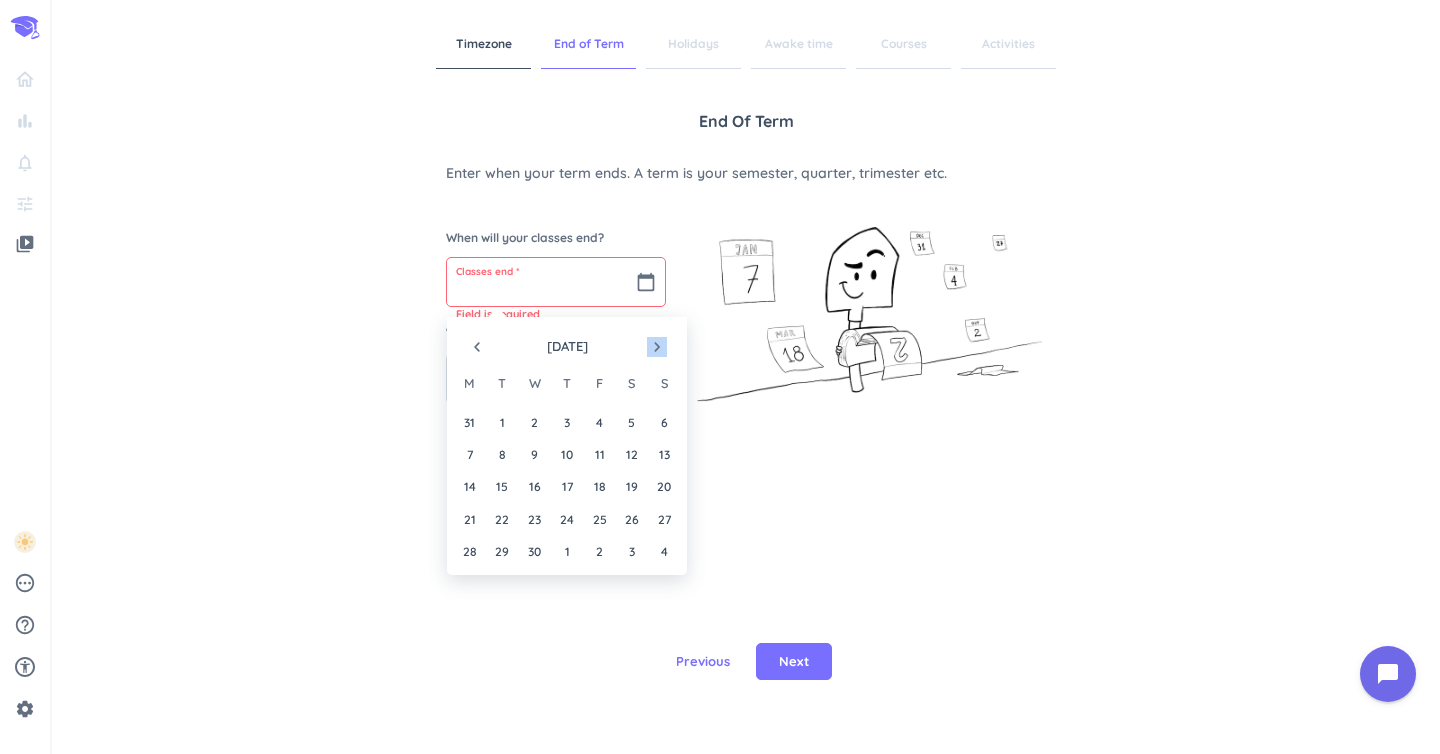 click on "navigate_next" at bounding box center (657, 347) 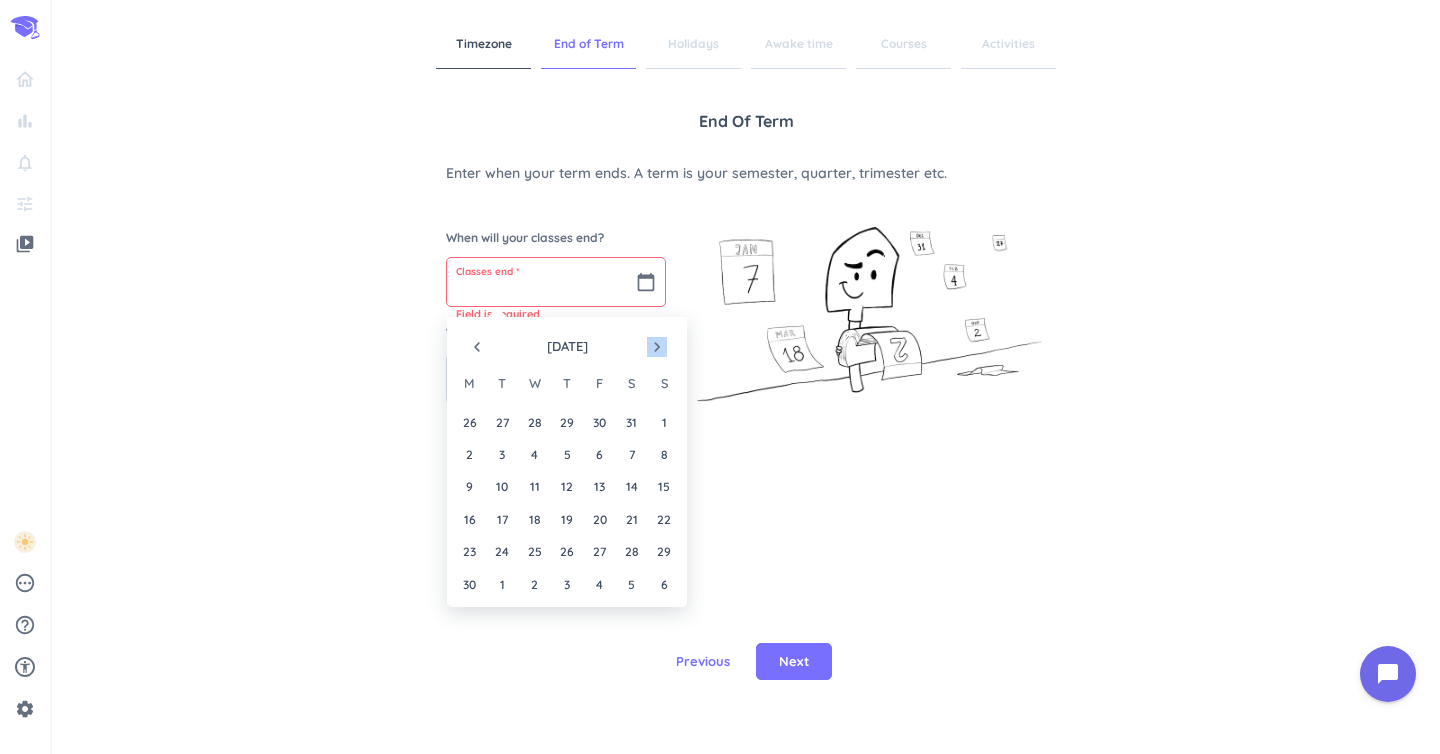 click on "navigate_next" at bounding box center [657, 347] 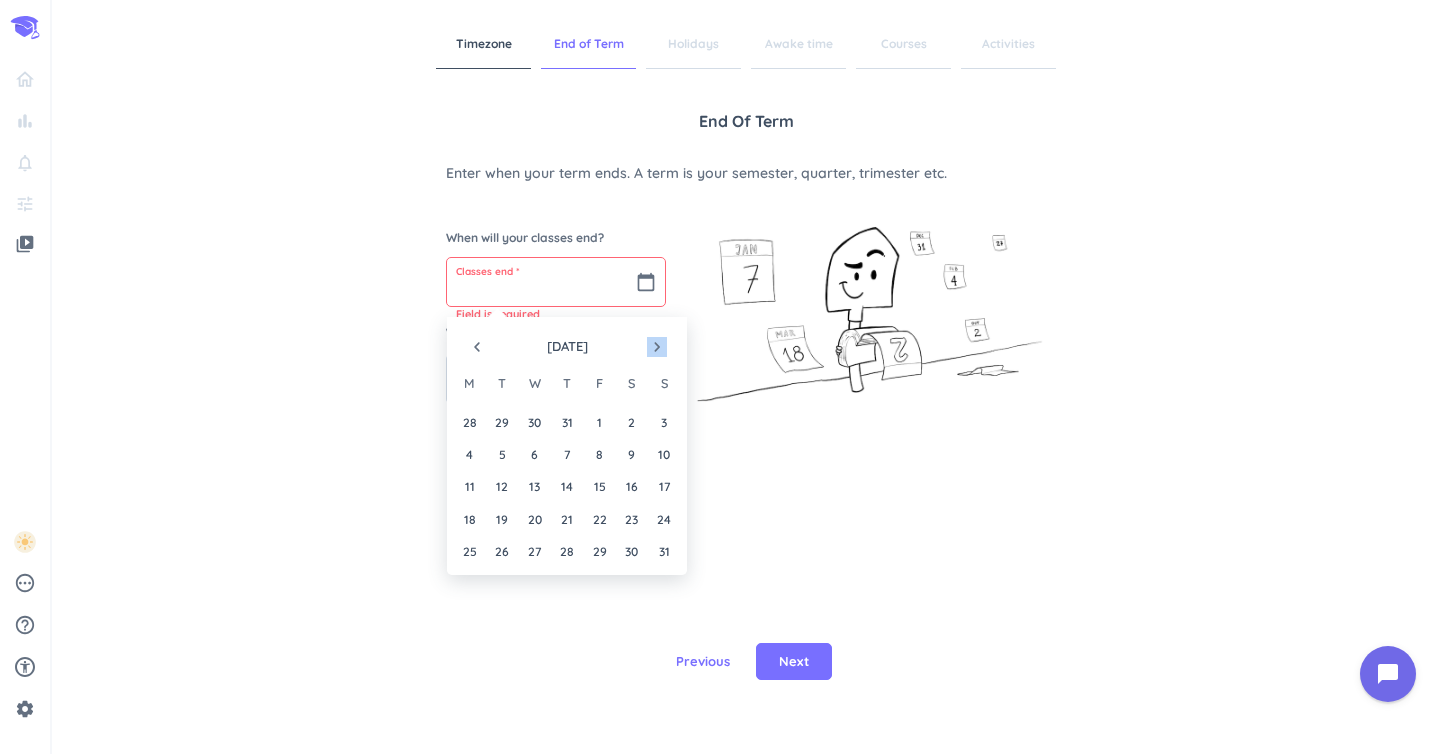 click on "navigate_next" at bounding box center (657, 347) 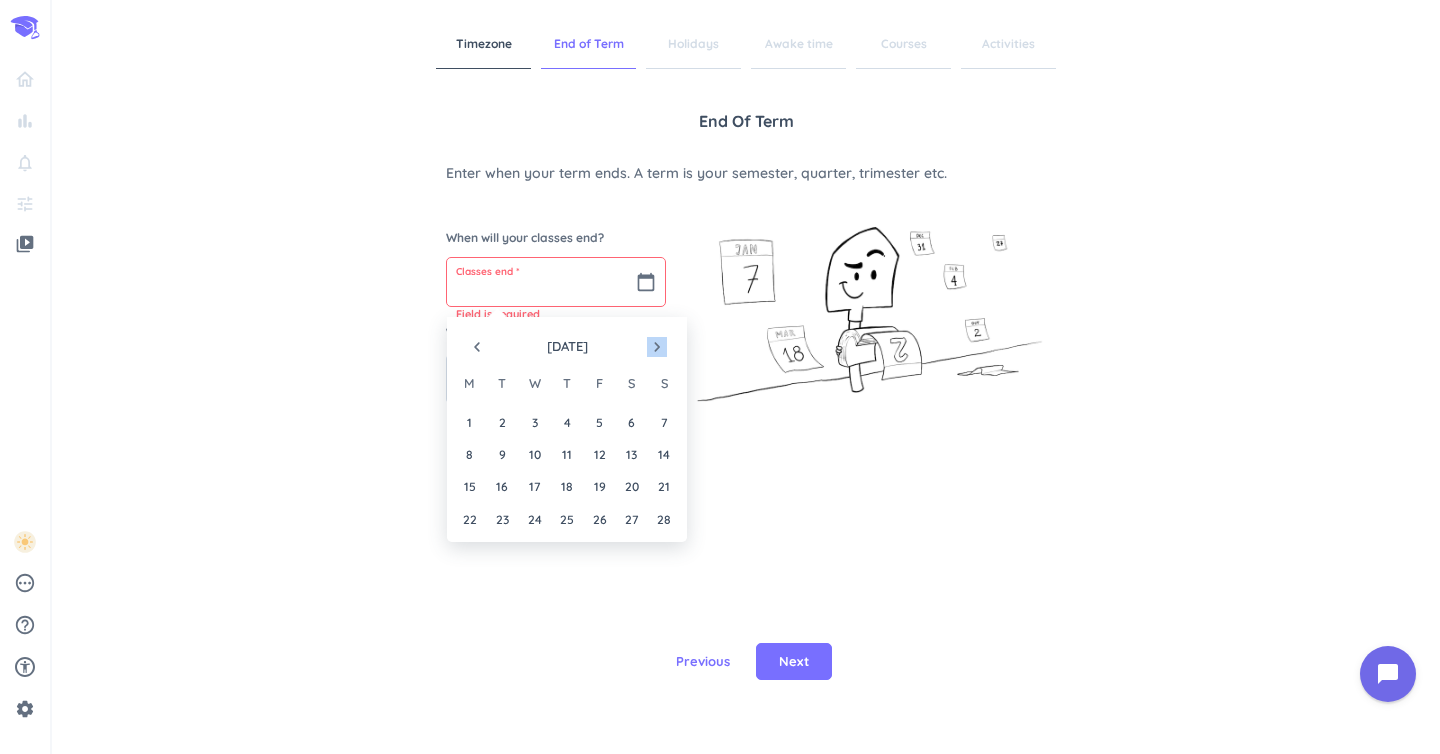 click on "navigate_next" at bounding box center (657, 347) 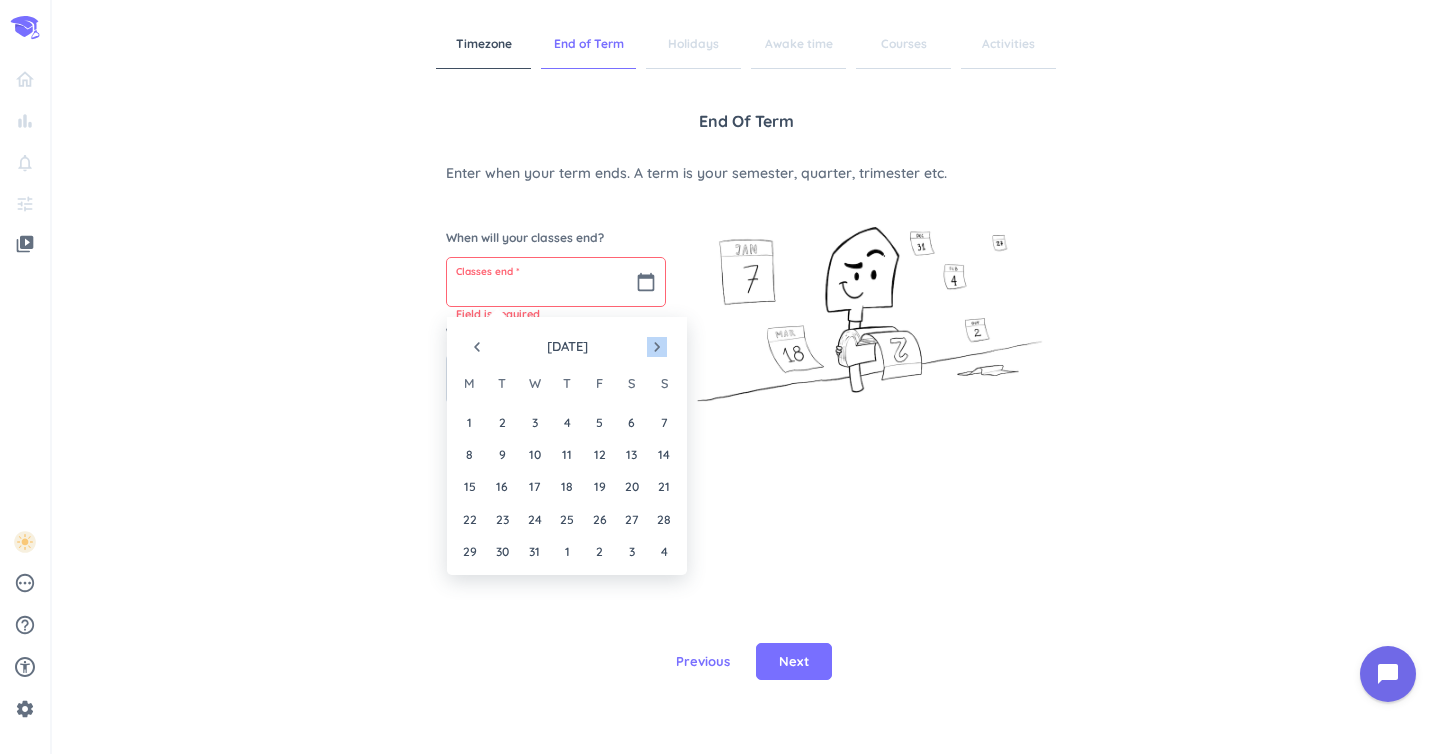 click on "navigate_next" at bounding box center (657, 347) 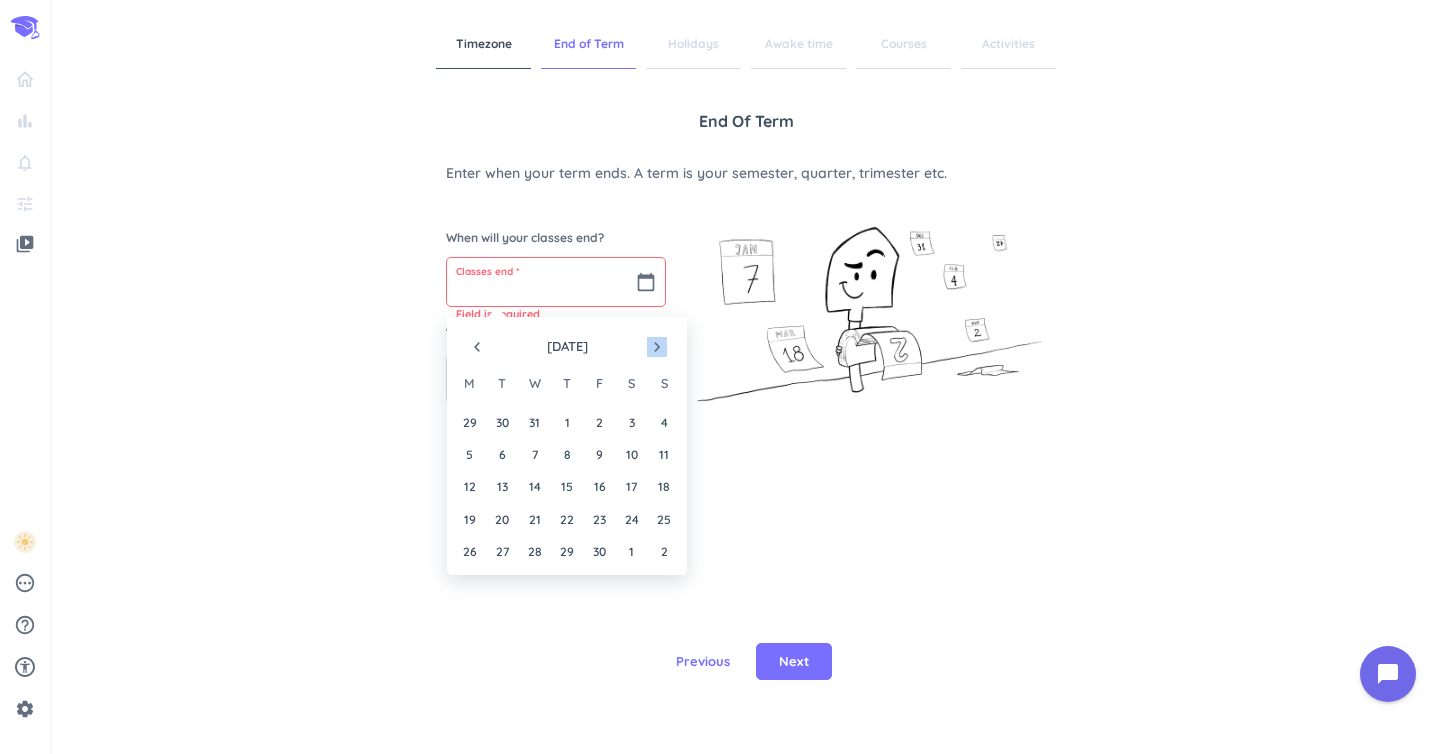 click on "navigate_next" at bounding box center [657, 347] 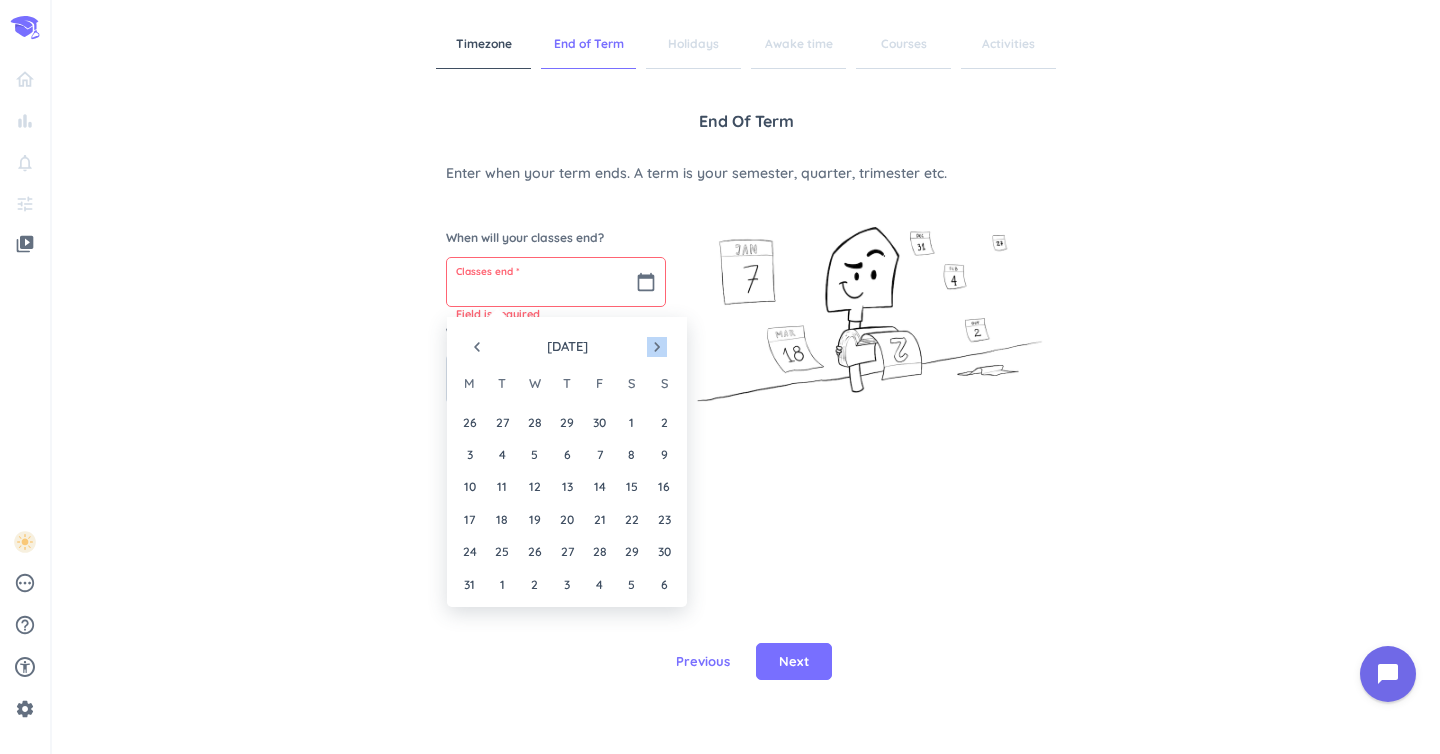 click on "navigate_next" at bounding box center (657, 347) 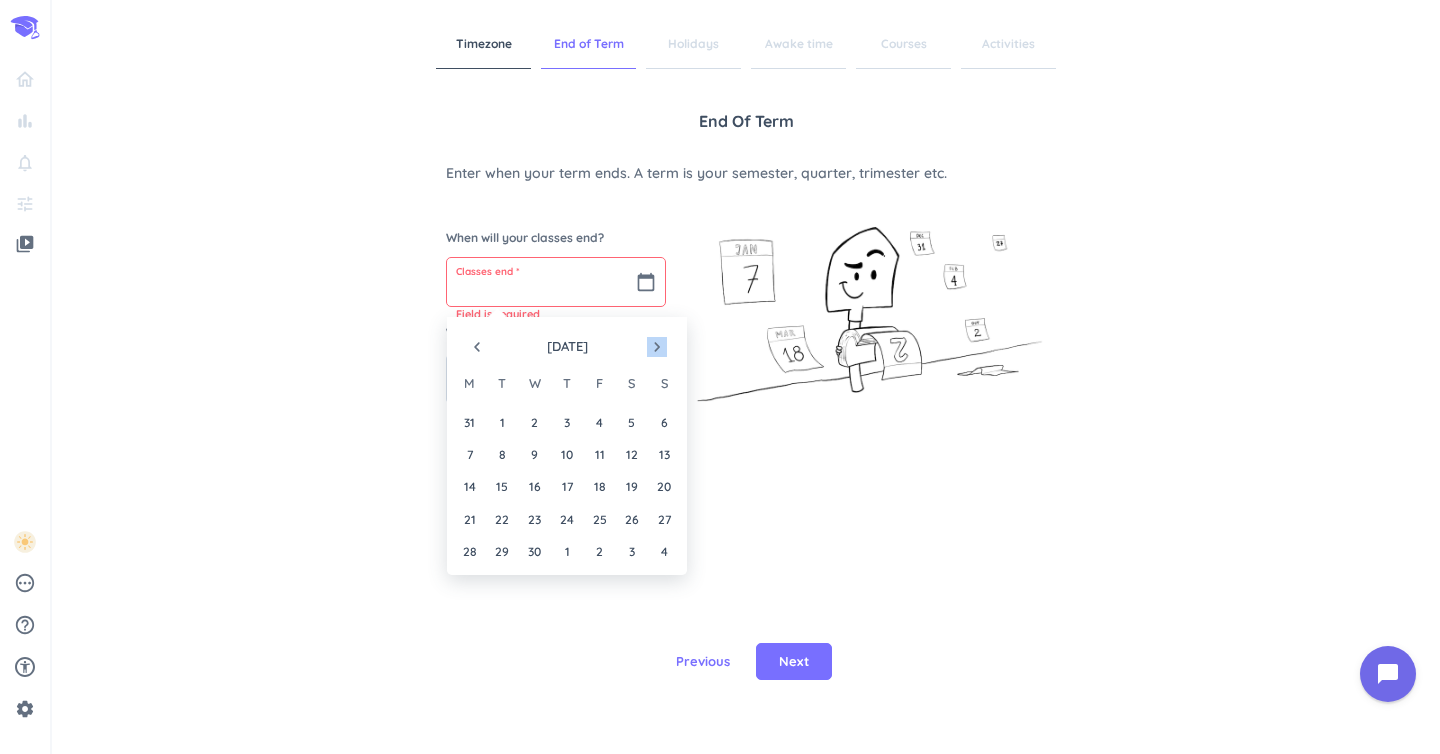click on "navigate_next" at bounding box center (657, 347) 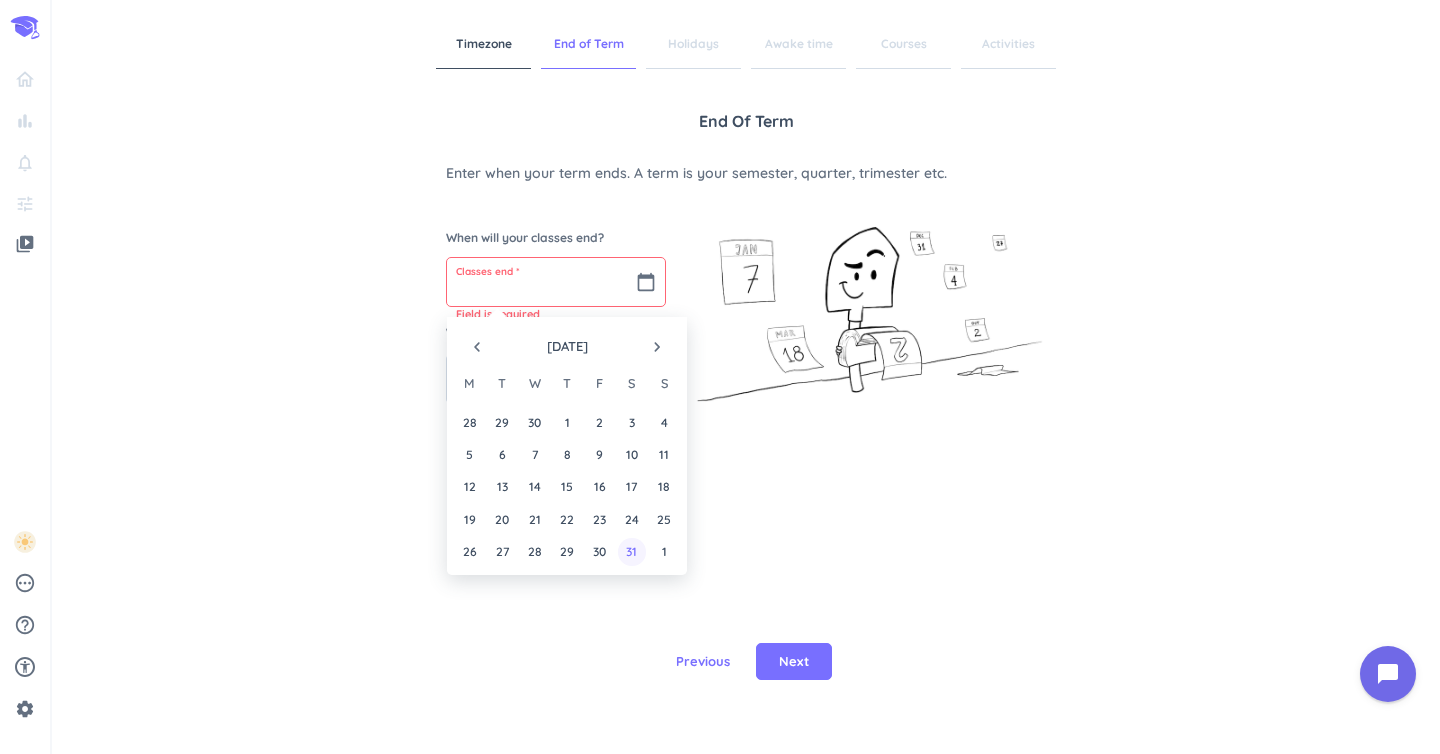 click on "31" at bounding box center (631, 551) 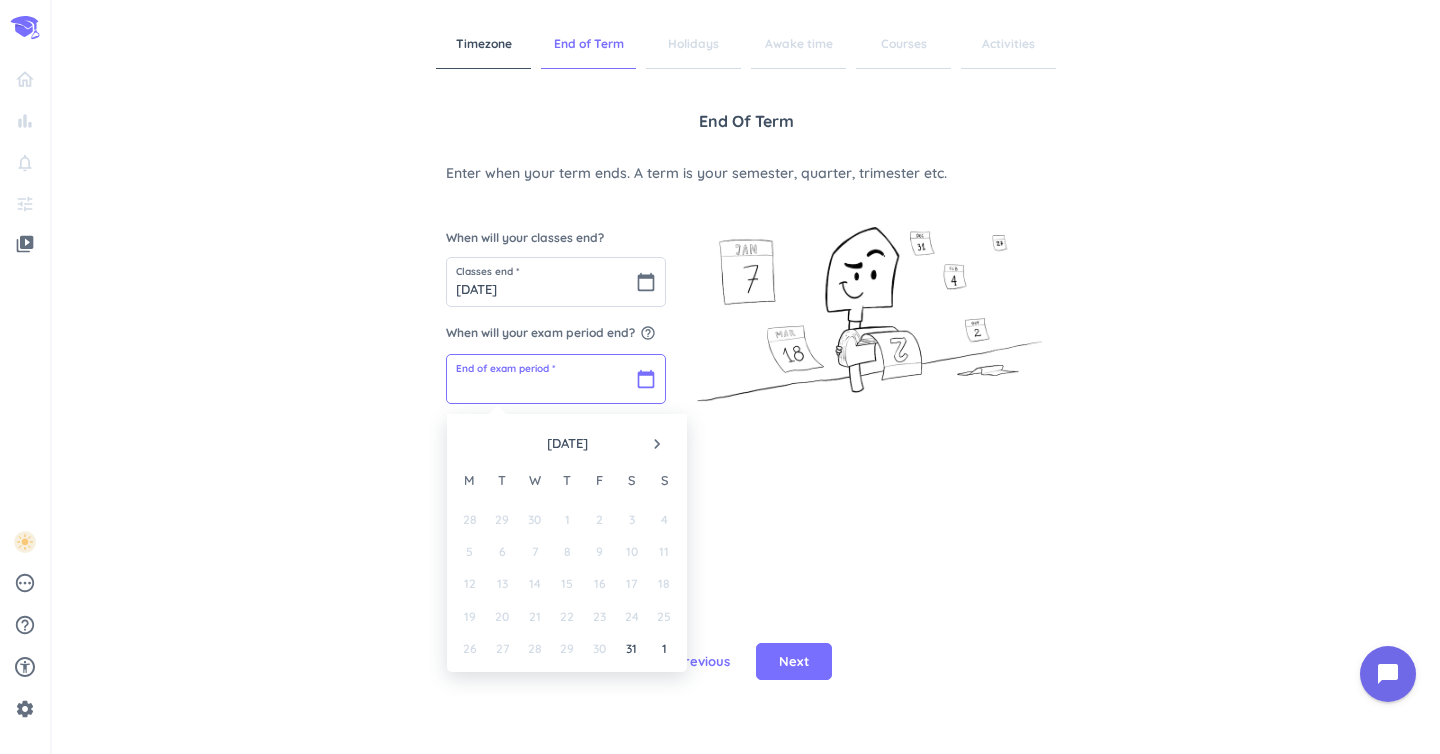 click at bounding box center [556, 379] 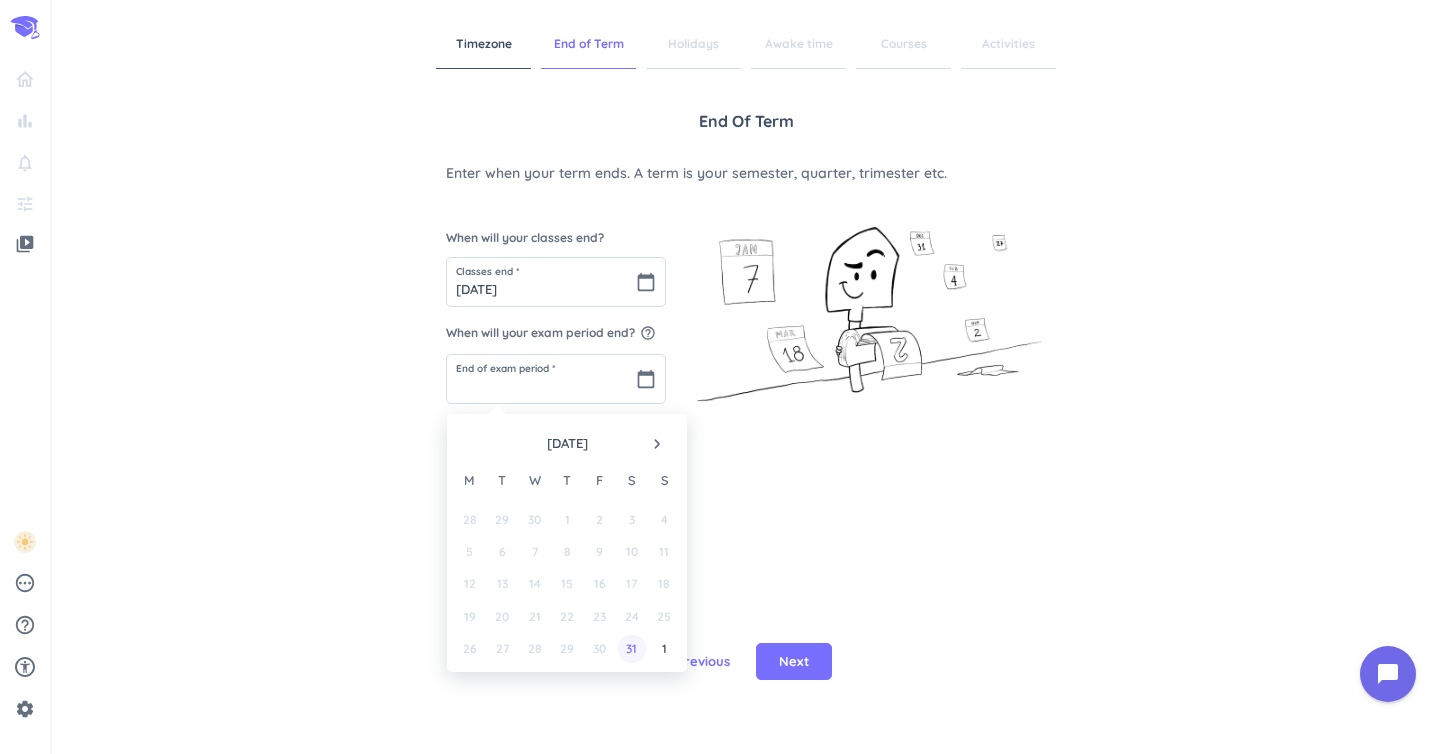 click on "31" at bounding box center [631, 648] 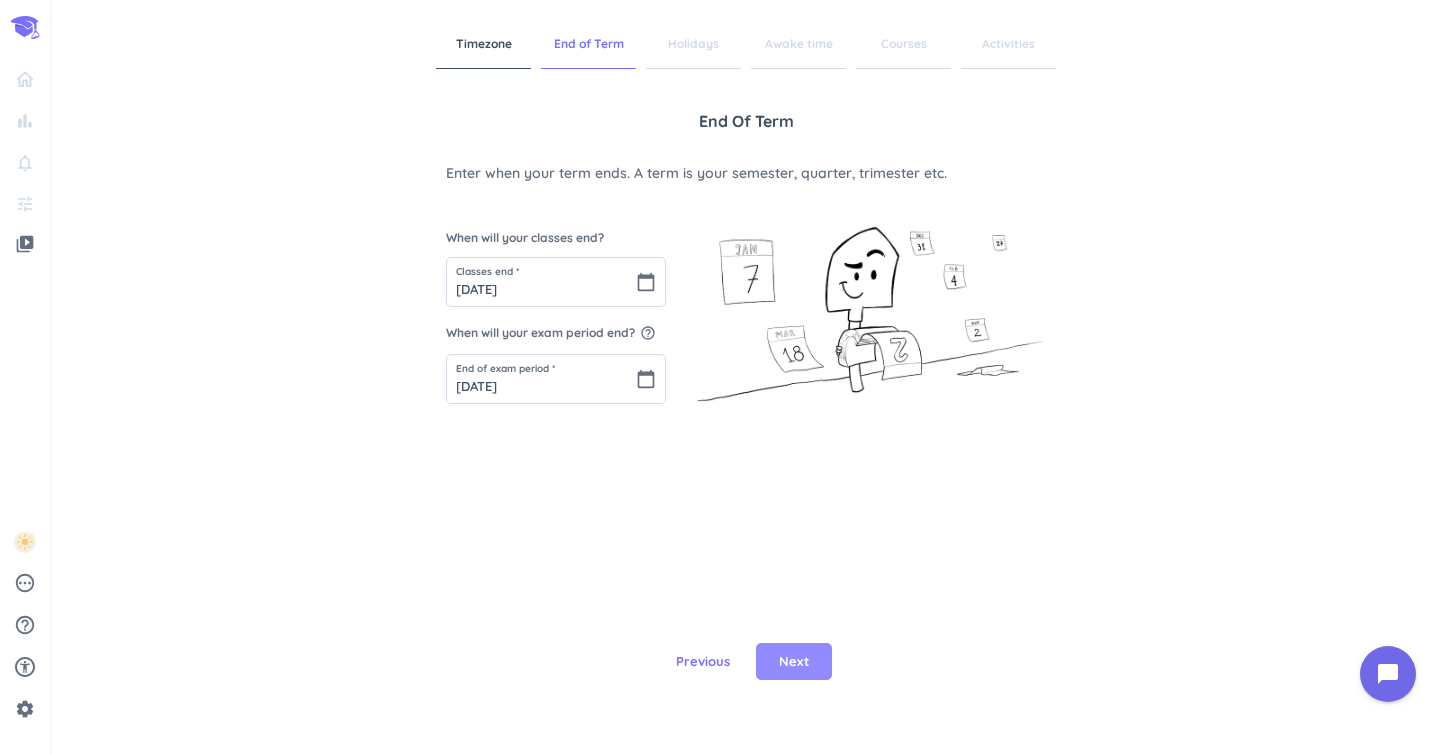 click on "Next" at bounding box center [794, 662] 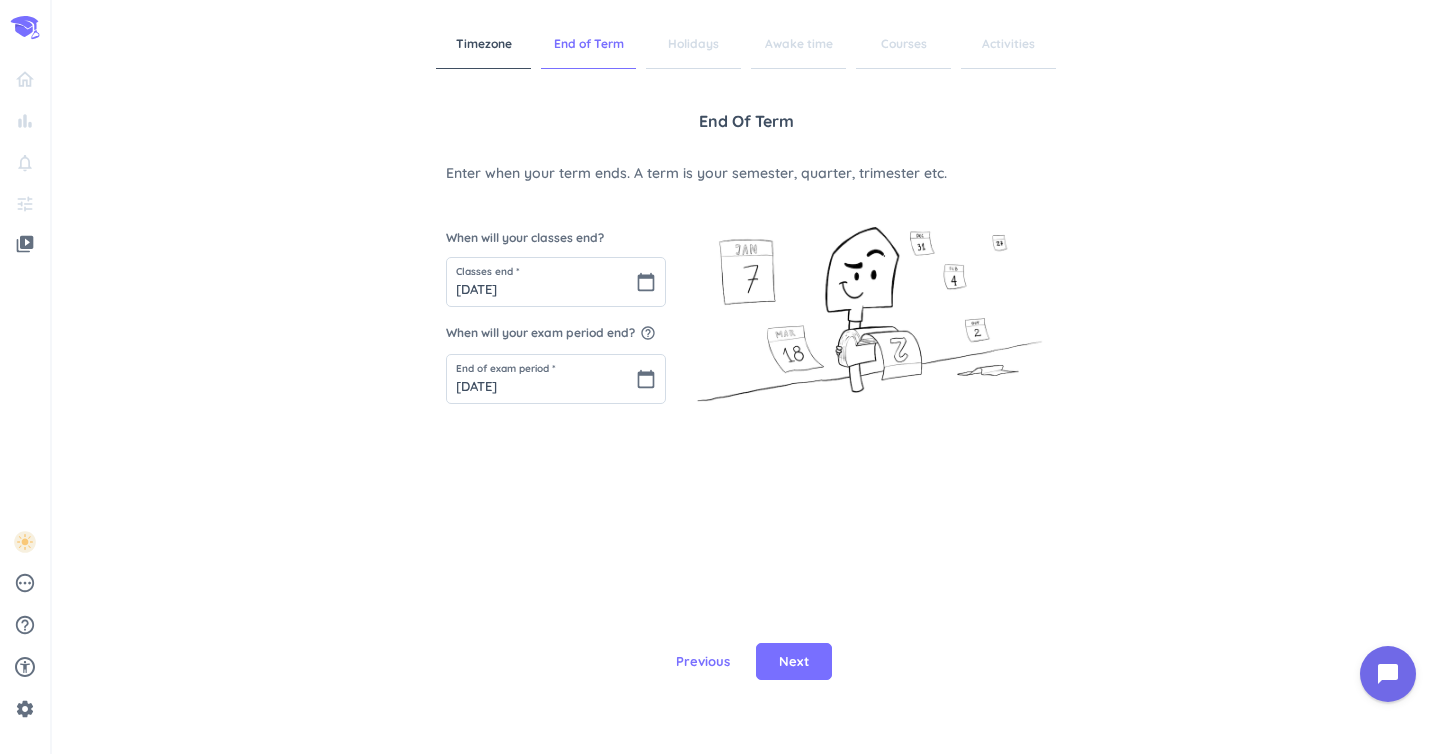 click on "End of Term Enter when your term ends. A term is your semester, quarter, trimester etc.  When will your classes end? Classes end * [DATE] calendar_today When will your exam period end? help_outline End of exam period * [DATE] calendar_today" at bounding box center [746, 344] 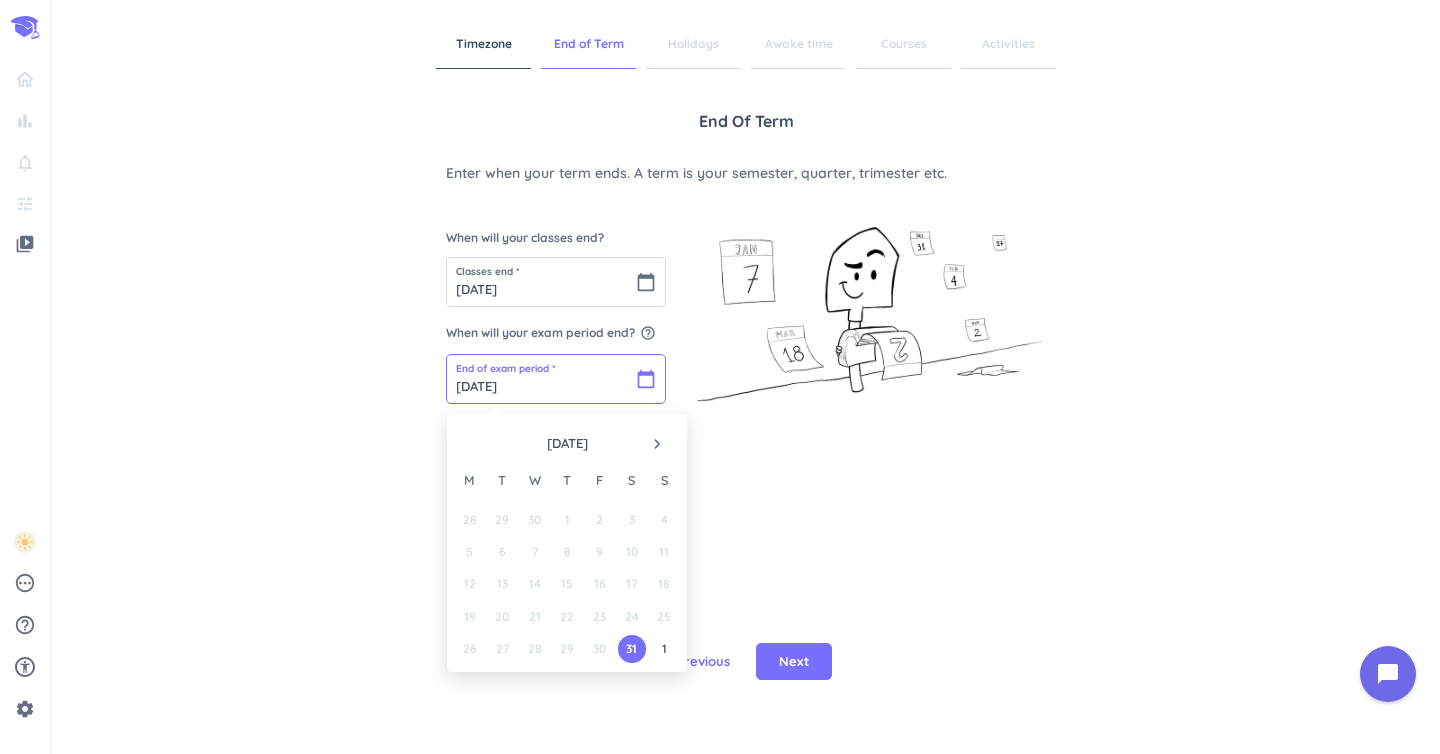 click on "[DATE]" at bounding box center (556, 379) 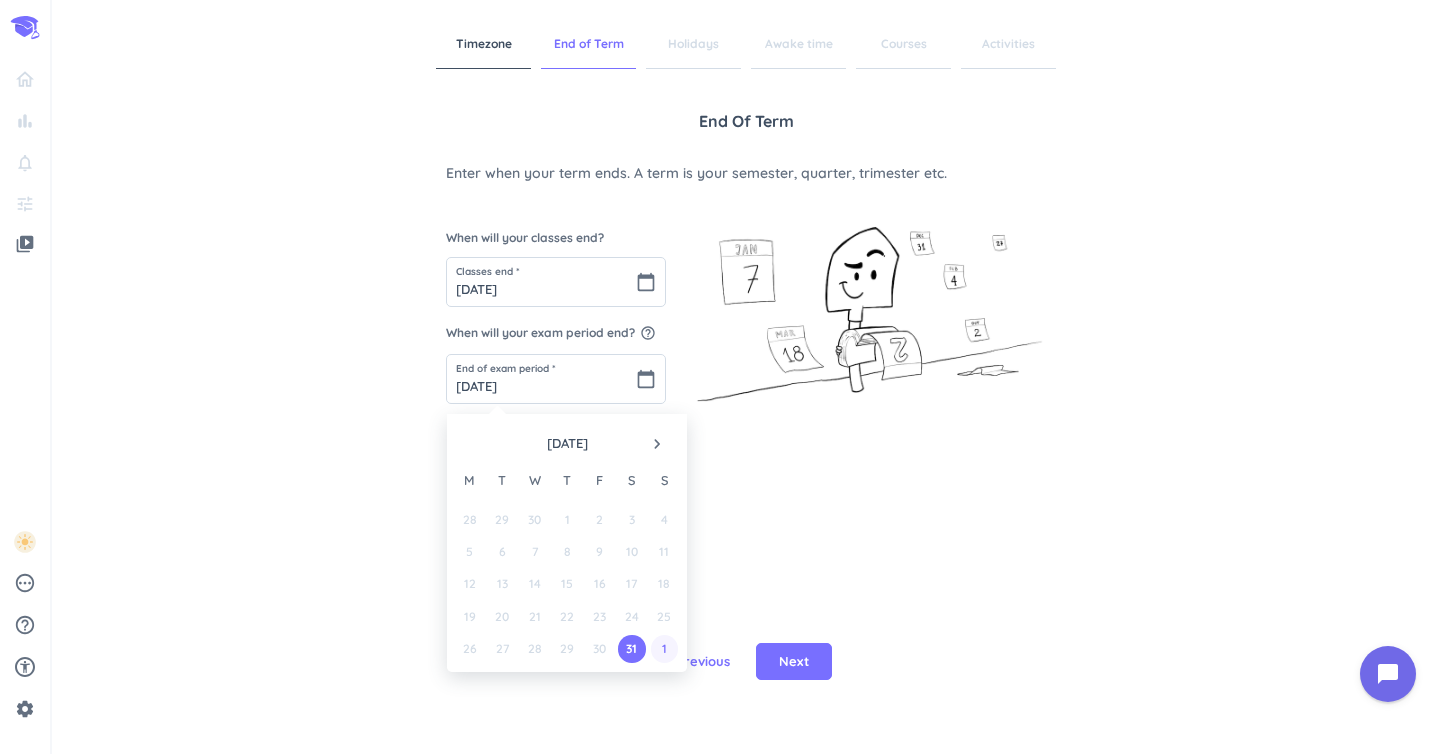 click on "1" at bounding box center [664, 648] 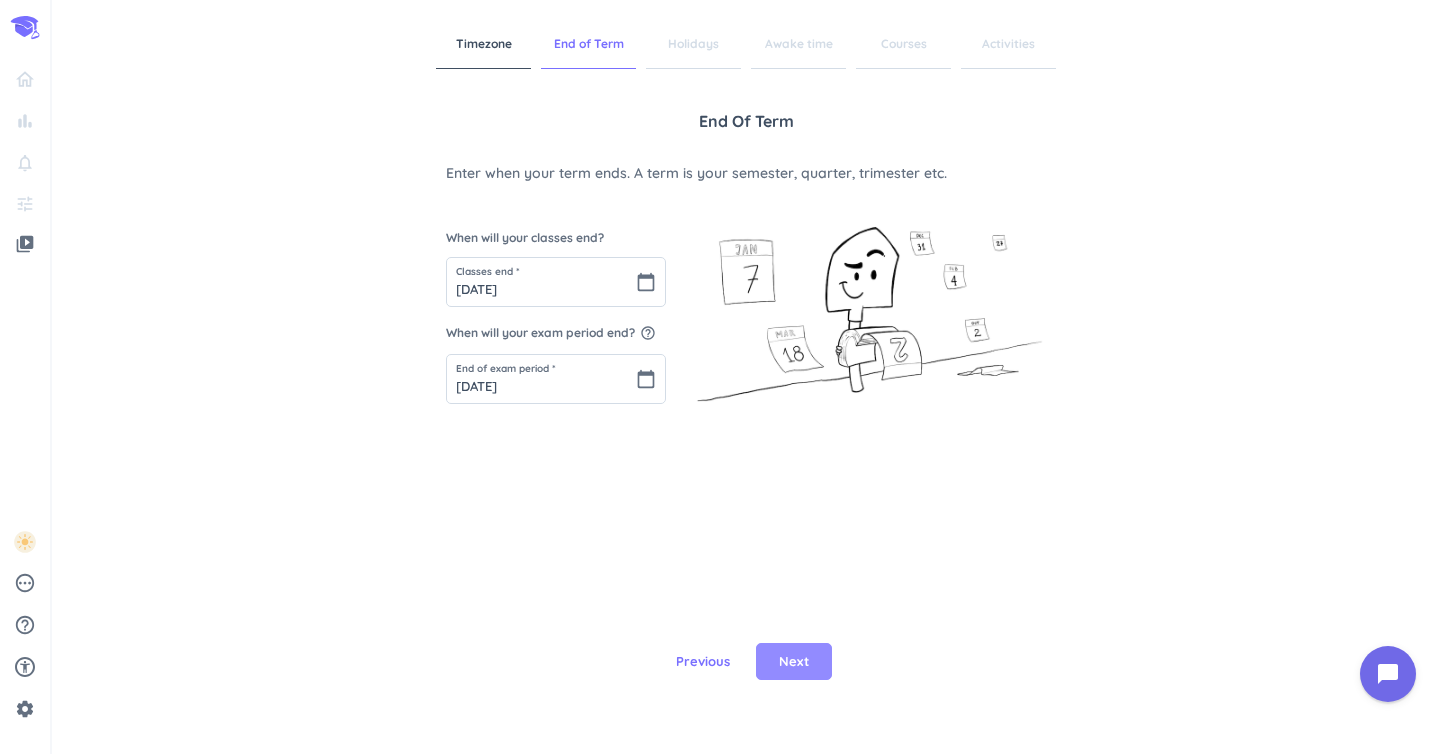 click on "Next" at bounding box center [794, 662] 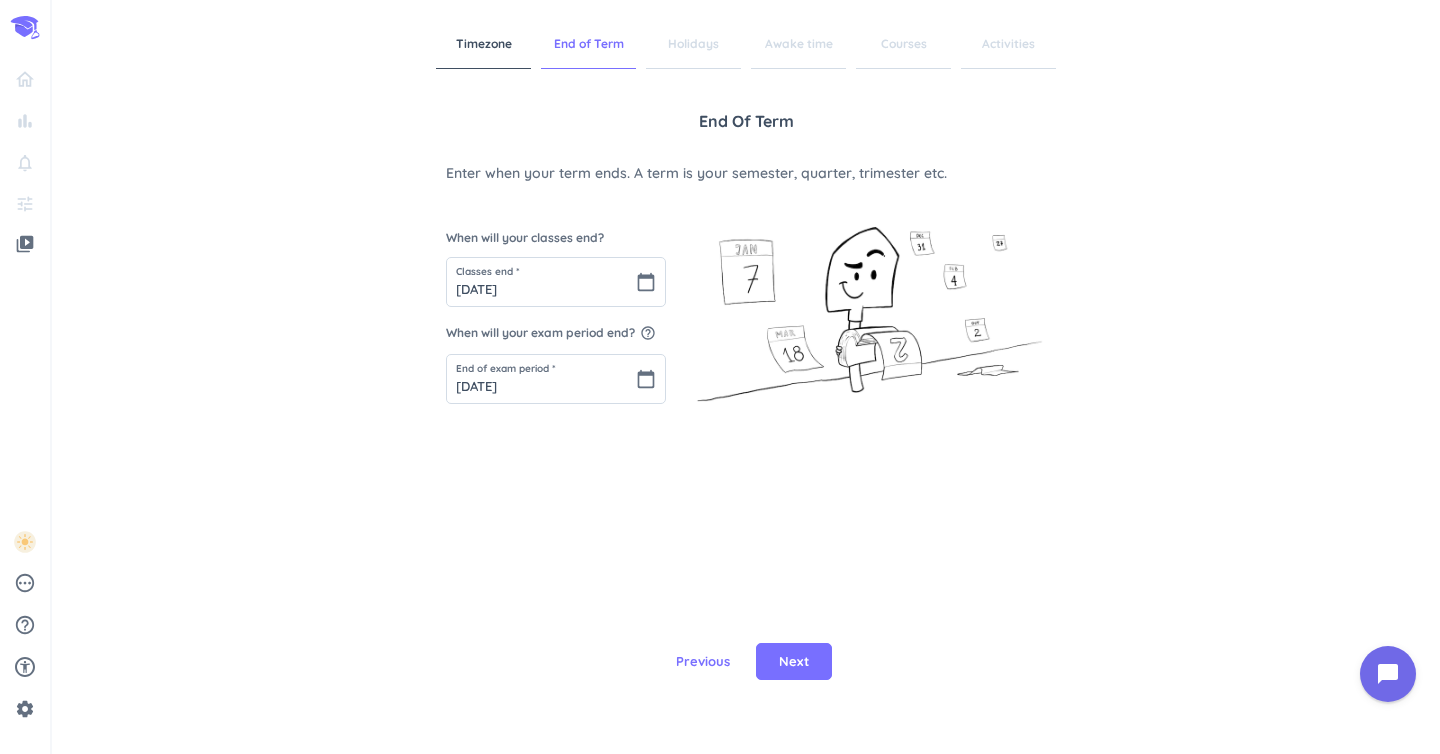 click on "End of Term Enter when your term ends. A term is your semester, quarter, trimester etc.  When will your classes end? Classes end * [DATE] calendar_today When will your exam period end? help_outline End of exam period * [DATE] calendar_today" at bounding box center (746, 344) 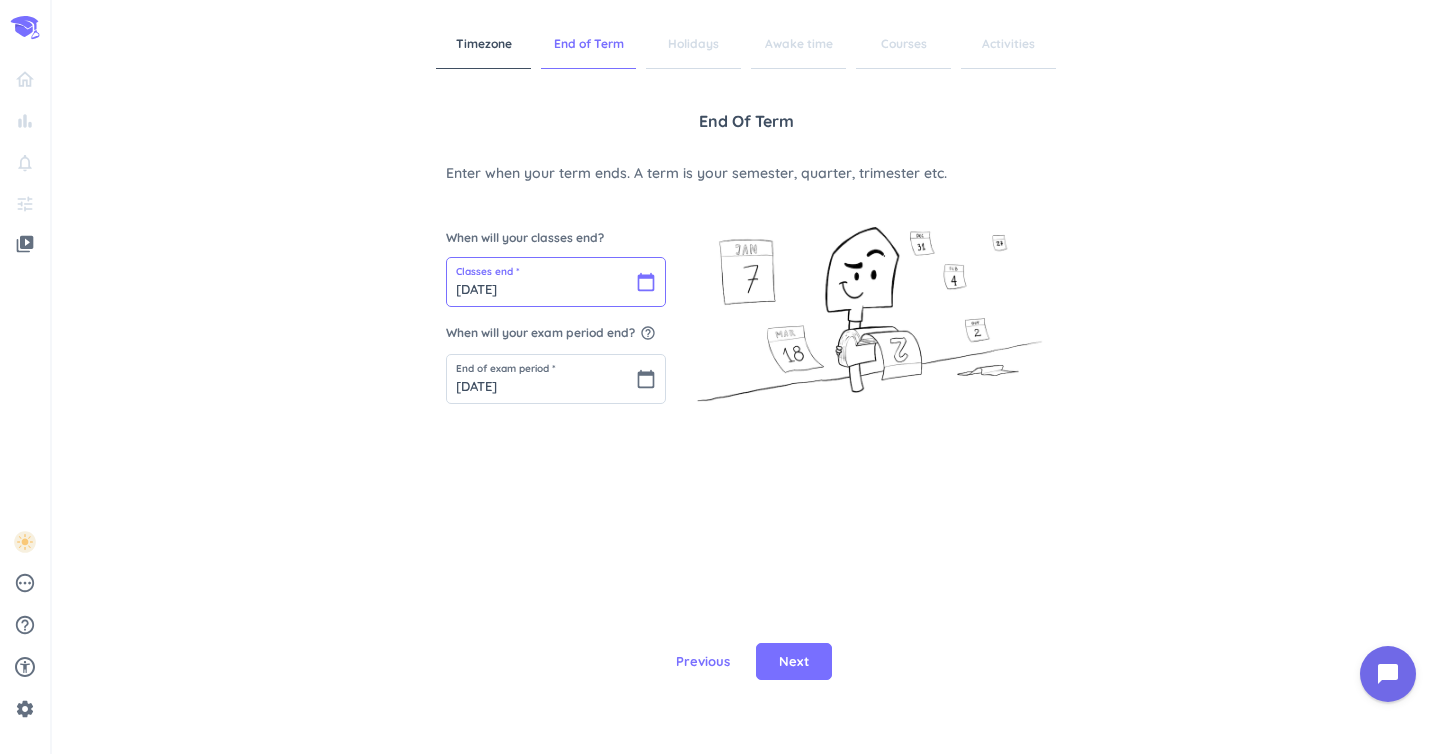 click on "[DATE]" at bounding box center [556, 282] 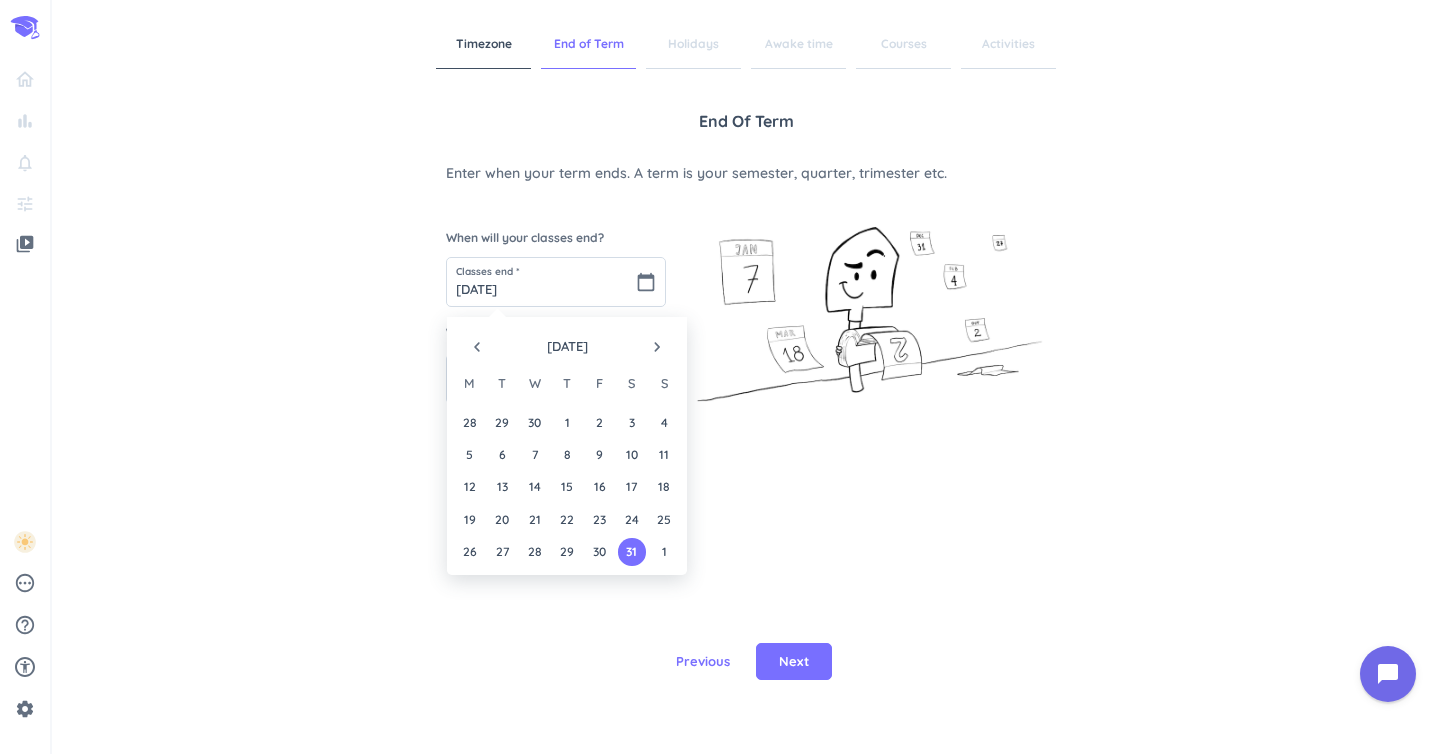 click on "31" at bounding box center [631, 551] 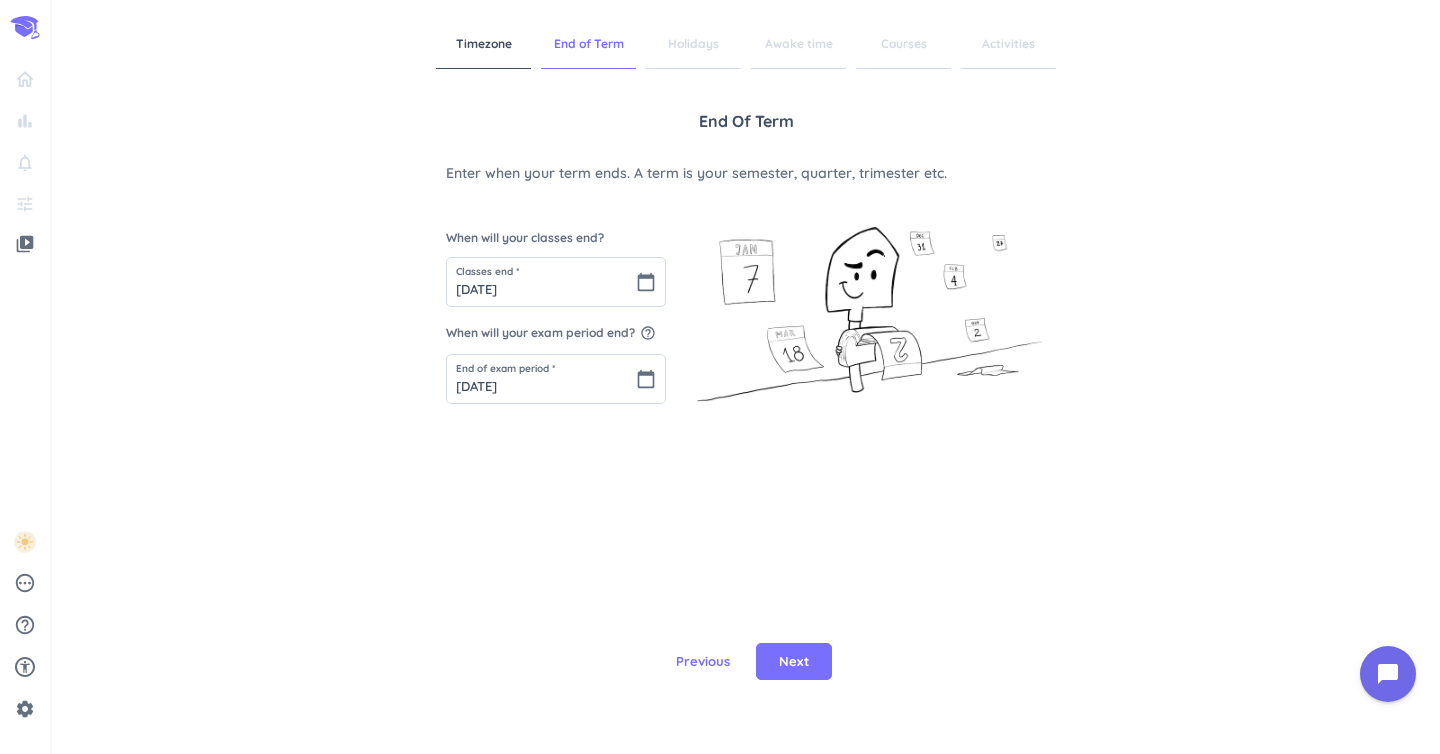 click on "Previous Next" at bounding box center (746, 661) 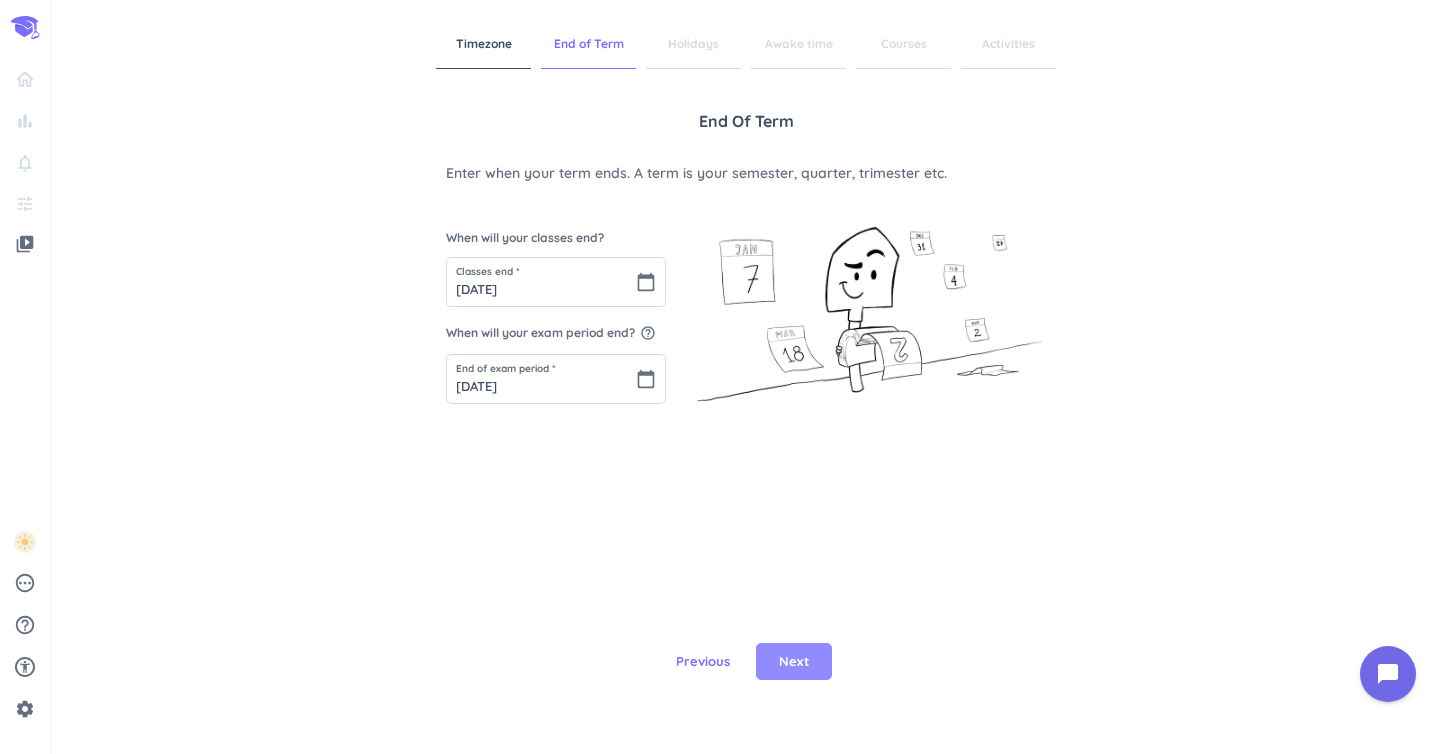 click on "Next" at bounding box center [794, 662] 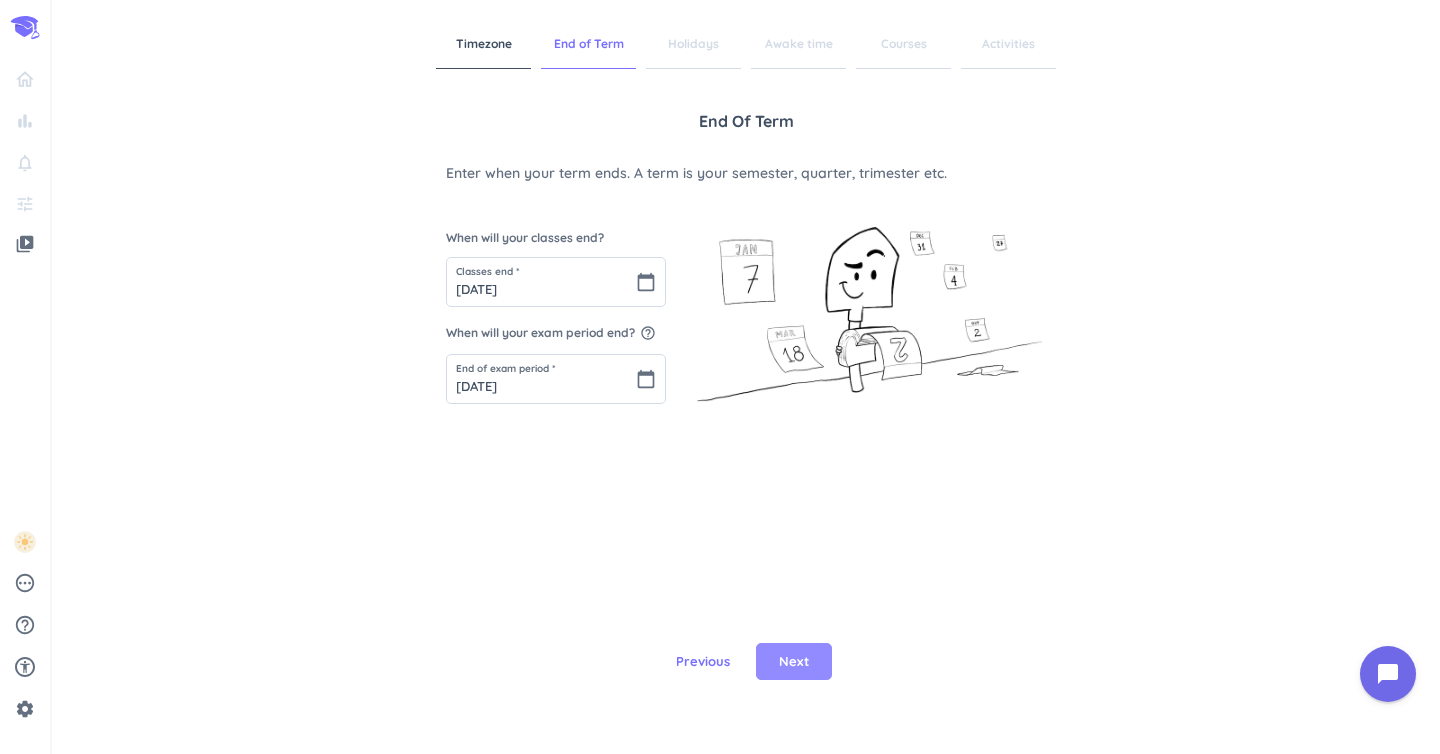click on "Next" at bounding box center (794, 662) 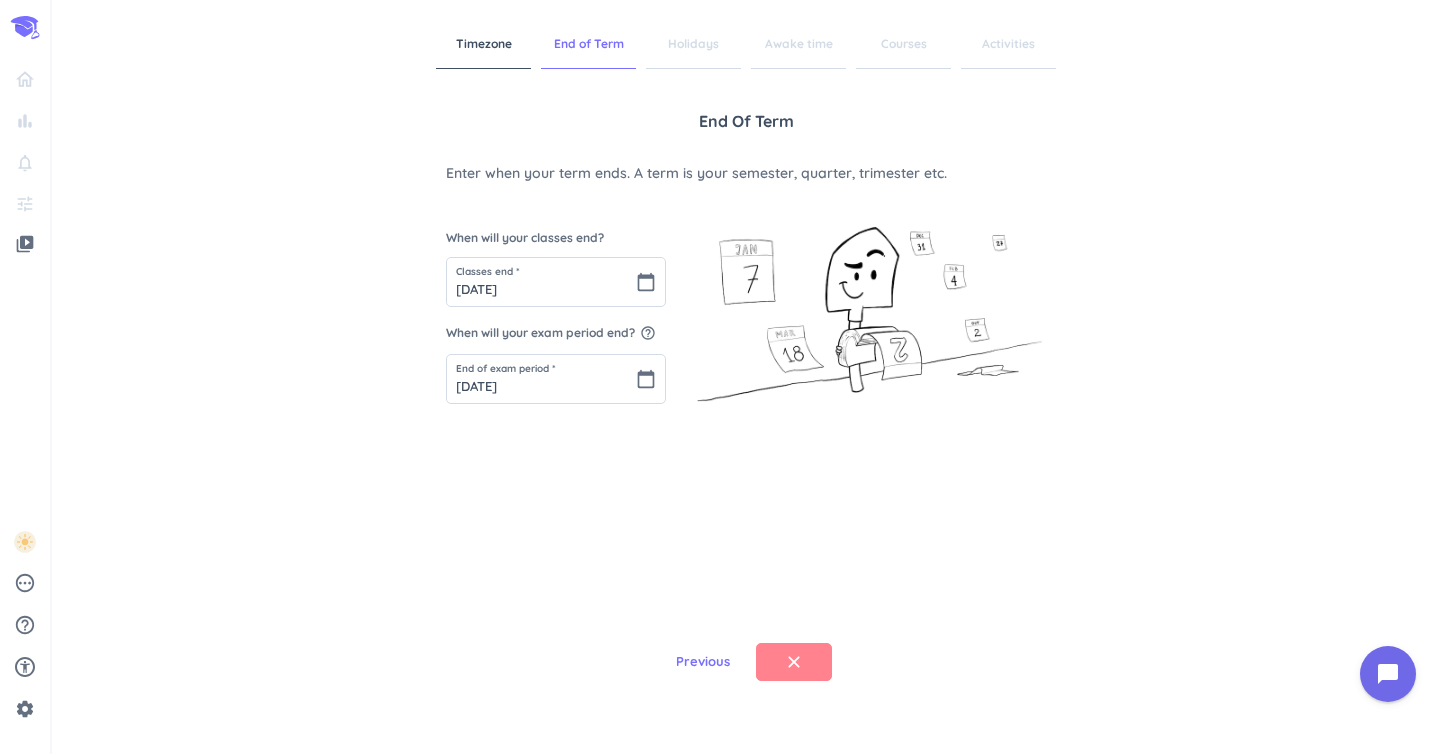 click on "clear" at bounding box center (794, 662) 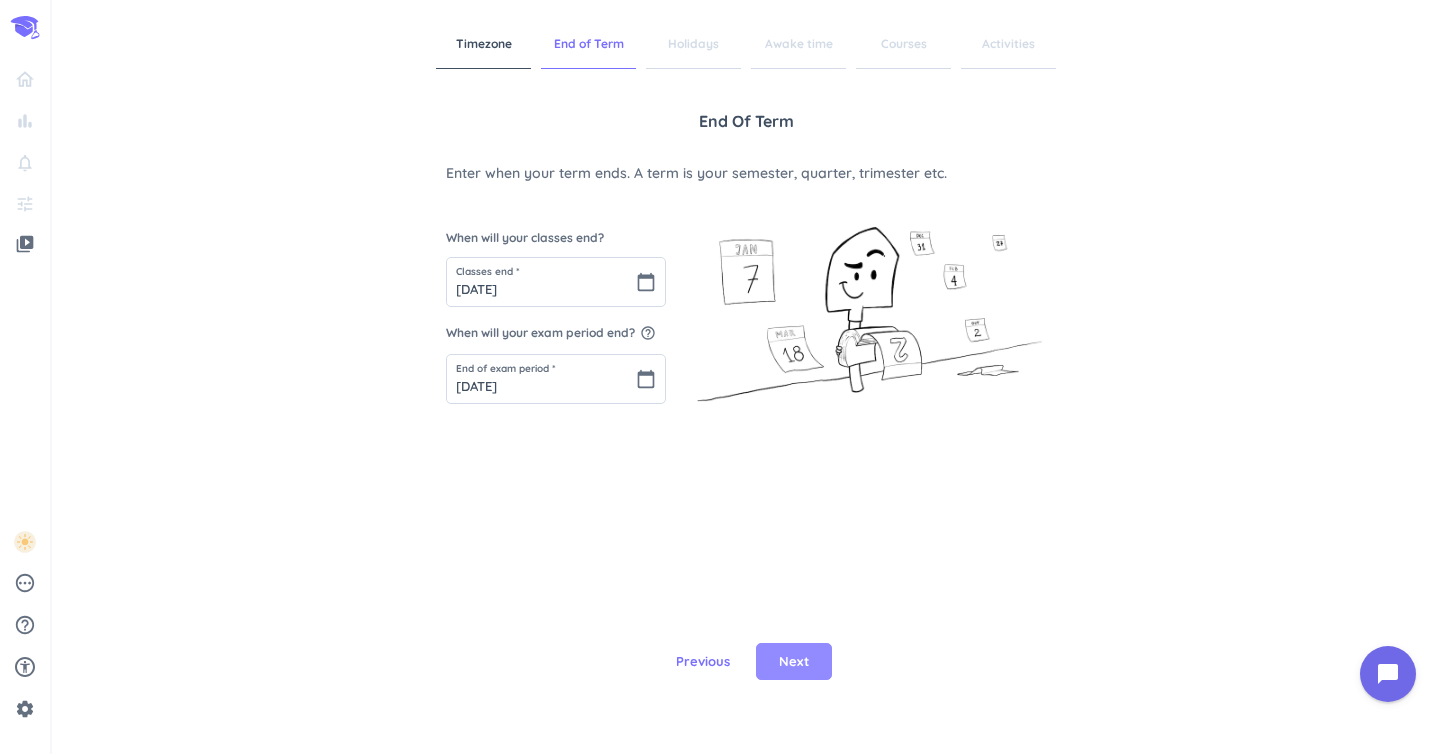 click on "Next" at bounding box center [794, 662] 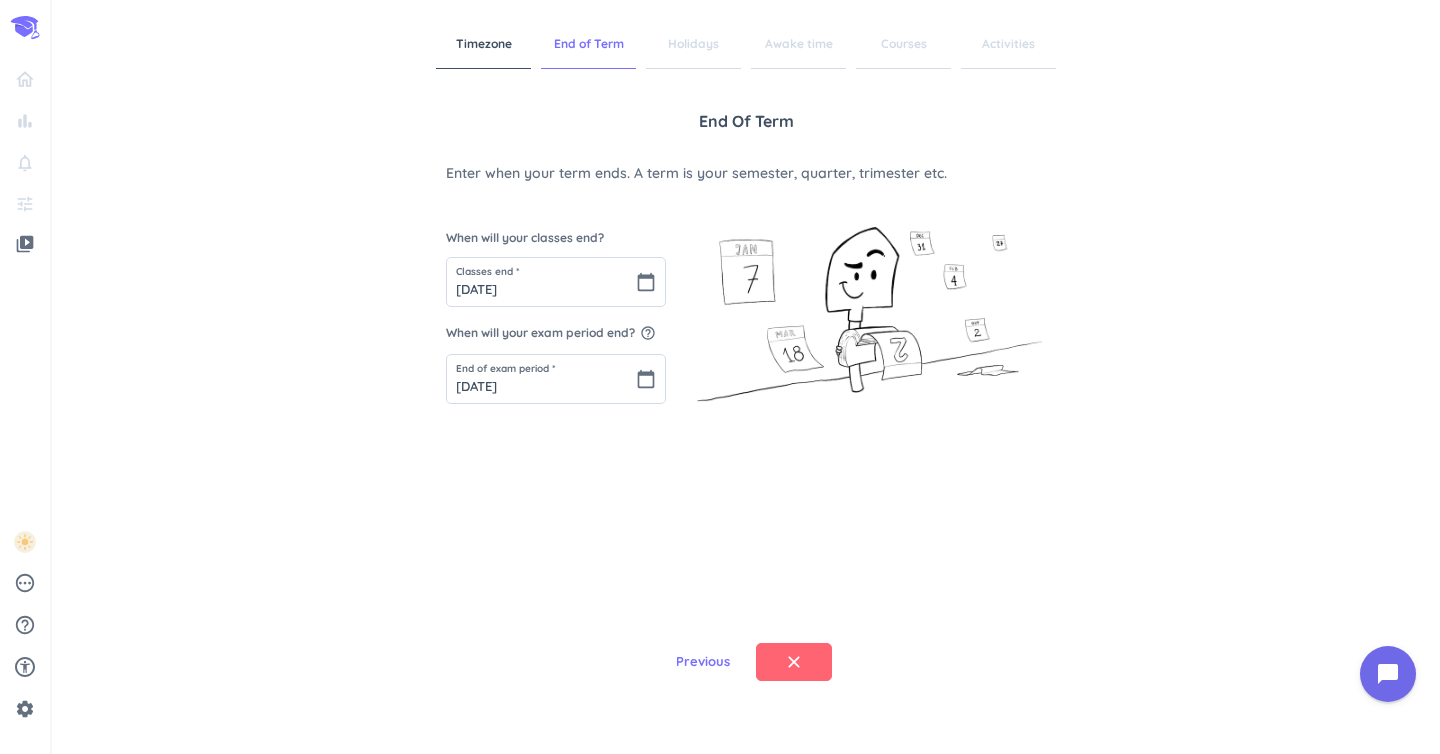 click on "Timezone End of Term Holidays Awake time Courses Activities End of Term Enter when your term ends. A term is your semester, quarter, trimester etc.  When will your classes end? Classes end * [DATE] calendar_today When will your exam period end? help_outline End of exam period * [DATE] calendar_today Previous clear" at bounding box center (746, 377) 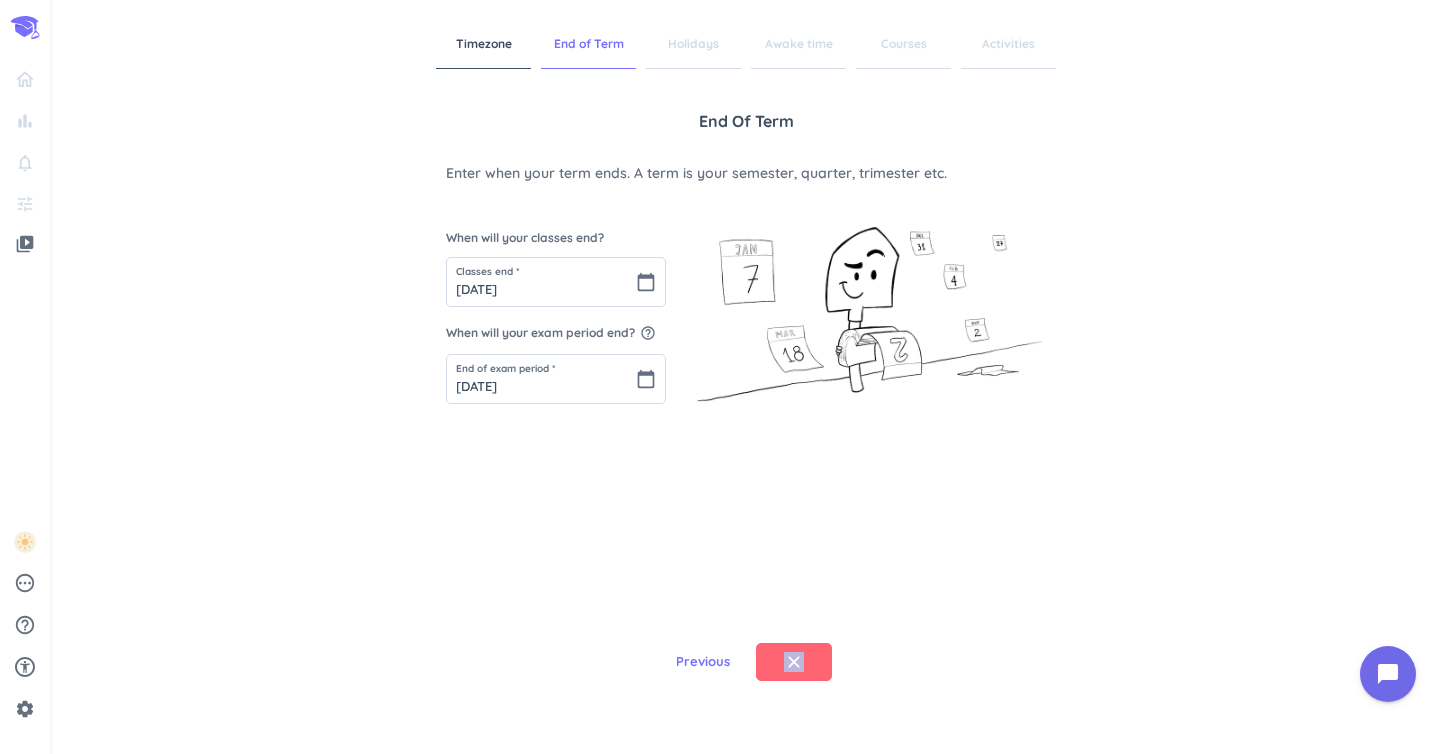 click on "Timezone End of Term Holidays Awake time Courses Activities End of Term Enter when your term ends. A term is your semester, quarter, trimester etc.  When will your classes end? Classes end * [DATE] calendar_today When will your exam period end? help_outline End of exam period * [DATE] calendar_today Previous clear" at bounding box center (746, 377) 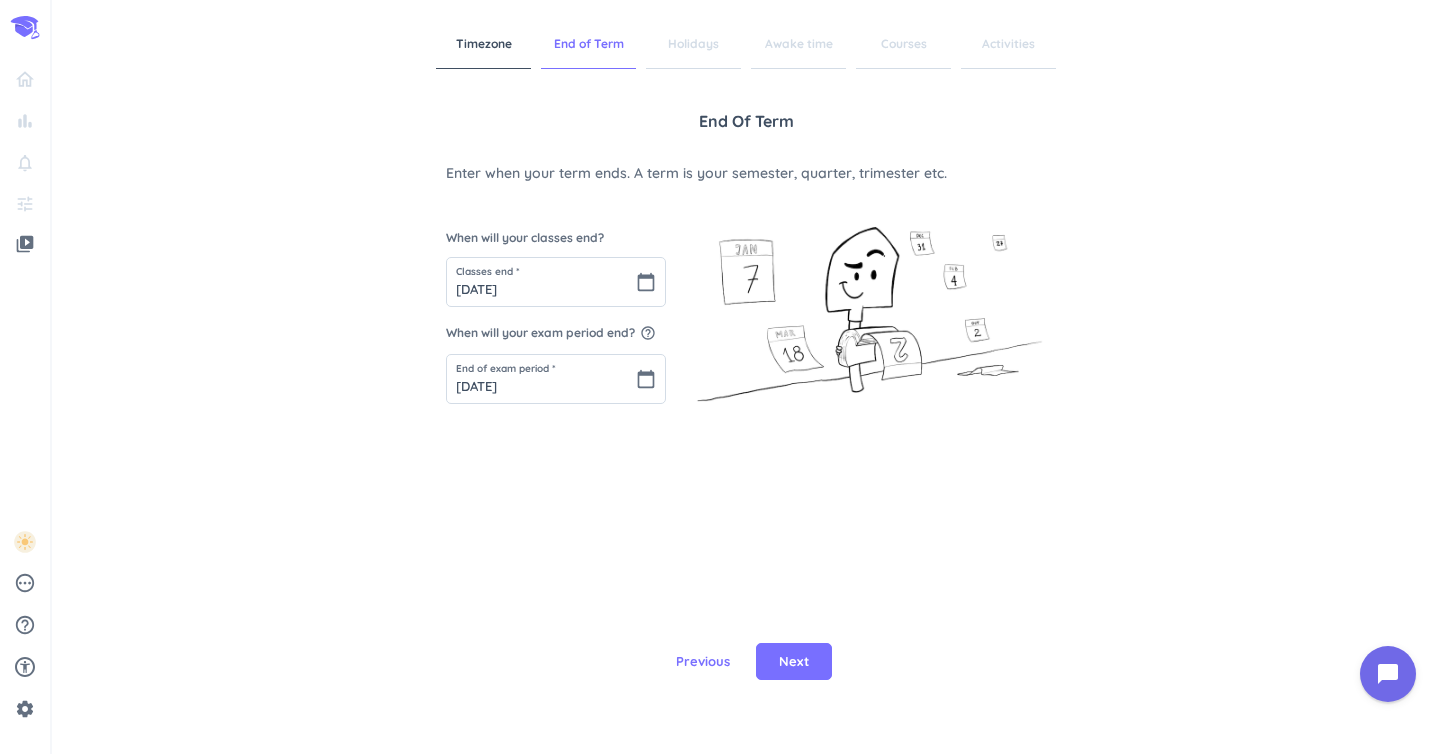 click on "Timezone End of Term Holidays Awake time Courses Activities End of Term Enter when your term ends. A term is your semester, quarter, trimester etc.  When will your classes end? Classes end * [DATE] calendar_today When will your exam period end? help_outline End of exam period * [DATE] calendar_today Previous Next" at bounding box center (746, 377) 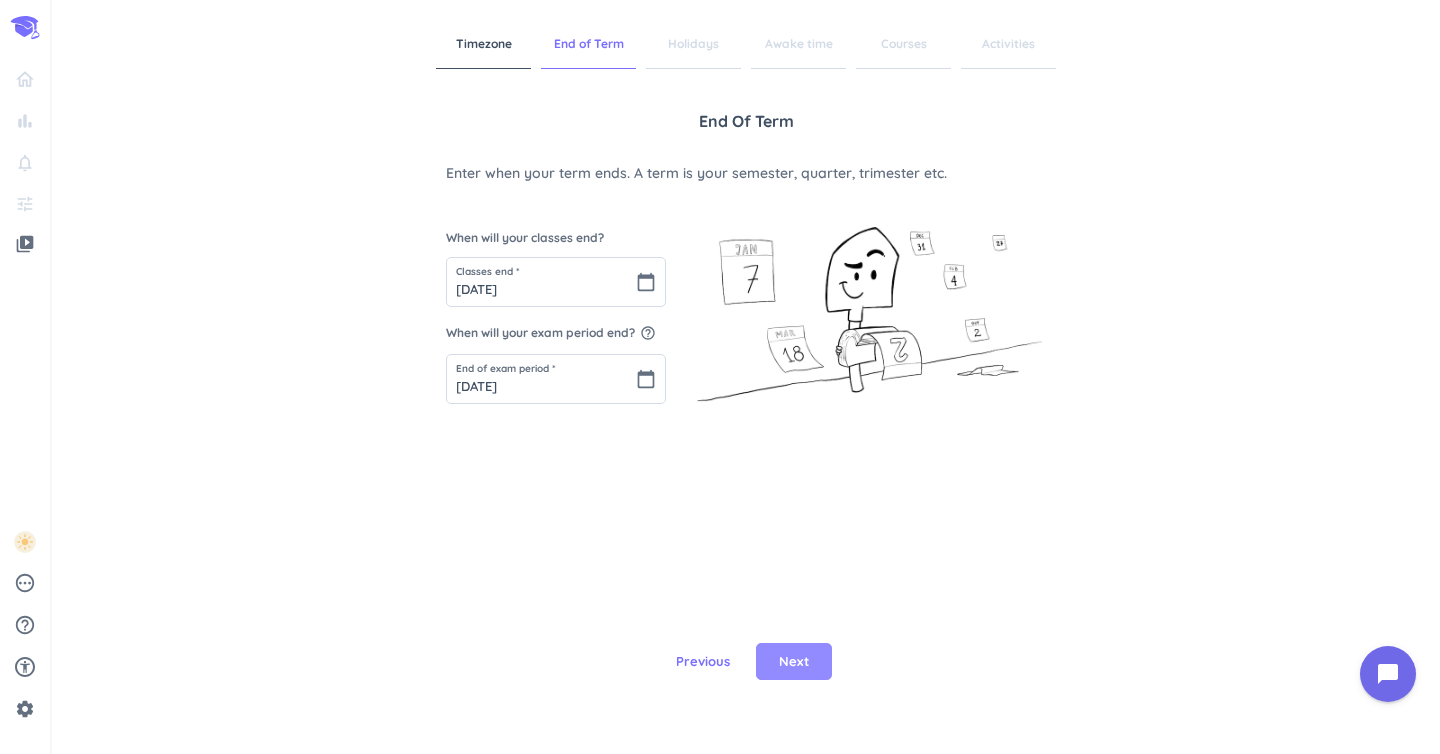 click on "Next" at bounding box center (794, 662) 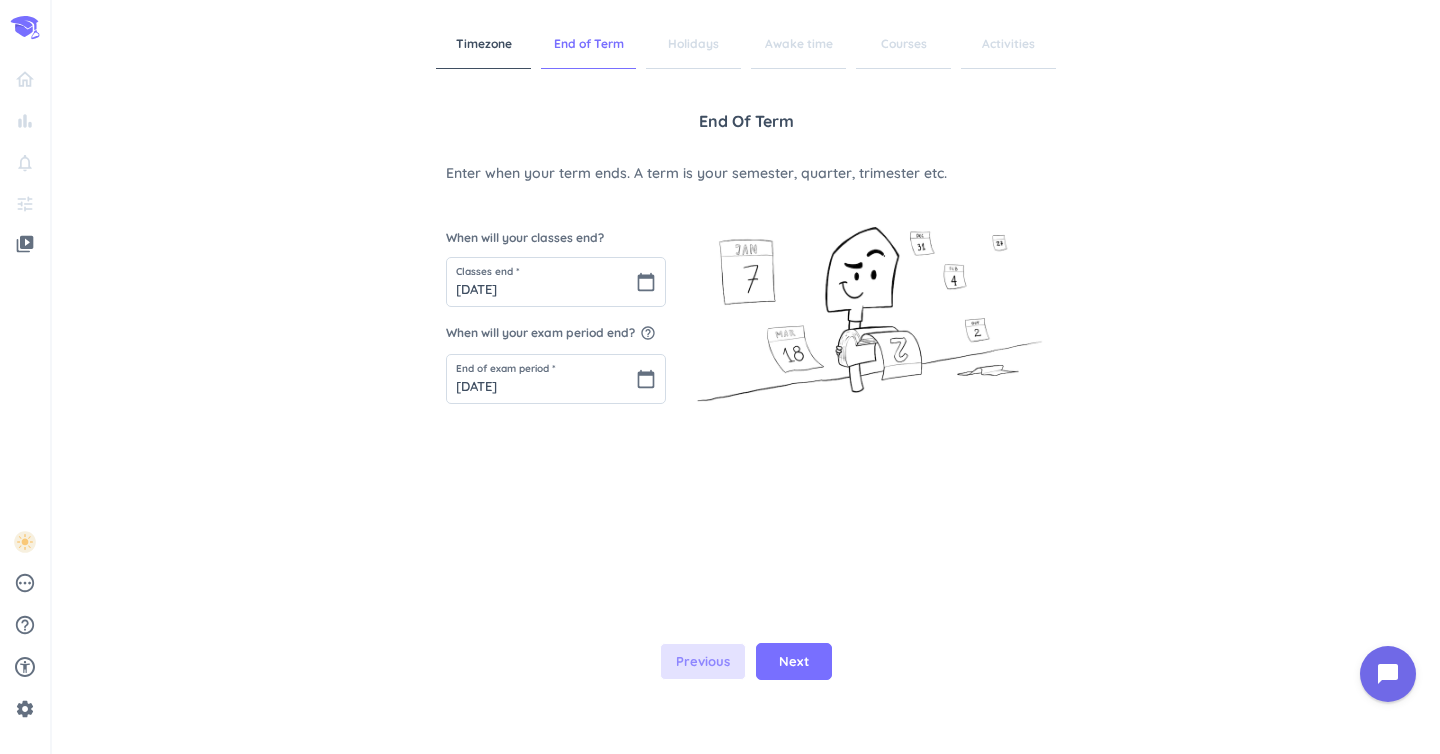 click on "Previous" at bounding box center [703, 662] 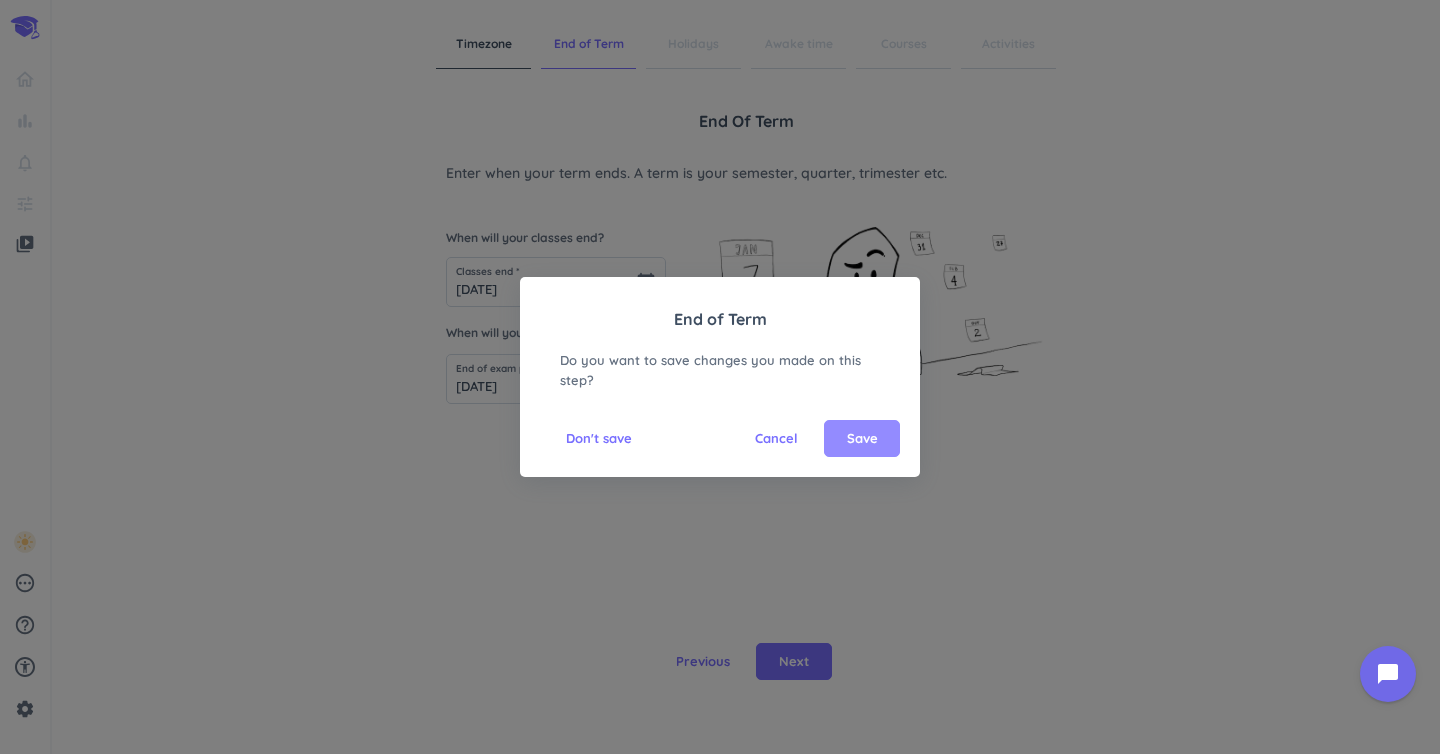 click on "Save" at bounding box center [862, 439] 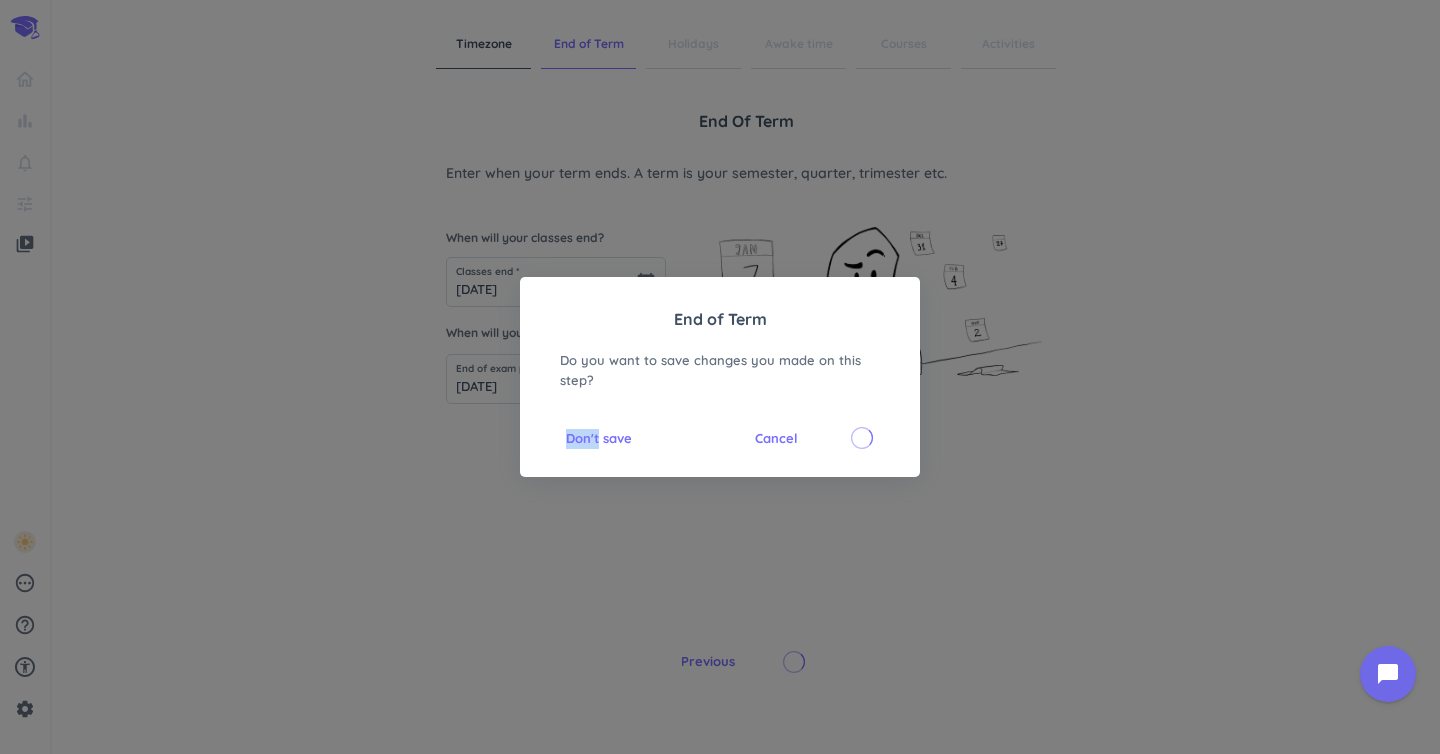 click at bounding box center (862, 438) 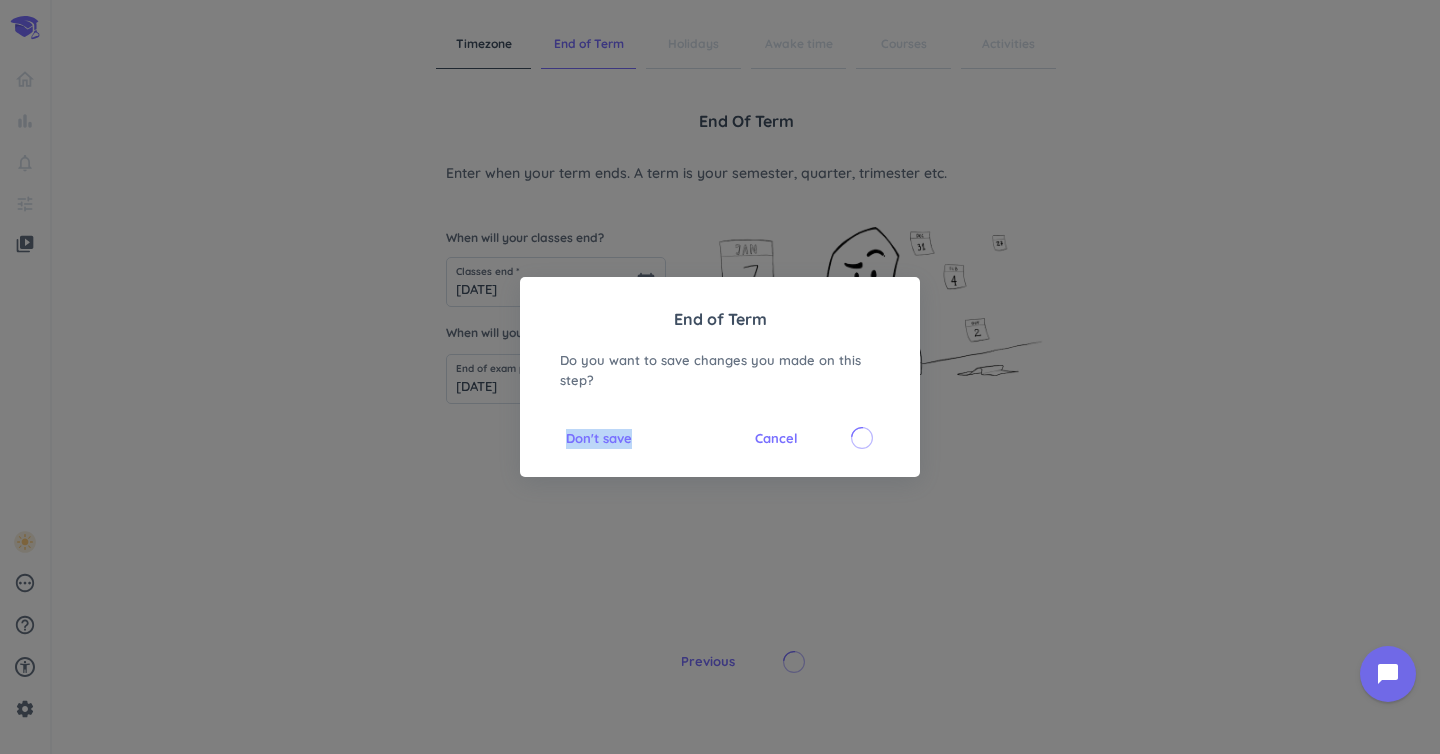 click at bounding box center [862, 438] 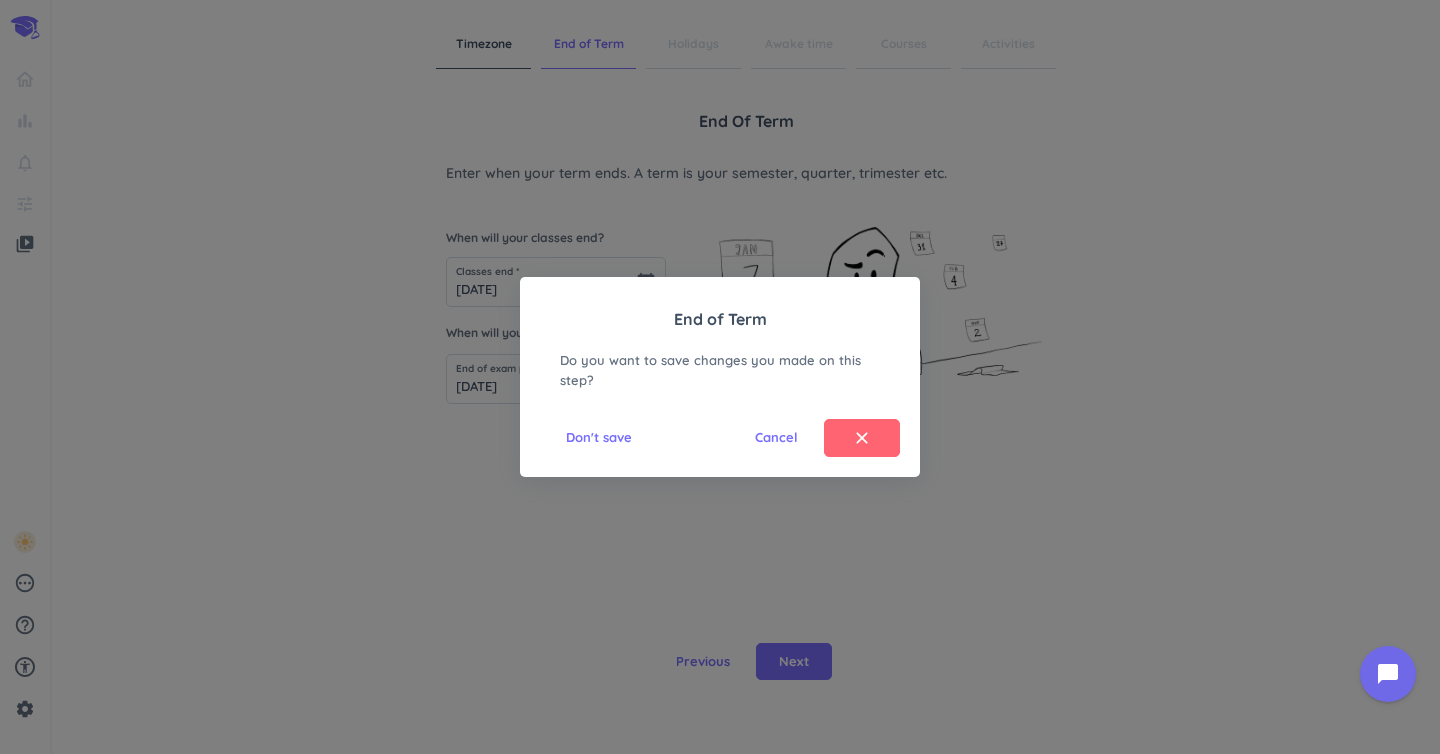 click on "End of Term Do you want to save changes you made on this step? Cancel clear Don't save" at bounding box center (720, 382) 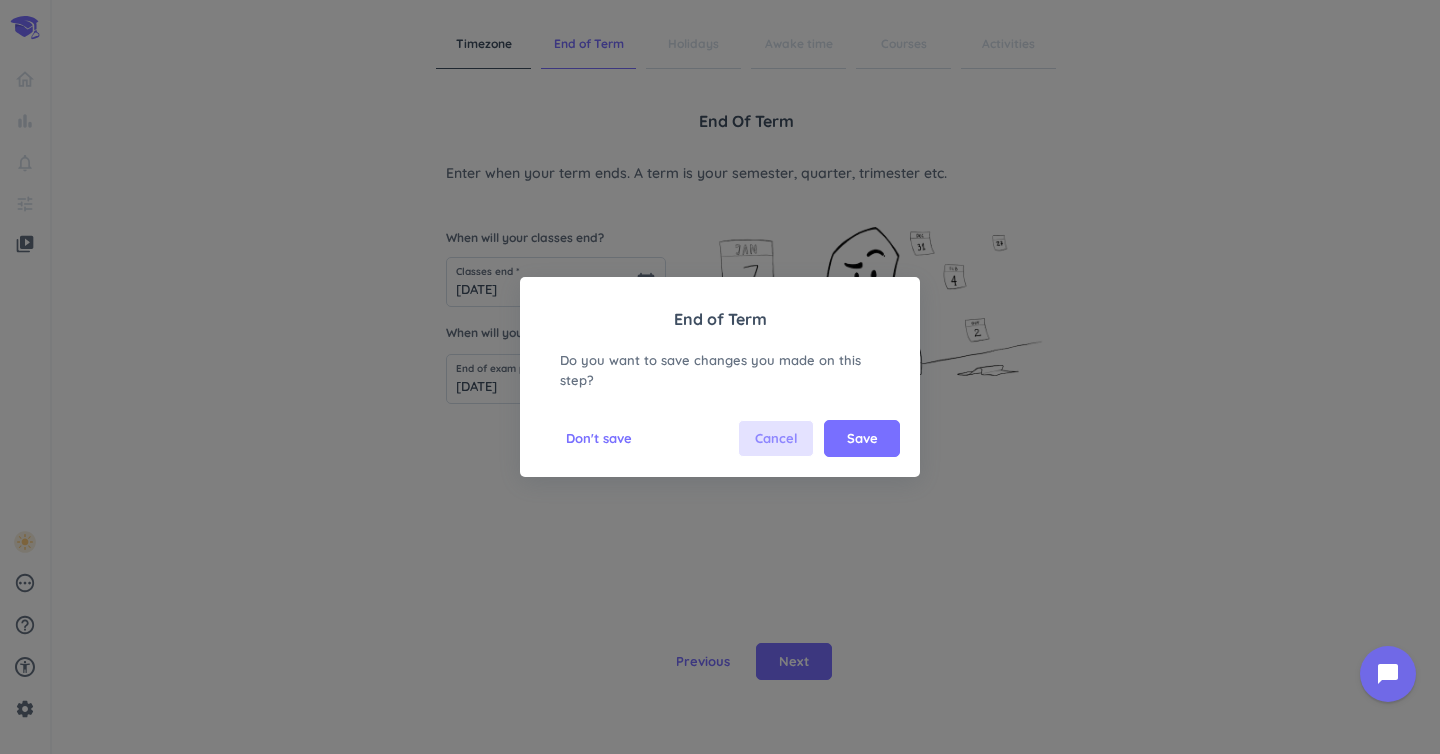 click on "Cancel" at bounding box center (776, 439) 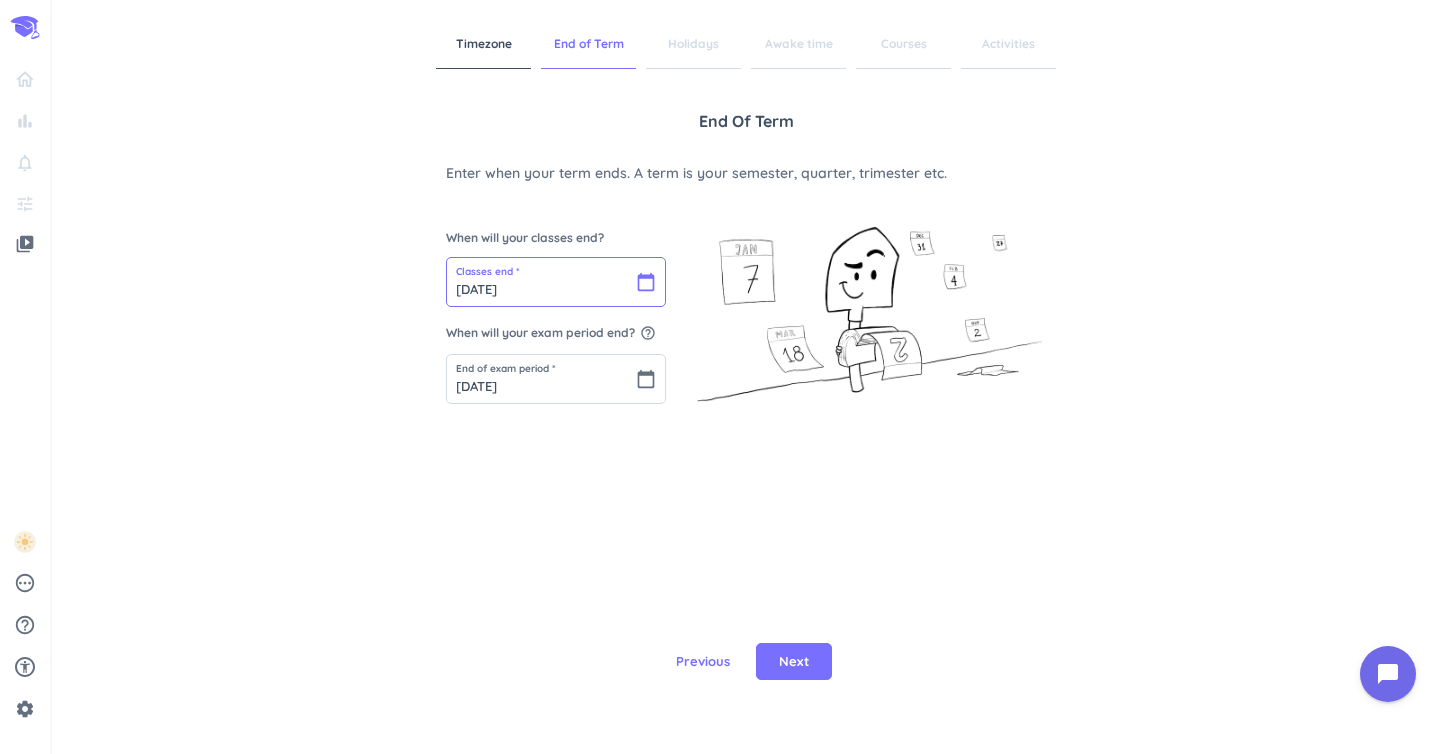 click on "[DATE]" at bounding box center [556, 282] 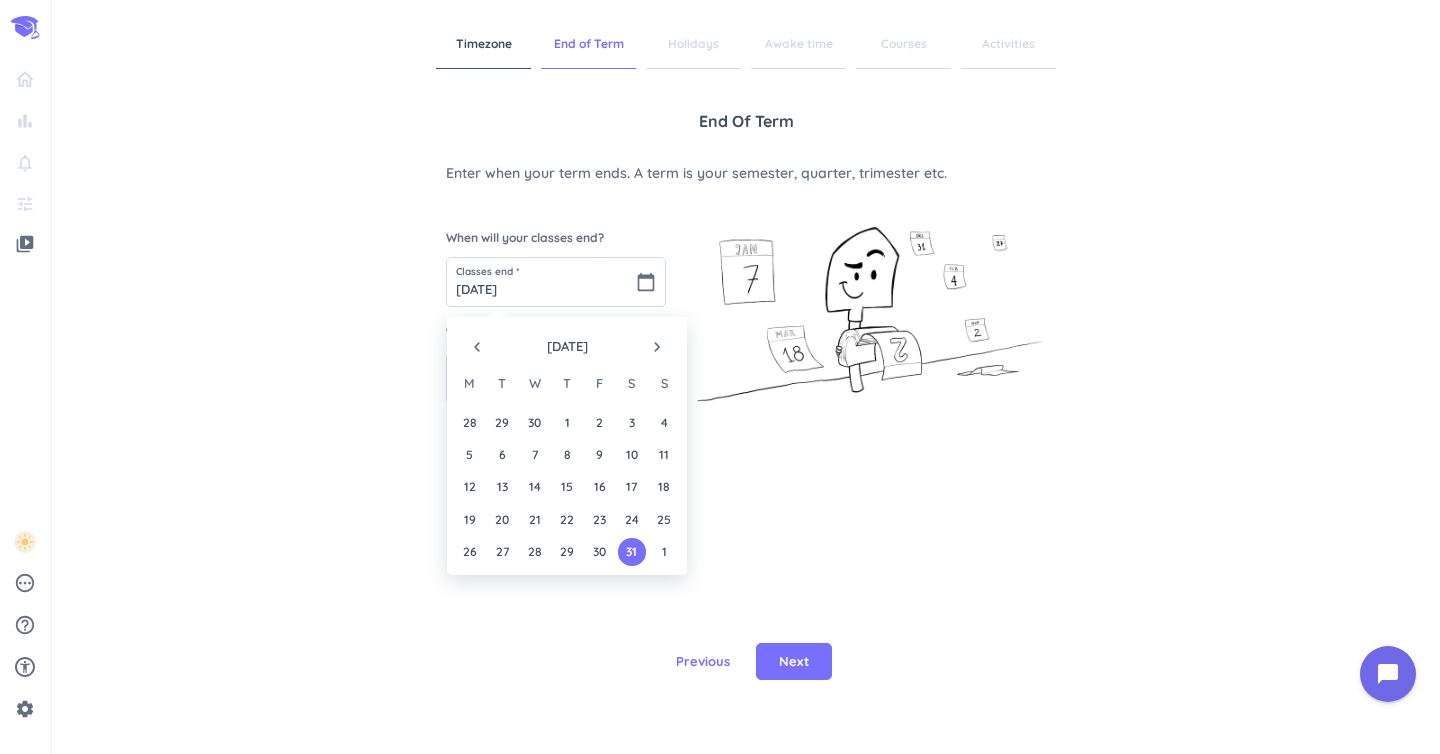 click on "navigate_before" at bounding box center (477, 347) 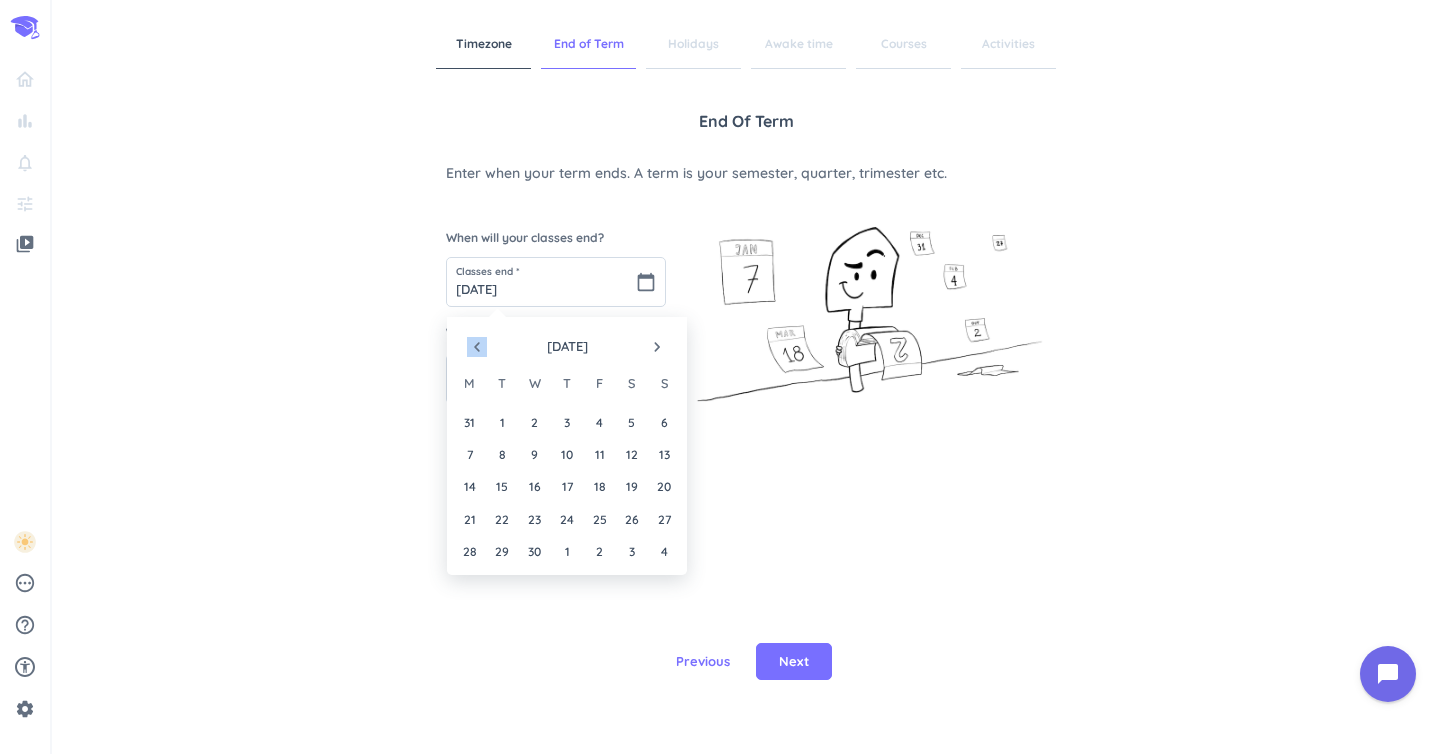 click on "navigate_before" at bounding box center (477, 347) 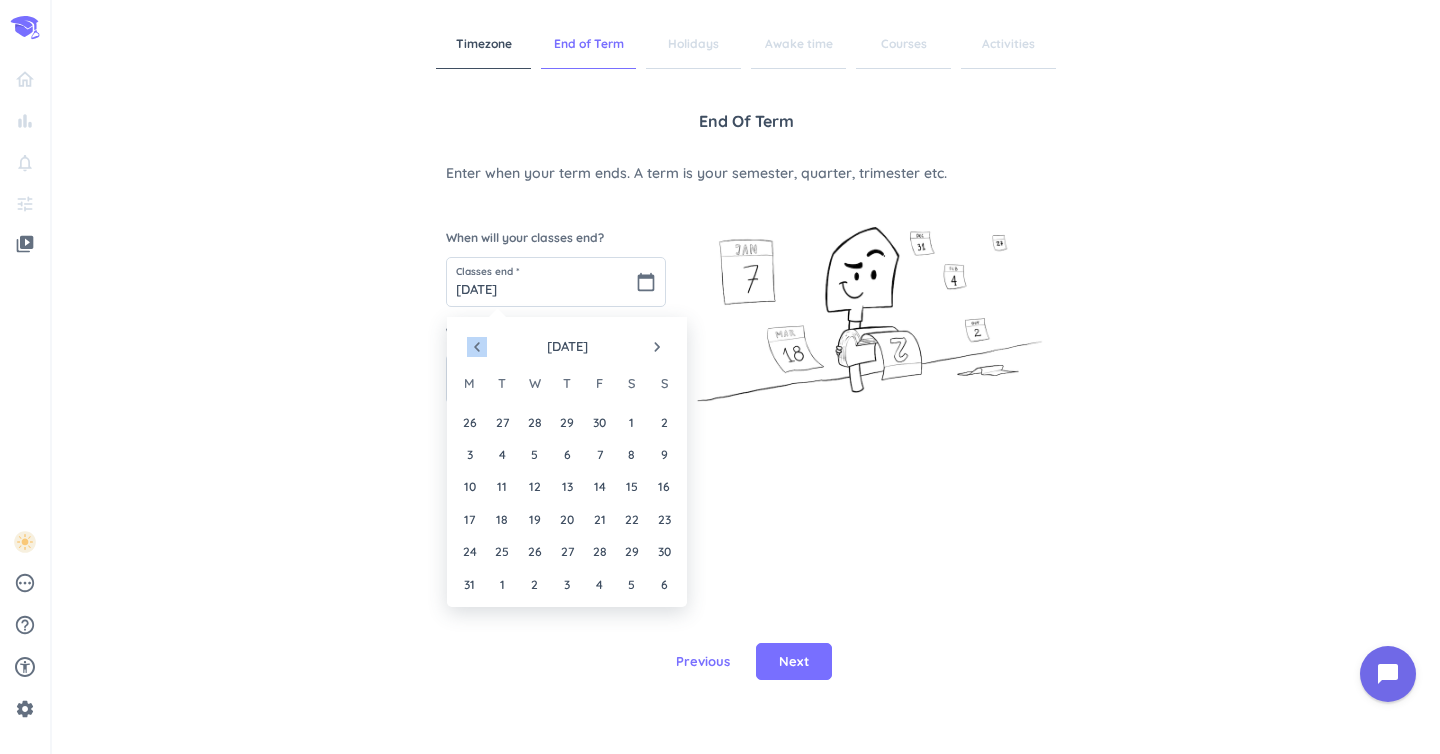 click on "navigate_before" at bounding box center [477, 347] 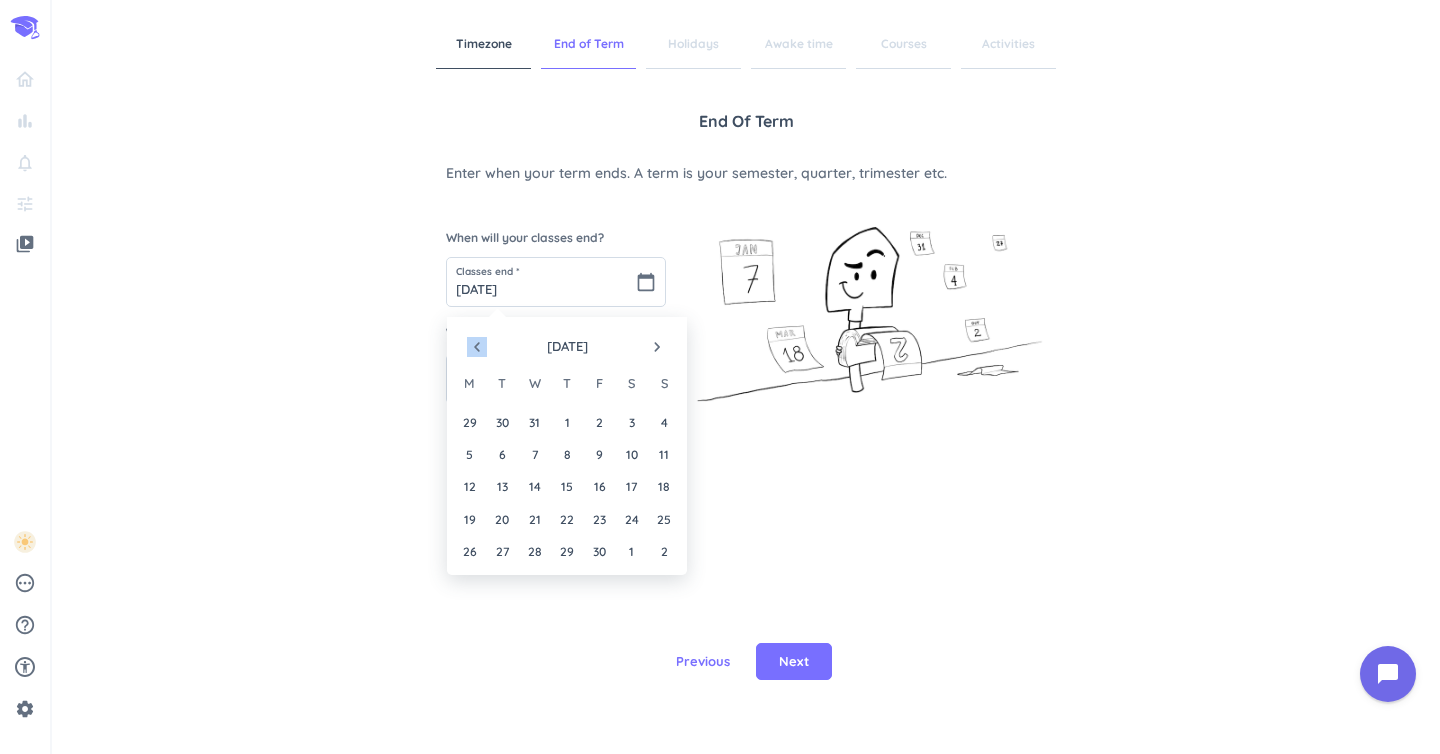 click on "navigate_before" at bounding box center [477, 347] 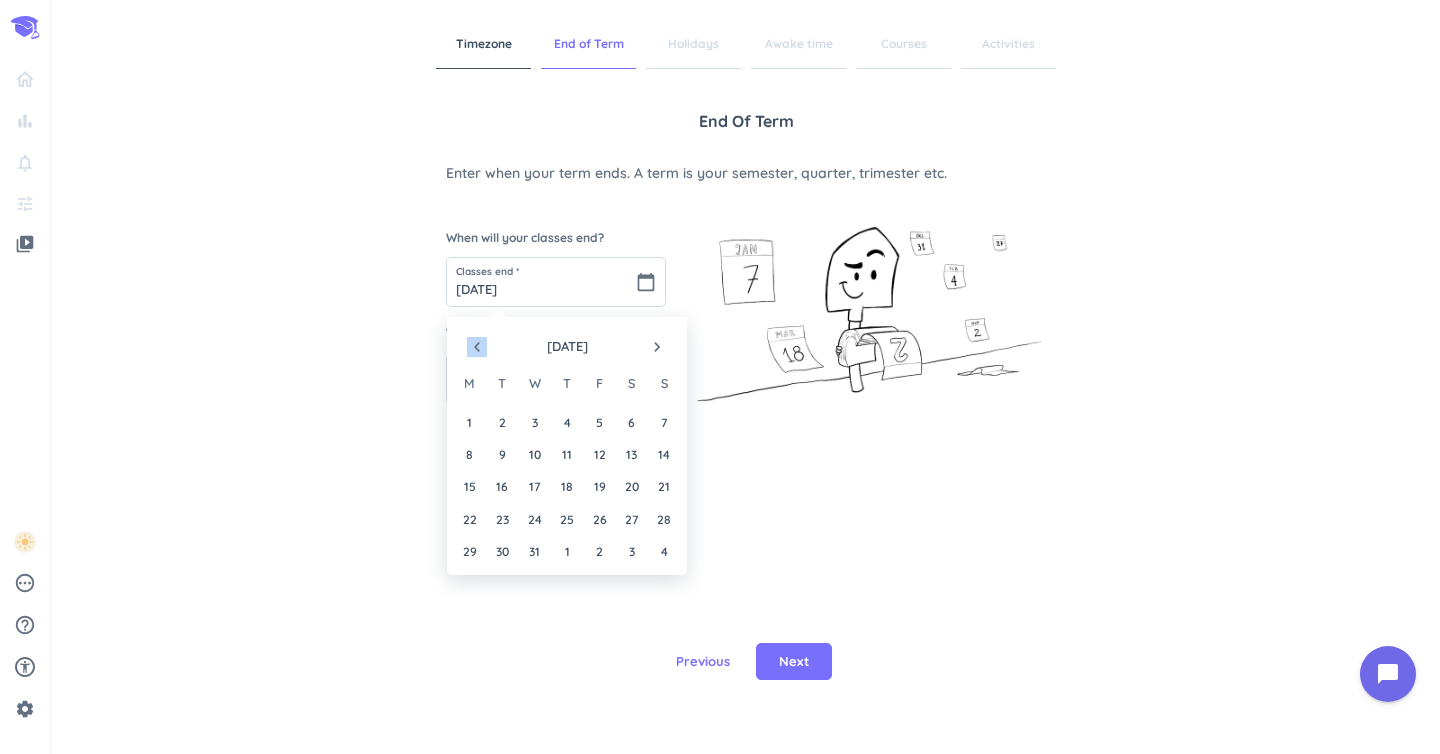 click on "navigate_before" at bounding box center [477, 347] 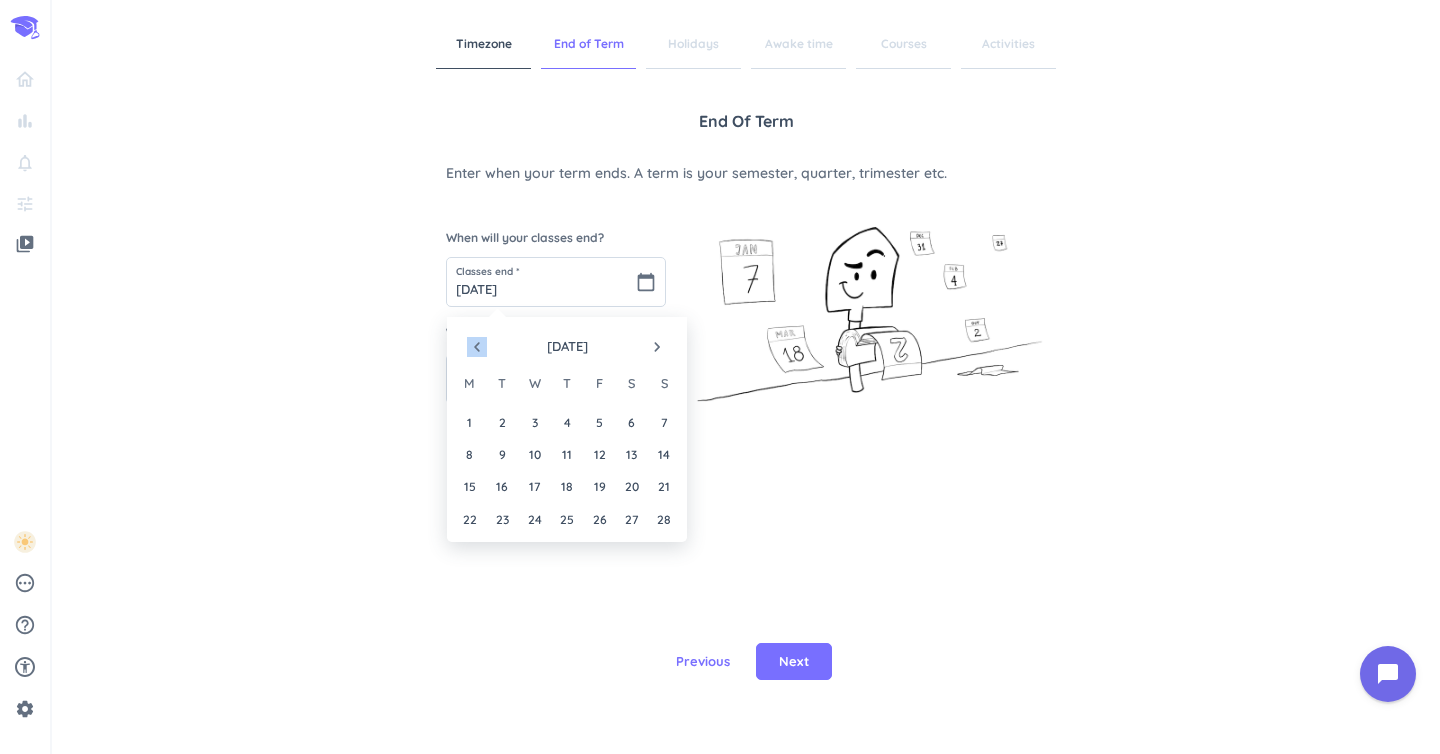 click on "navigate_before" at bounding box center [477, 347] 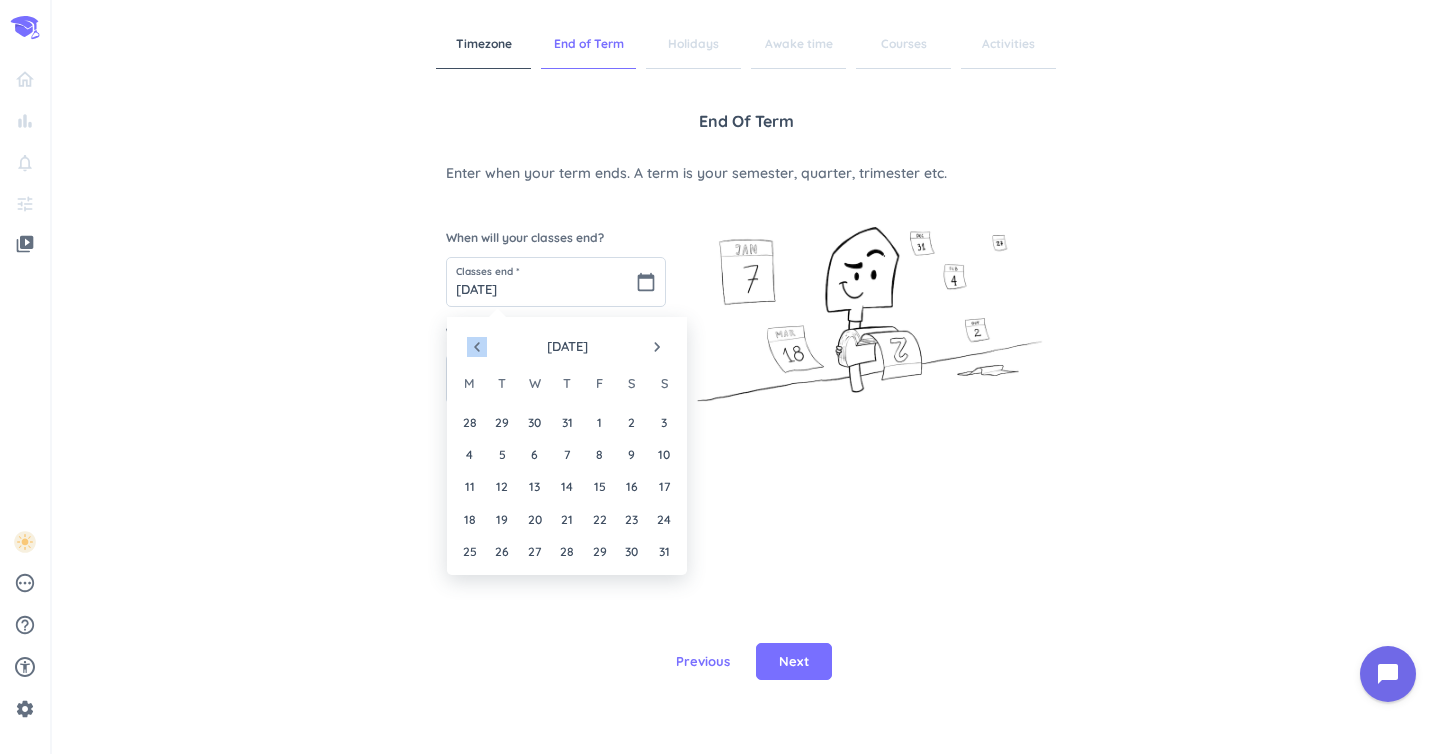 click on "navigate_before" at bounding box center [477, 347] 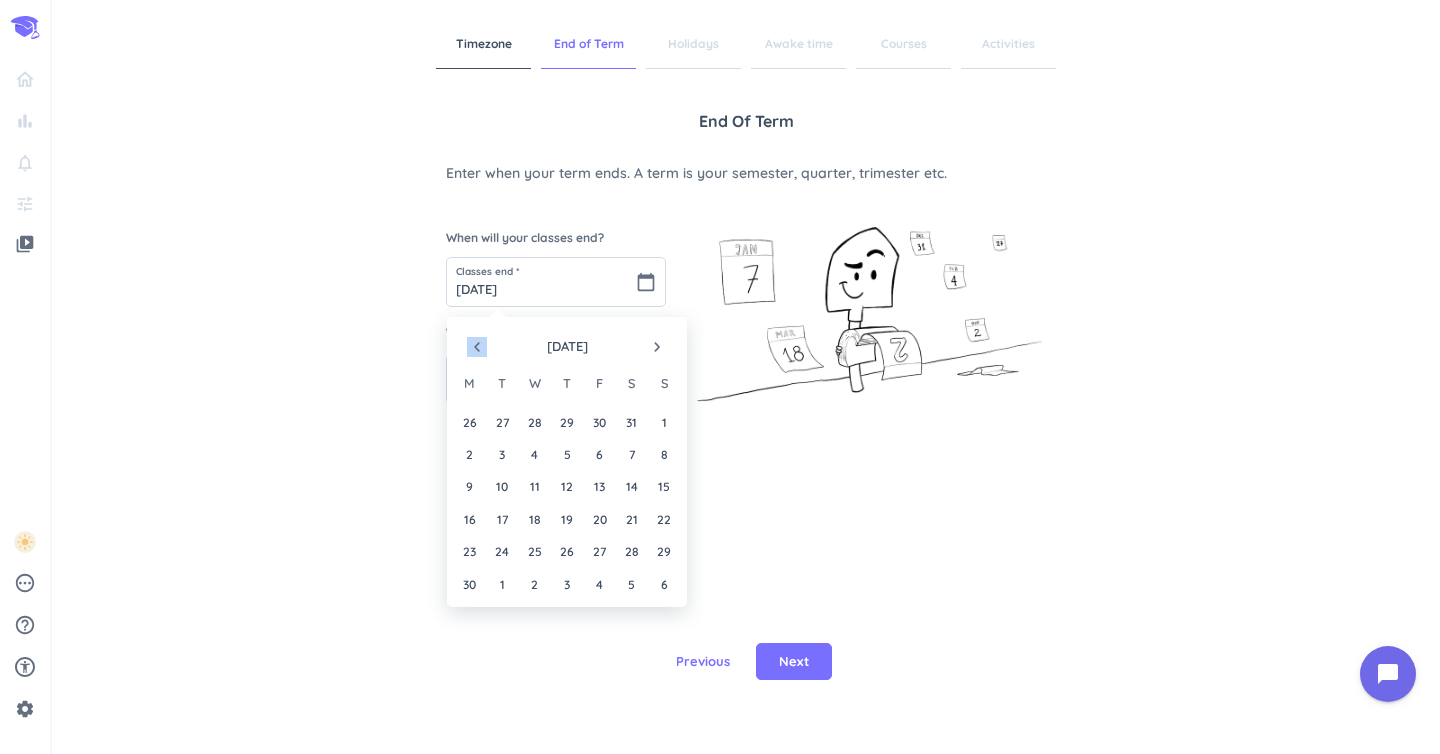 click on "navigate_before" at bounding box center [477, 347] 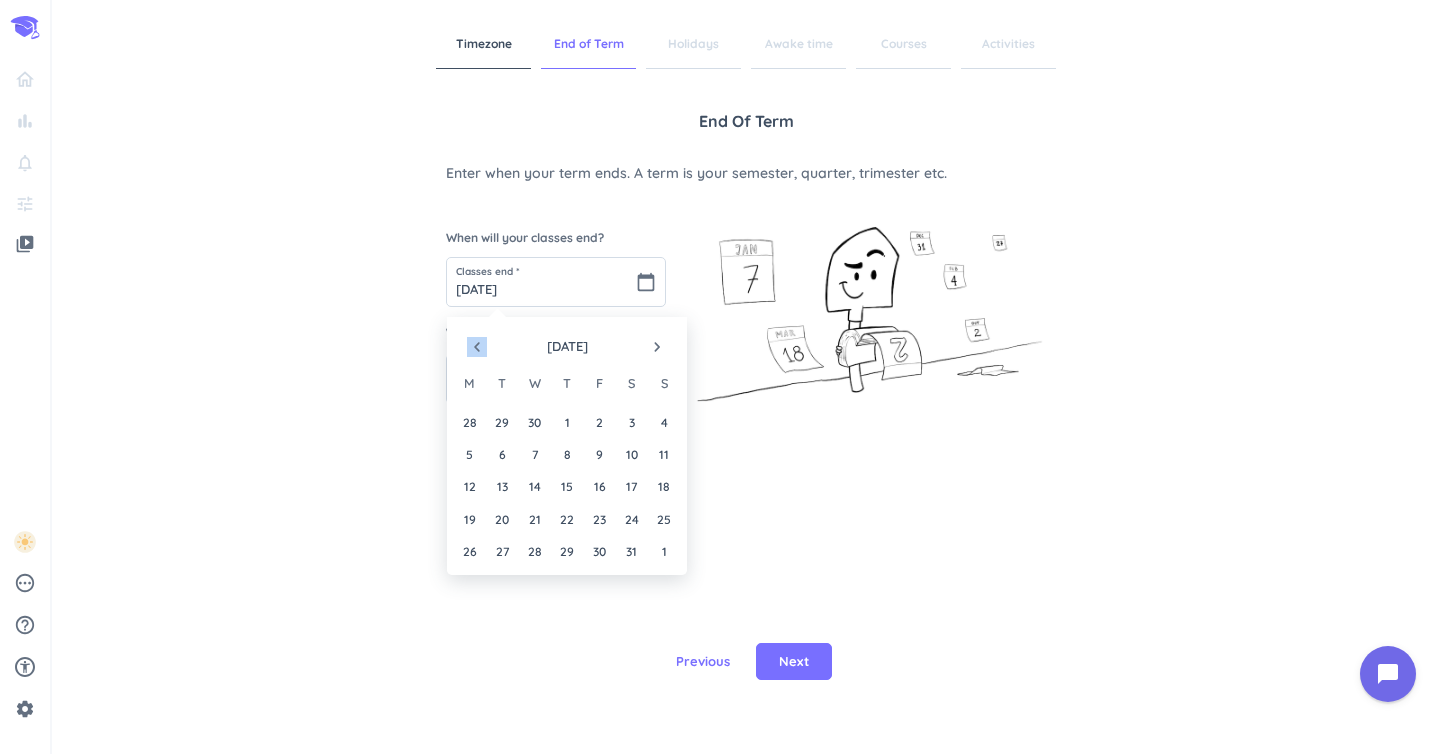 click on "navigate_before" at bounding box center (477, 347) 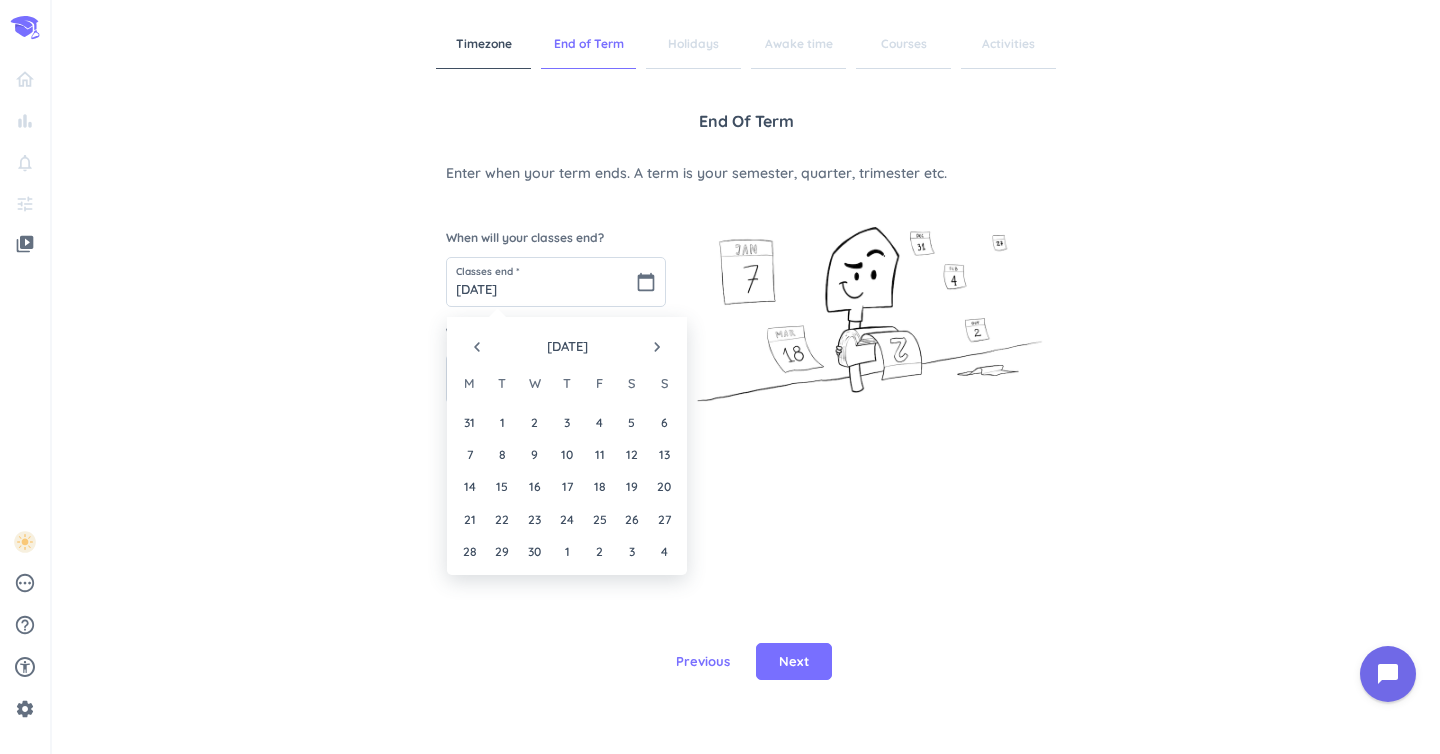 click on "navigate_before" at bounding box center [477, 347] 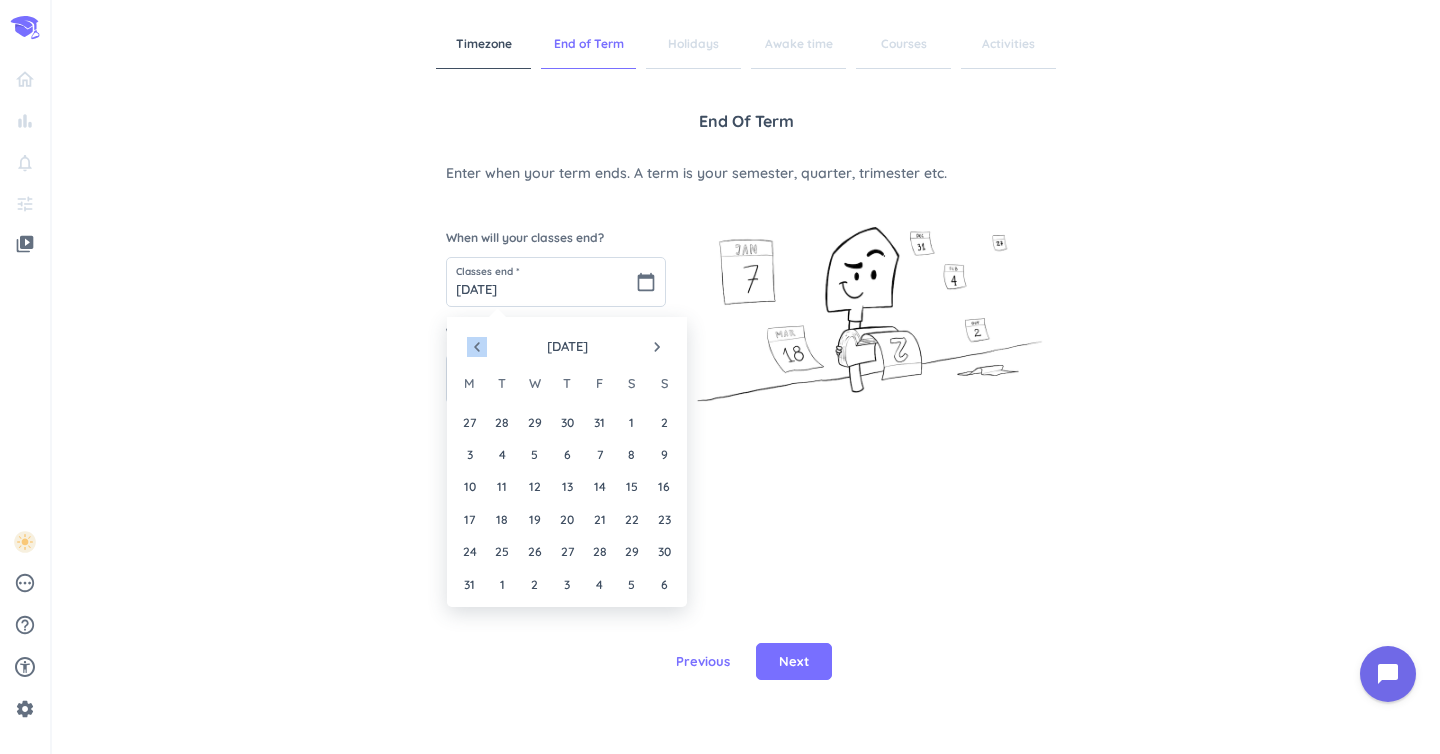 click on "navigate_before" at bounding box center (477, 347) 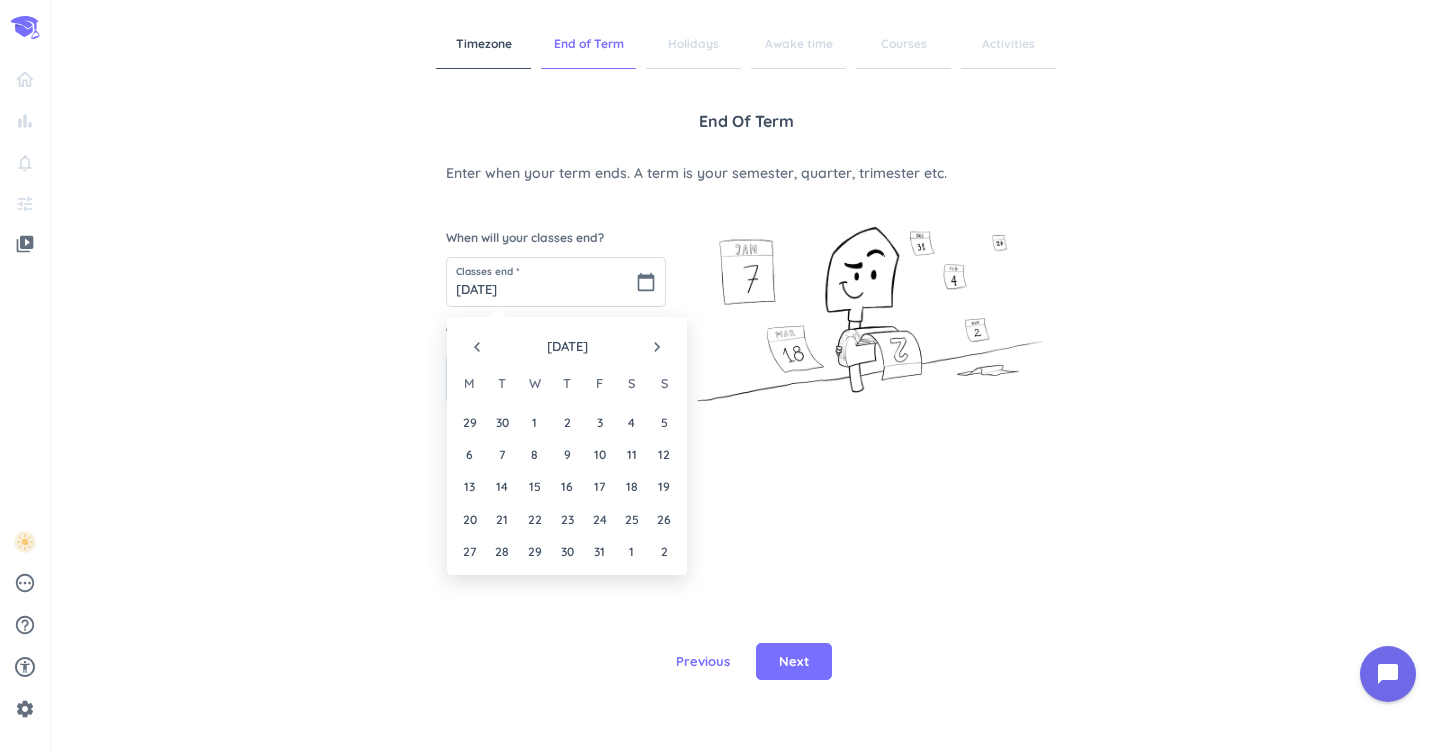 click on "navigate_next" at bounding box center [657, 347] 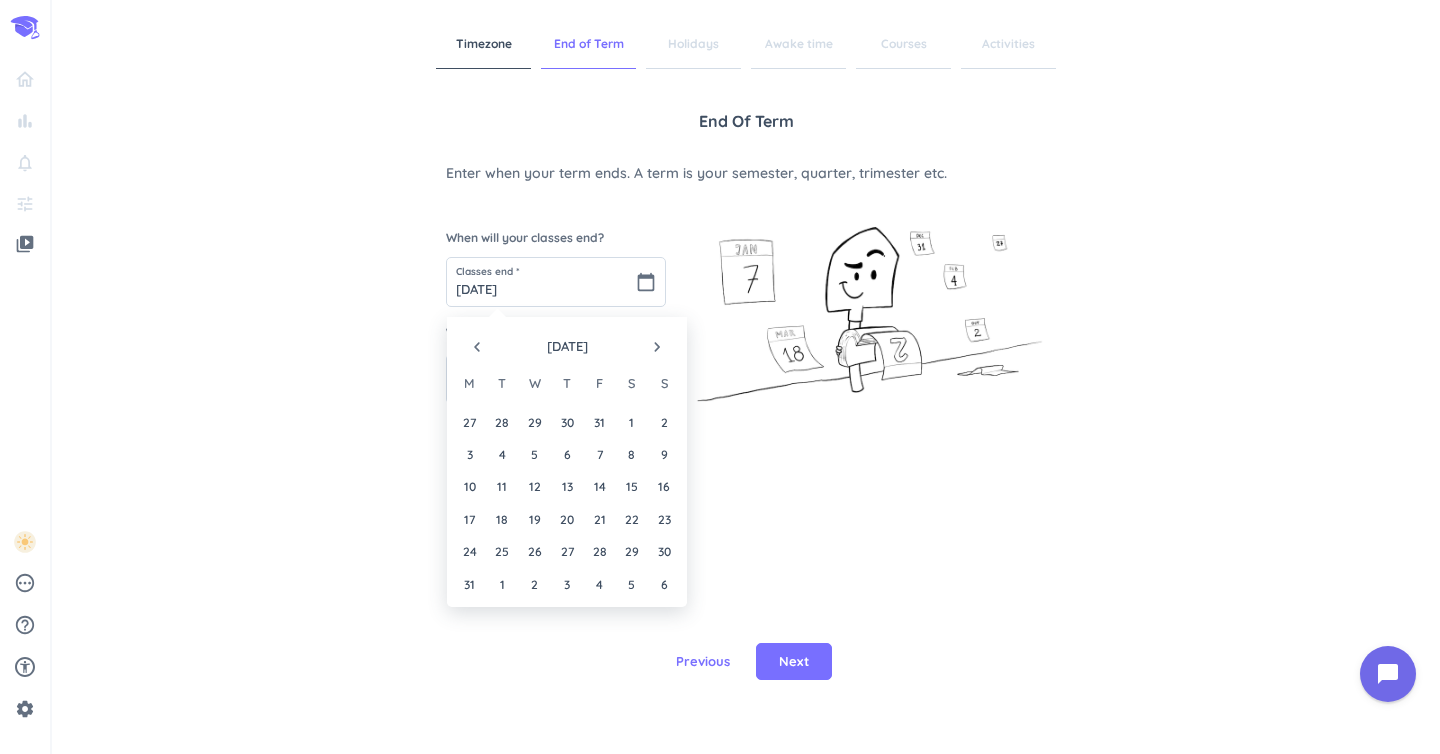 click on "navigate_next" at bounding box center [657, 347] 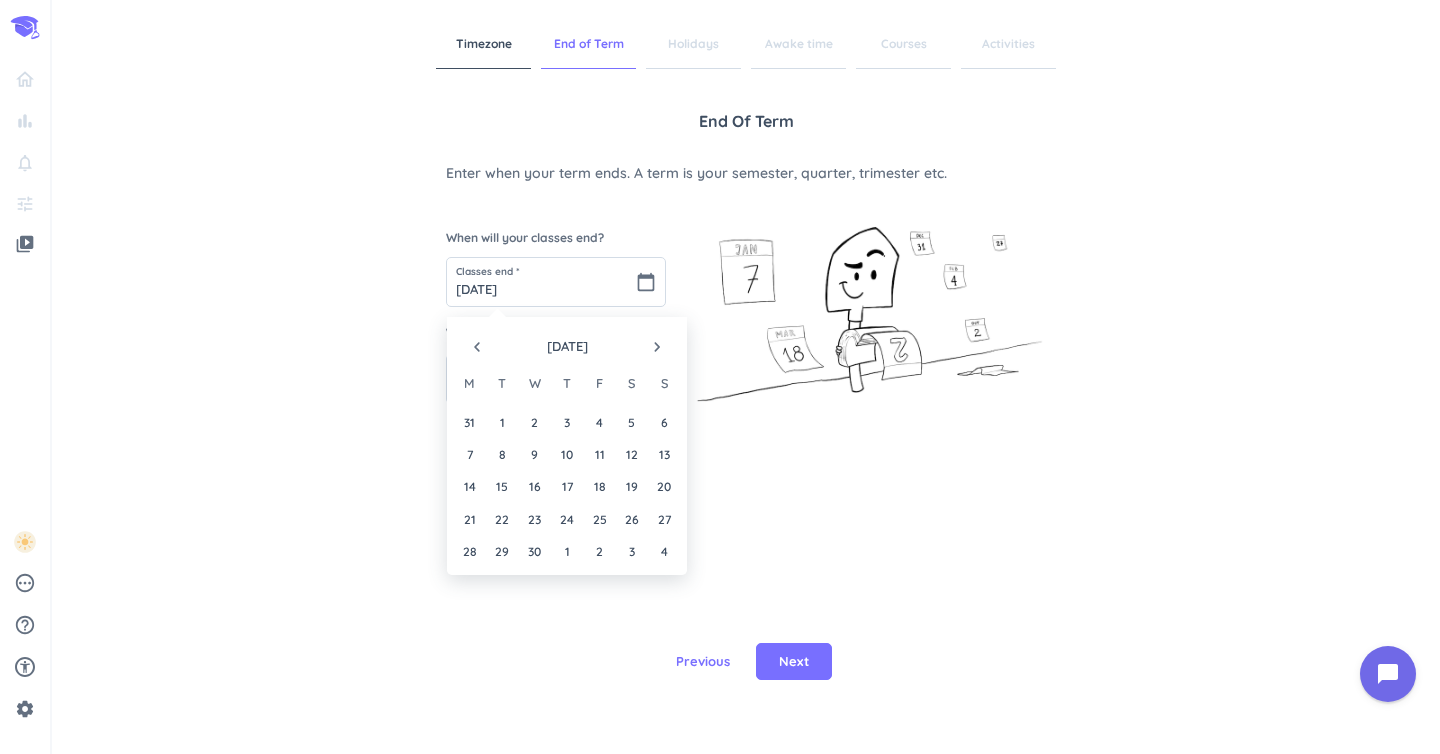 click on "navigate_next" at bounding box center [657, 347] 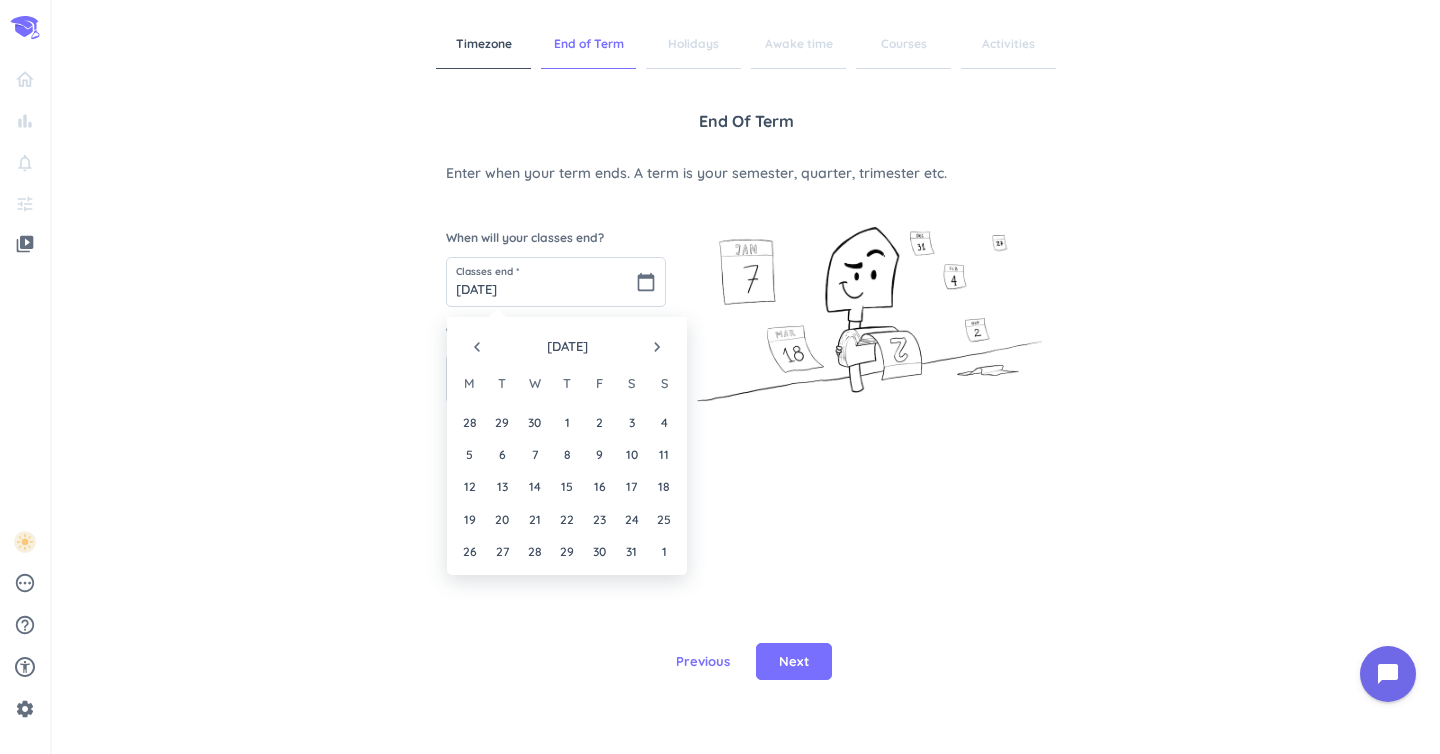click on "navigate_next" at bounding box center (657, 347) 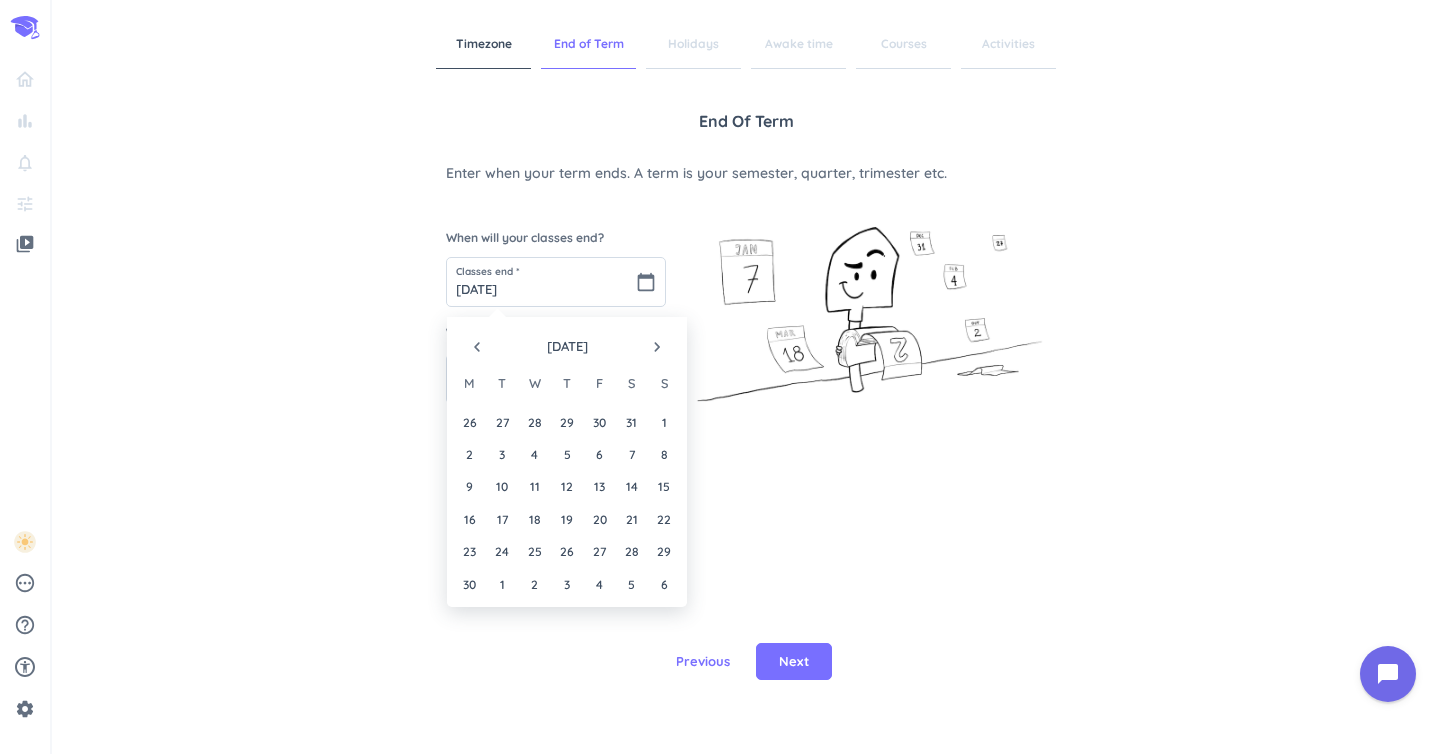click at bounding box center (866, 309) 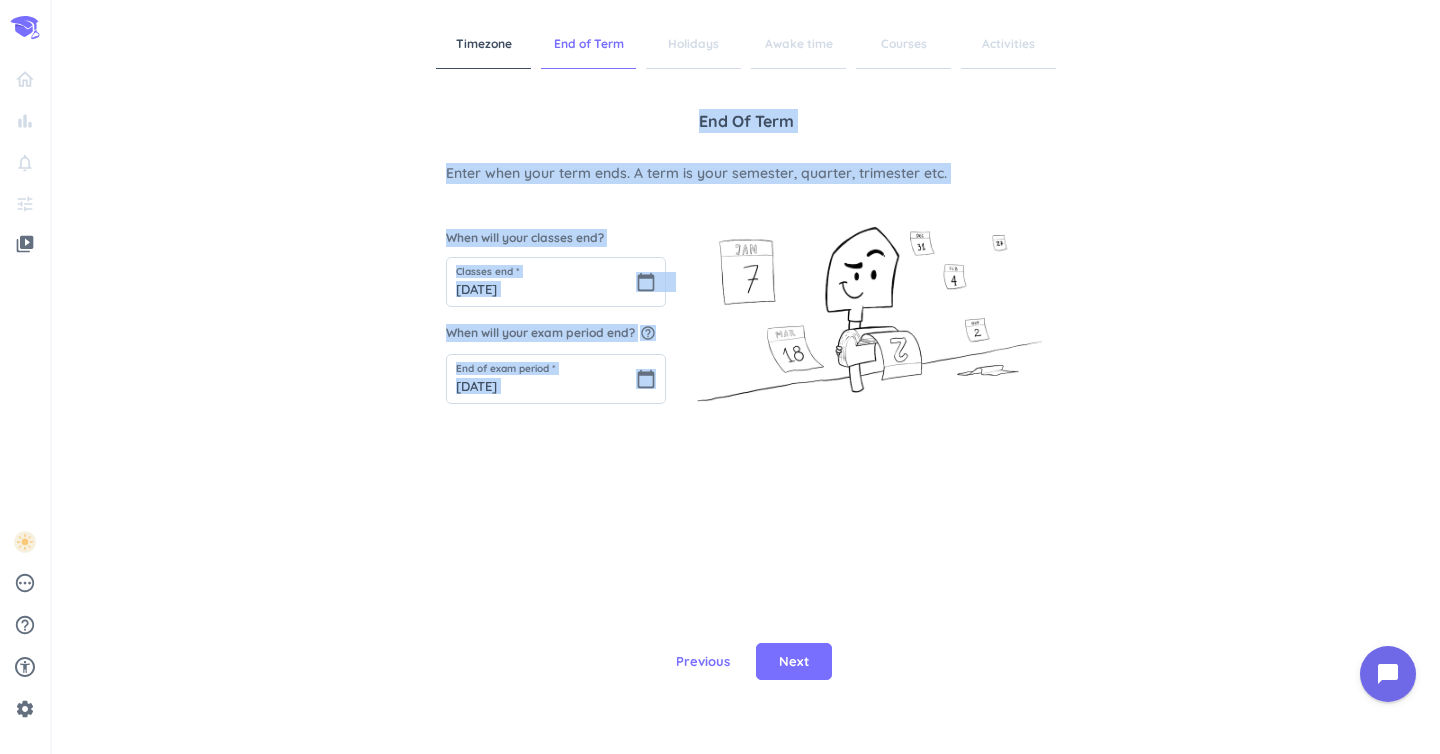 drag, startPoint x: 701, startPoint y: 118, endPoint x: 822, endPoint y: 204, distance: 148.44864 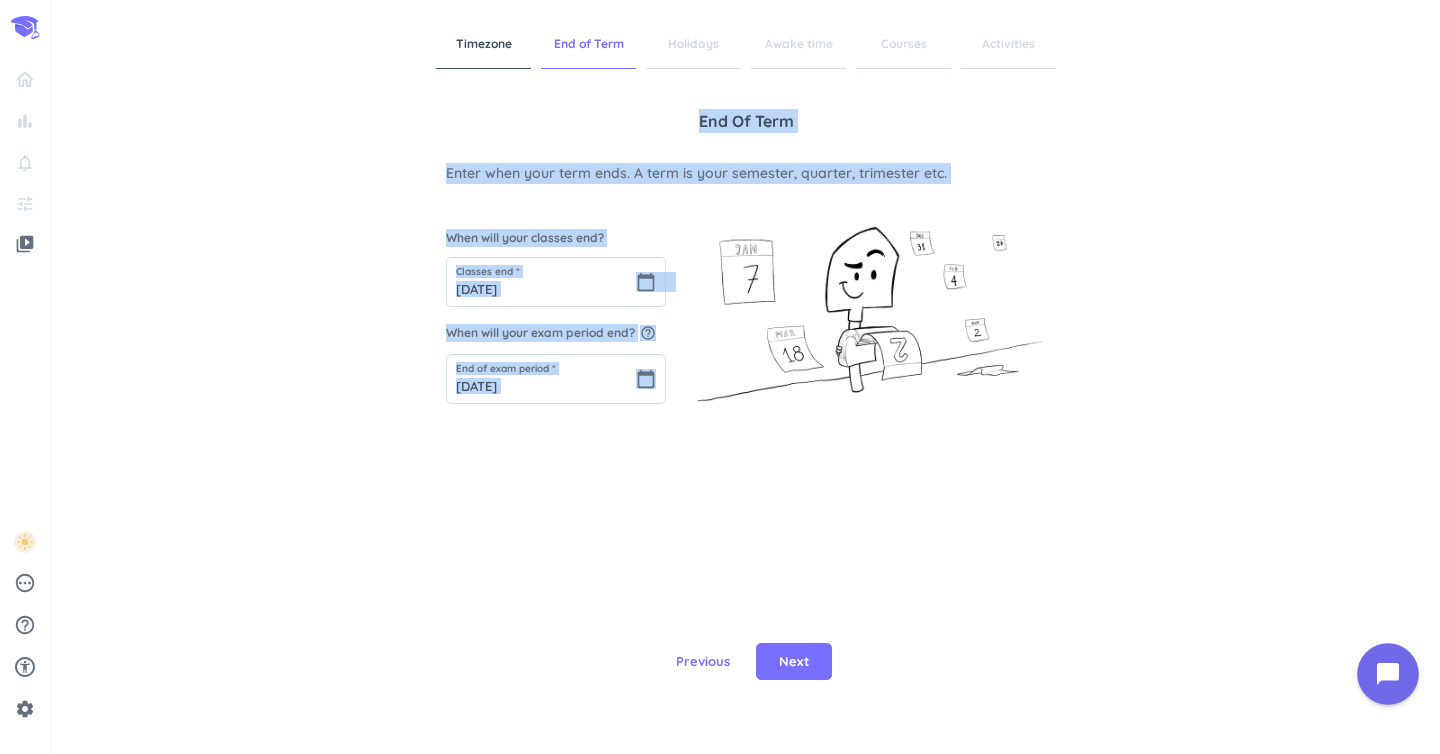 click 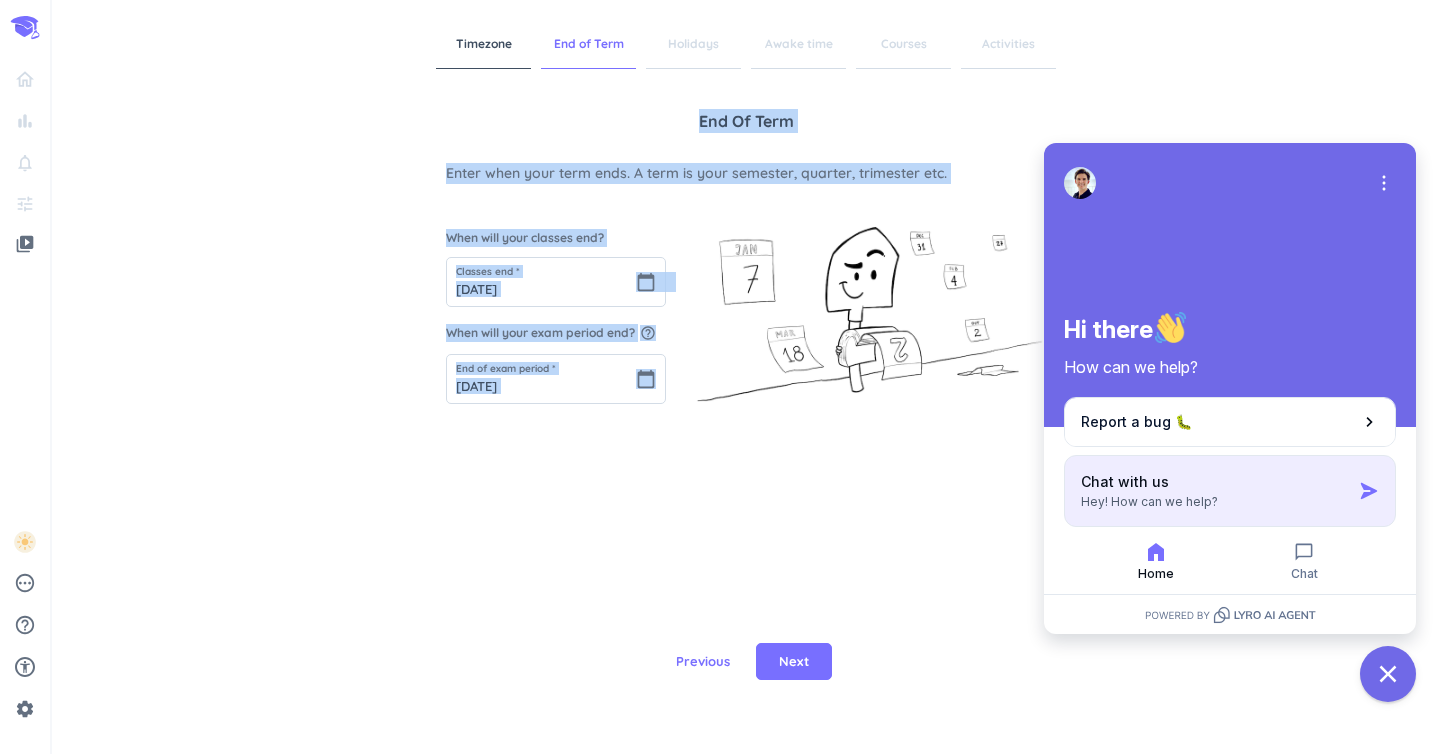 click on "Chat with us Hey! How can we help?" at bounding box center (1216, 491) 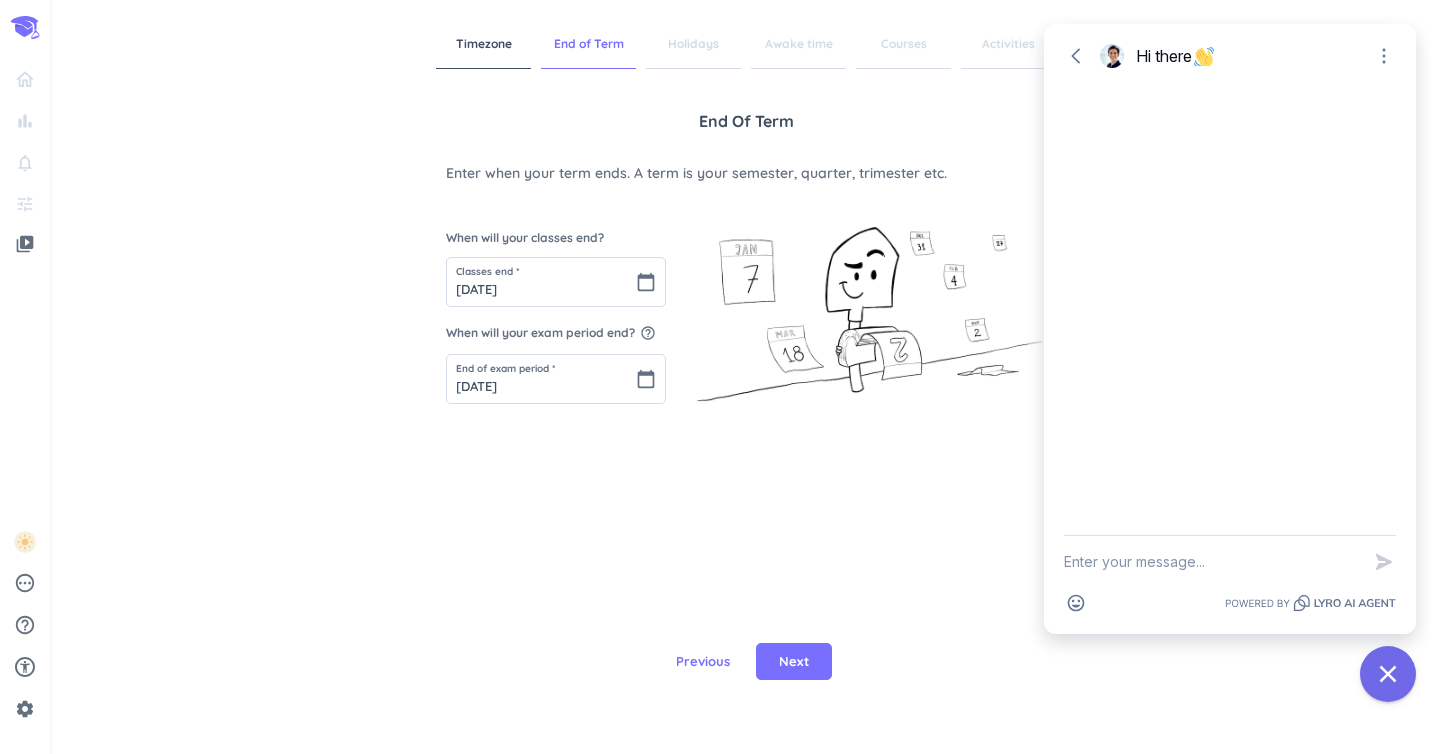 click at bounding box center [1212, 562] 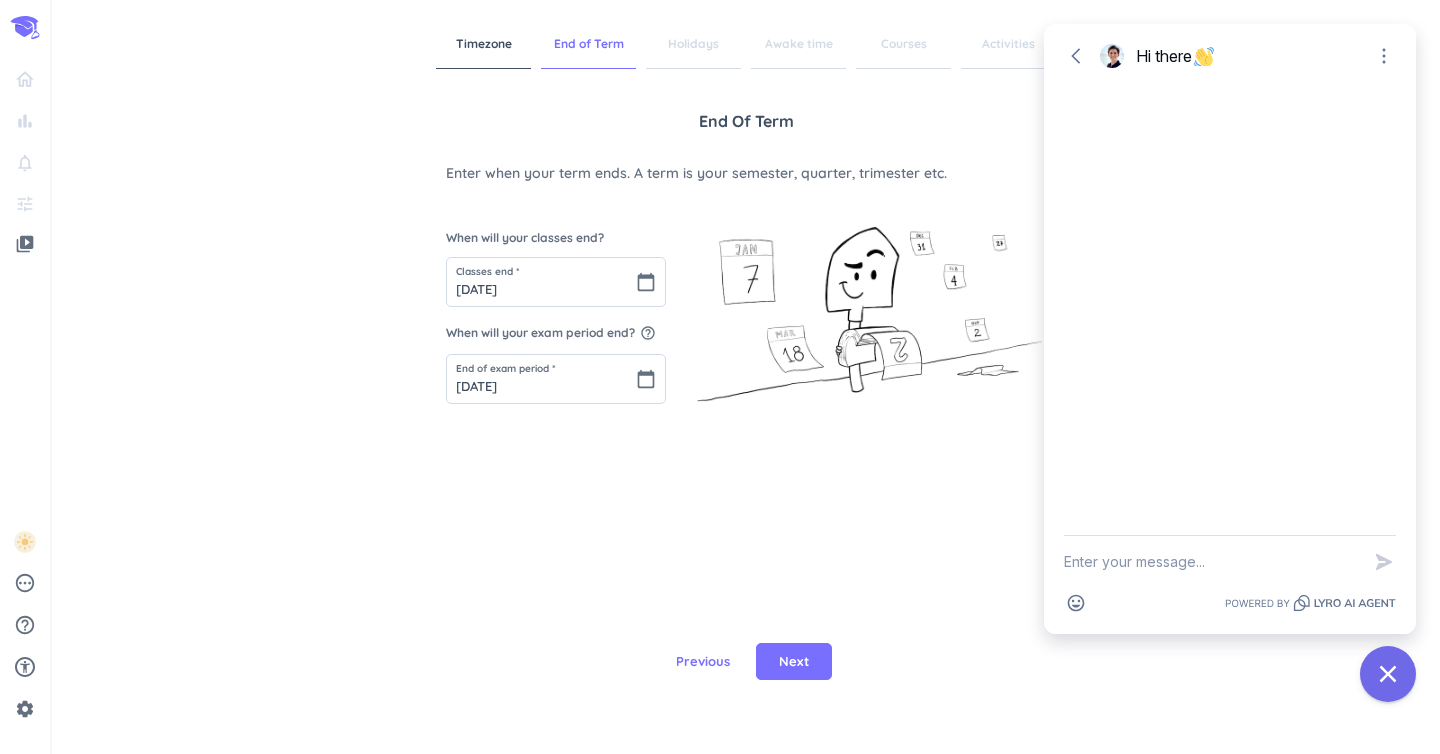 click at bounding box center [1112, 56] 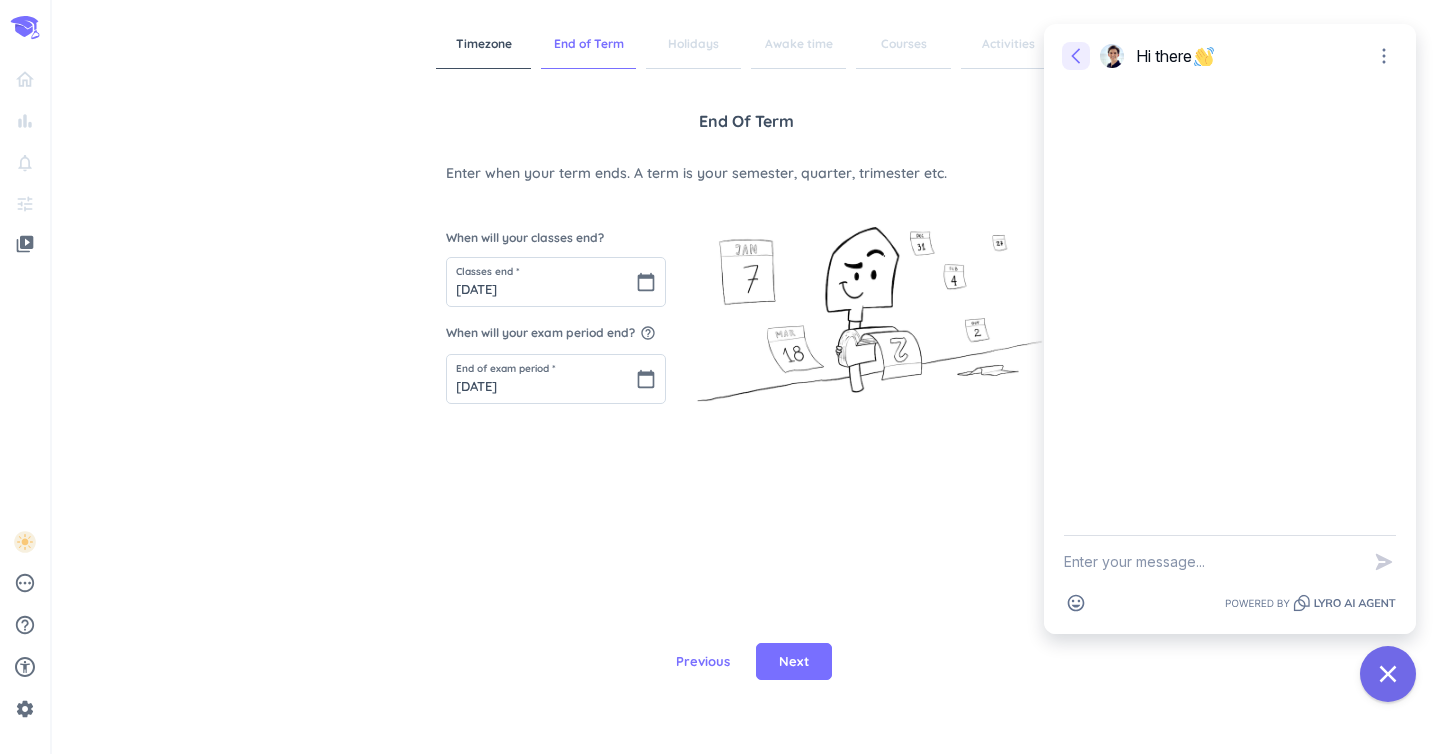 click 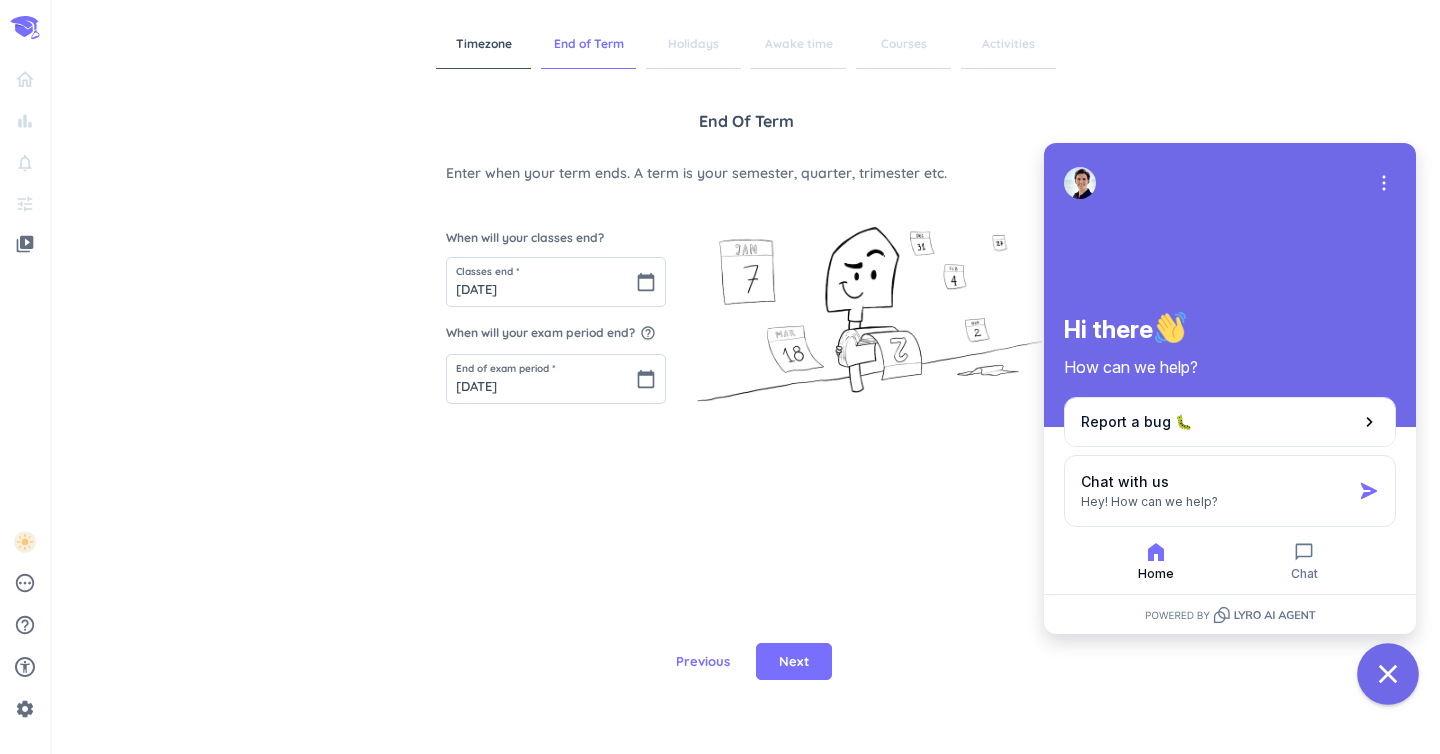 click 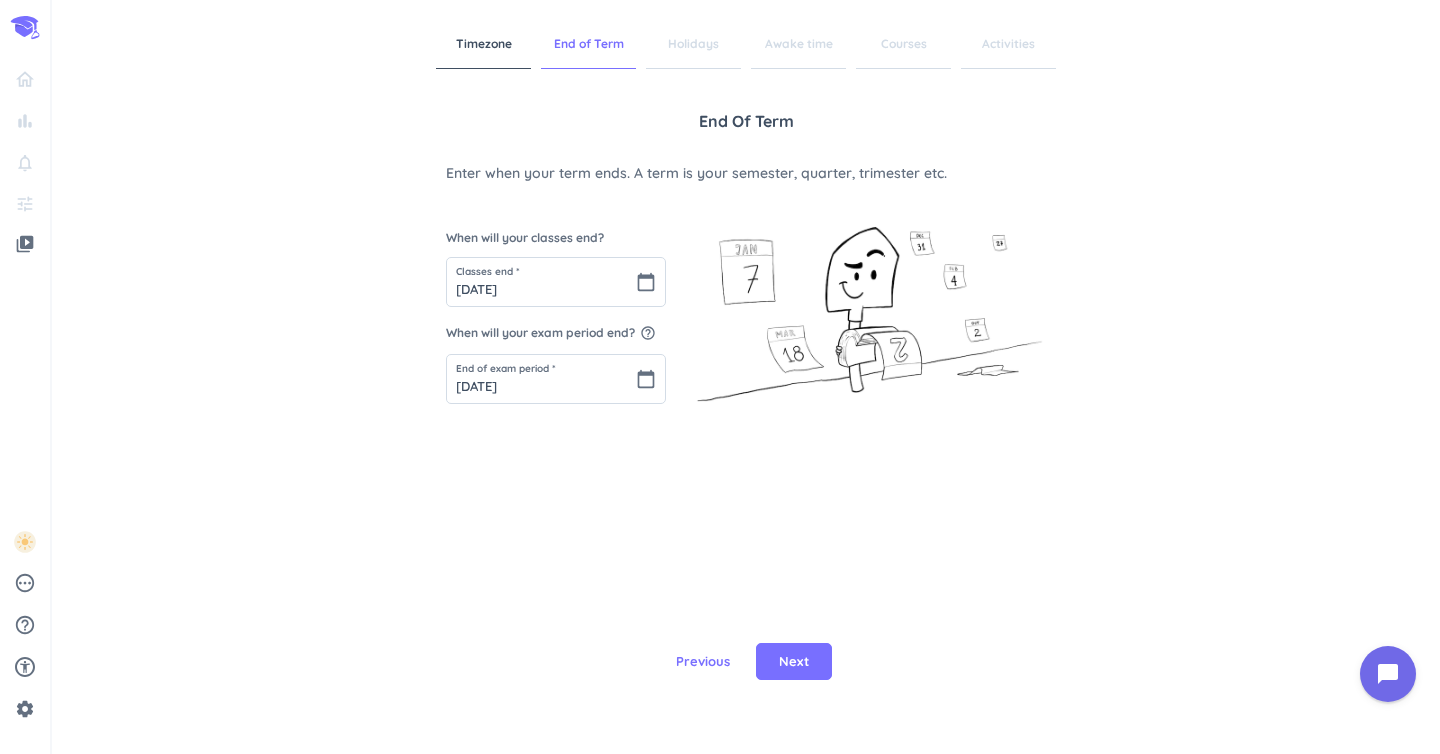 click on "End of Term Enter when your term ends. A term is your semester, quarter, trimester etc.  When will your classes end? Classes end * [DATE] calendar_today When will your exam period end? help_outline End of exam period * [DATE] calendar_today" at bounding box center [746, 344] 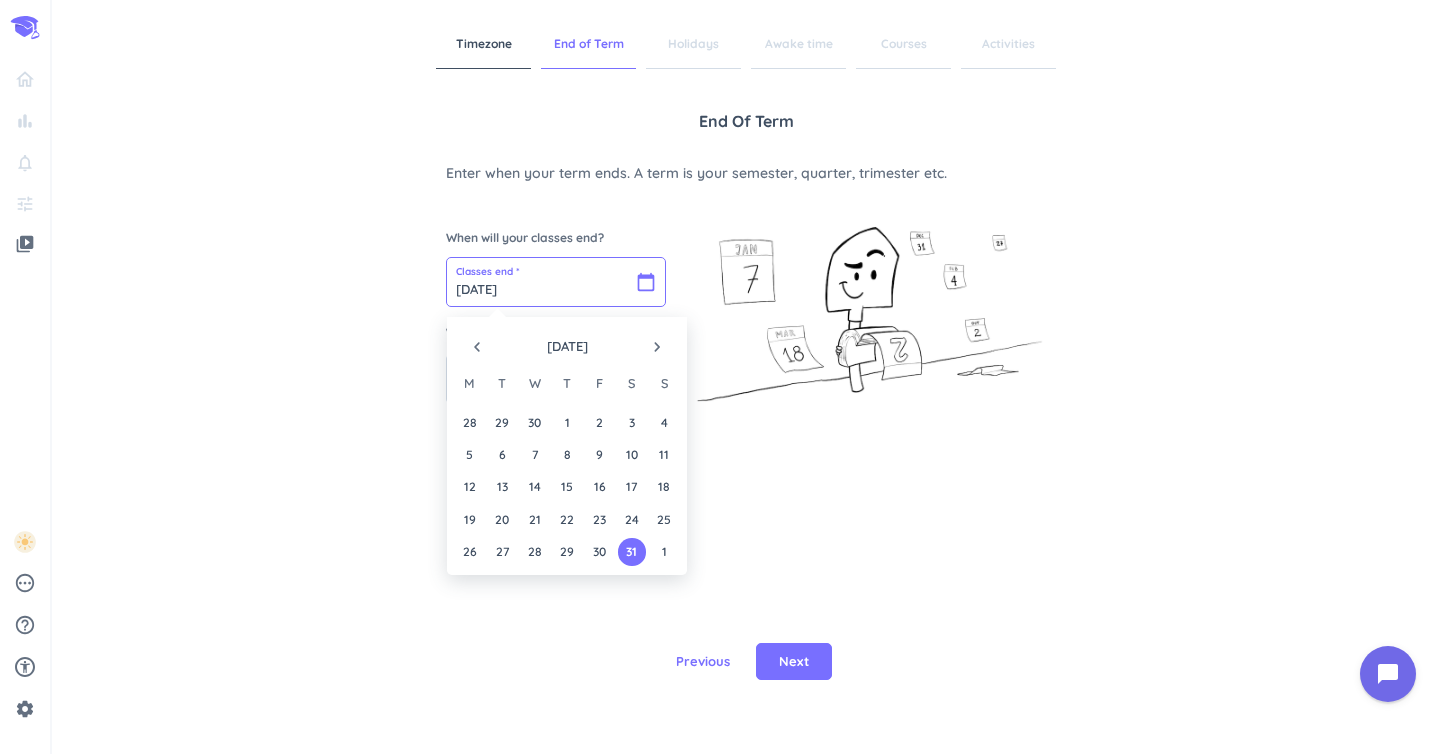 click on "[DATE]" at bounding box center (556, 282) 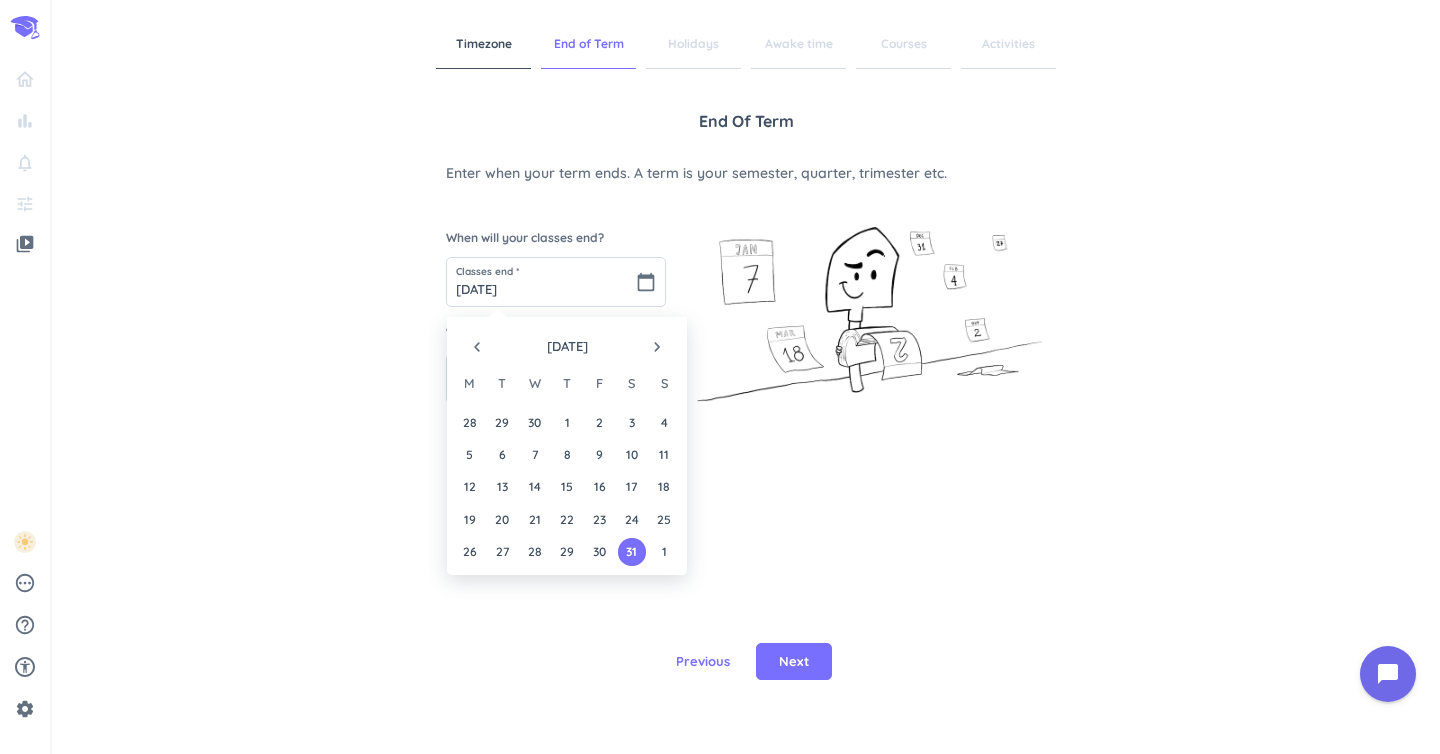 click on "navigate_before [DATE] navigate_next" at bounding box center (567, 342) 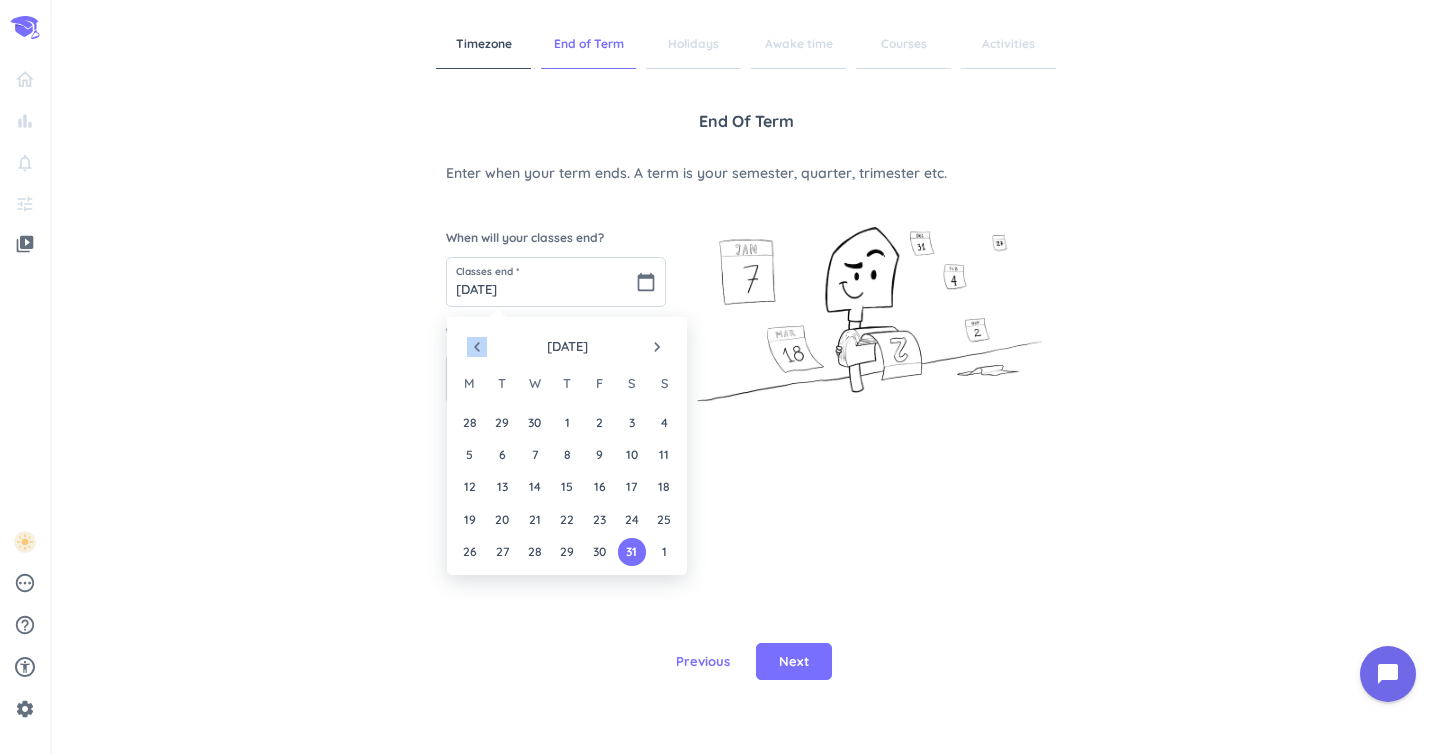 click on "navigate_before [DATE] navigate_next" at bounding box center (567, 342) 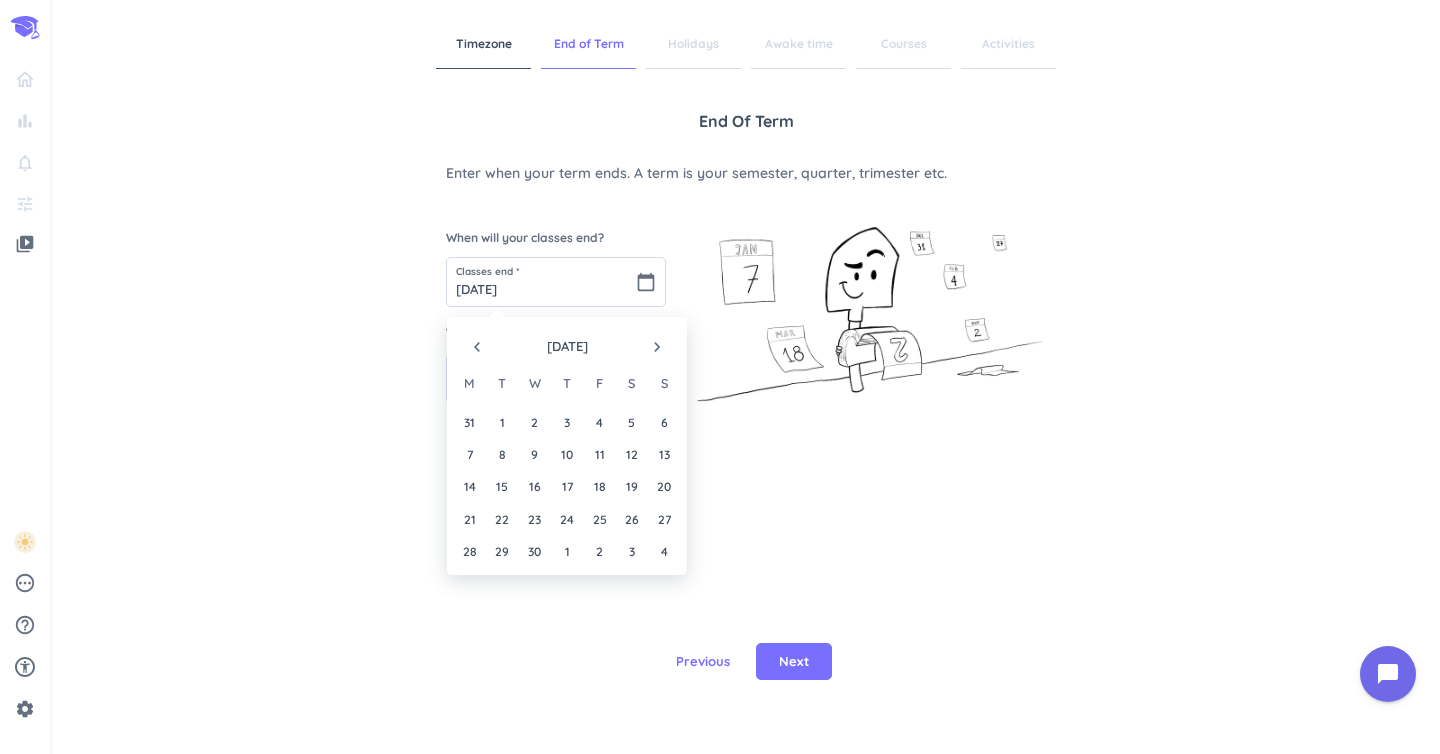 click on "navigate_before [DATE] navigate_next" at bounding box center (567, 342) 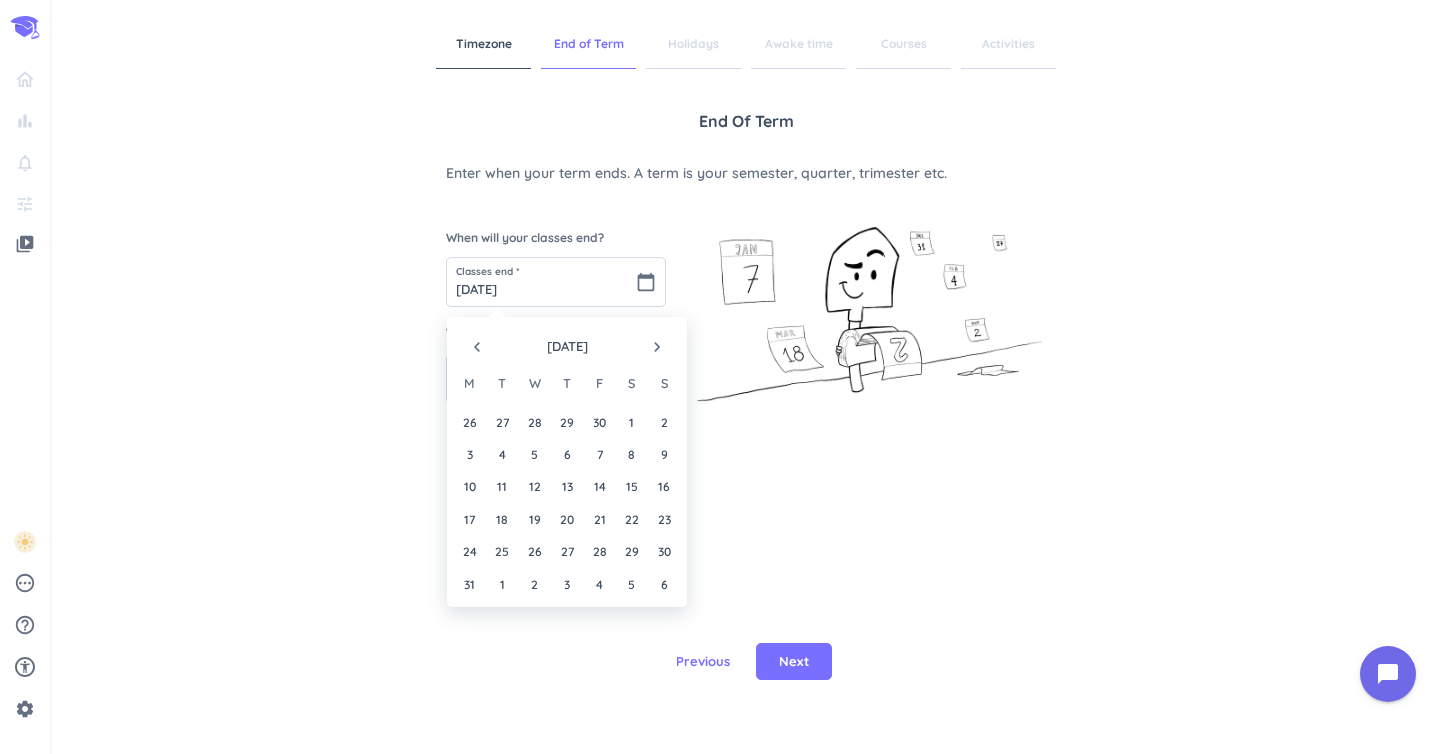 click on "navigate_next" at bounding box center [657, 347] 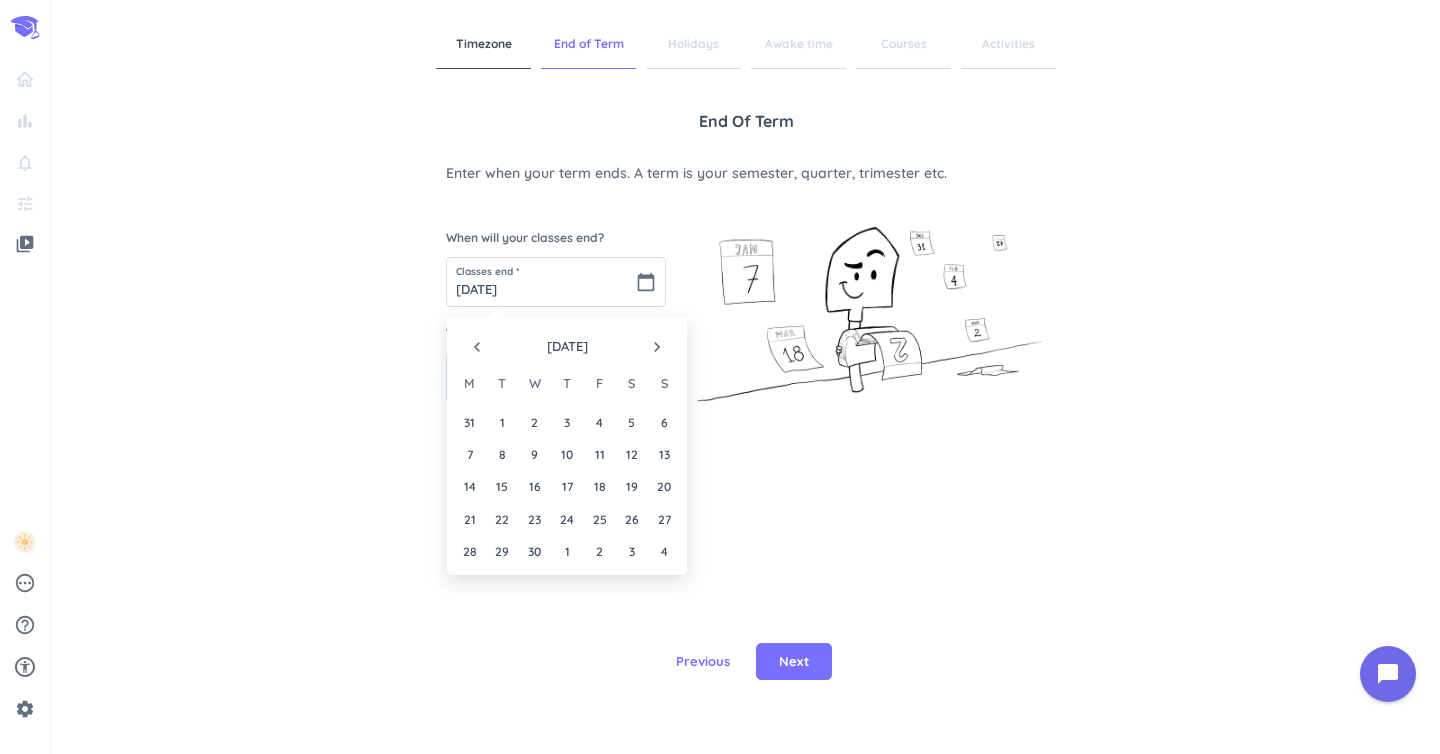click on "navigate_before" at bounding box center (477, 347) 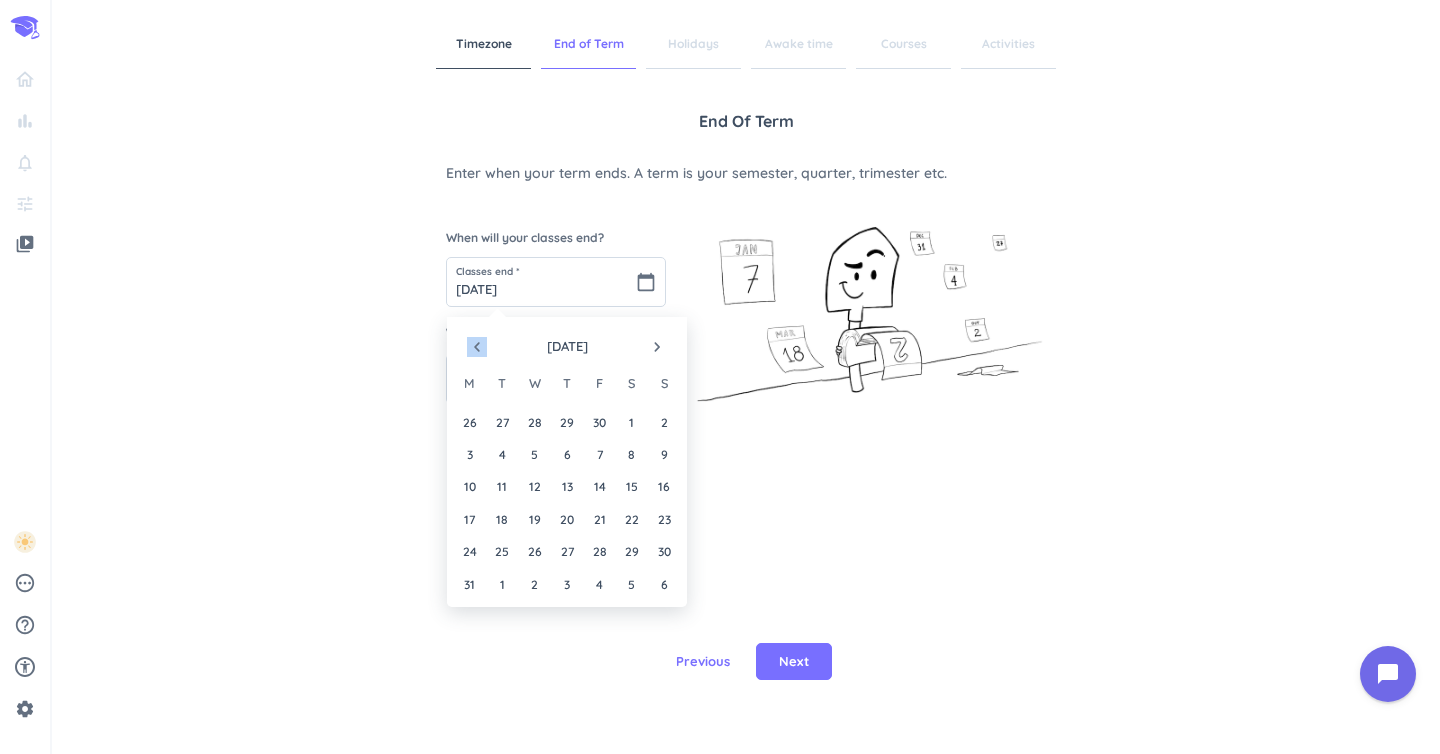 click on "navigate_before" at bounding box center [477, 347] 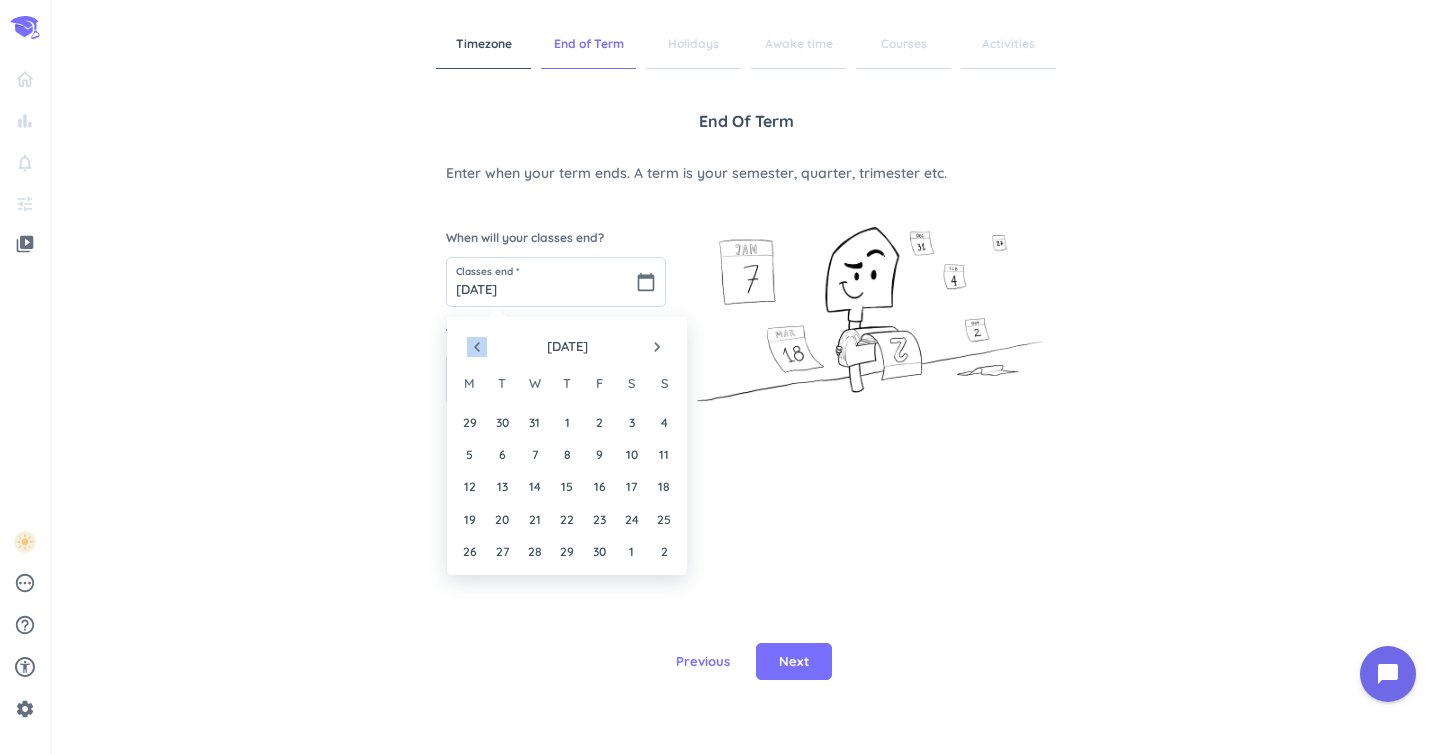 click on "navigate_before" at bounding box center [477, 347] 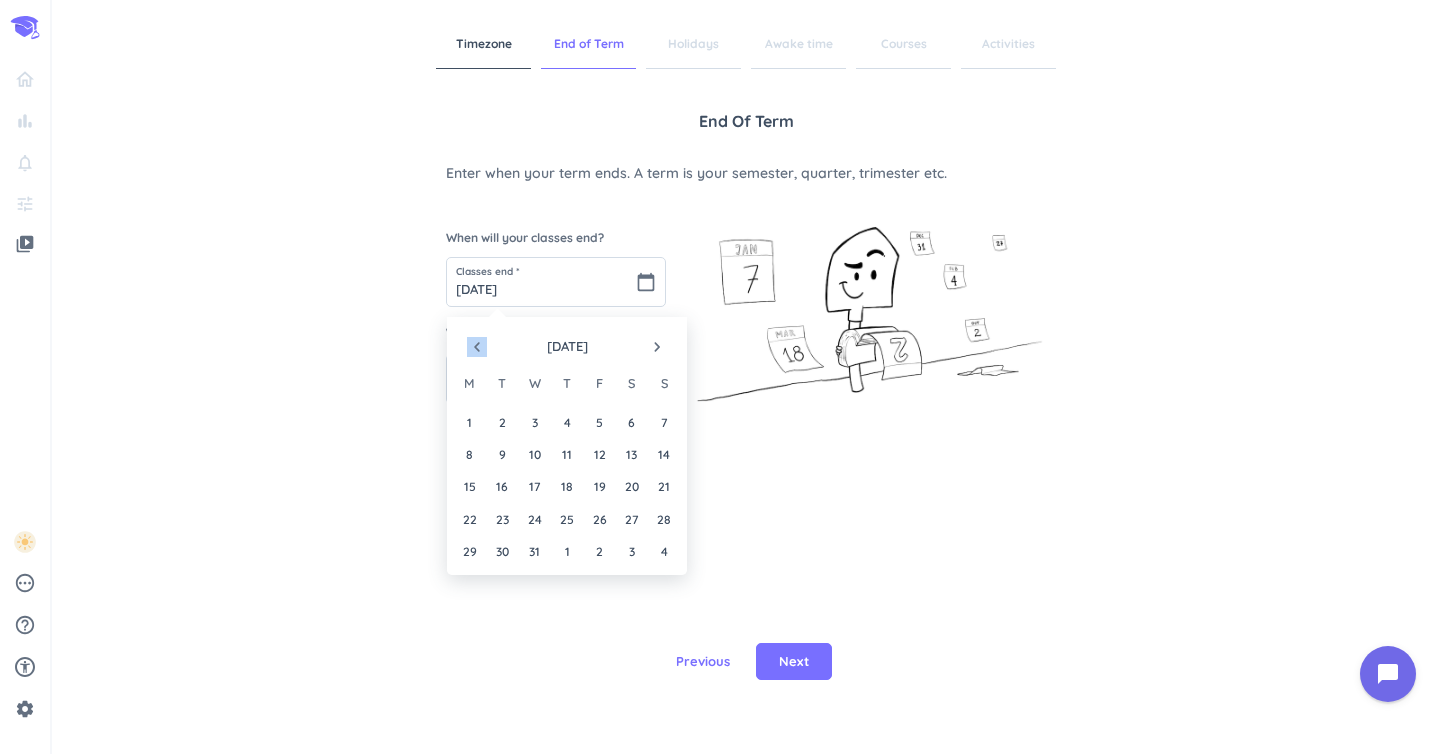 click on "navigate_before" at bounding box center (477, 347) 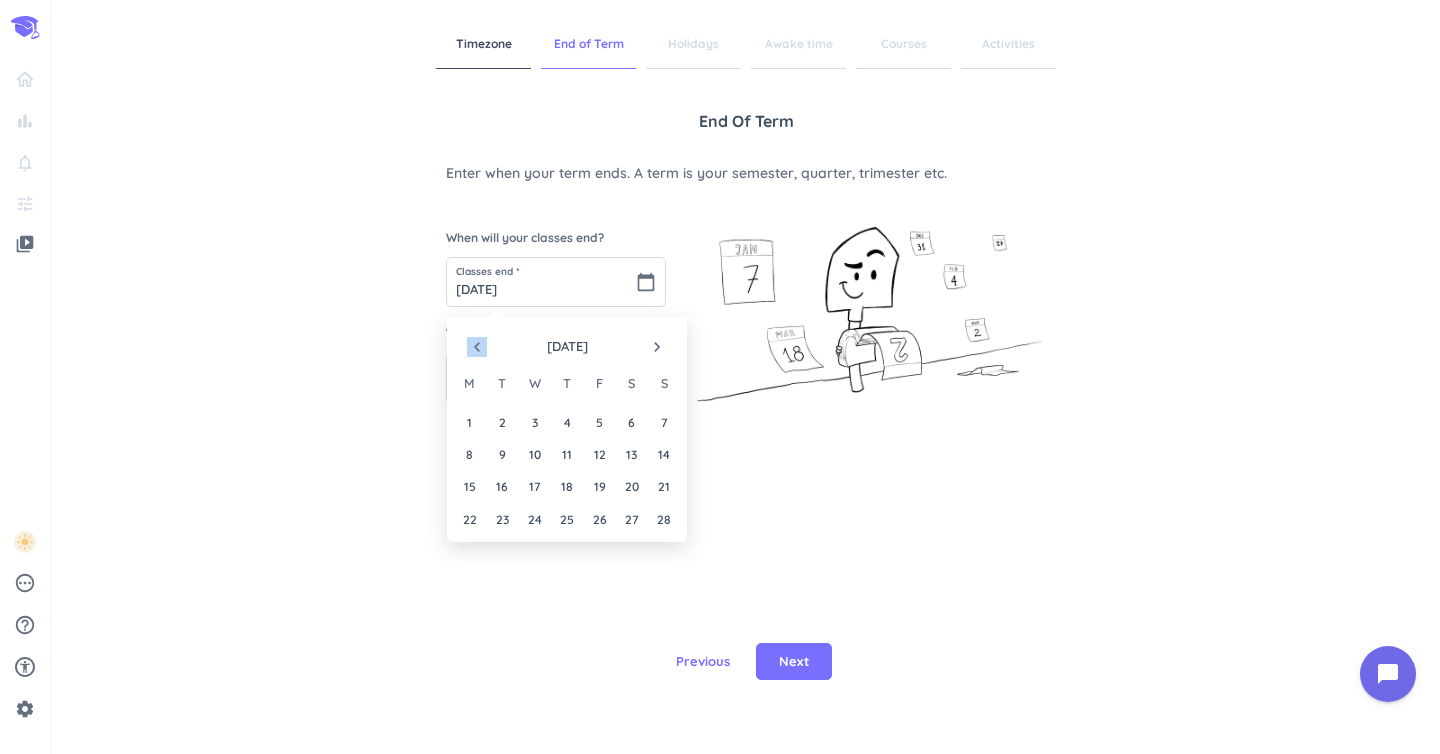 click on "navigate_before" at bounding box center [477, 347] 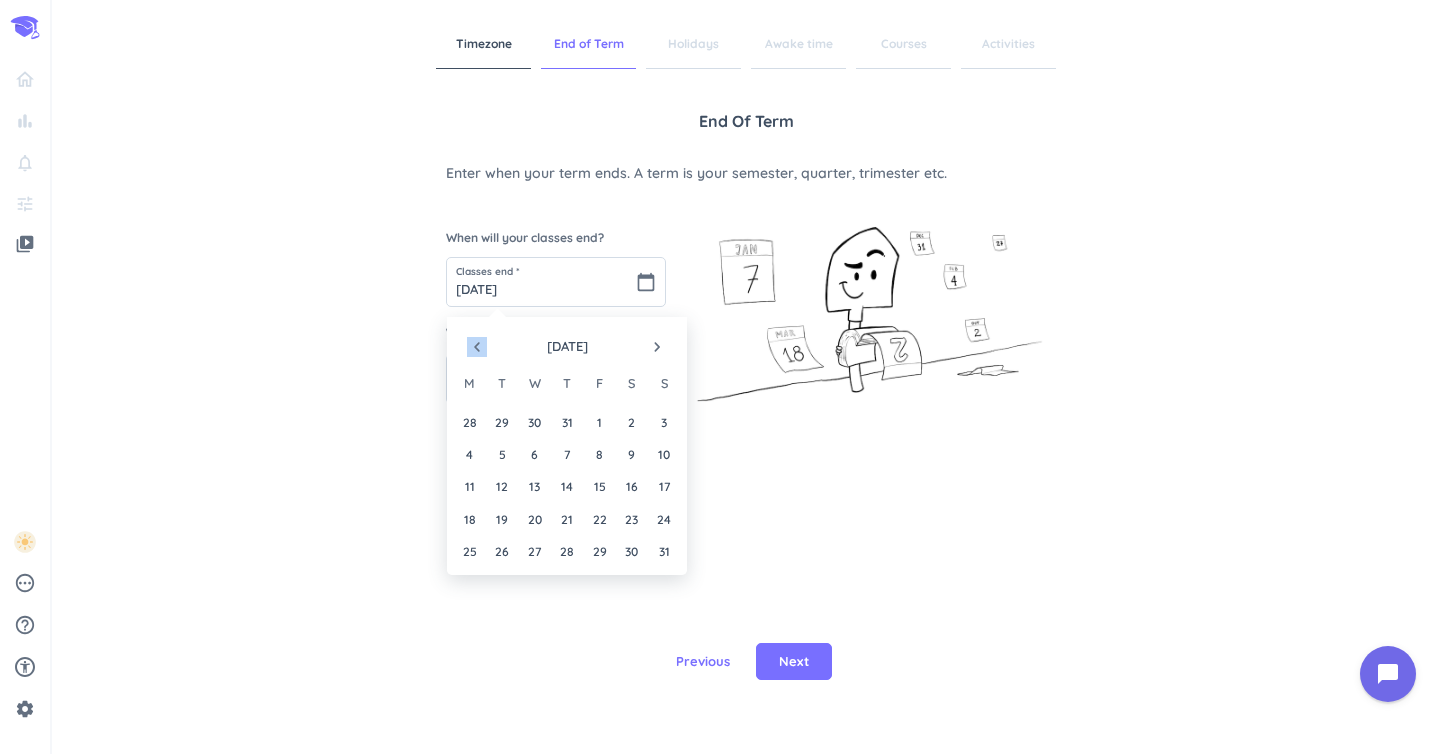 click on "navigate_before" at bounding box center (477, 347) 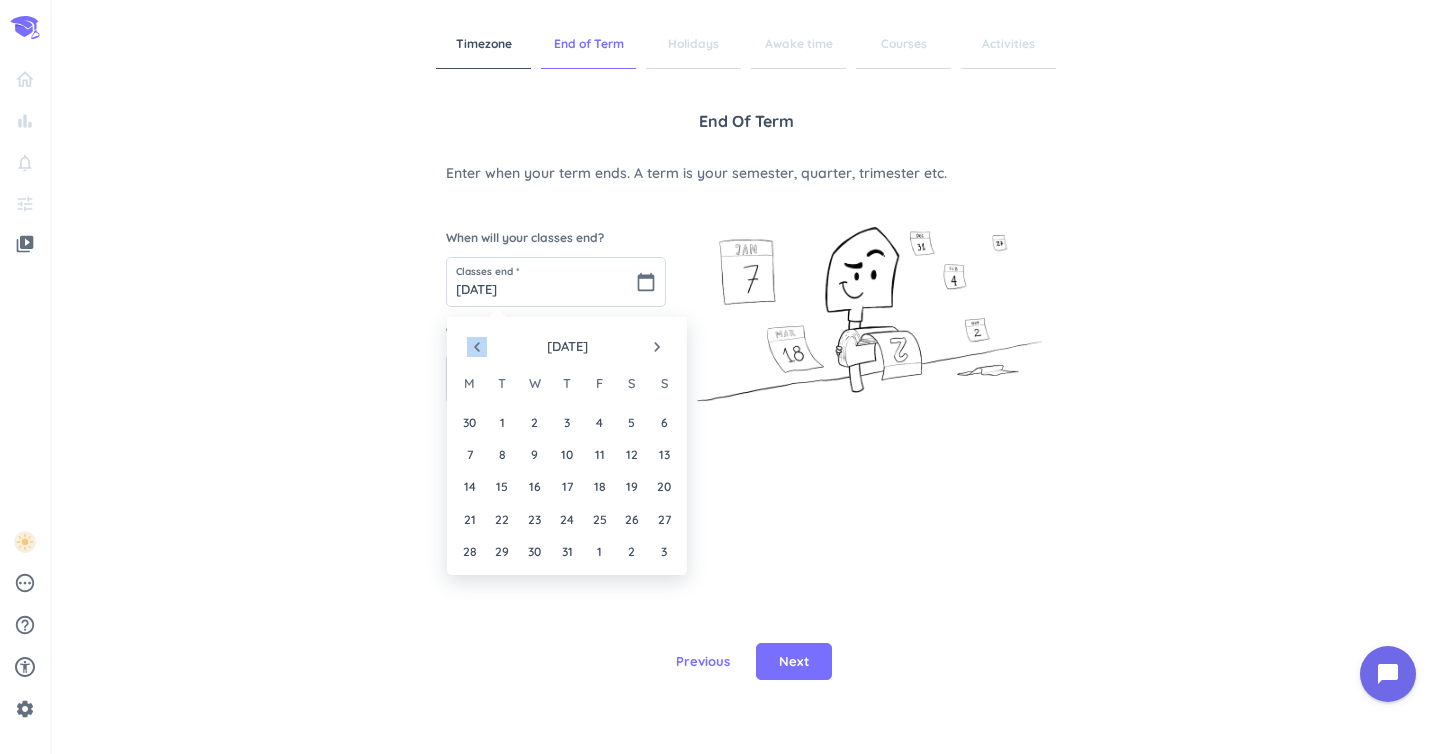 click on "navigate_before" at bounding box center [477, 347] 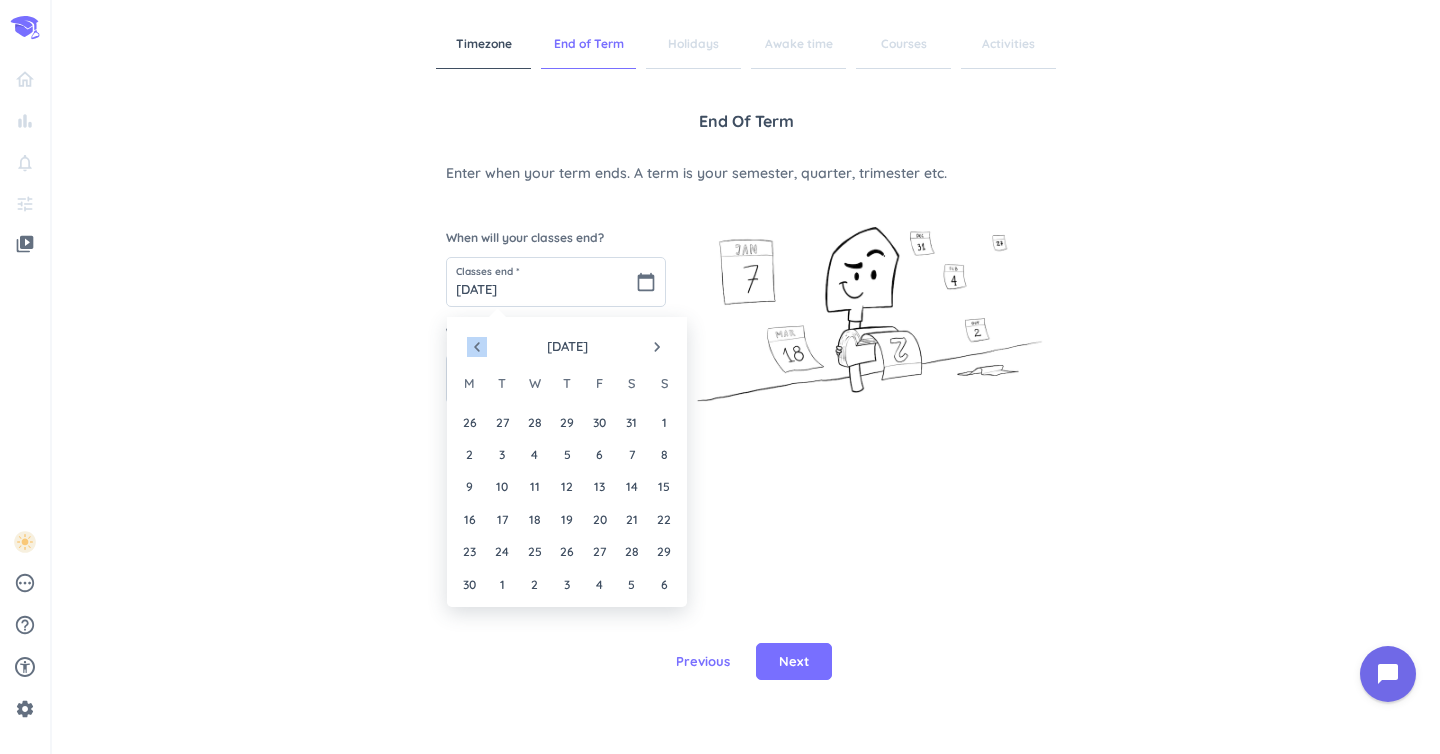 click on "navigate_before" at bounding box center (477, 347) 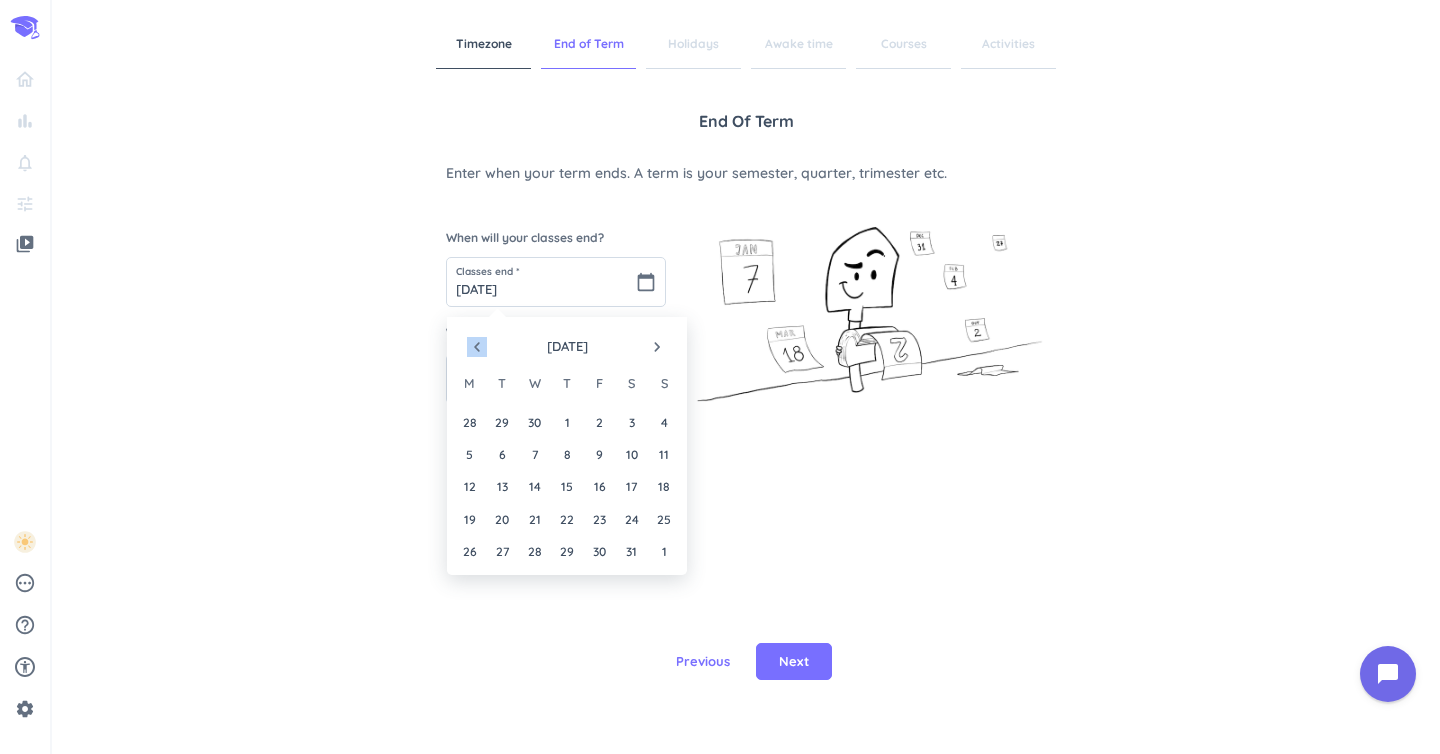 click on "navigate_before" at bounding box center (477, 347) 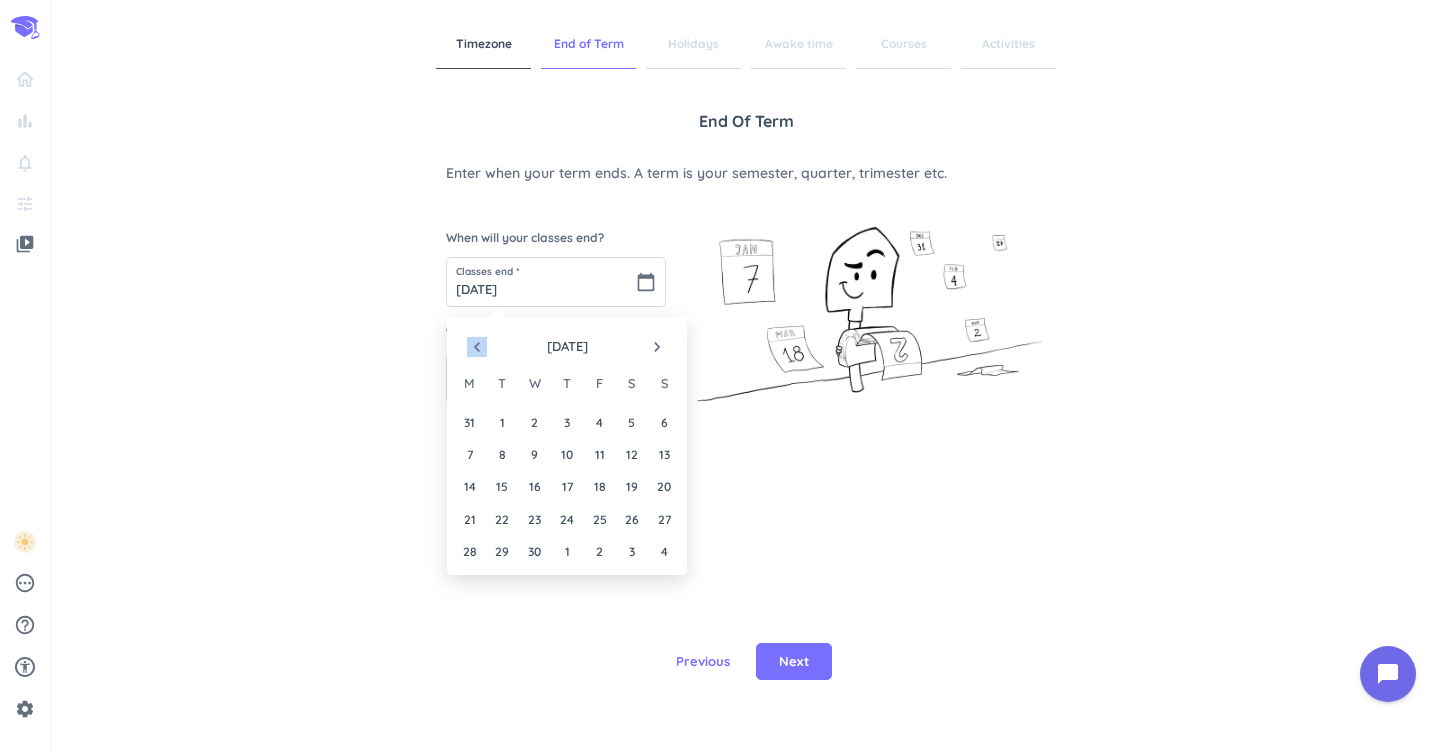 click on "navigate_before" at bounding box center [477, 347] 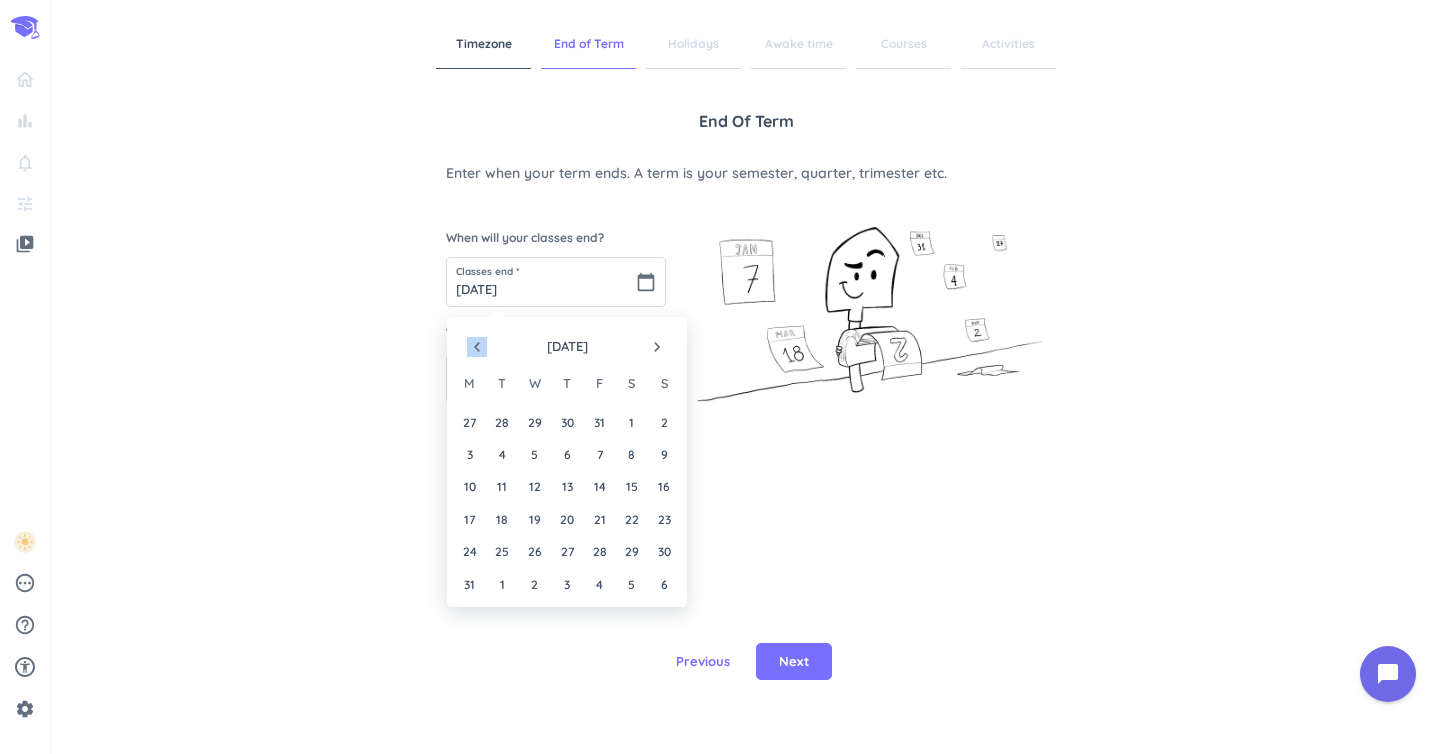 click on "navigate_before" at bounding box center [477, 347] 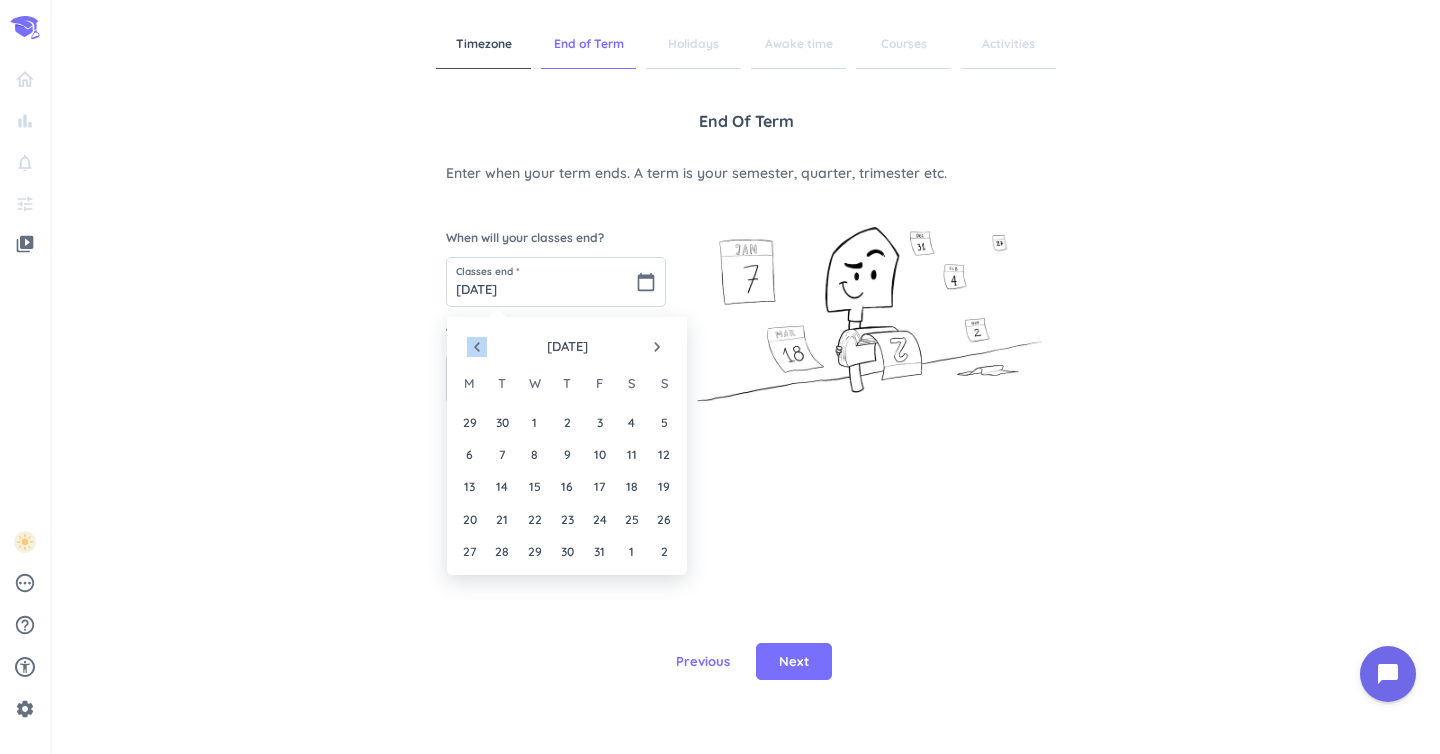 click on "navigate_before" at bounding box center (477, 347) 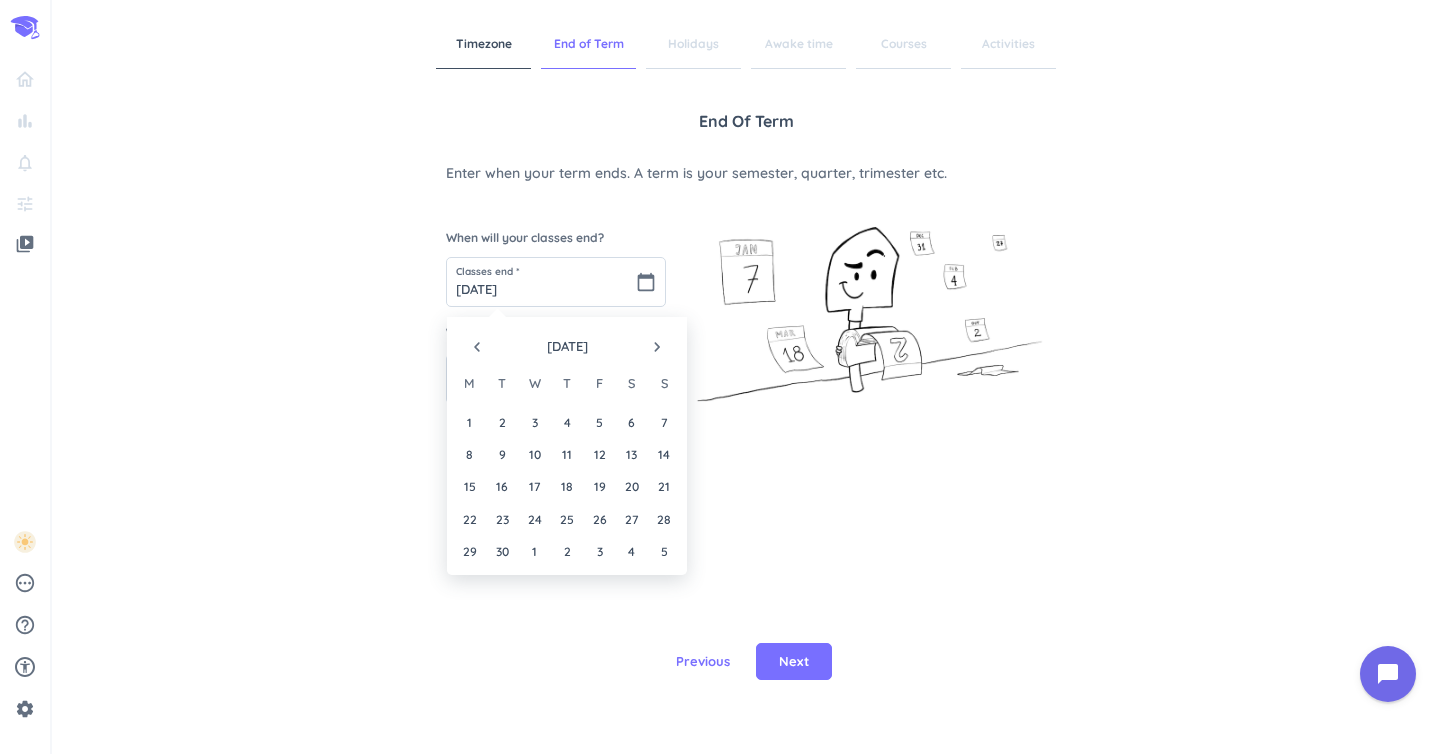 click on "navigate_next" at bounding box center [657, 347] 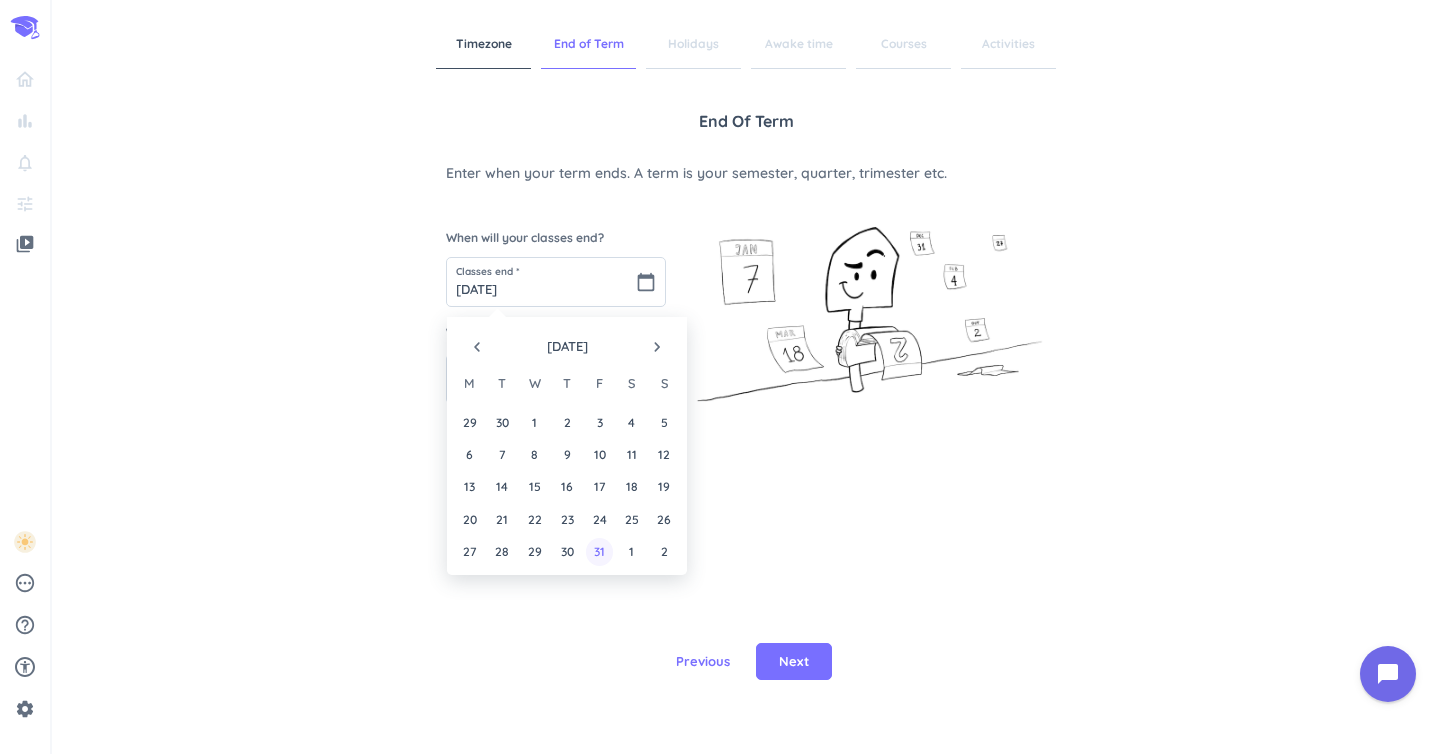 click on "31" at bounding box center (599, 551) 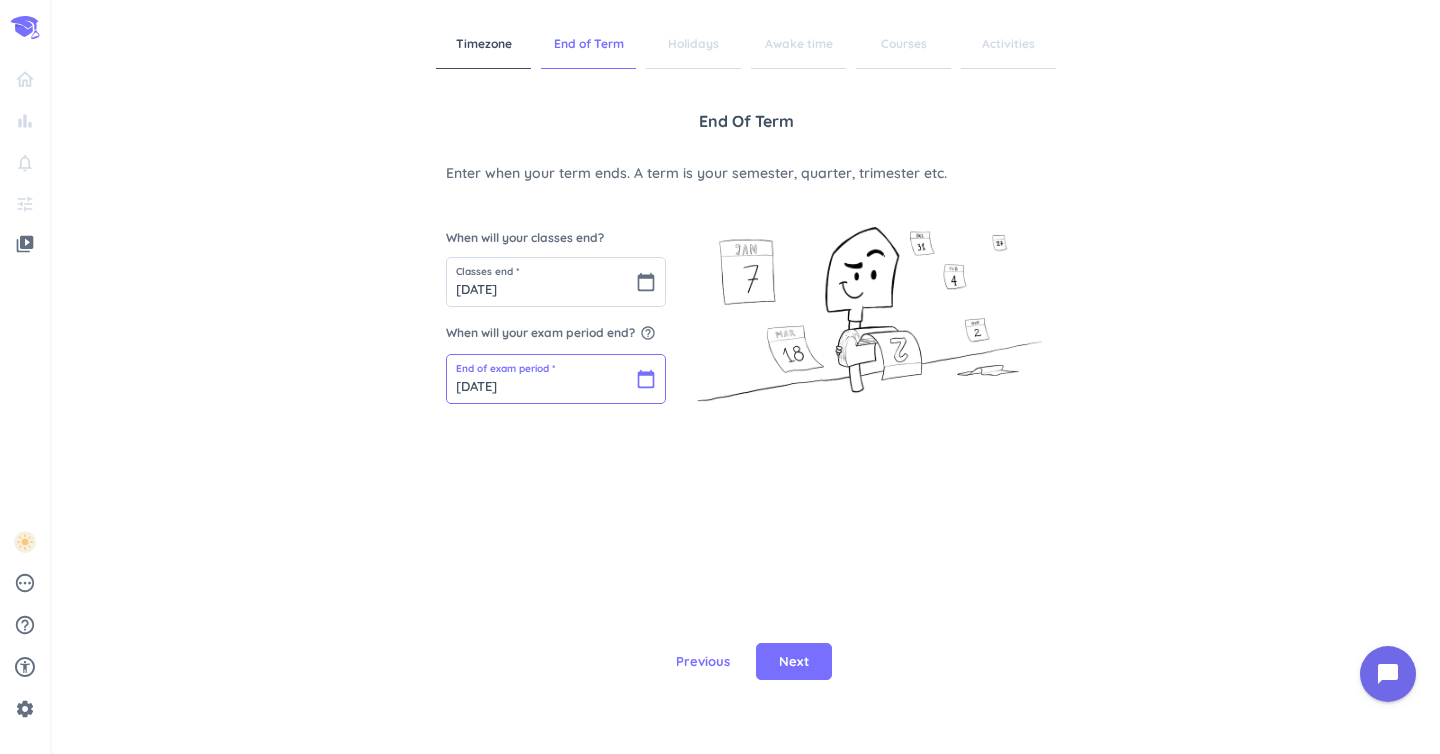click on "[DATE]" at bounding box center (556, 379) 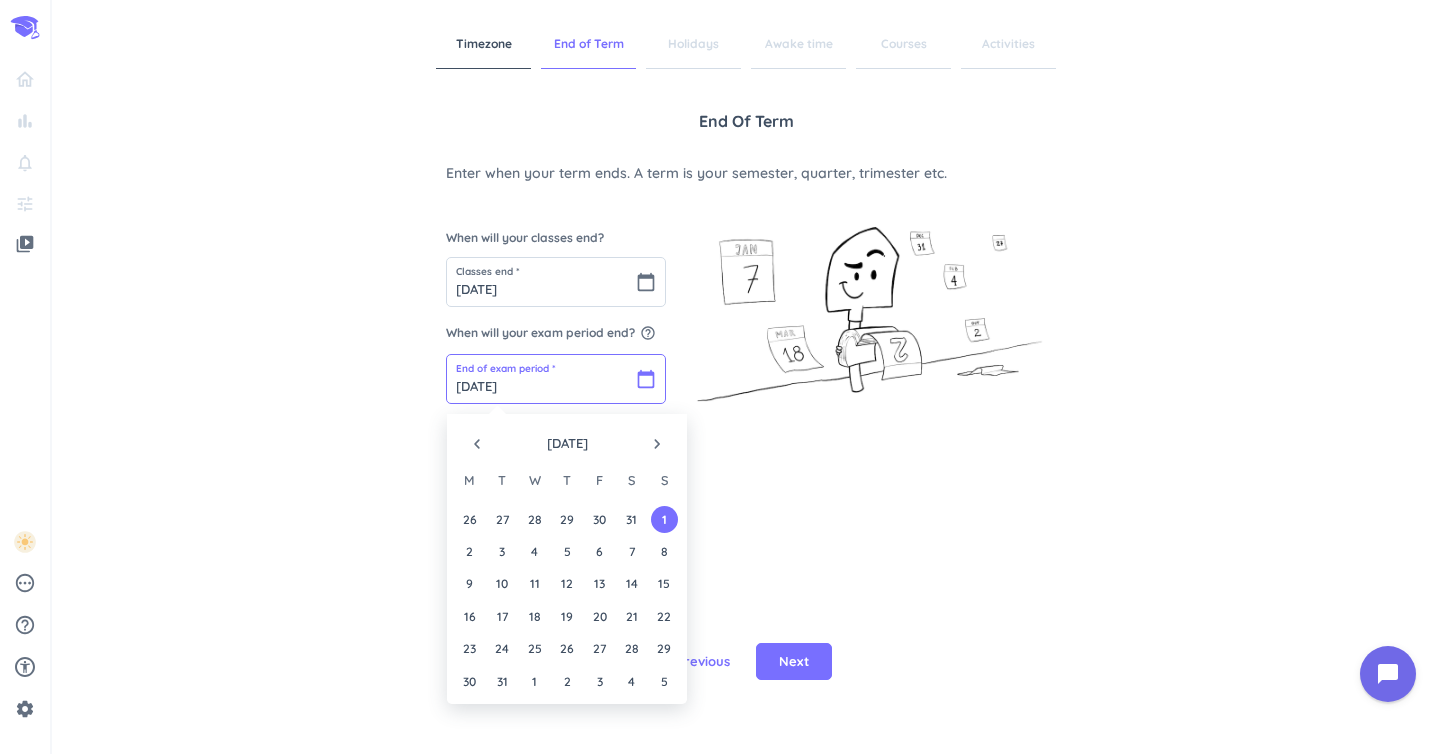 click on "[DATE]" at bounding box center [556, 379] 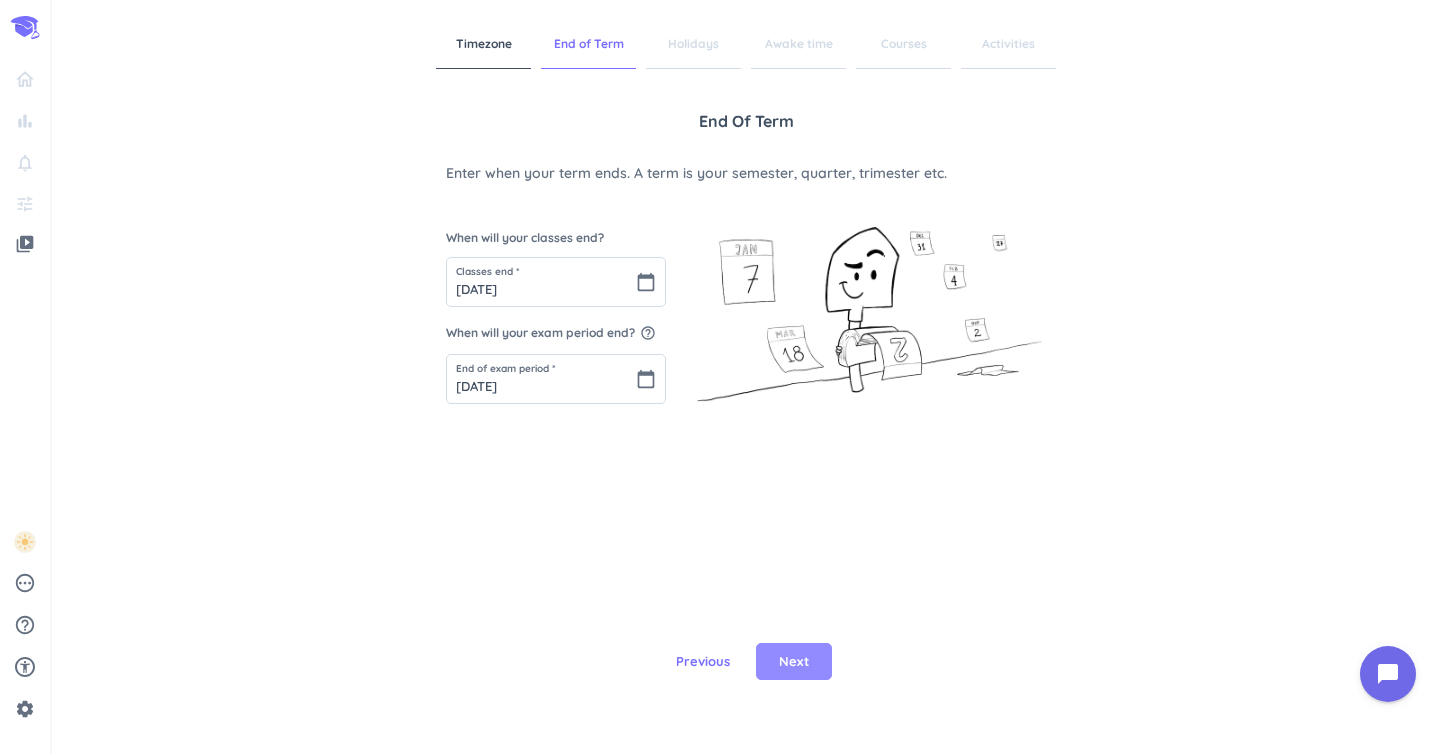 click on "Next" at bounding box center (794, 662) 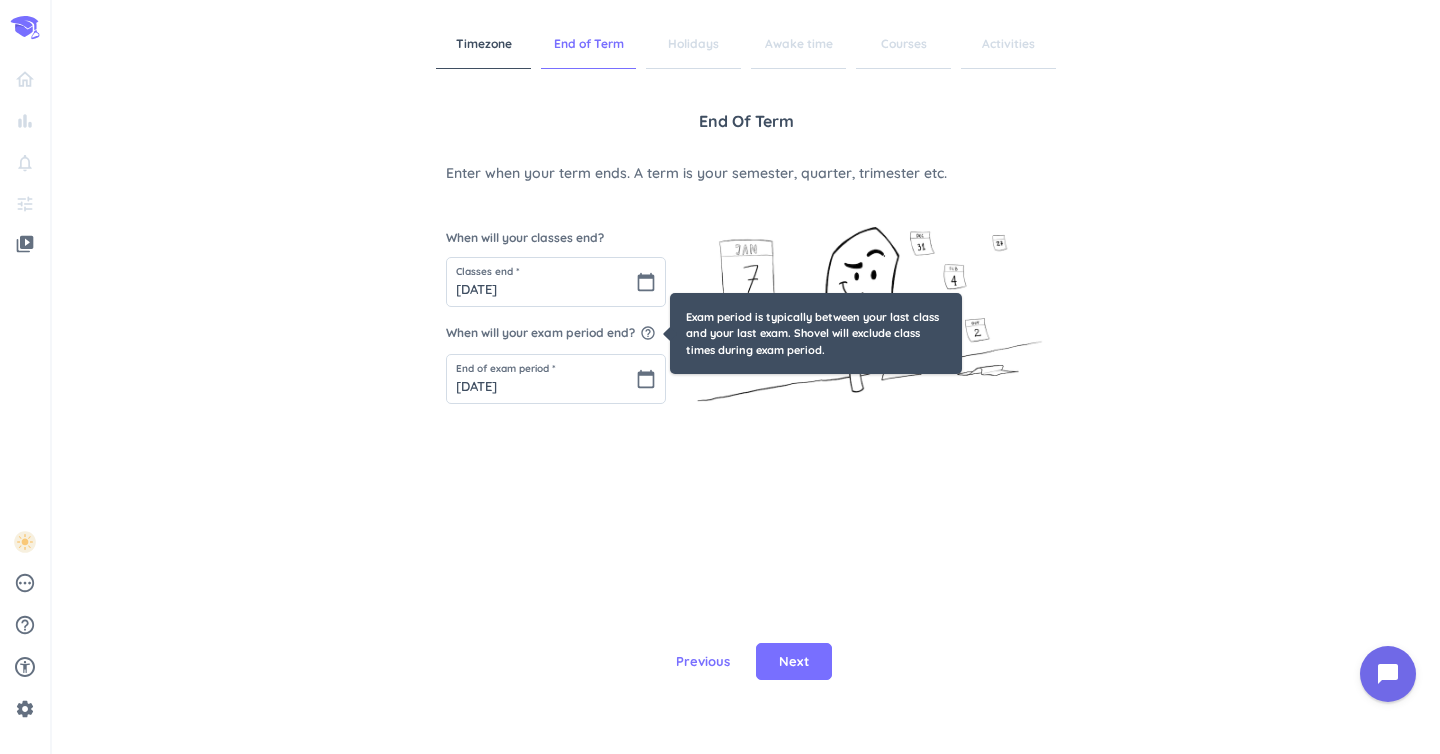 click on "help_outline" at bounding box center (648, 333) 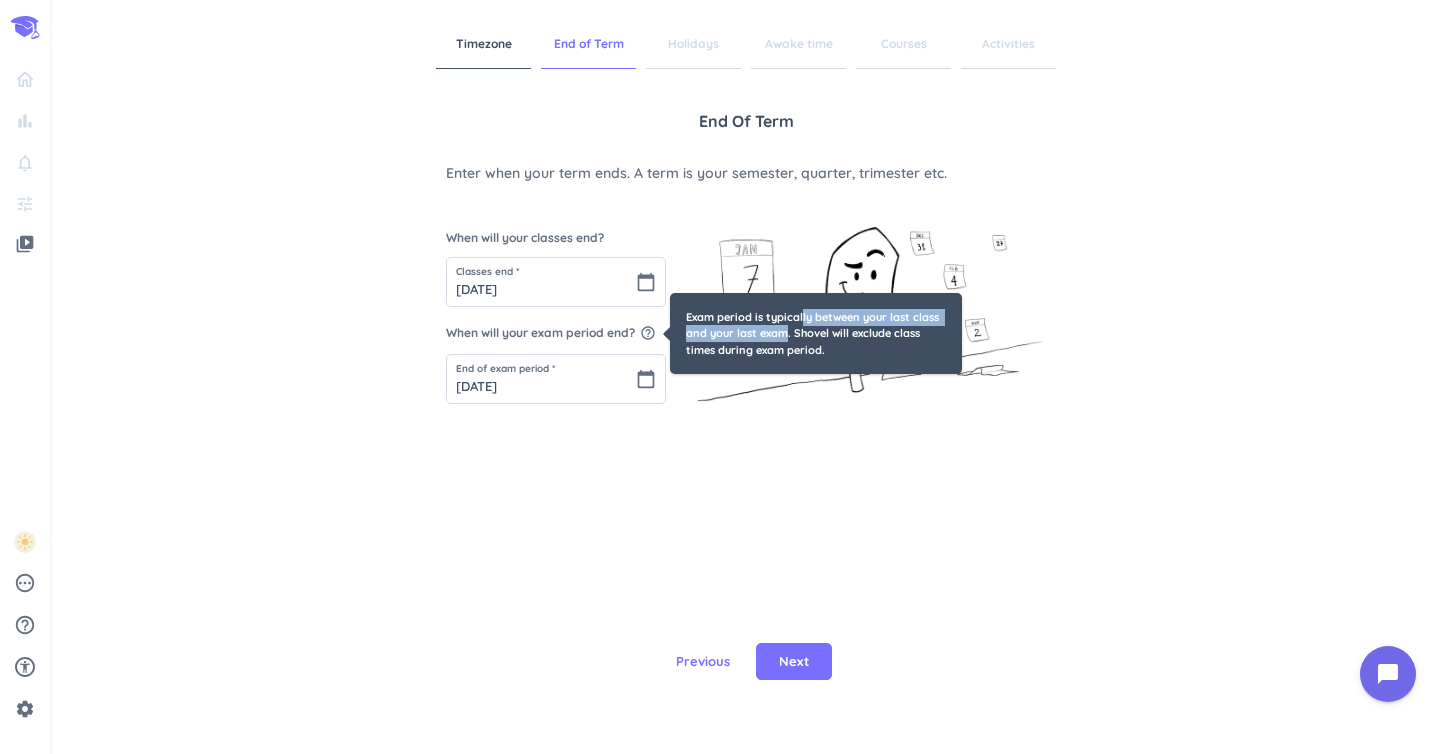 drag, startPoint x: 802, startPoint y: 321, endPoint x: 791, endPoint y: 328, distance: 13.038404 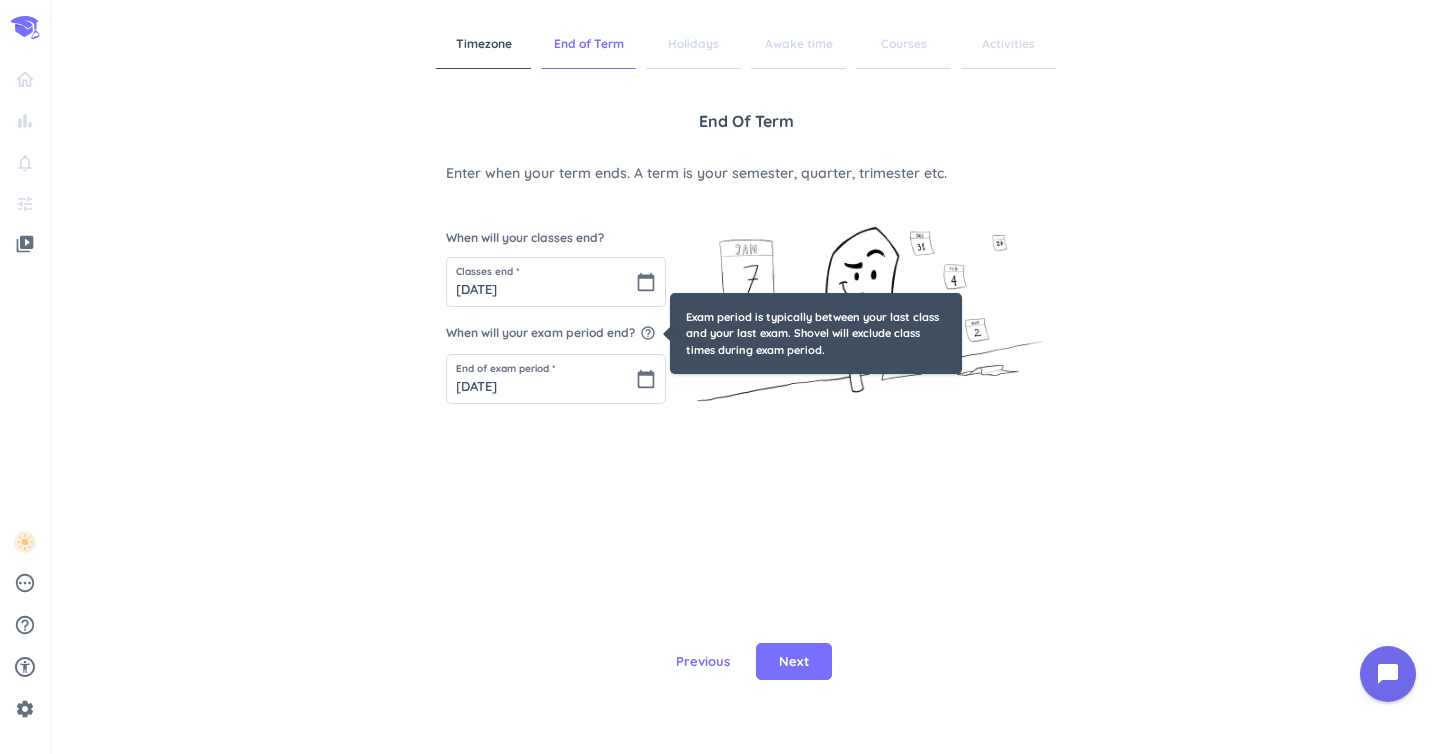 click on "Exam period is typically between your last class and your last exam. Shovel will exclude class times during exam period." at bounding box center [814, 333] 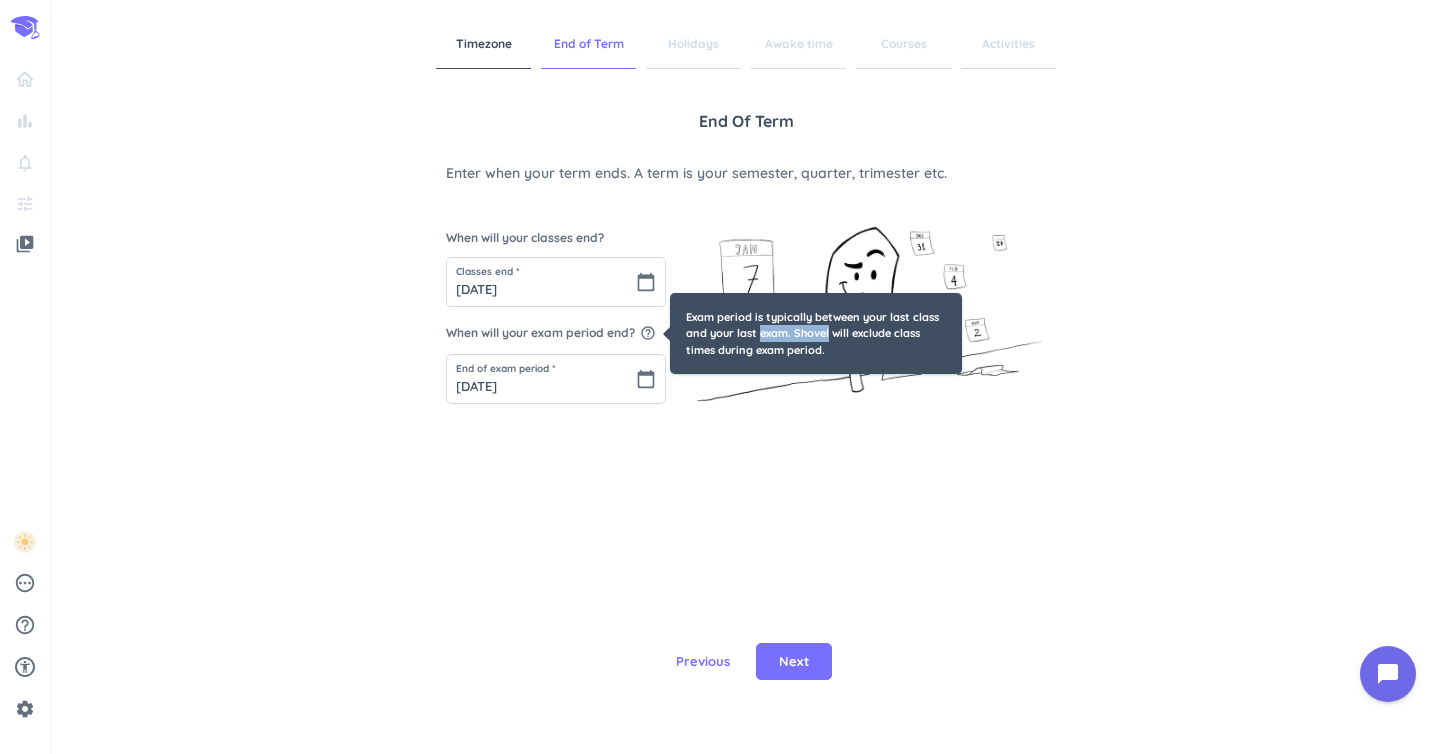 drag, startPoint x: 813, startPoint y: 334, endPoint x: 775, endPoint y: 334, distance: 38 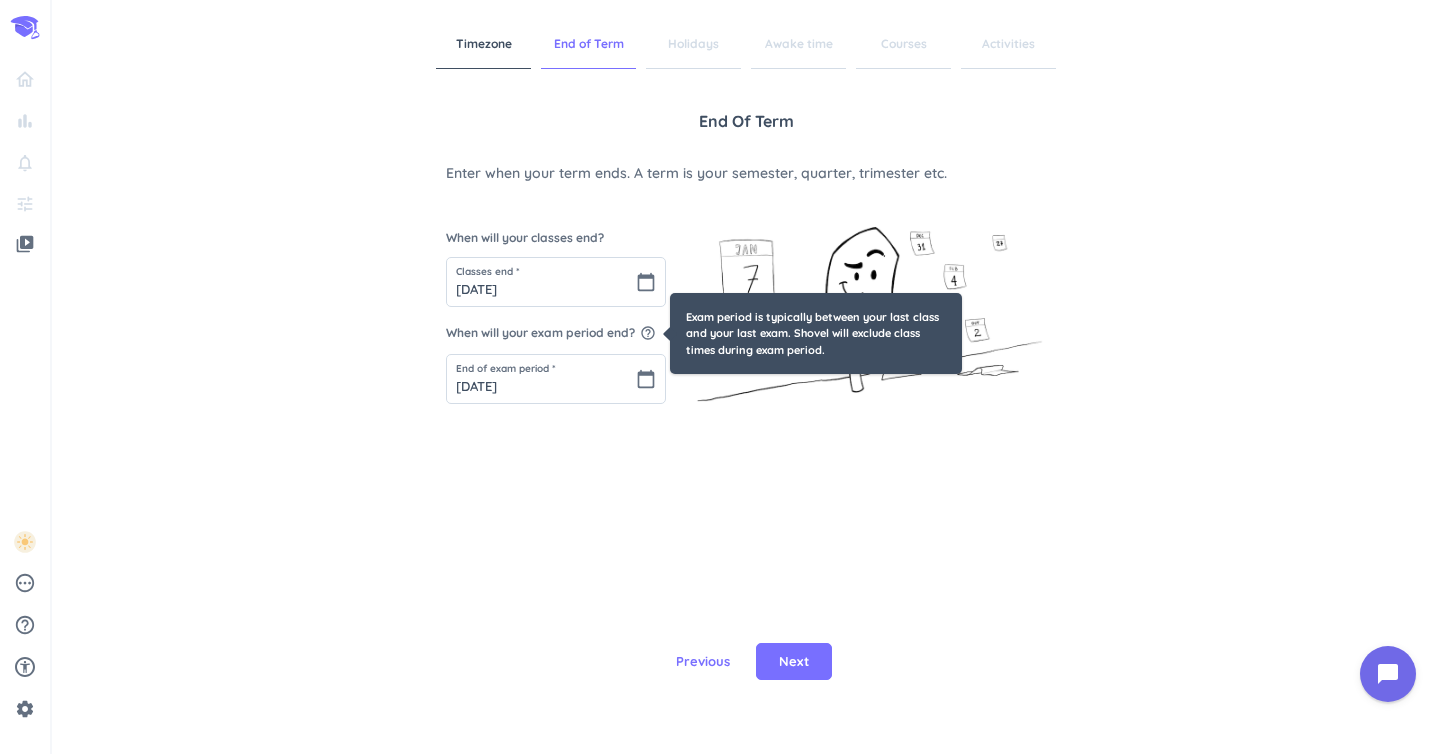 click on "Exam period is typically between your last class and your last exam. Shovel will exclude class times during exam period." at bounding box center (816, 334) 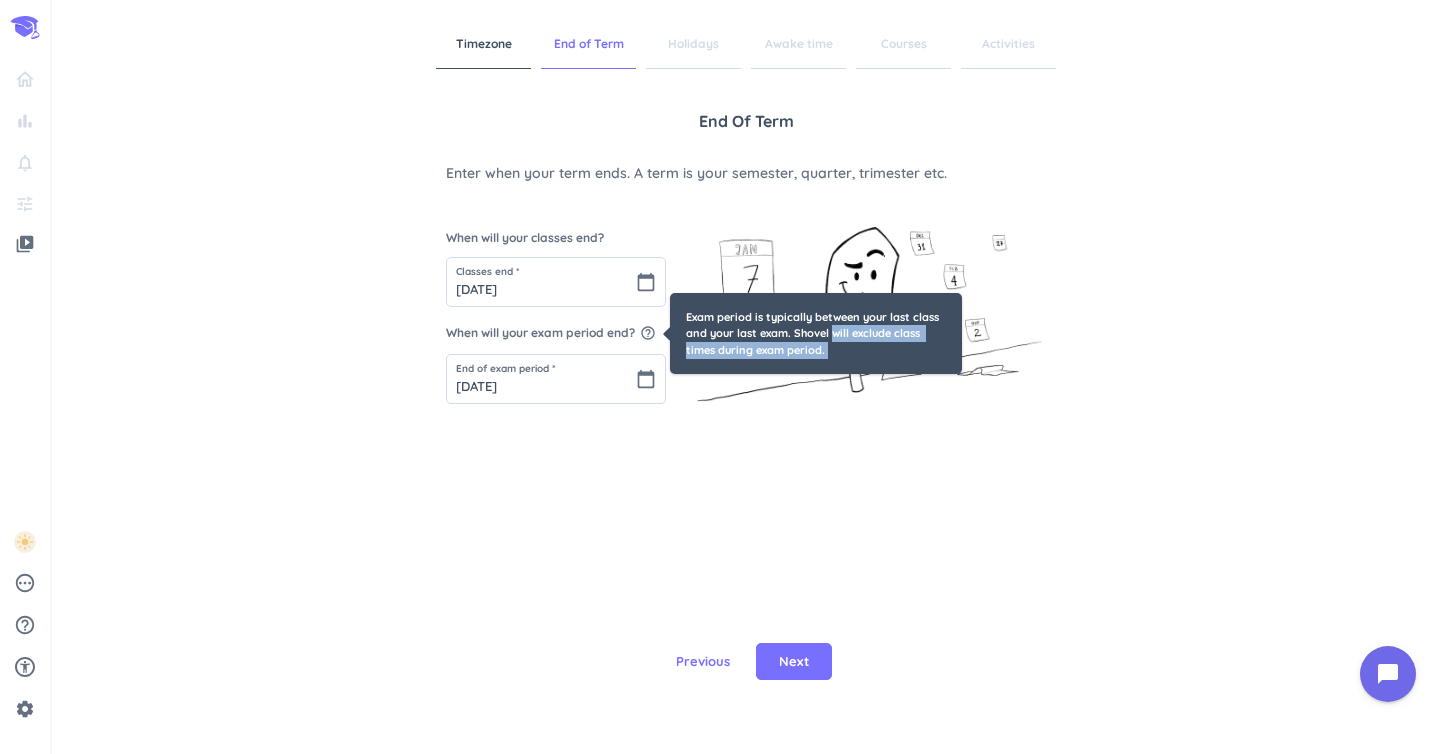 drag, startPoint x: 838, startPoint y: 333, endPoint x: 840, endPoint y: 354, distance: 21.095022 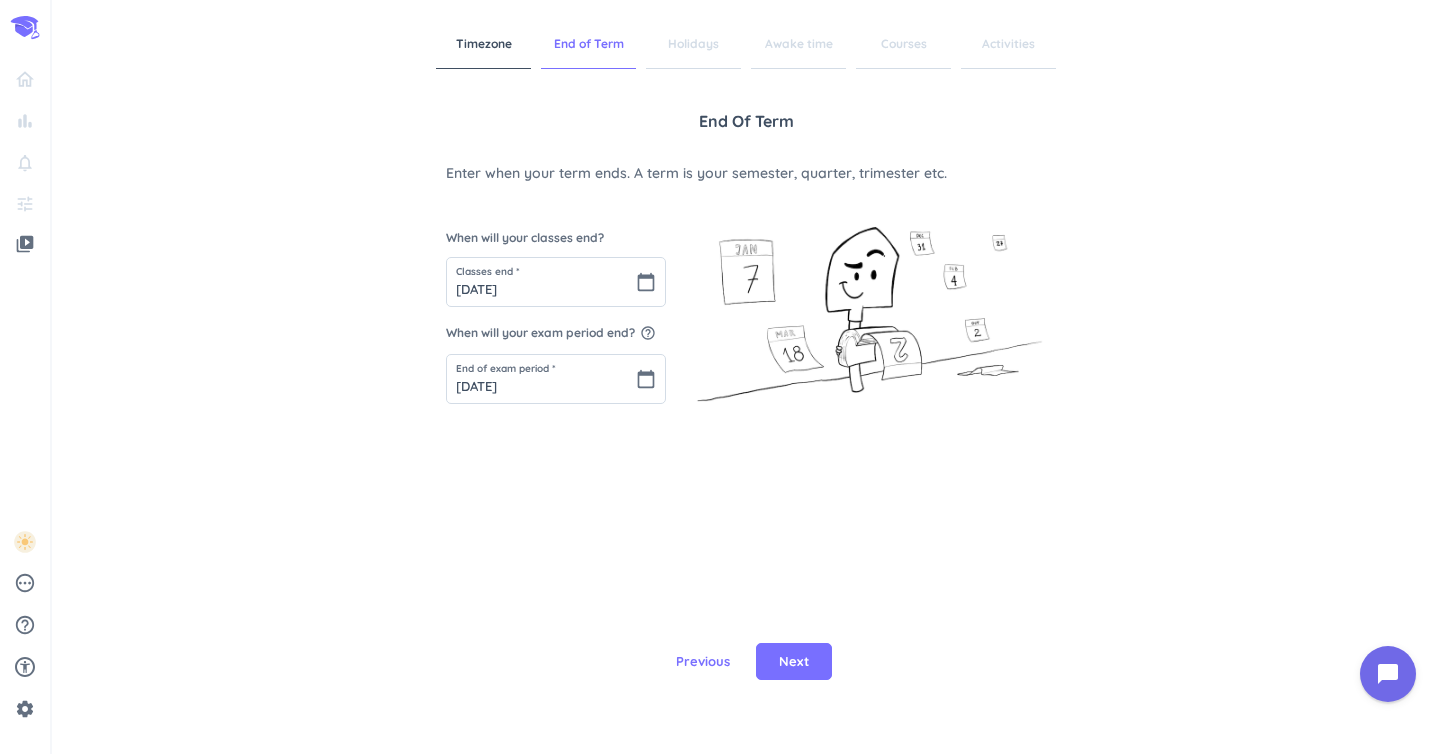 click on "End of Term Enter when your term ends. A term is your semester, quarter, trimester etc.  When will your classes end? Classes end * [DATE] calendar_today When will your exam period end? help_outline End of exam period * [DATE] calendar_today" at bounding box center [746, 344] 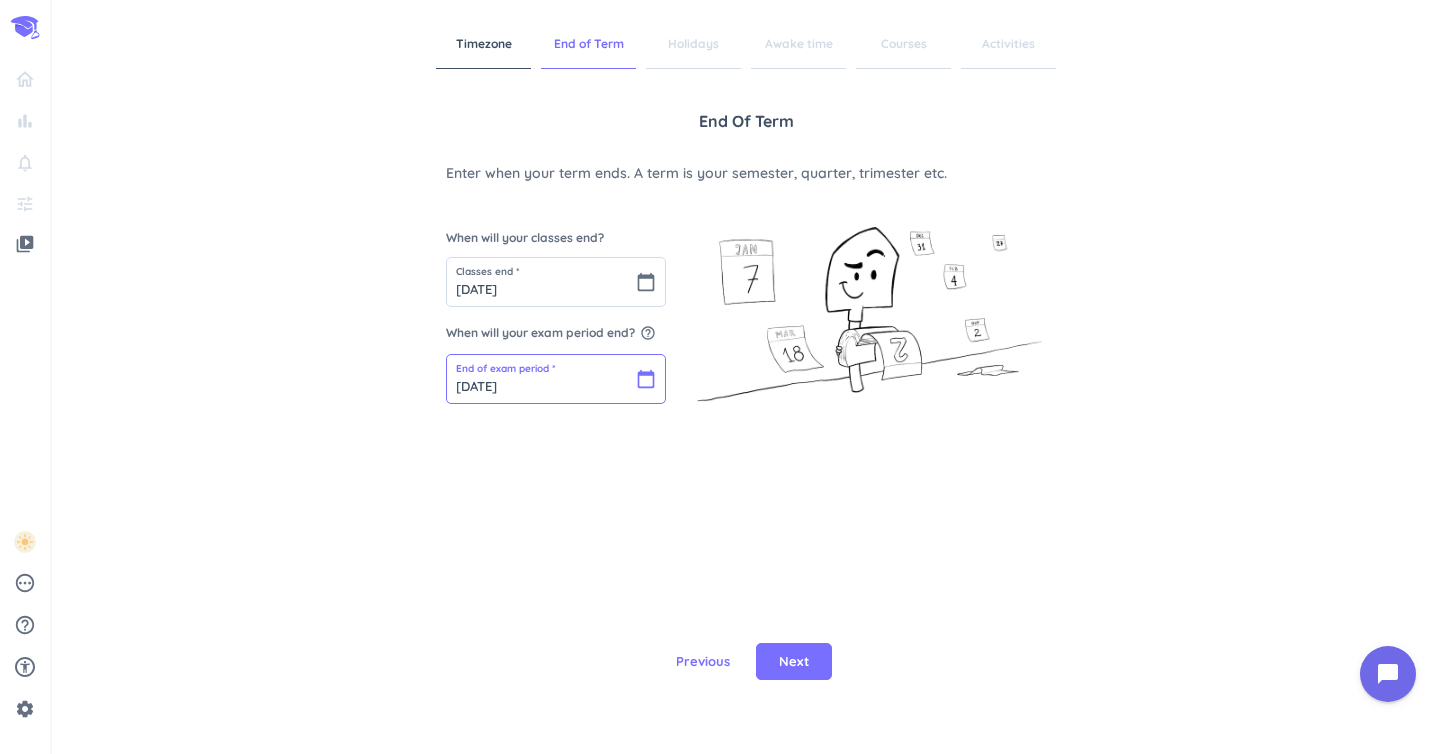 click on "[DATE]" at bounding box center (556, 379) 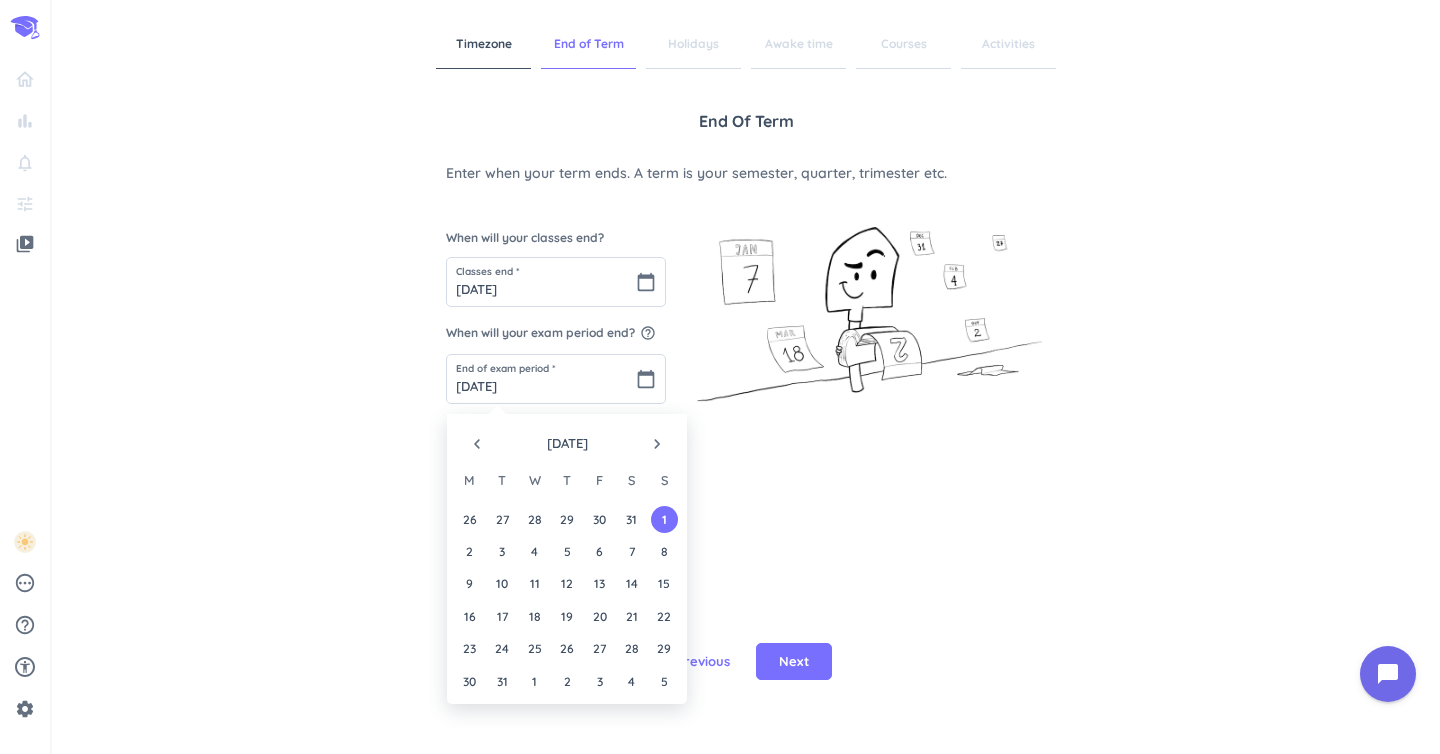 click on "navigate_before" at bounding box center [477, 444] 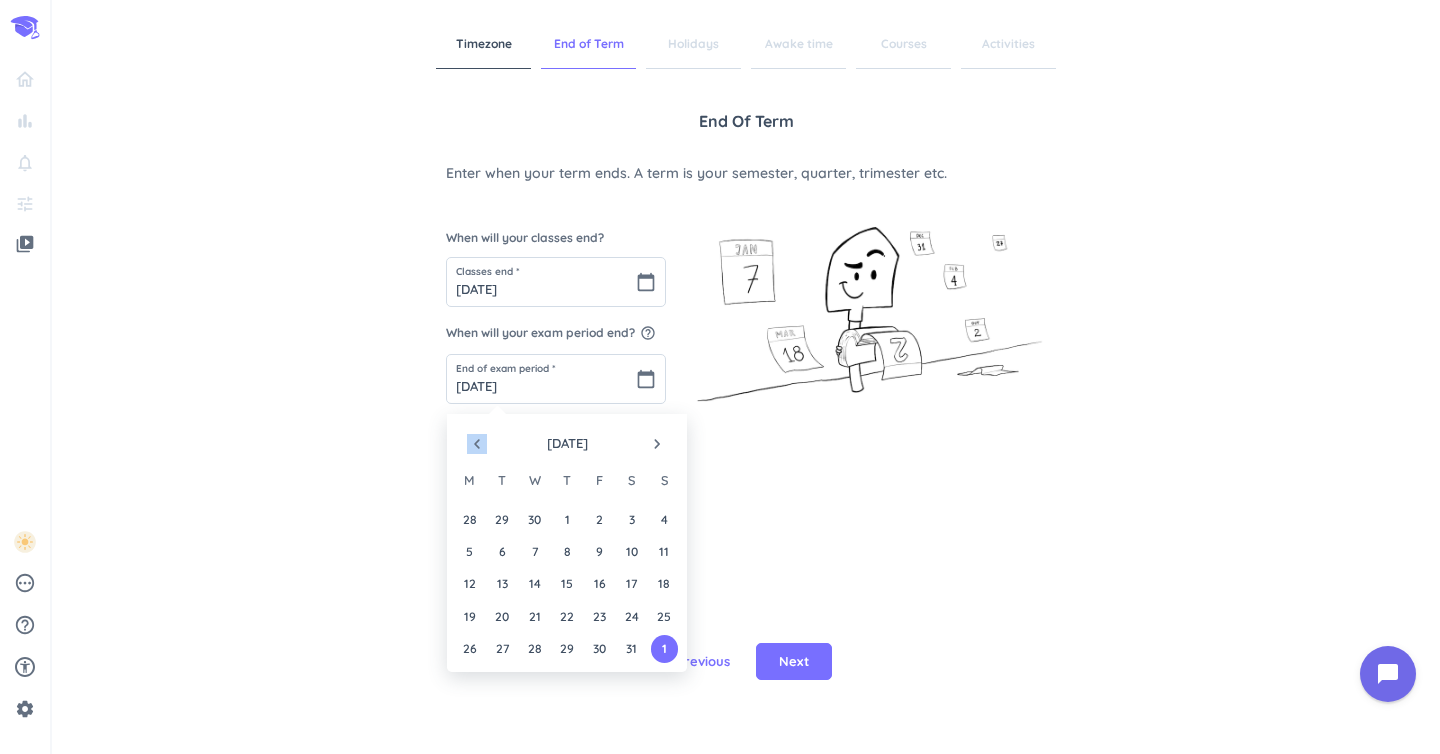 click on "navigate_before" at bounding box center (477, 444) 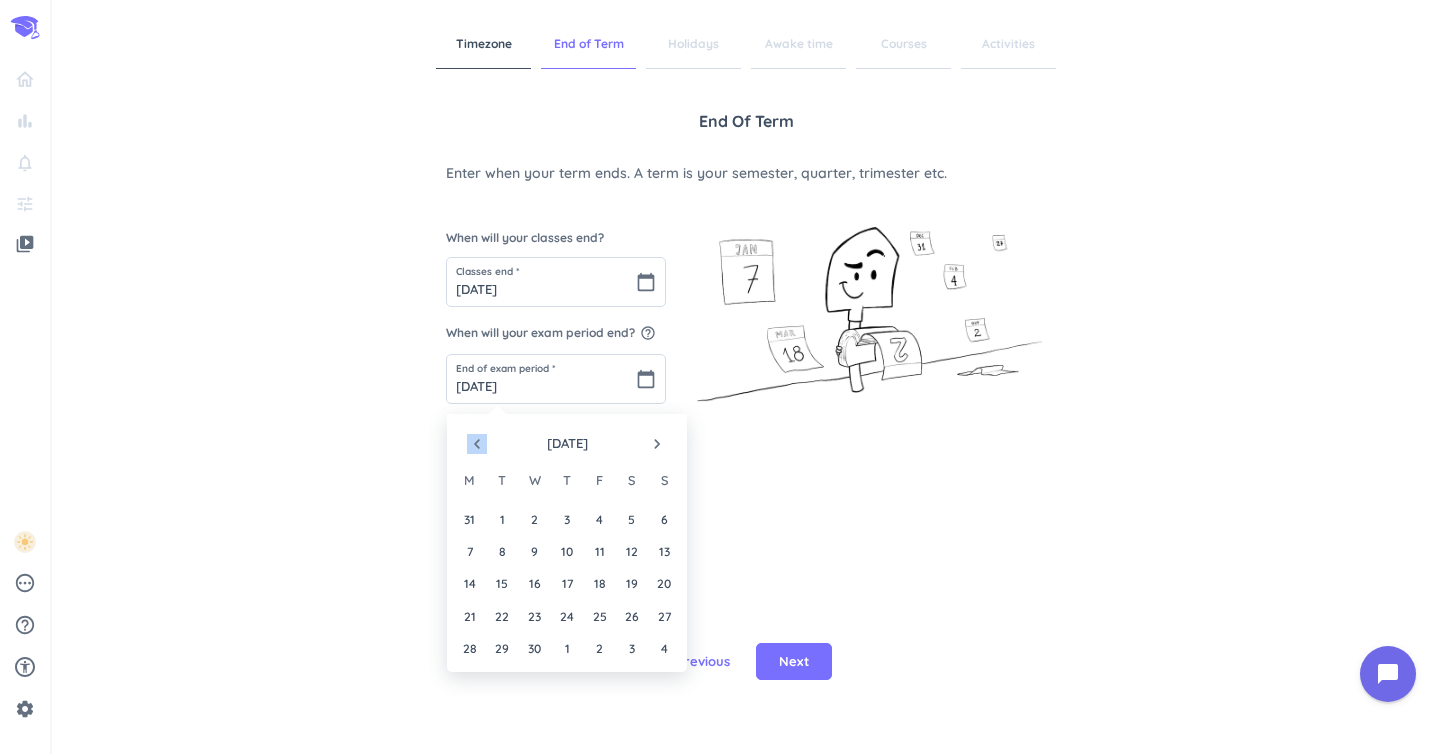 click on "navigate_before" at bounding box center [477, 444] 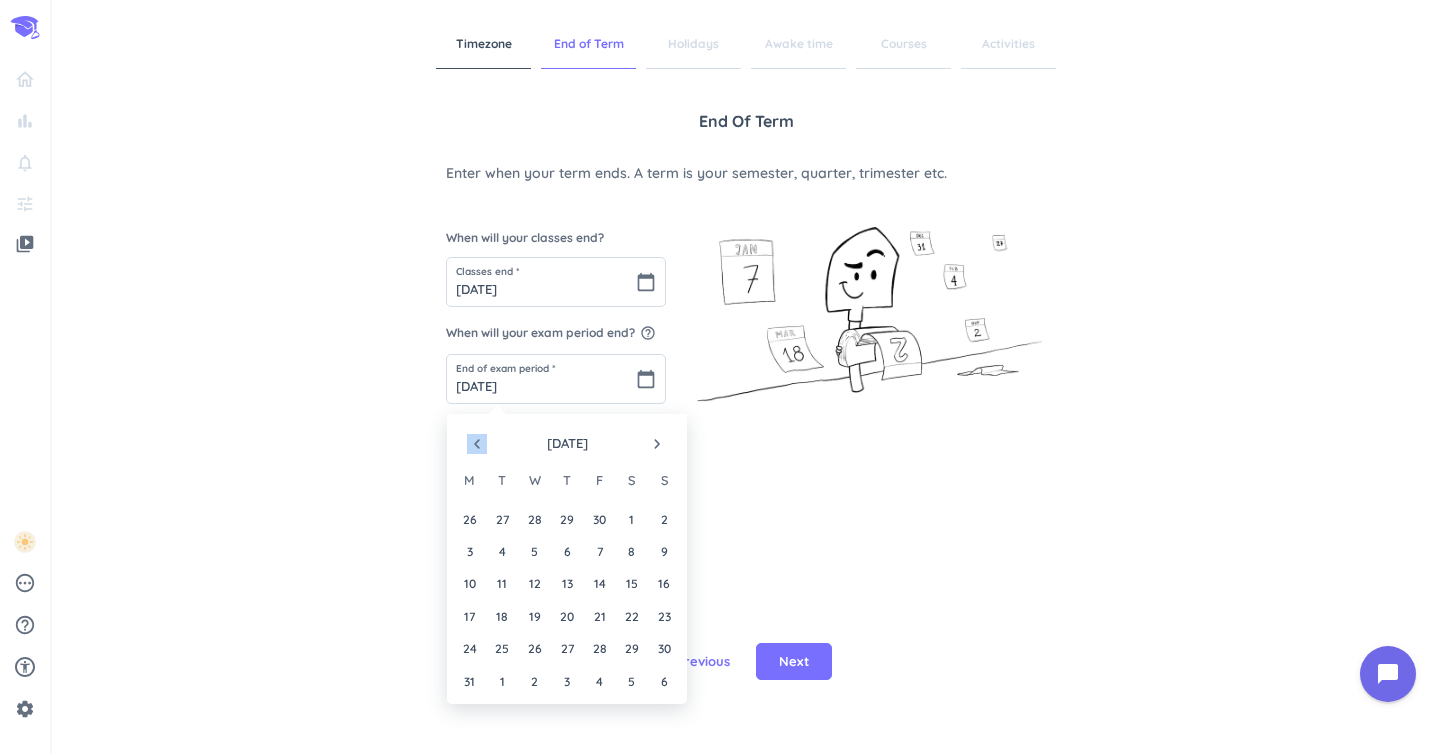 click on "navigate_before" at bounding box center (477, 444) 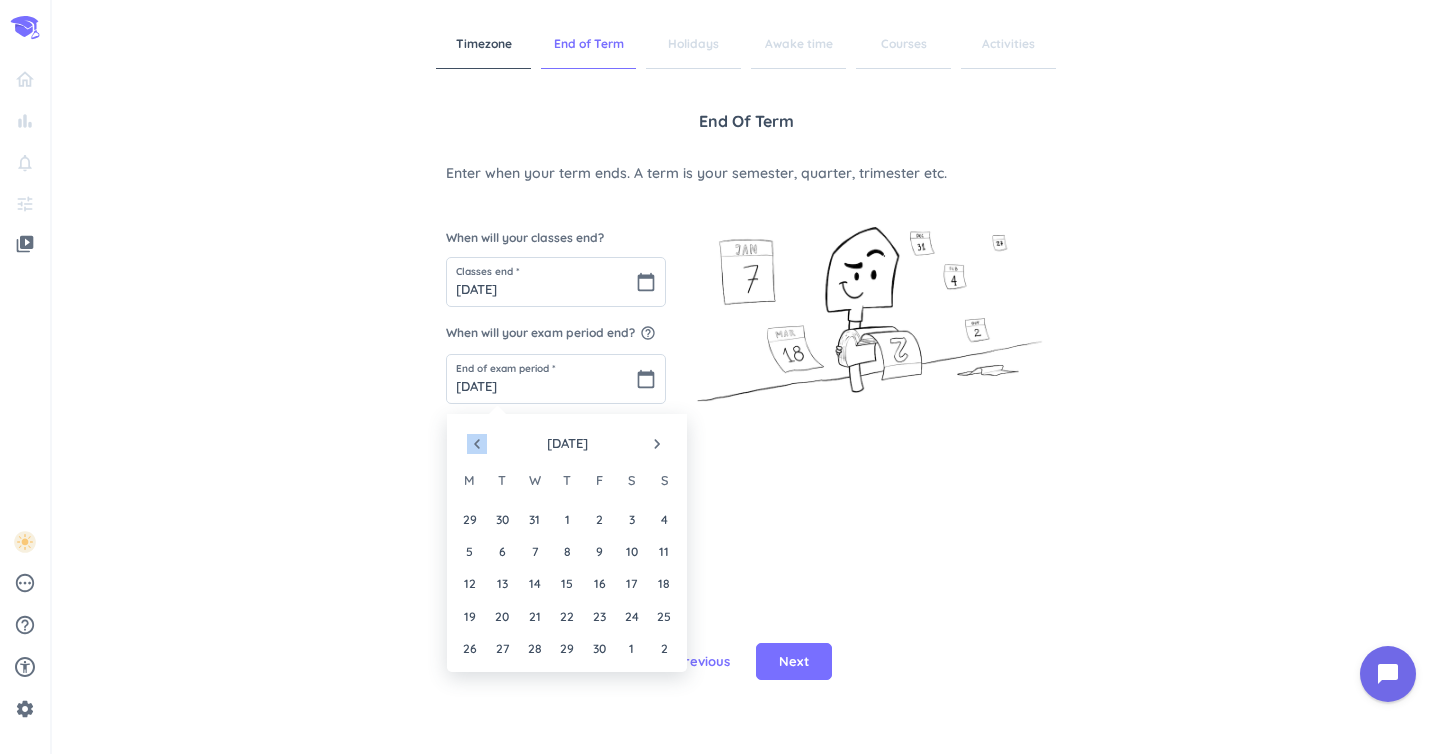 click on "navigate_before" at bounding box center (477, 444) 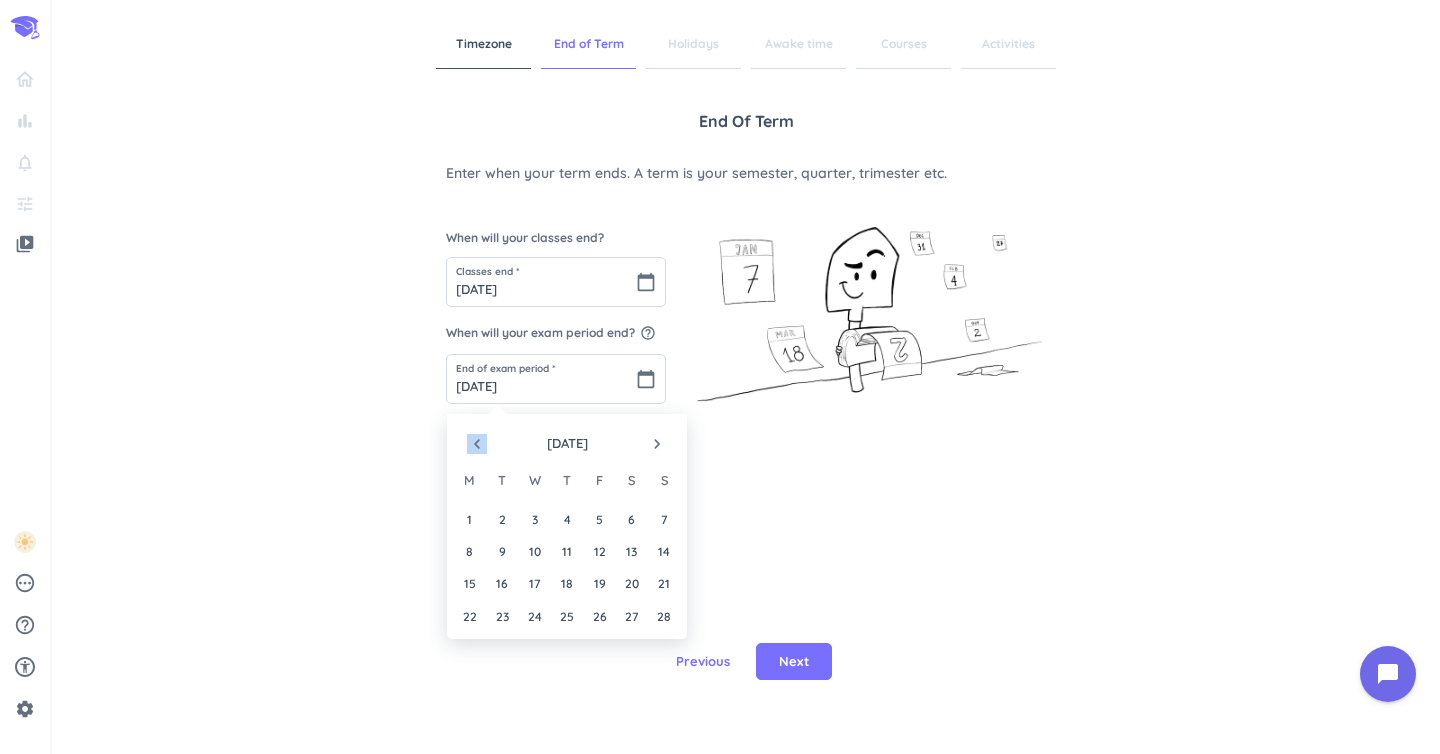 click on "navigate_before" at bounding box center (477, 444) 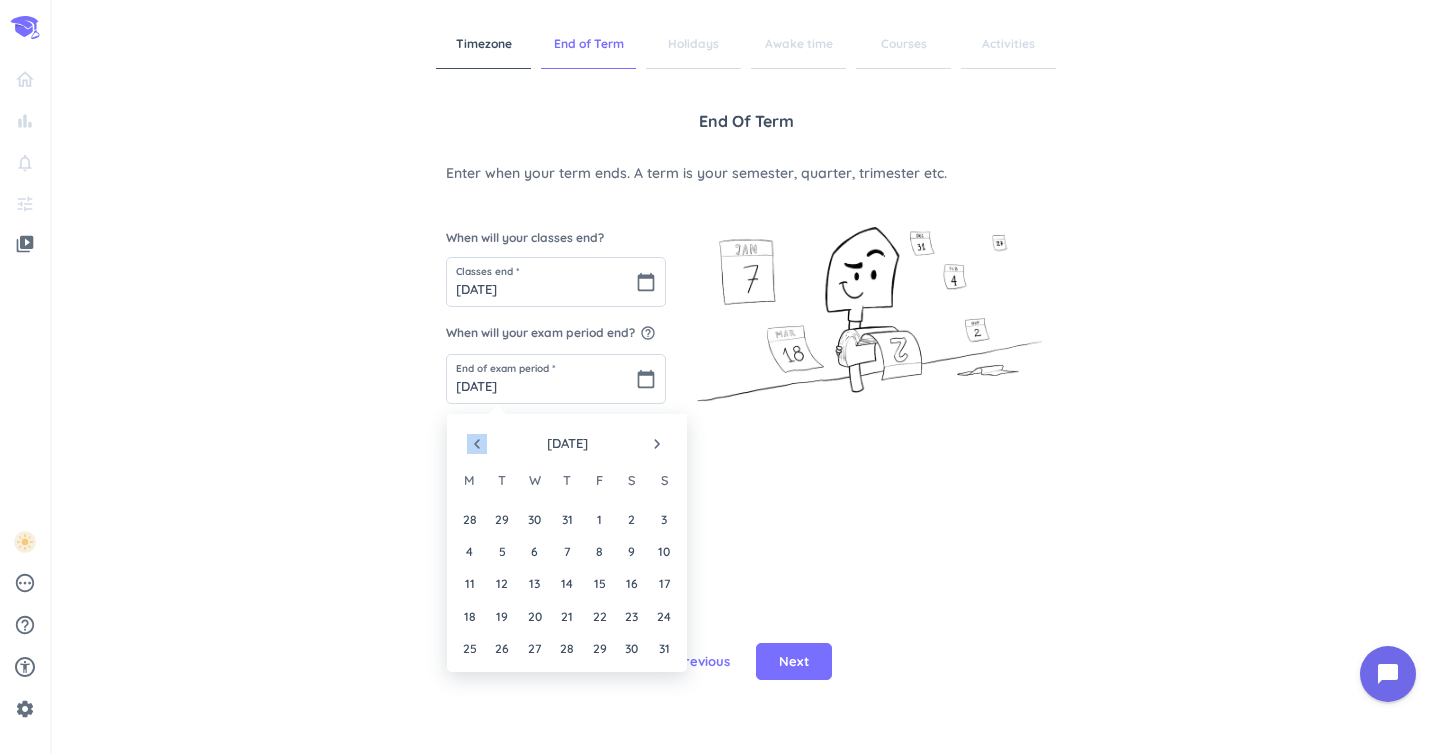 click on "navigate_before" at bounding box center [477, 444] 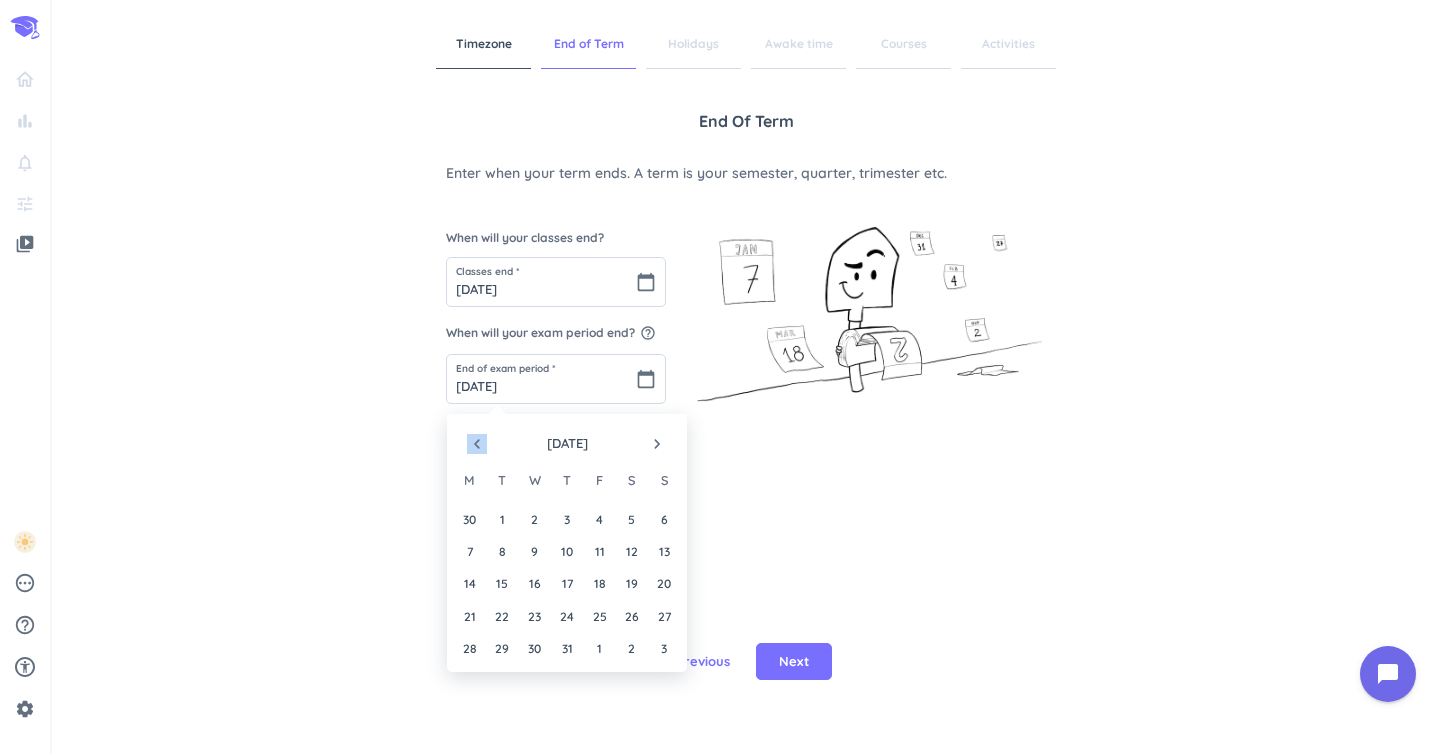 click on "navigate_before" at bounding box center (477, 444) 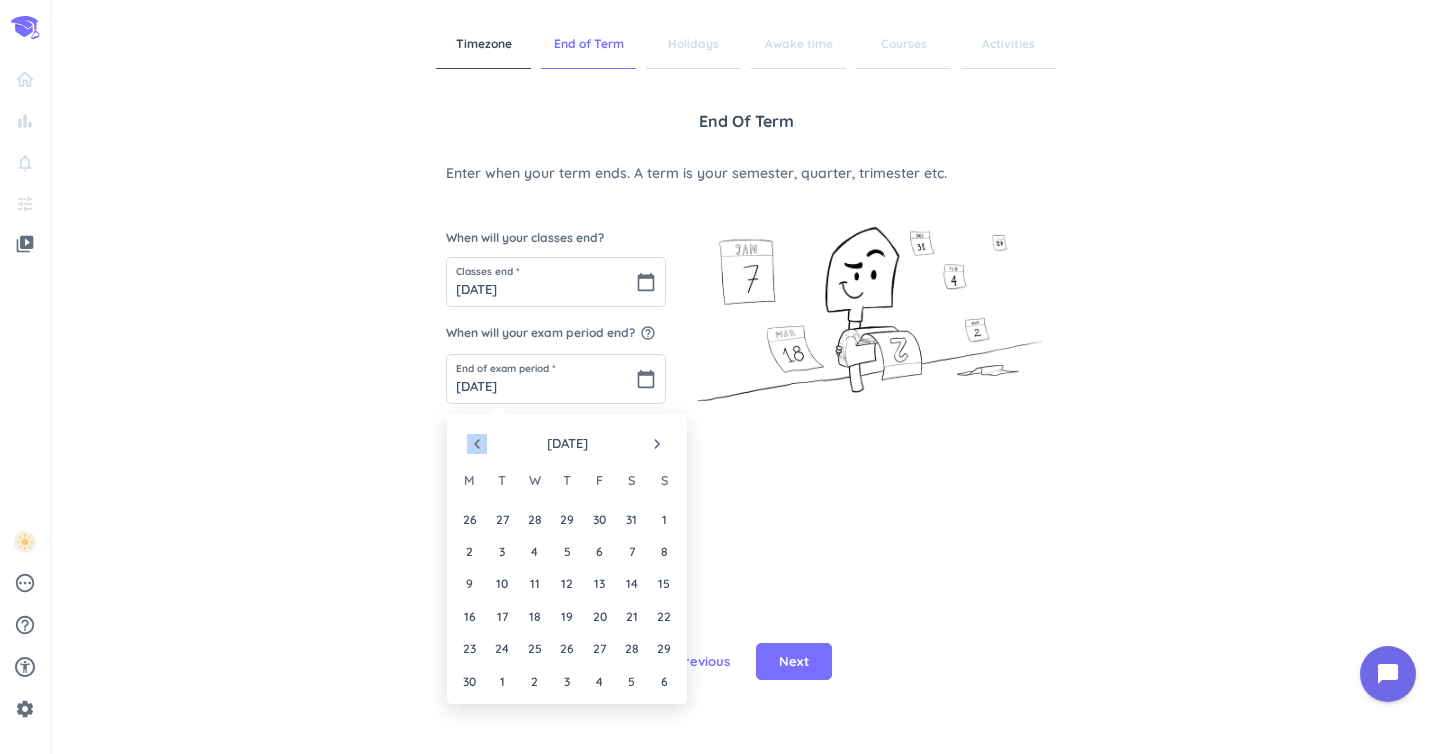 click on "navigate_before" at bounding box center [477, 444] 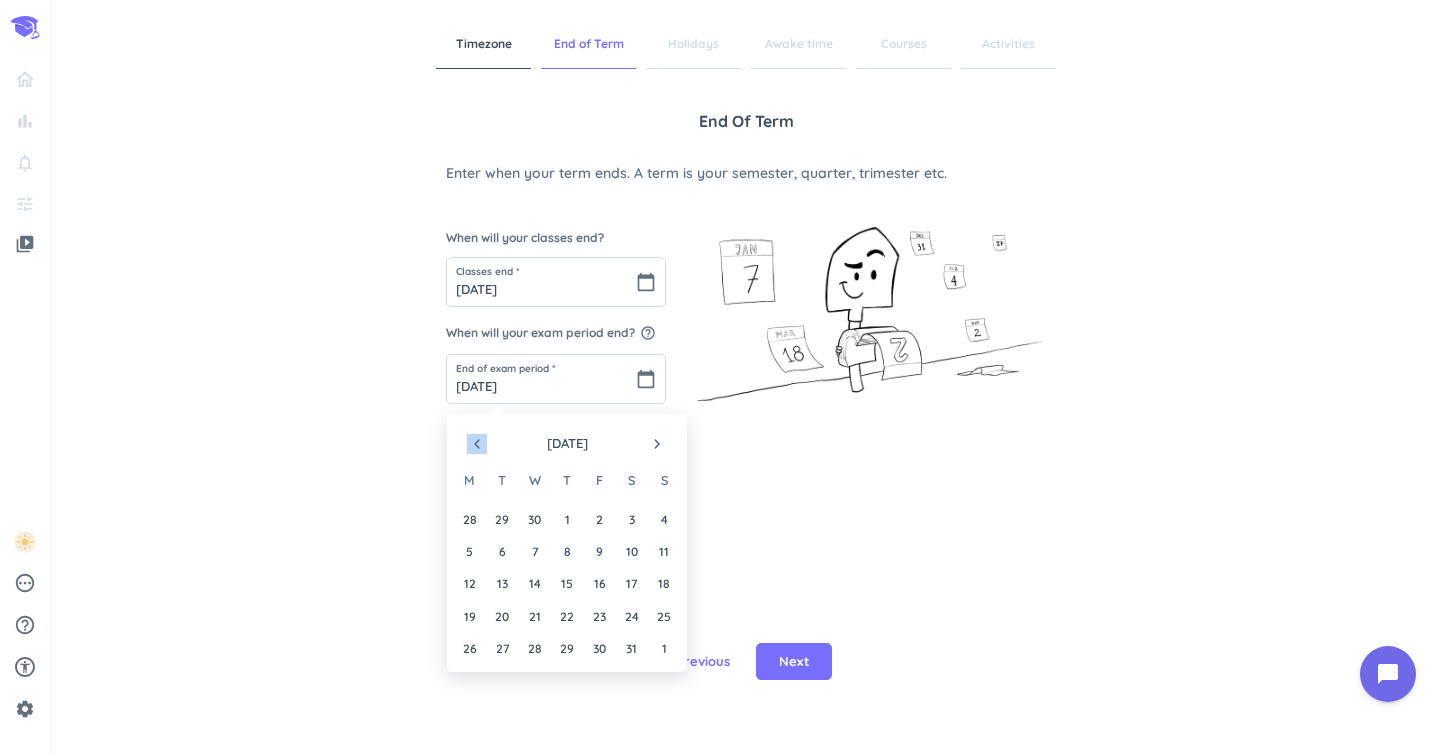 click on "navigate_before" at bounding box center [477, 444] 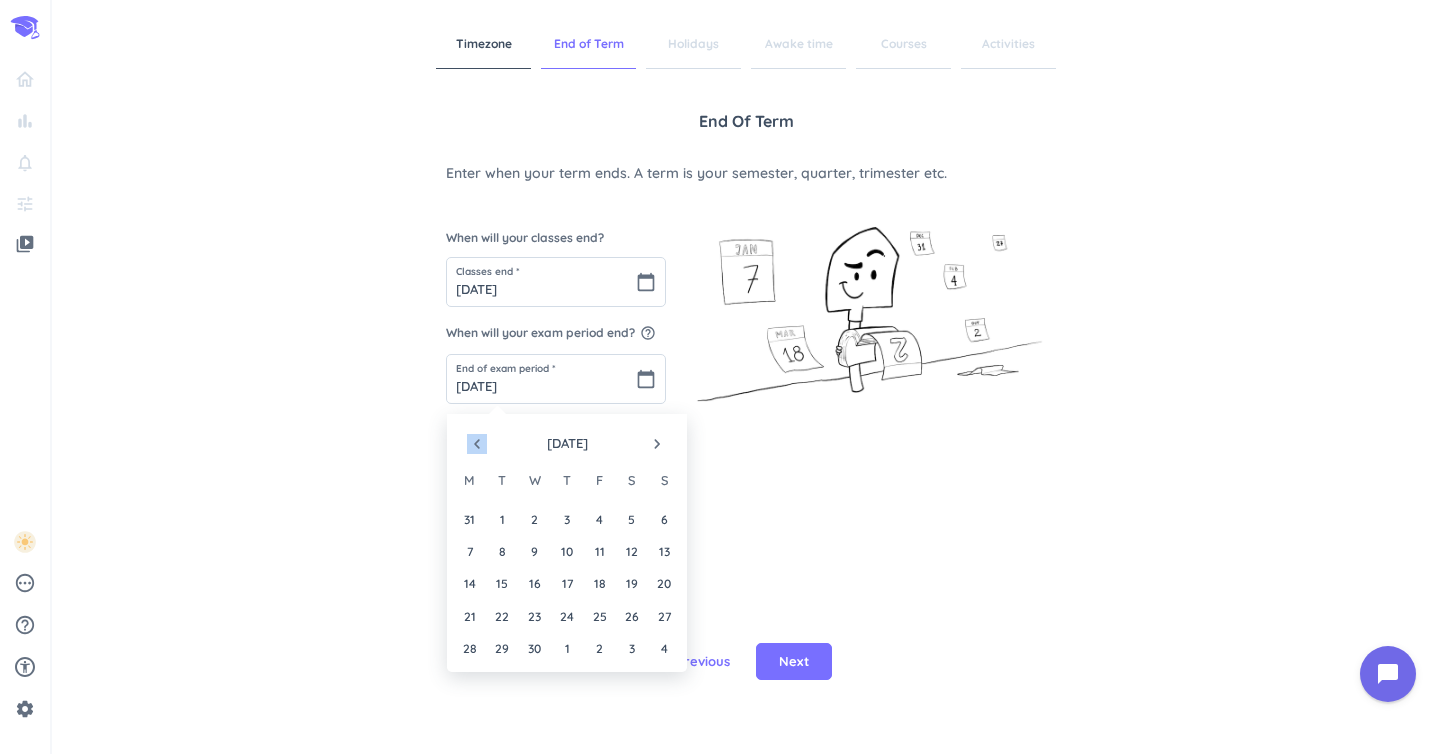 click on "navigate_before" at bounding box center [477, 444] 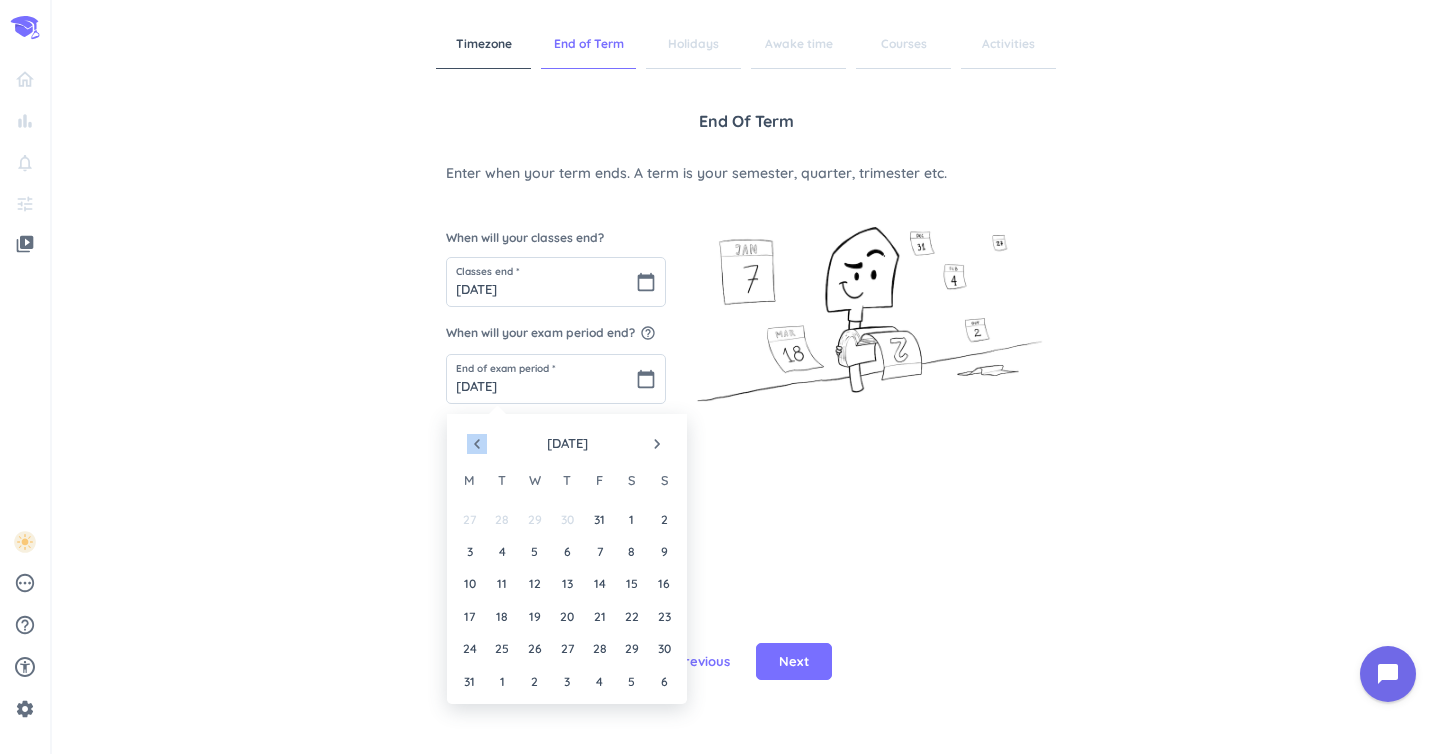 click on "navigate_before" at bounding box center [477, 444] 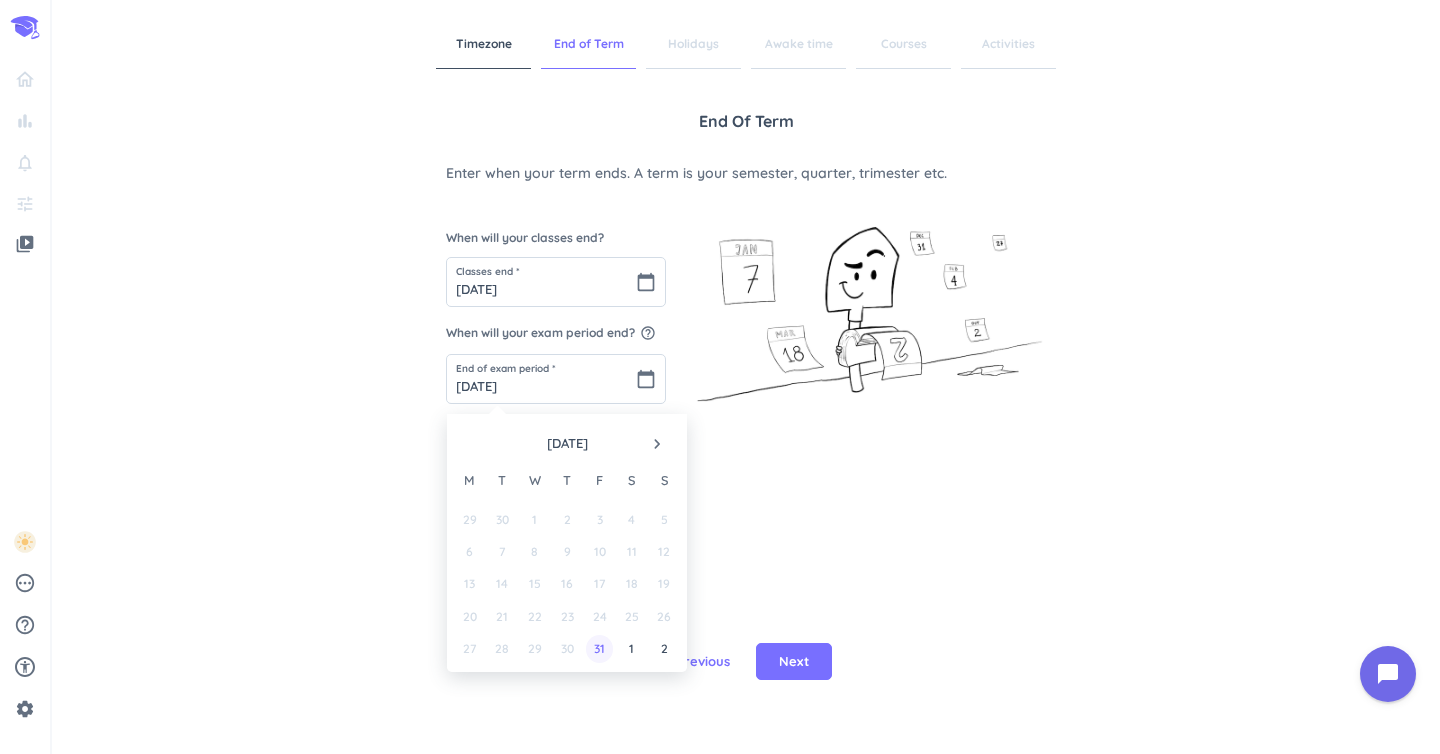 click on "31" at bounding box center [599, 648] 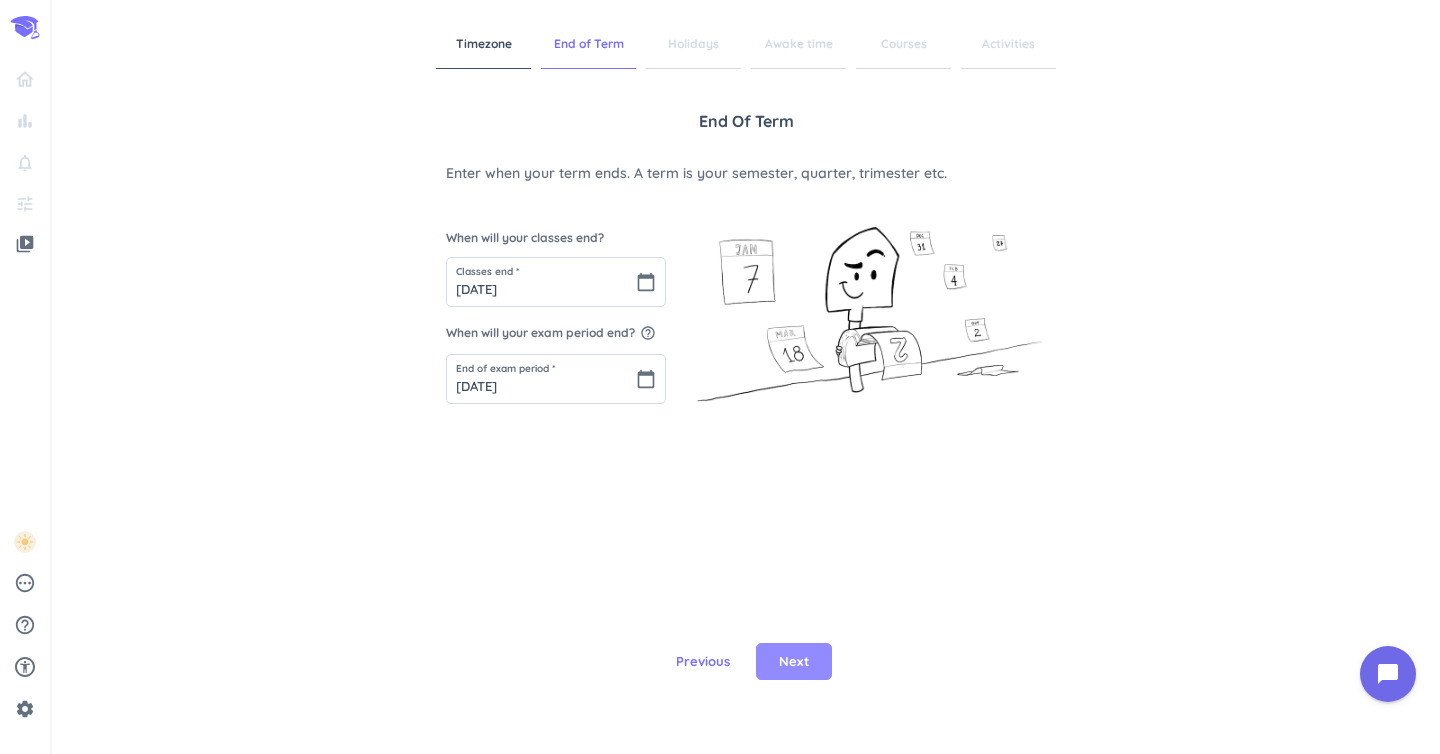 click on "Next" at bounding box center (794, 662) 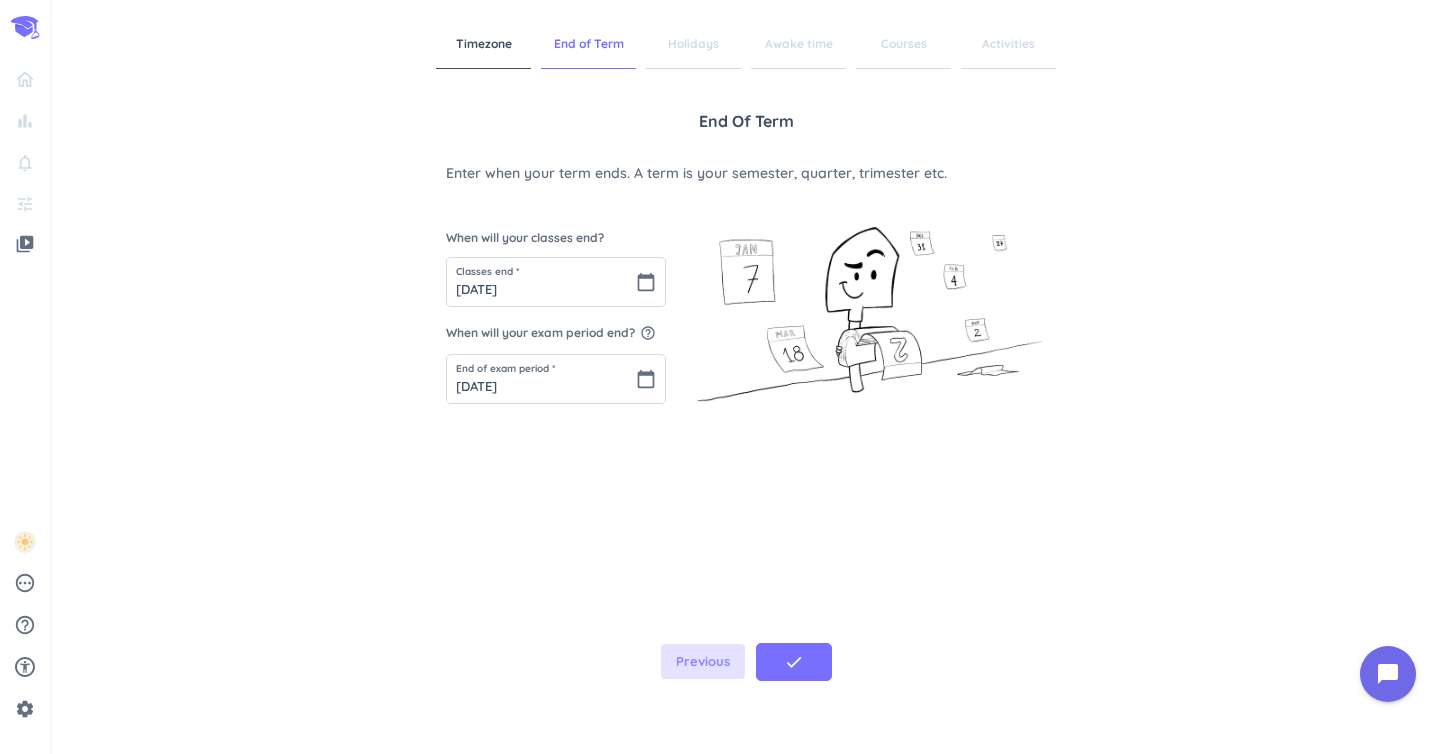 click on "Previous" at bounding box center (703, 662) 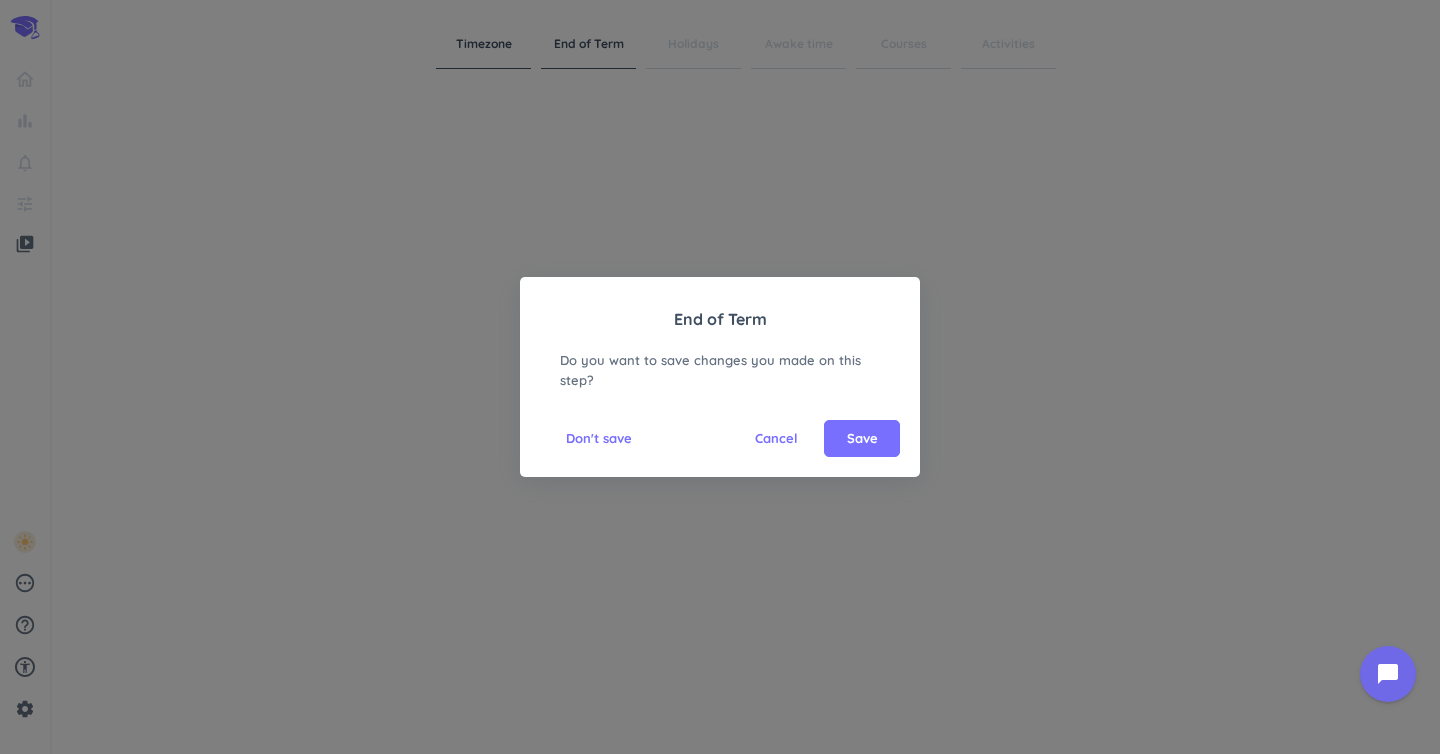 click on "End of Term Do you want to save changes you made on this step? Cancel Save Don't save" at bounding box center [720, 377] 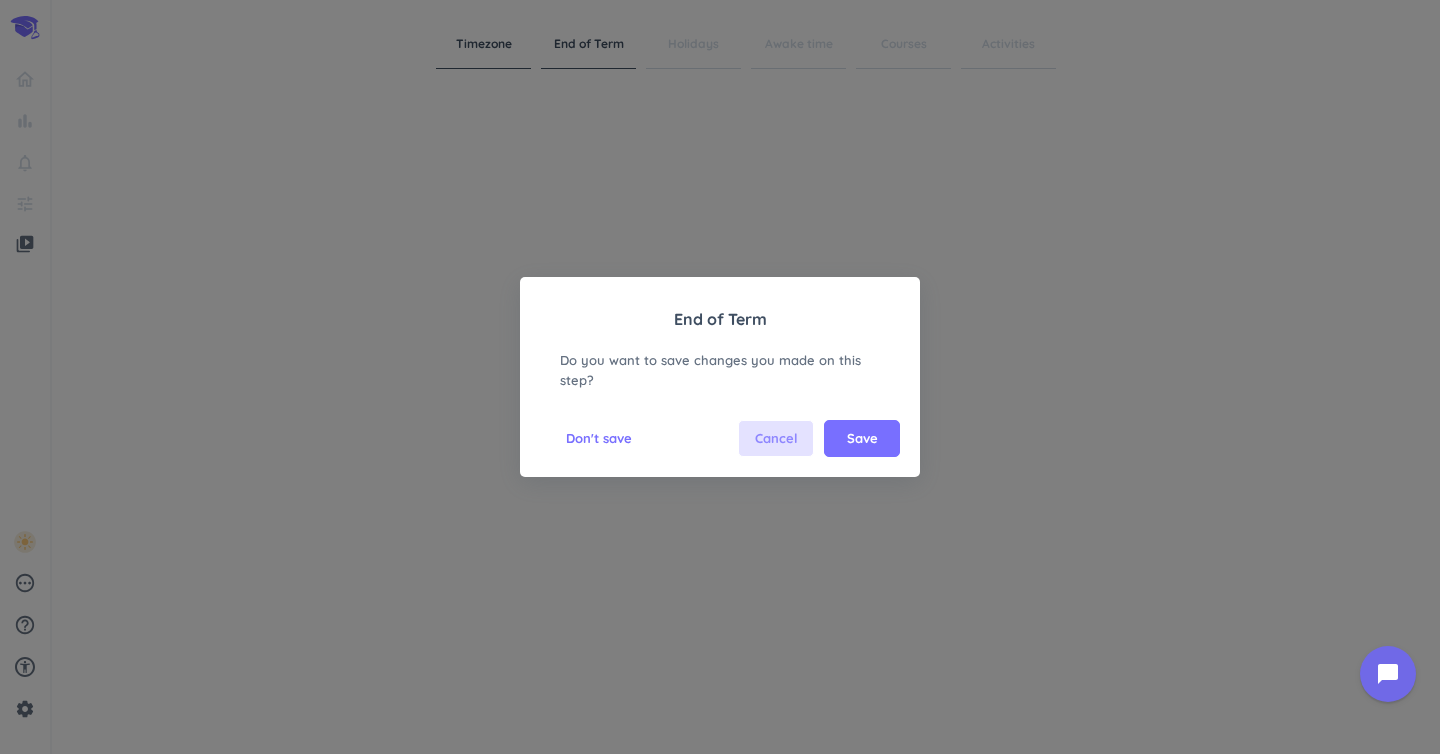 click on "Cancel" at bounding box center (776, 439) 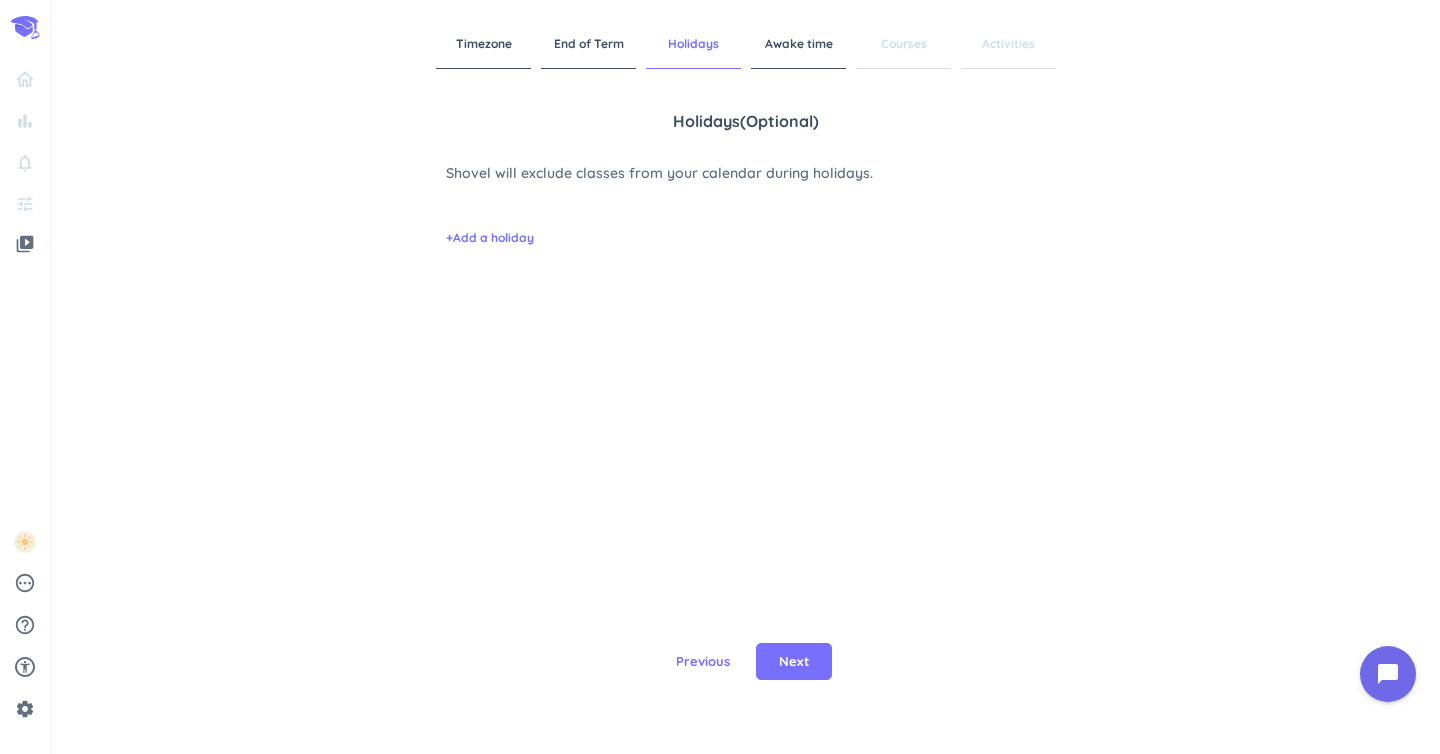 click on "Previous Next" at bounding box center [746, 661] 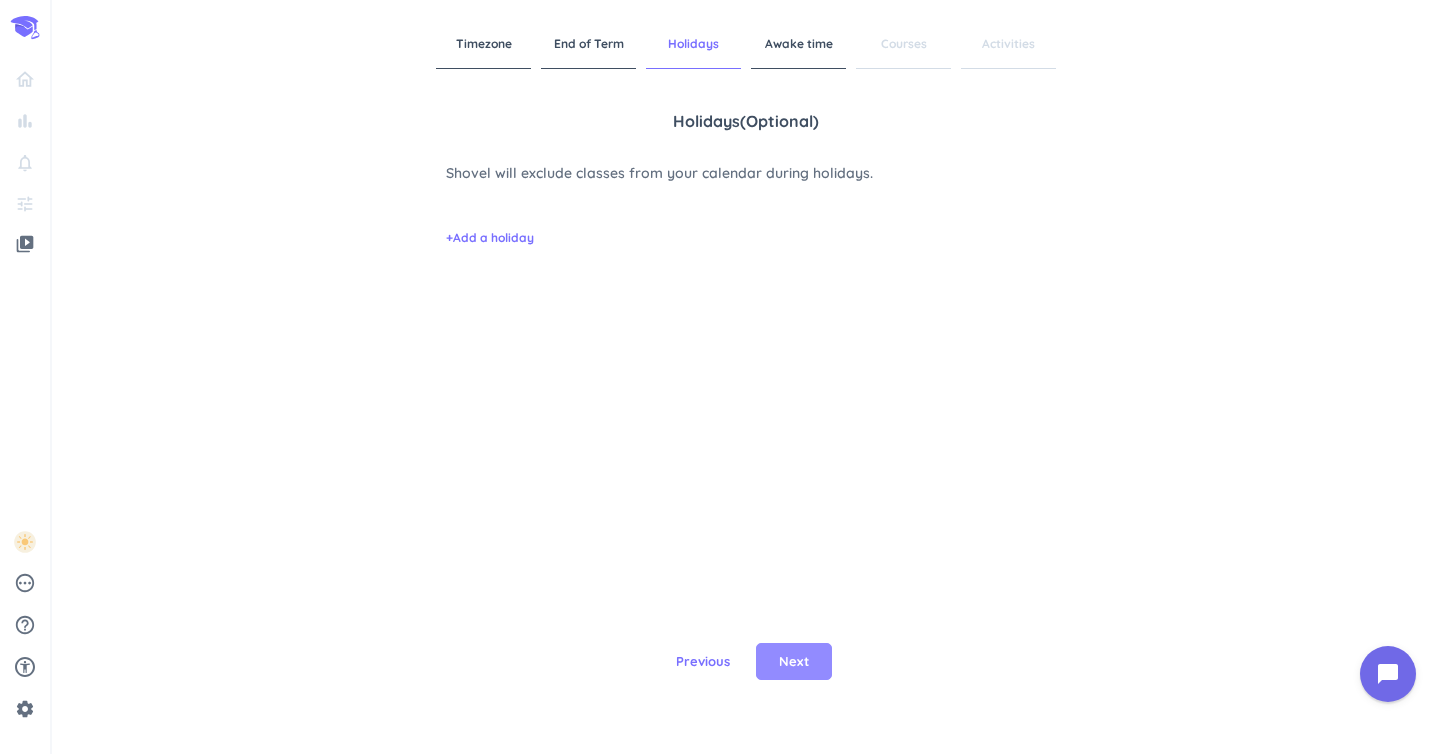 click on "Next" at bounding box center (794, 662) 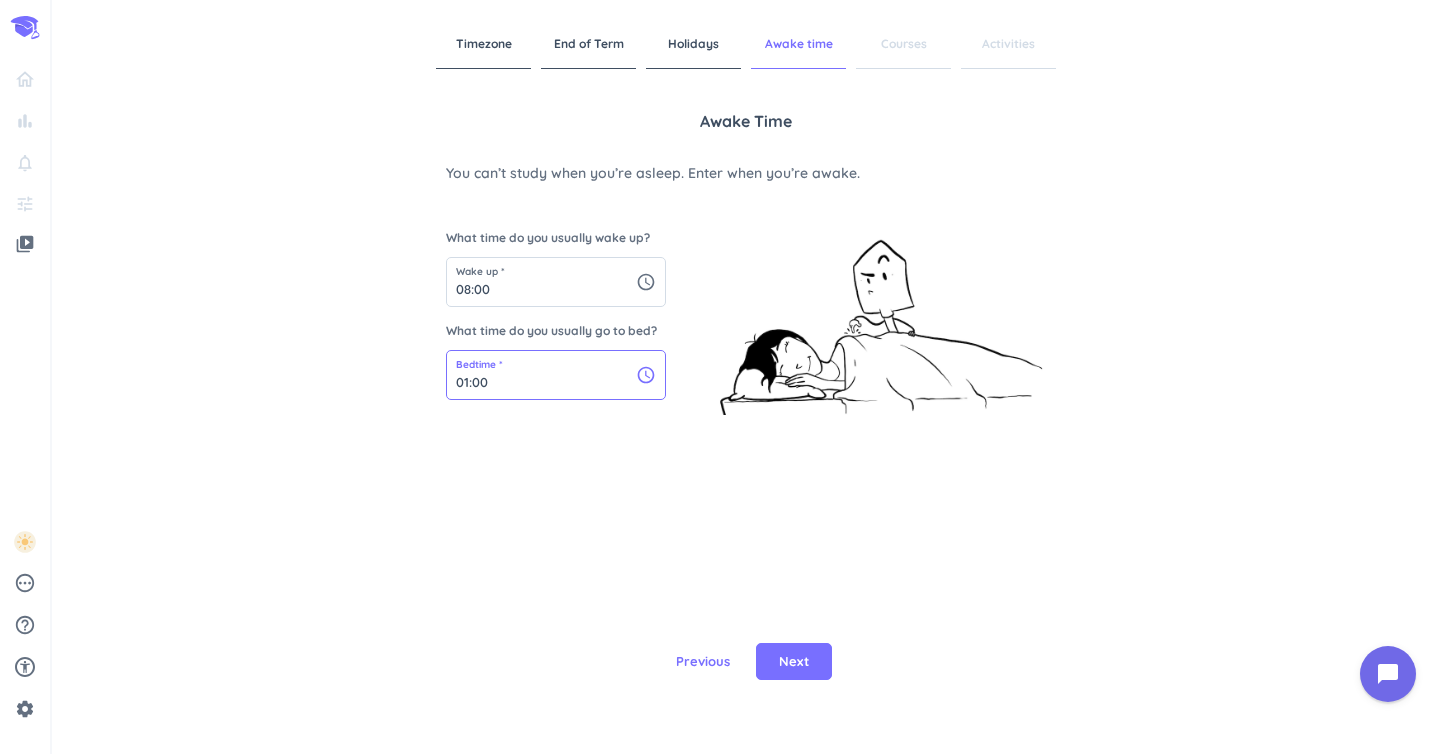 click on "01:00" at bounding box center (556, 375) 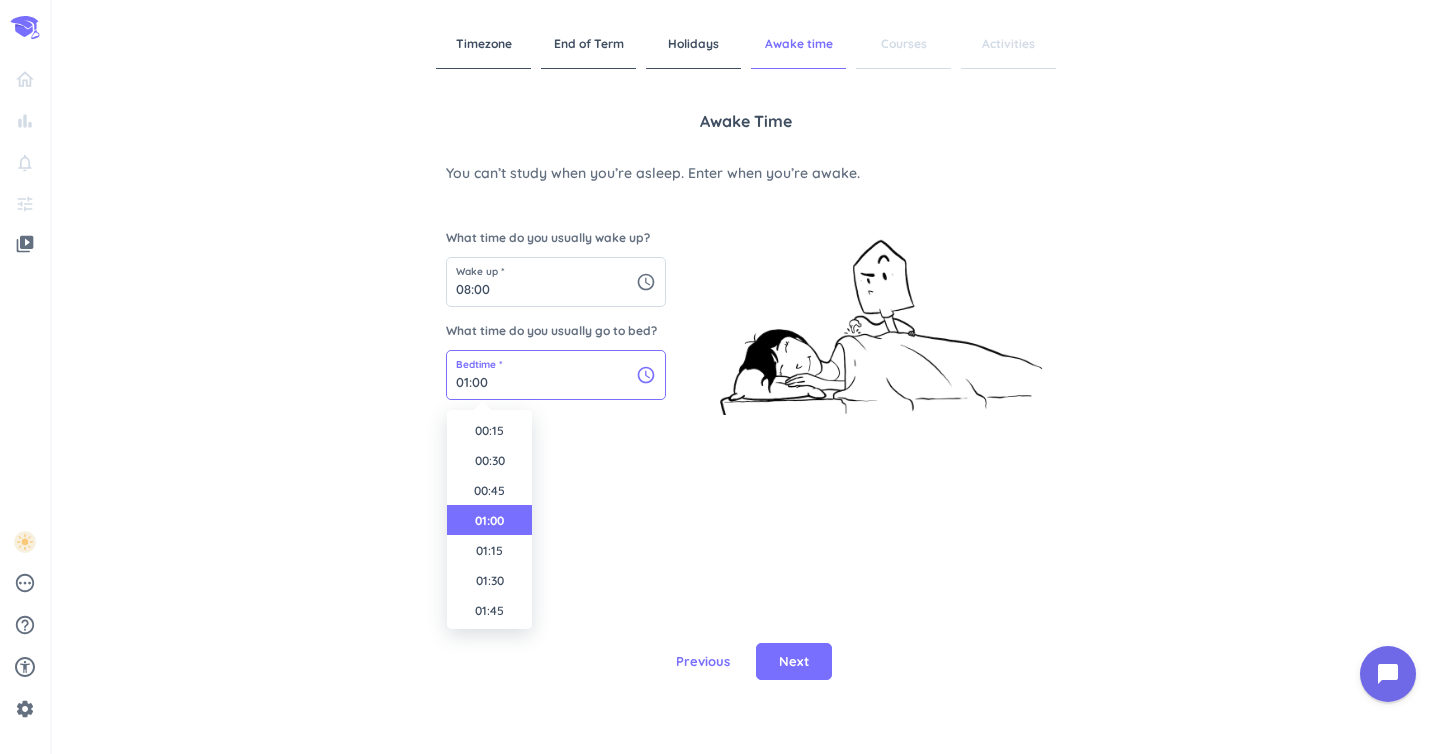 scroll, scrollTop: 0, scrollLeft: 0, axis: both 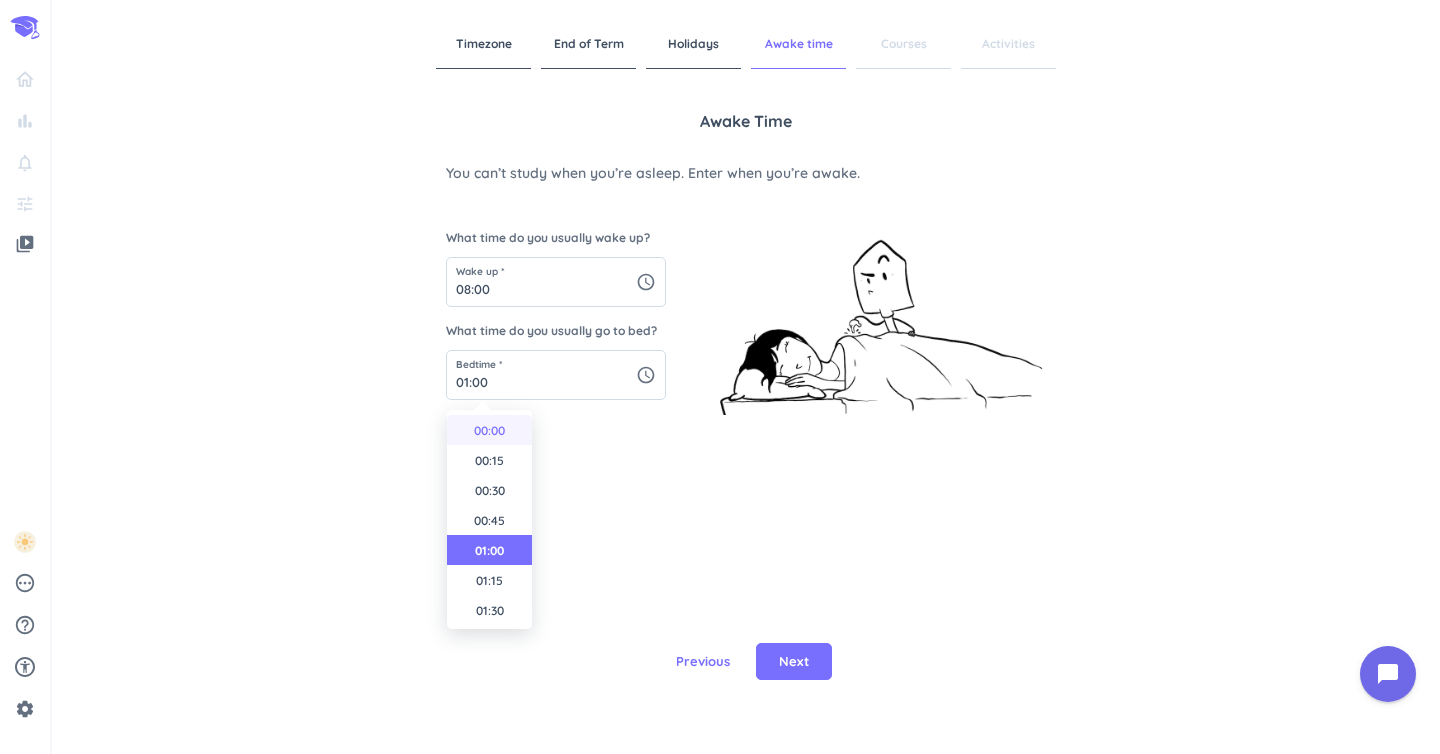 click on "00:00" at bounding box center (489, 430) 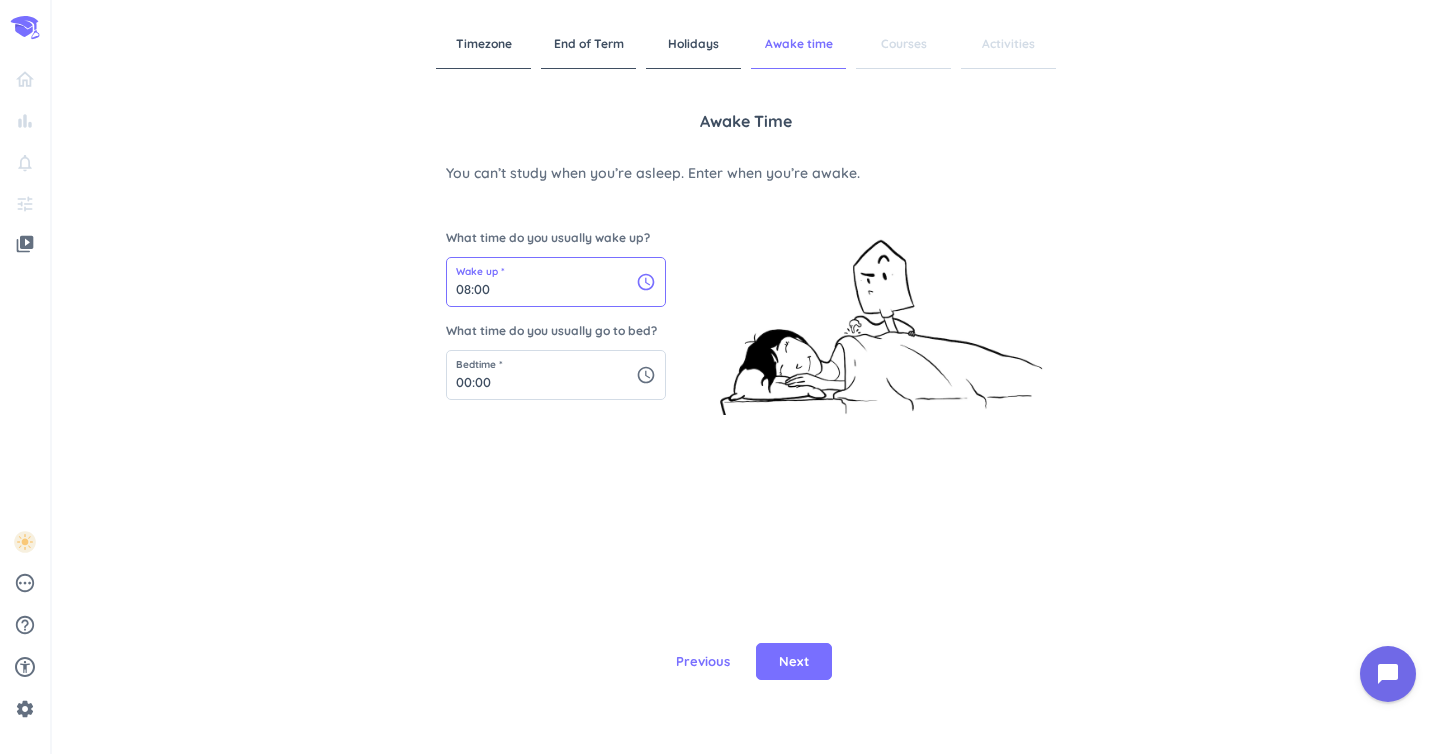 click on "08:00" at bounding box center (556, 282) 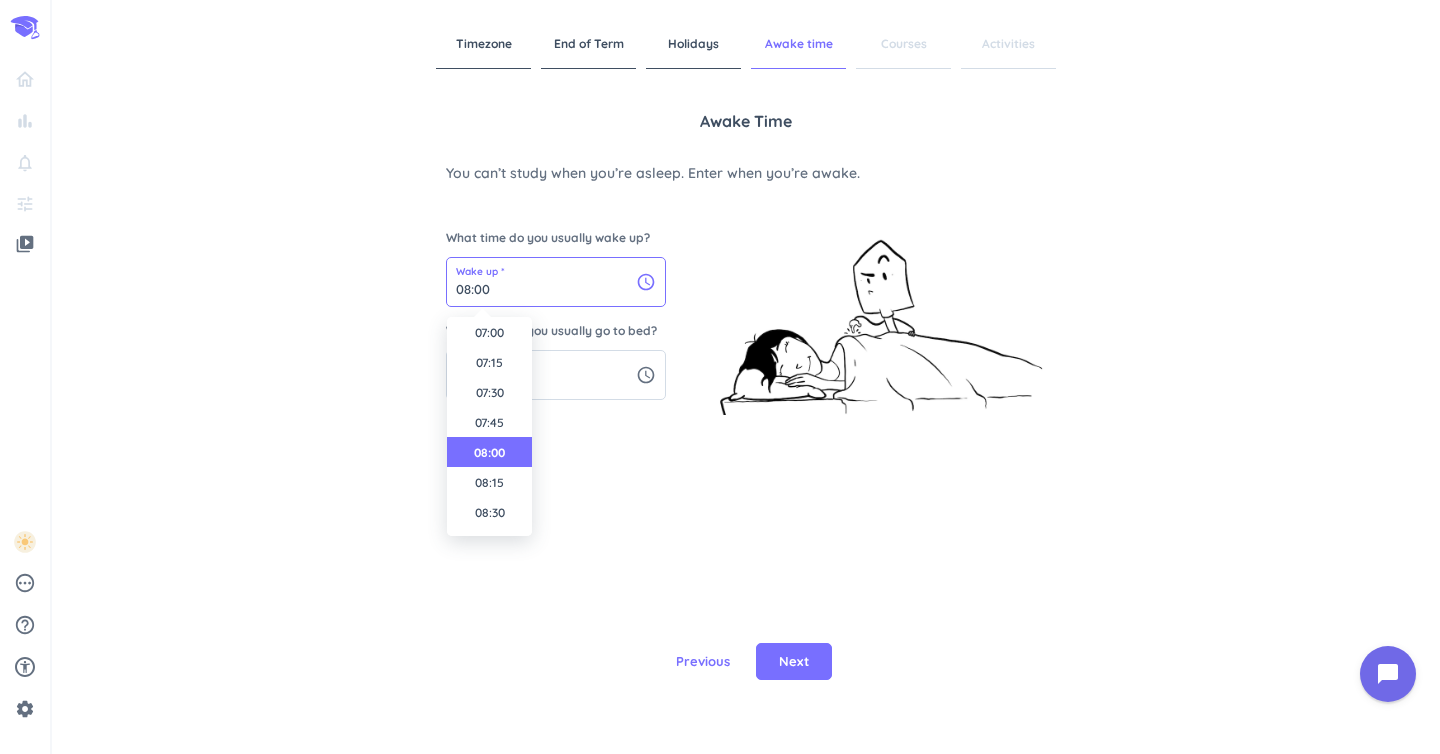 scroll, scrollTop: 844, scrollLeft: 0, axis: vertical 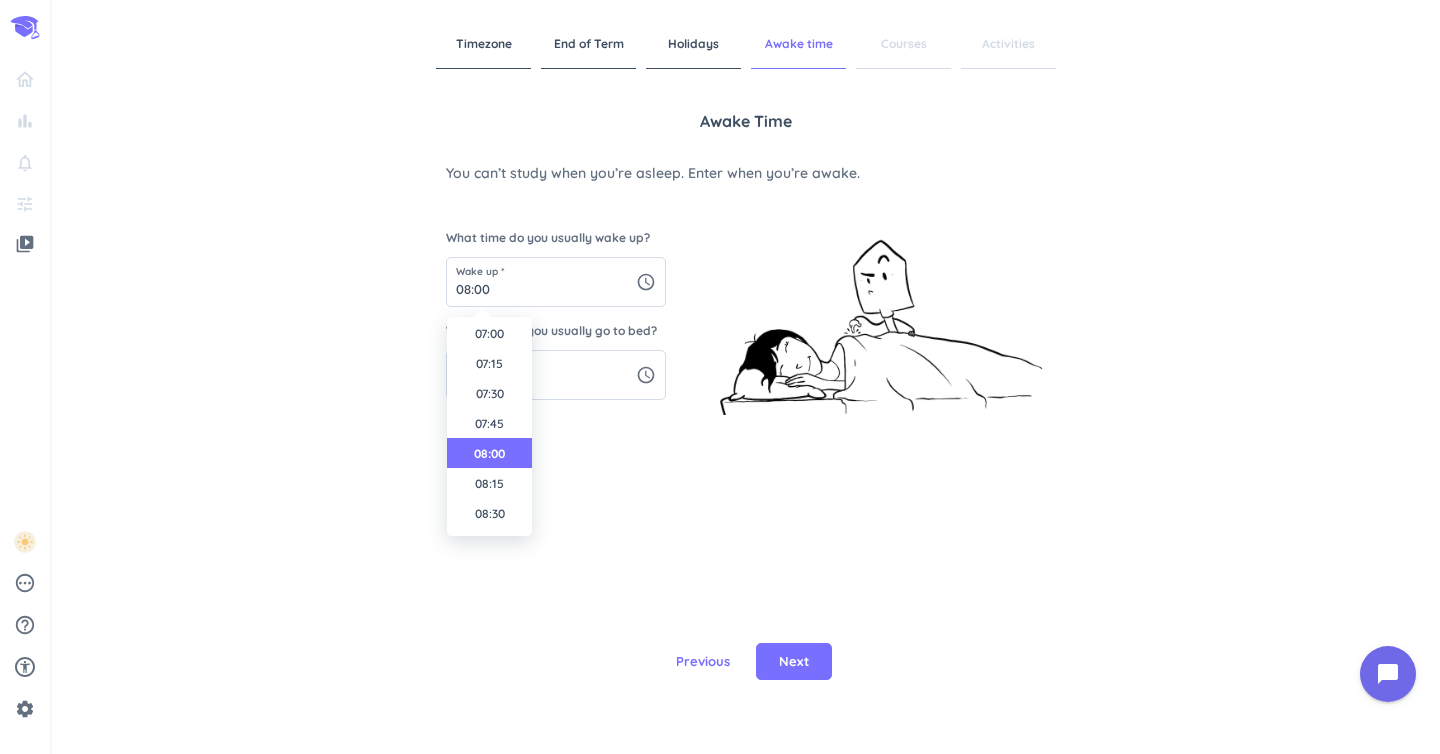 click on "Awake time You can’t study when you’re asleep. Enter when you’re awake. What time do you usually wake up? Wake up * 08:00 schedule What time do you usually go to bed? Bedtime * 00:00 schedule" at bounding box center (746, 344) 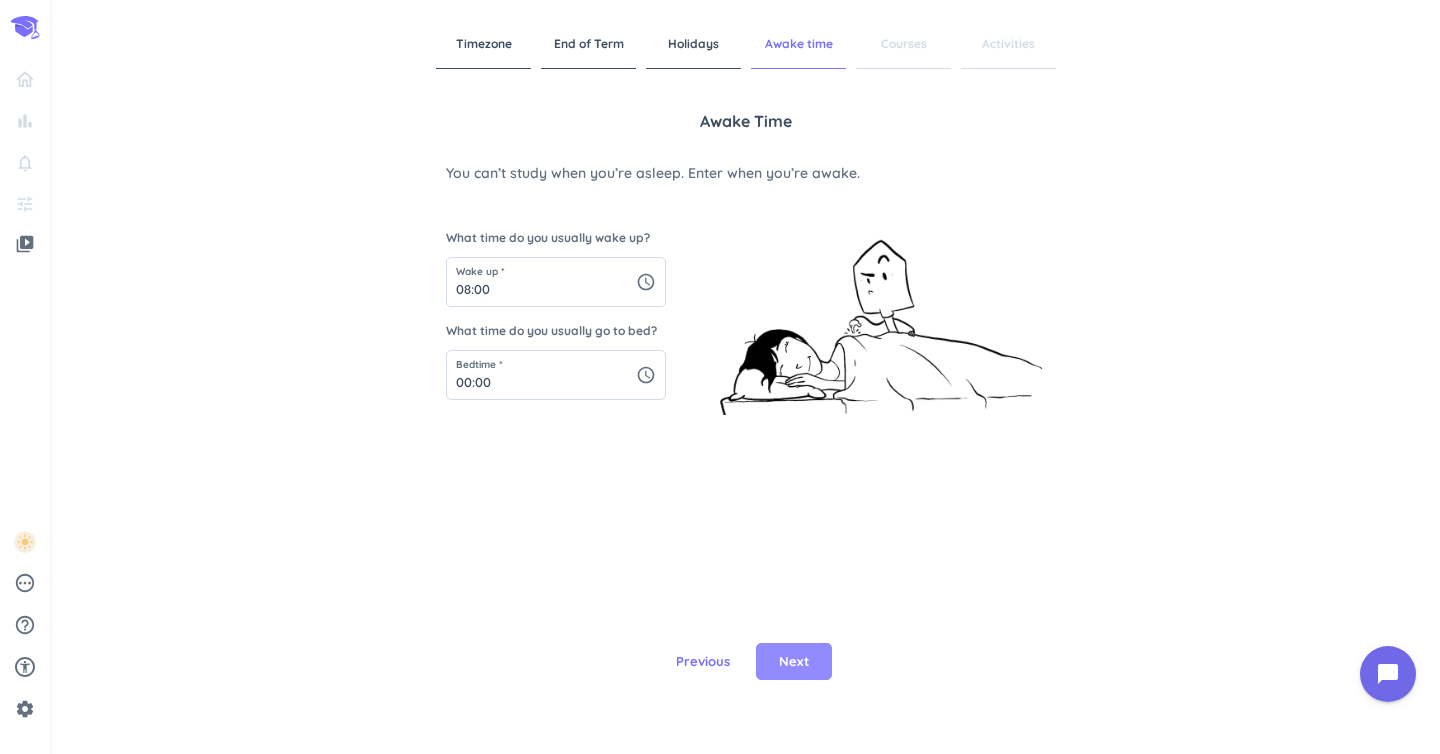 click on "Next" at bounding box center [794, 662] 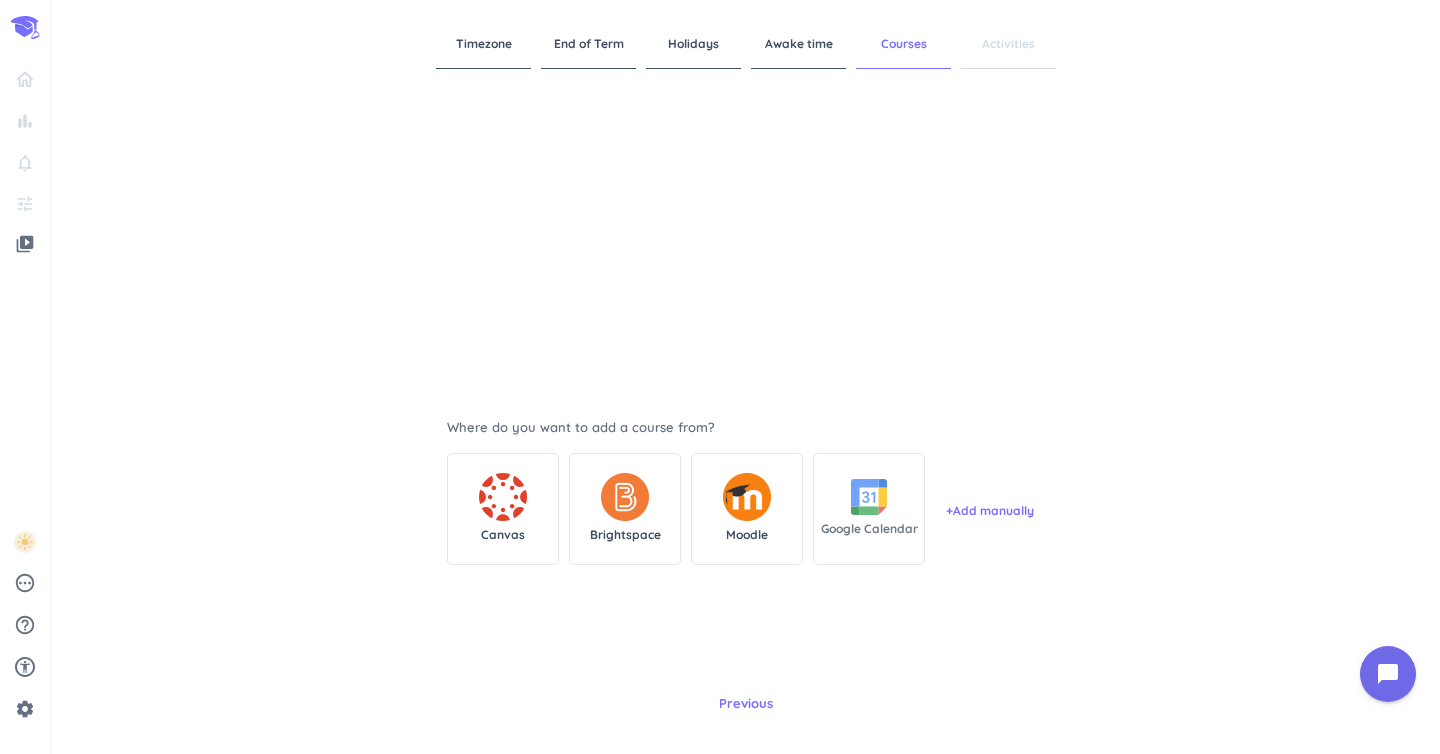 scroll, scrollTop: 0, scrollLeft: 0, axis: both 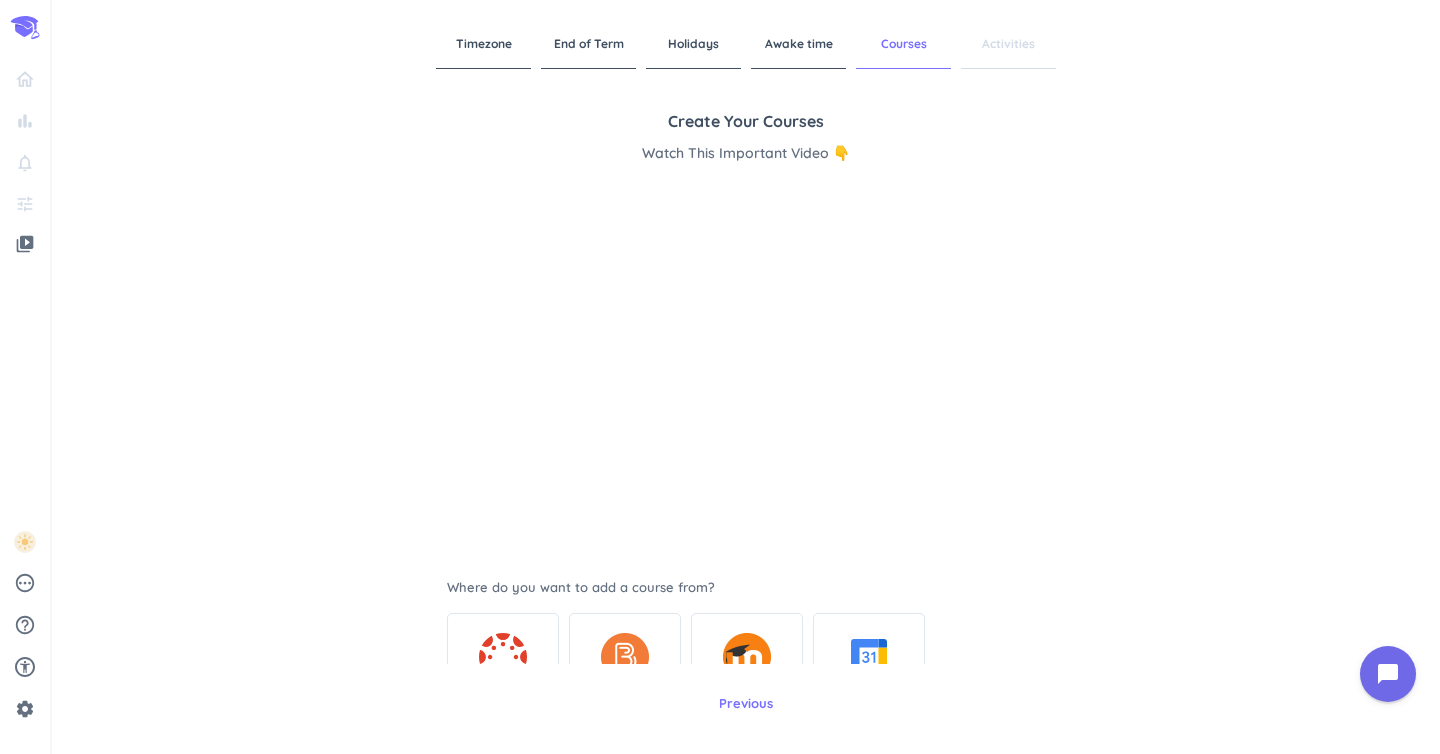 click on "Create your courses Watch This Important Video 👇 Where do you want to add a course from? Canvas Brightspace Moodle Google Calendar   +  Add manually" at bounding box center (746, 386) 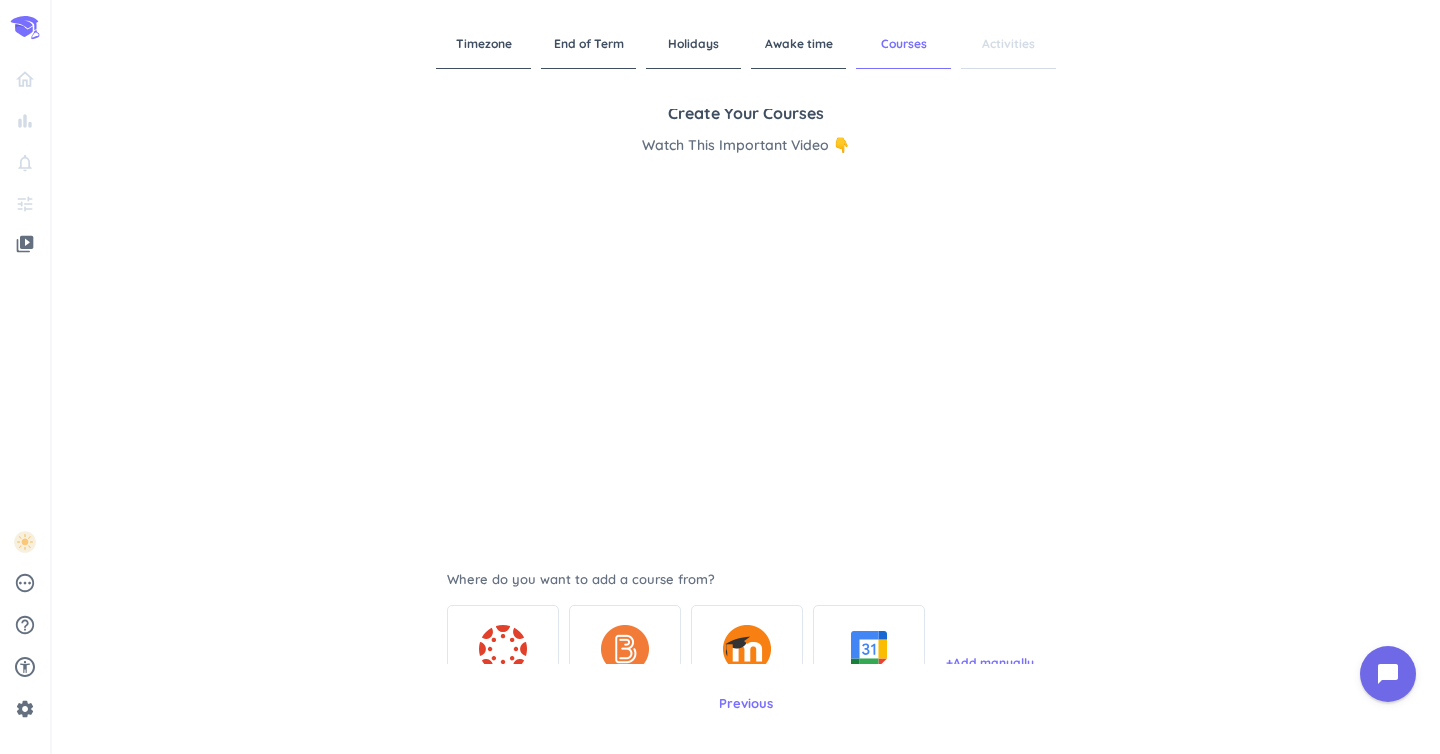 scroll, scrollTop: 7, scrollLeft: 0, axis: vertical 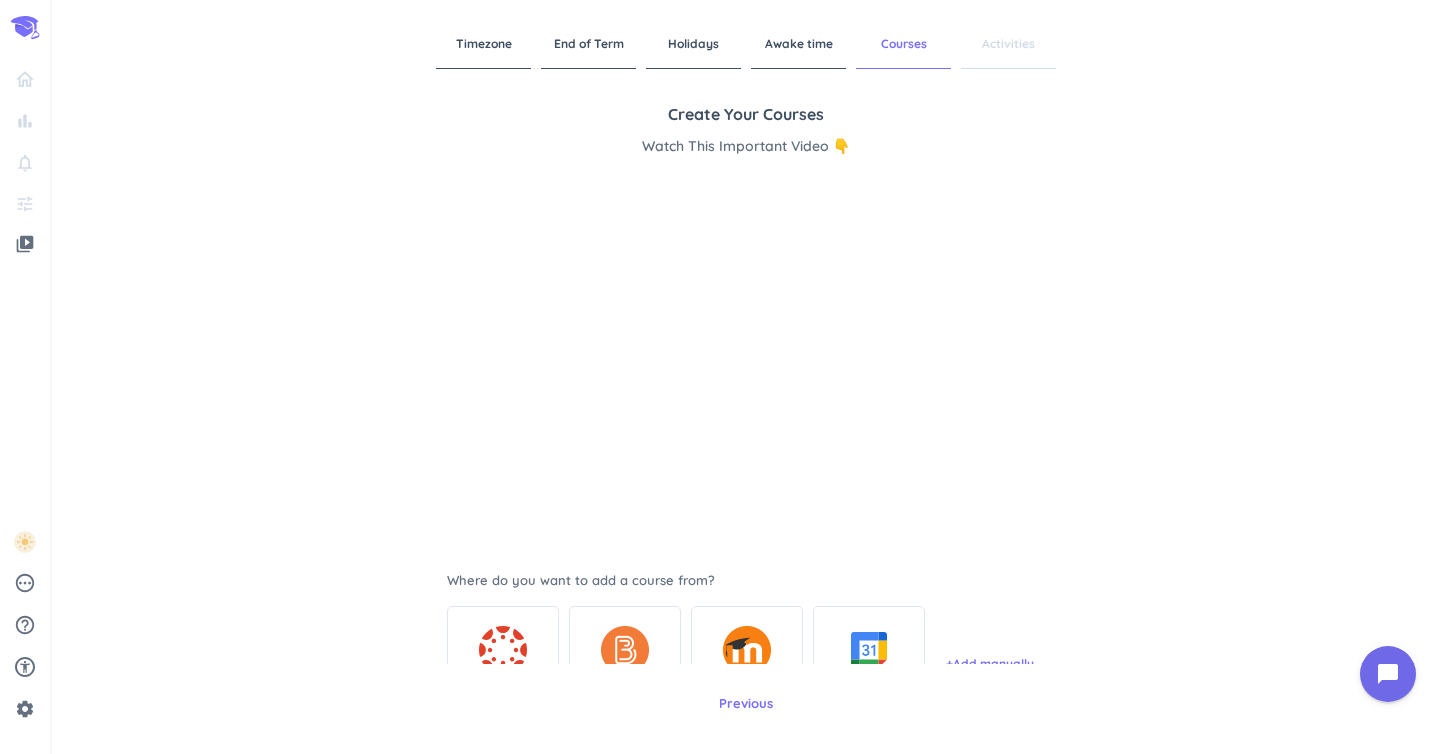 click on "Create your courses Watch This Important Video 👇 Where do you want to add a course from? Canvas Brightspace Moodle Google Calendar   +  Add manually" at bounding box center (746, 386) 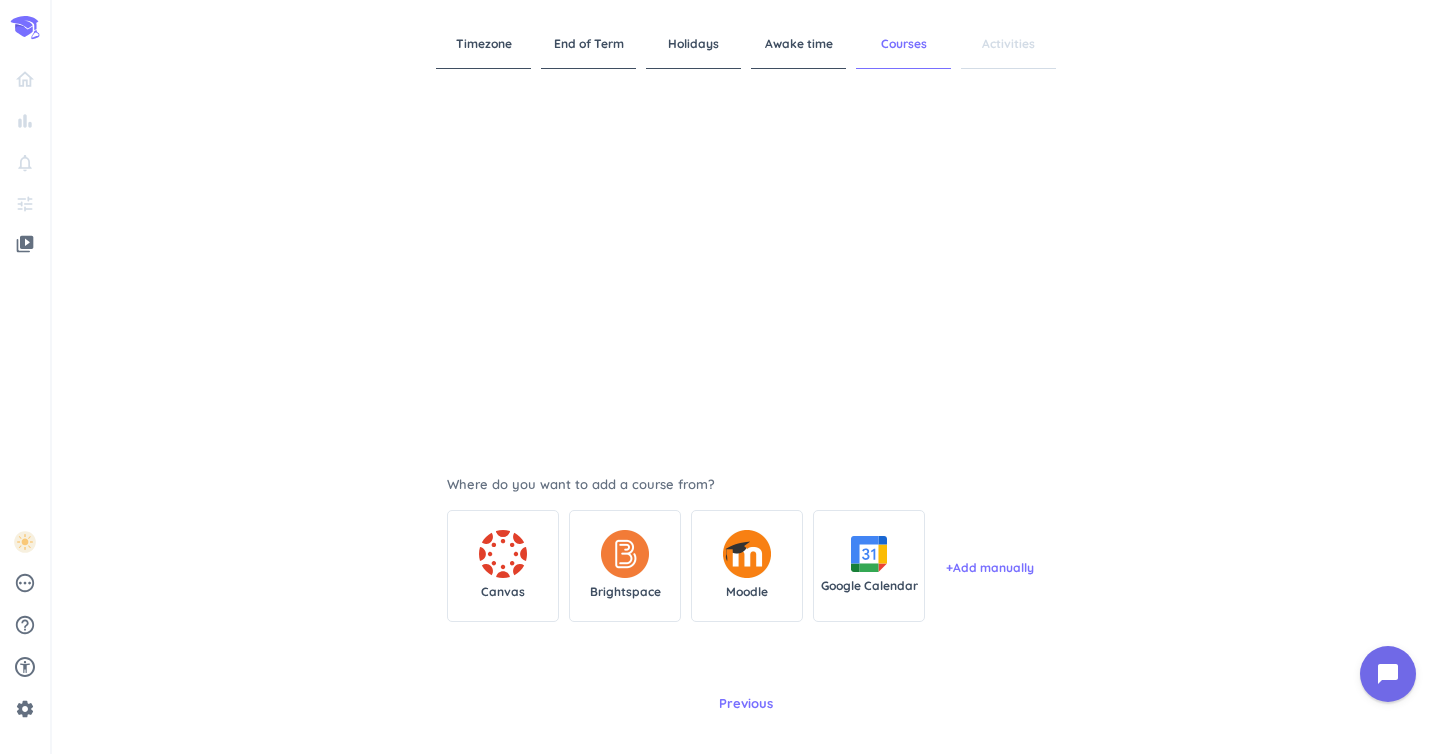 scroll, scrollTop: 160, scrollLeft: 0, axis: vertical 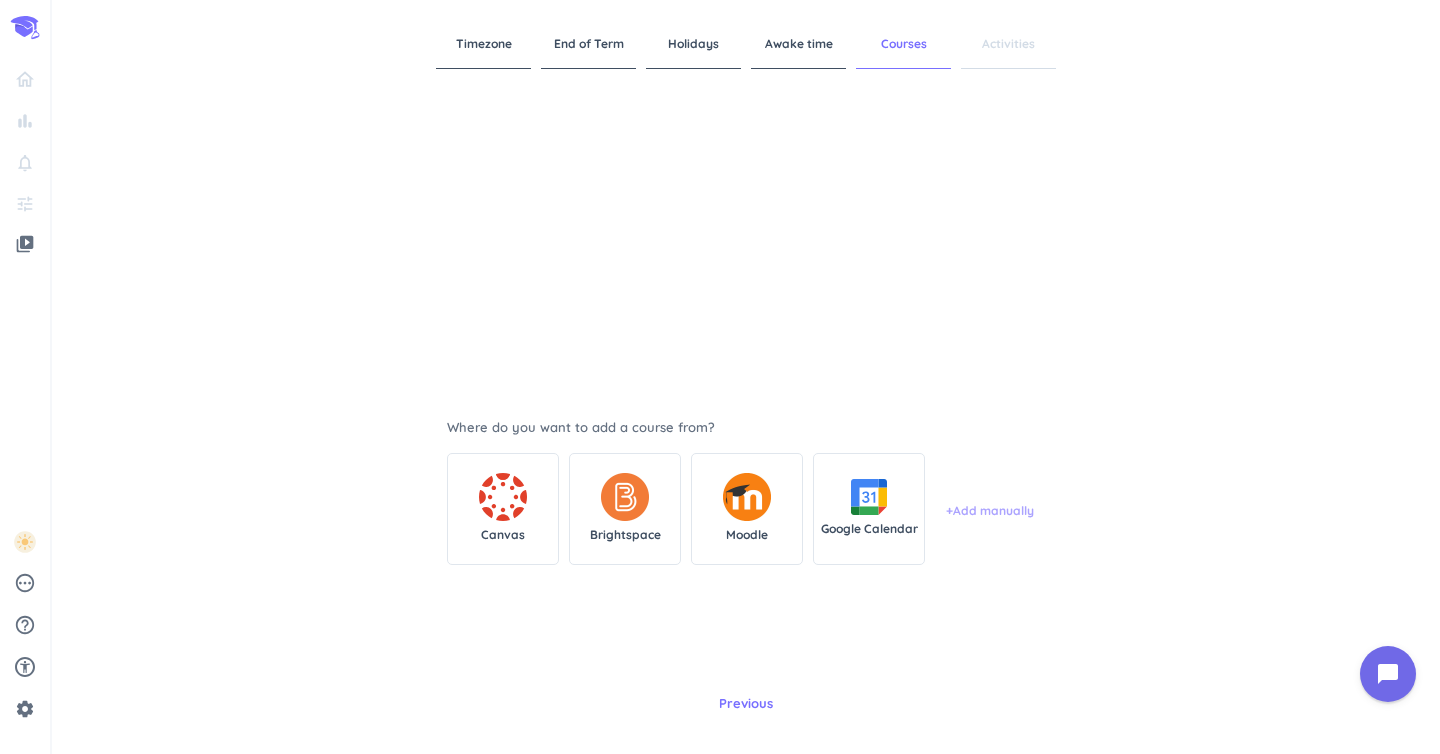click on "+  Add manually" at bounding box center [990, 511] 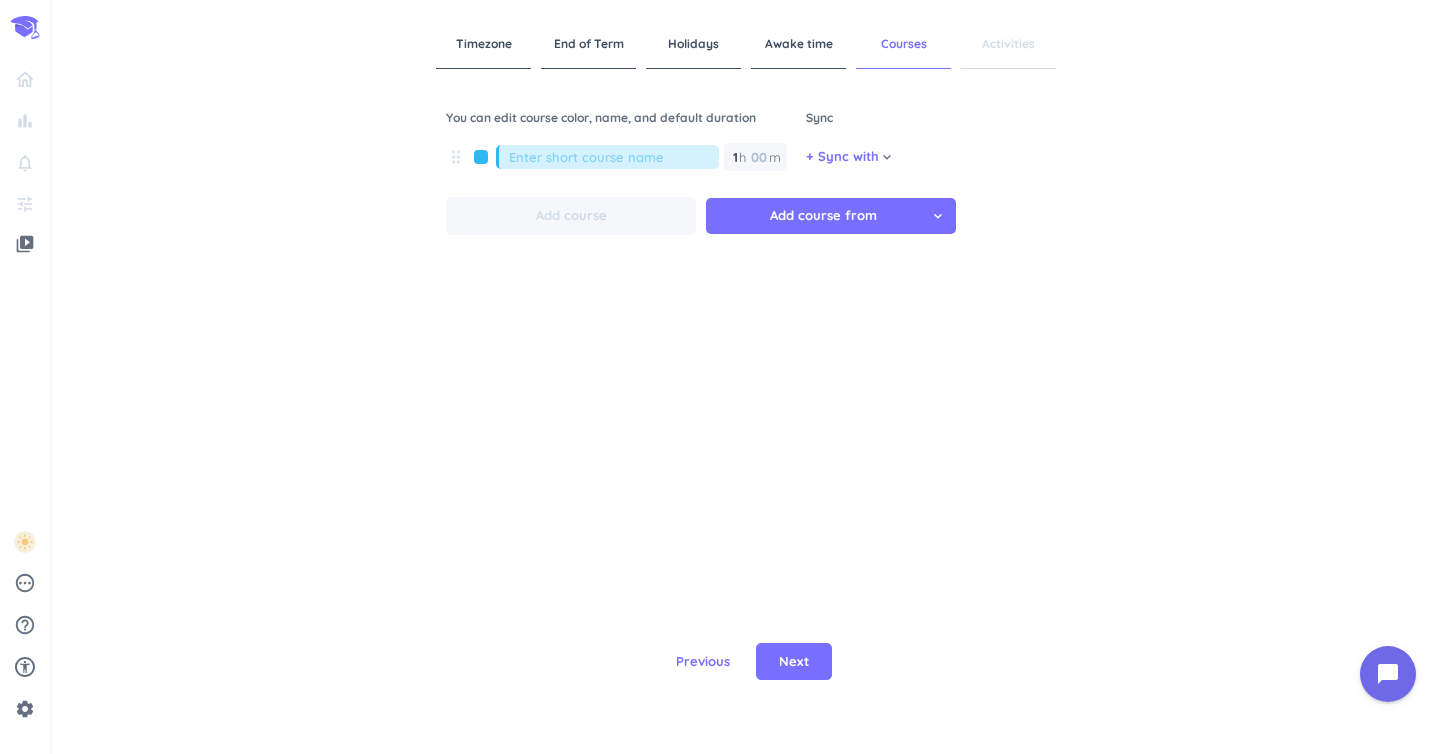 click at bounding box center [614, 157] 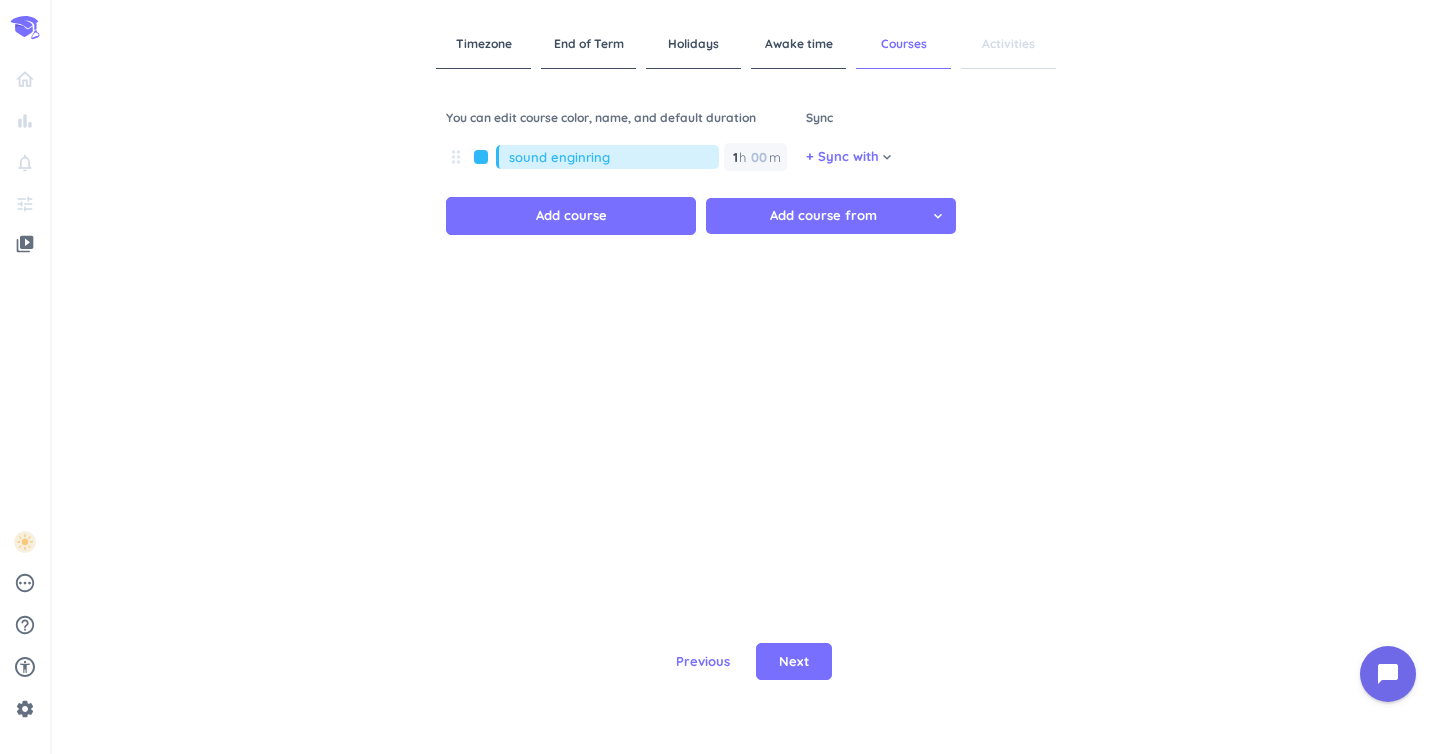 click on "sound enginring" at bounding box center [614, 157] 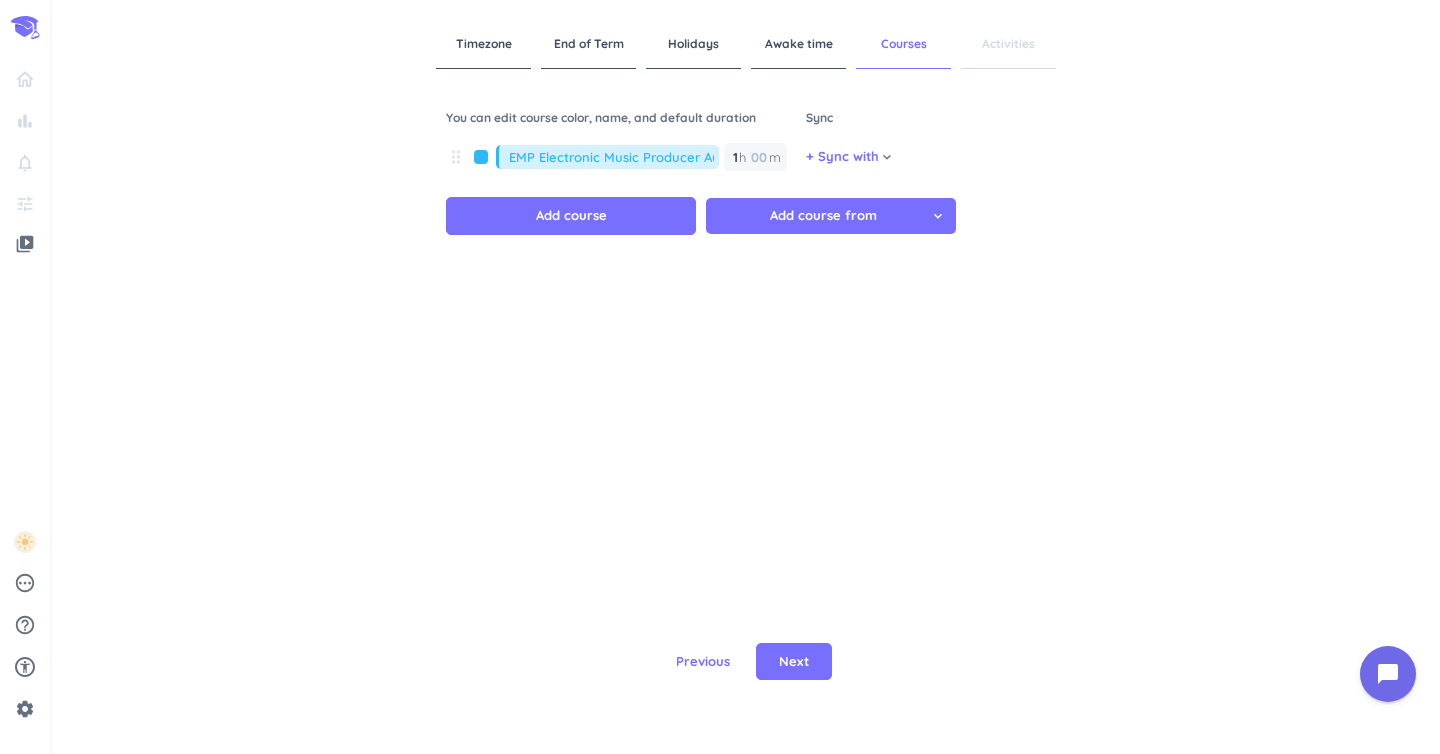 scroll, scrollTop: 0, scrollLeft: 54, axis: horizontal 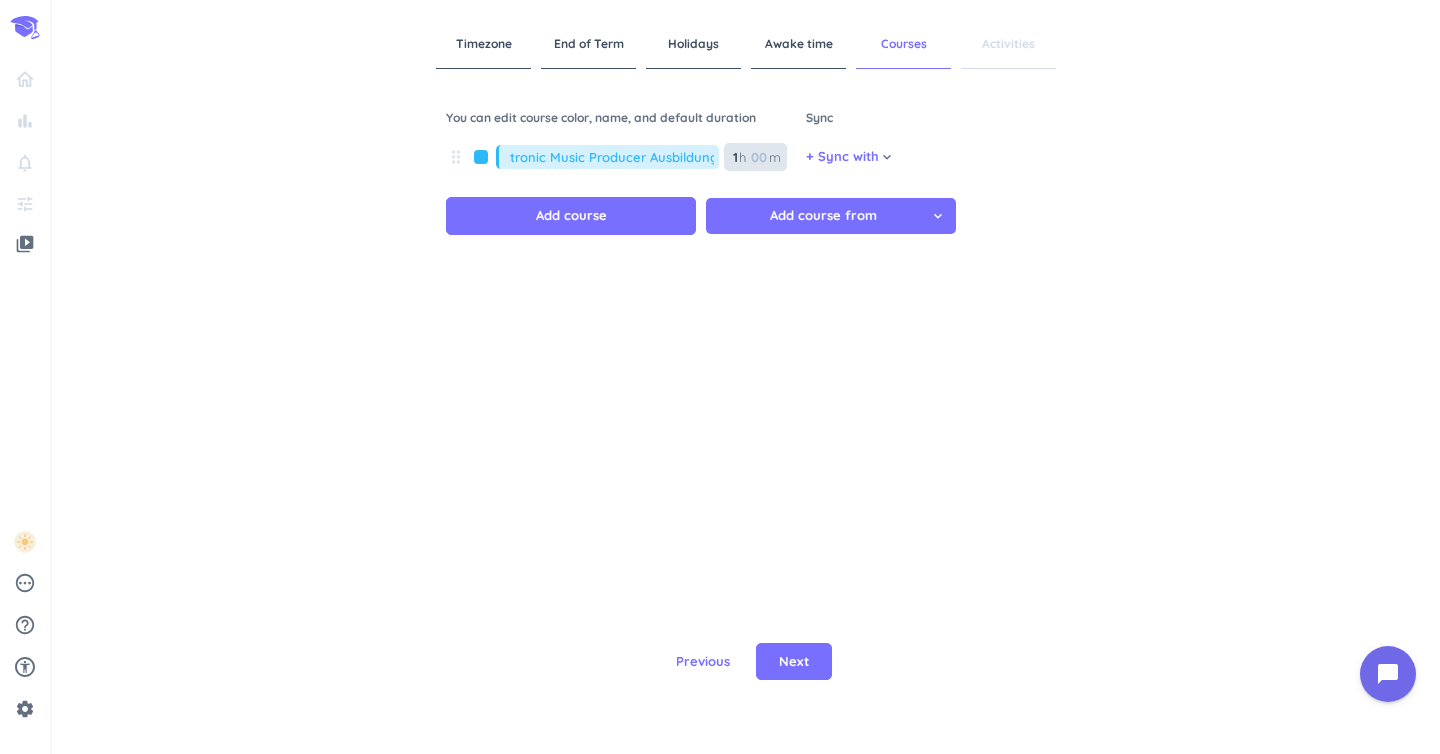 type on "EMP Electronic Music Producer Ausbildung" 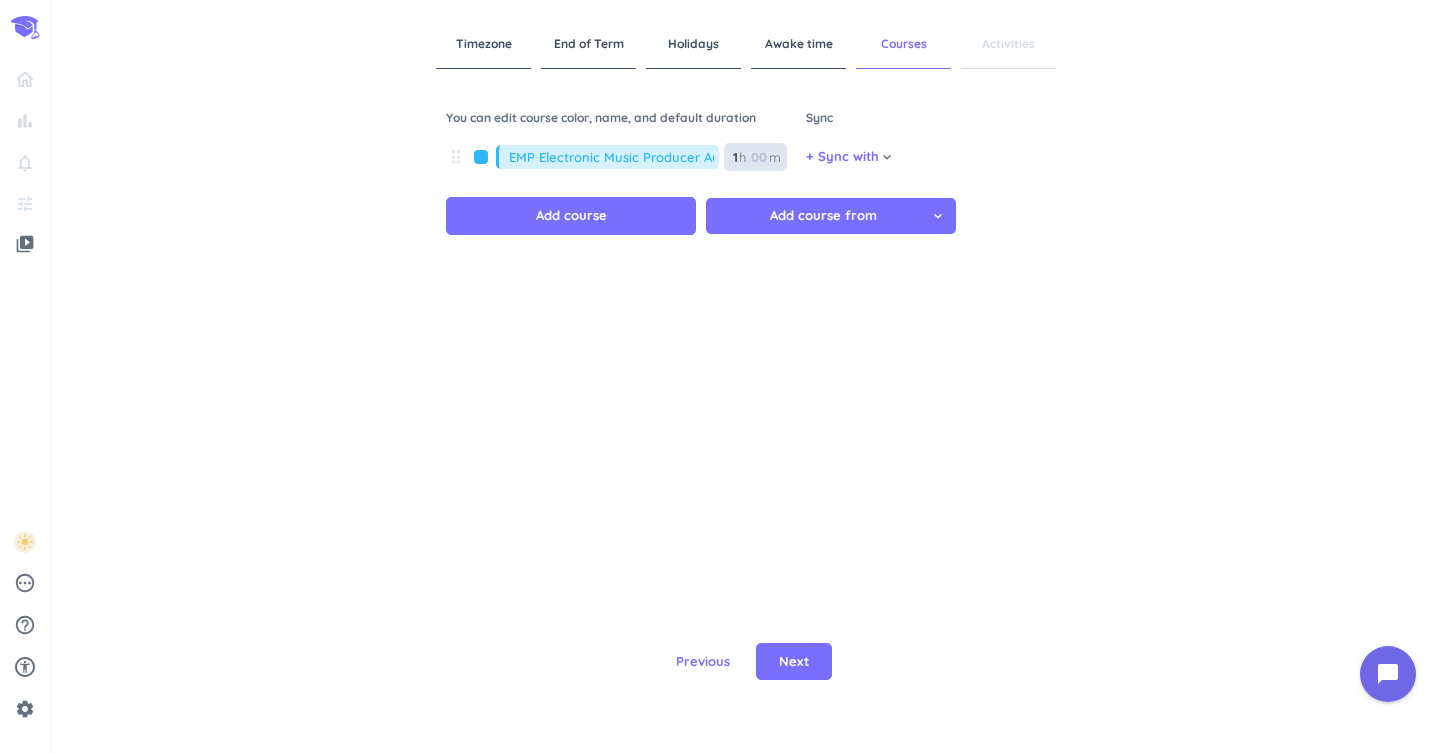 drag, startPoint x: 735, startPoint y: 154, endPoint x: 716, endPoint y: 154, distance: 19 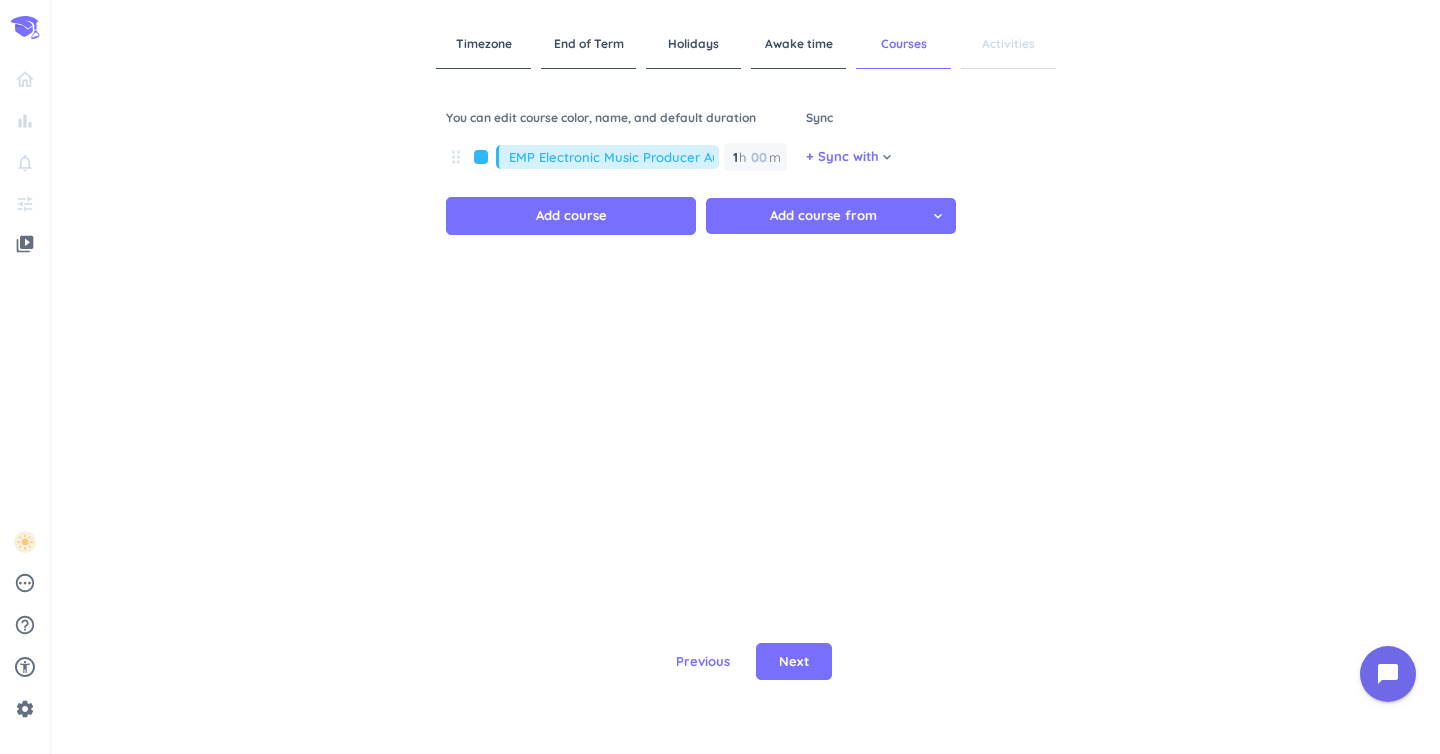 click on "drag_indicator EMP Electronic Music Producer Ausbildung 1 1 00 h 00 m + Sync with cancel keyboard_arrow_down Add course Add course from cancel keyboard_arrow_down" at bounding box center (746, 340) 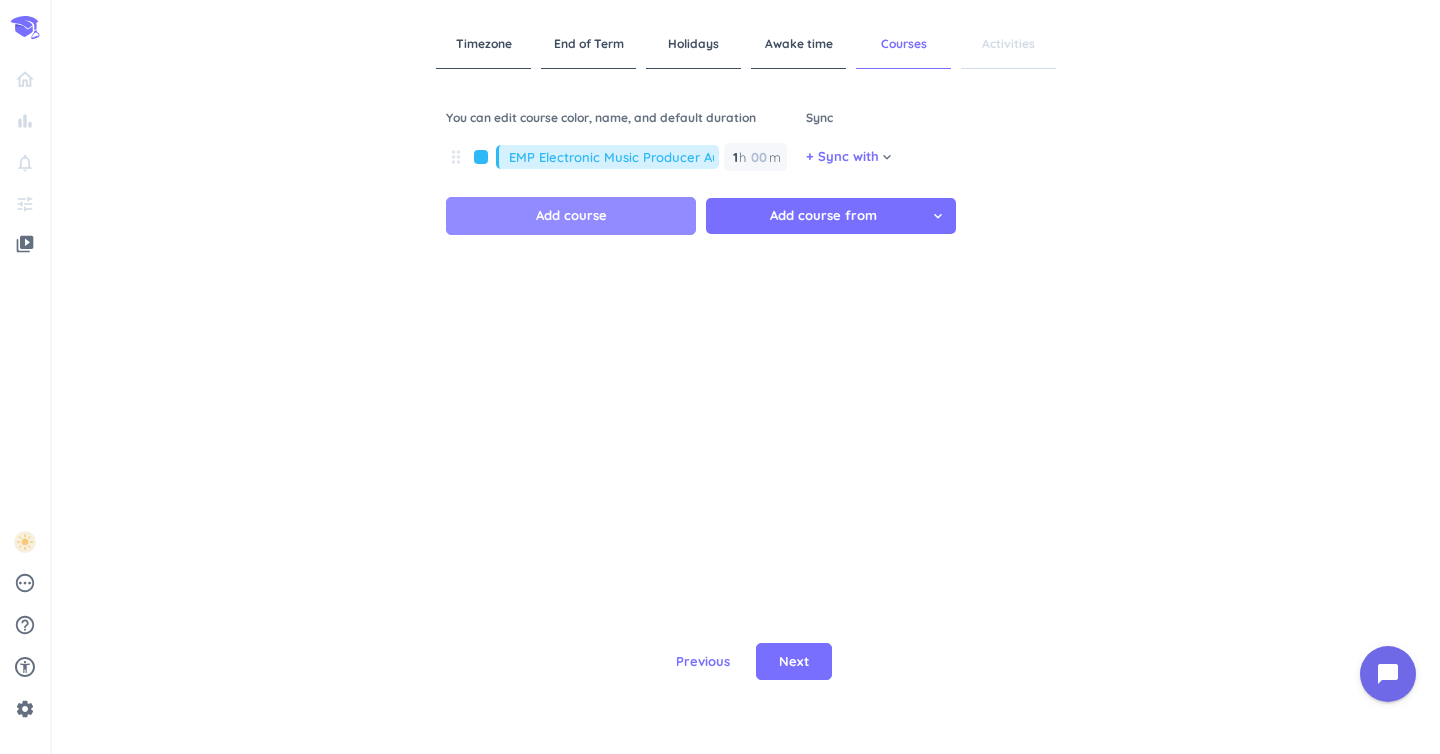 click on "Add course" at bounding box center (571, 216) 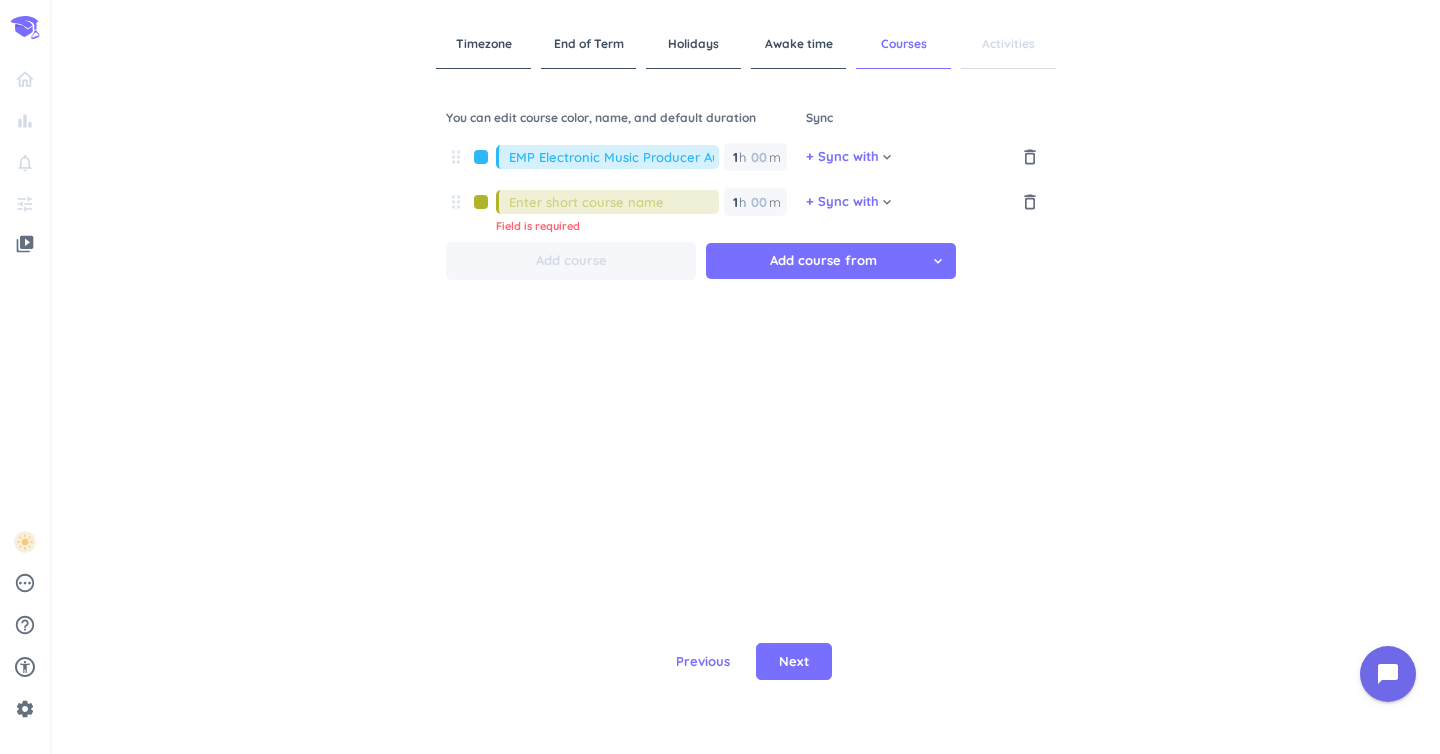 click at bounding box center (614, 202) 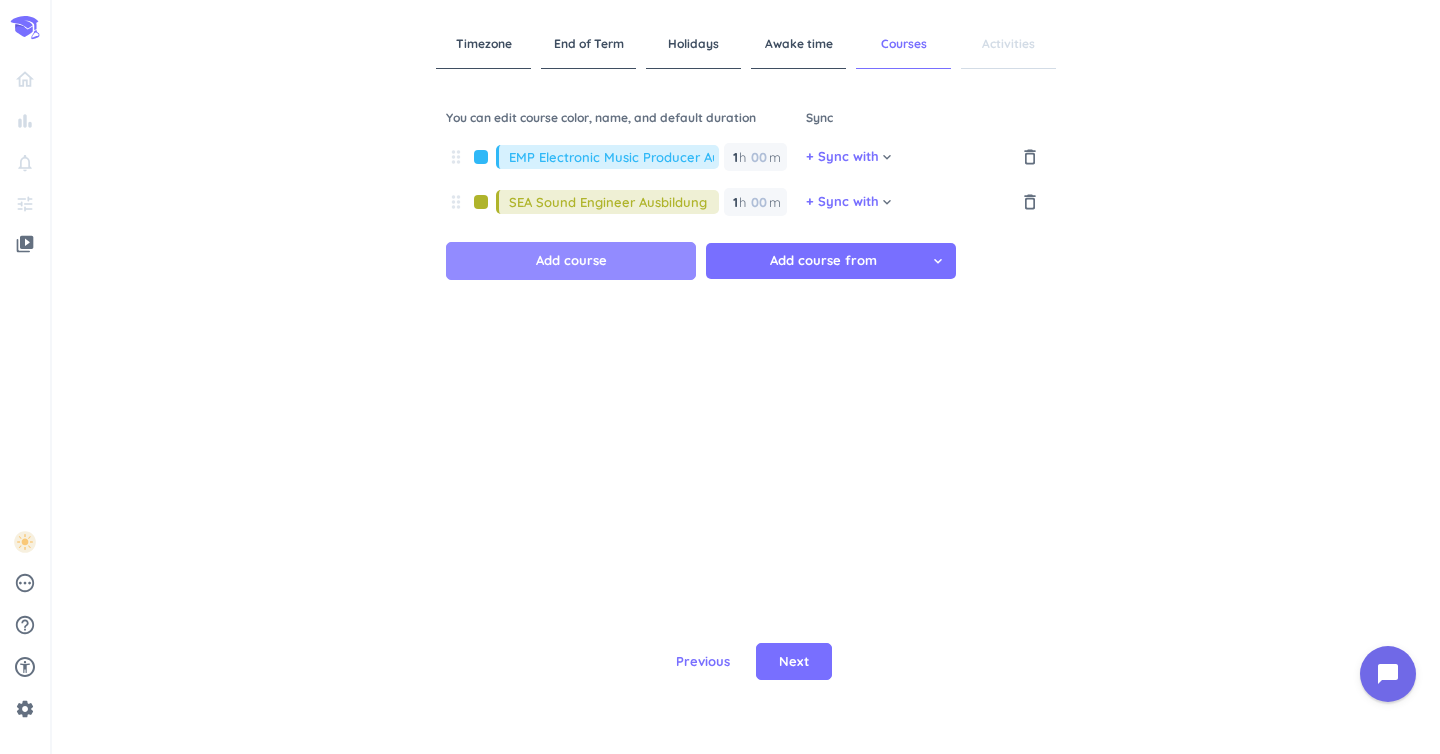 type on "SEA Sound Engineer Ausbildung" 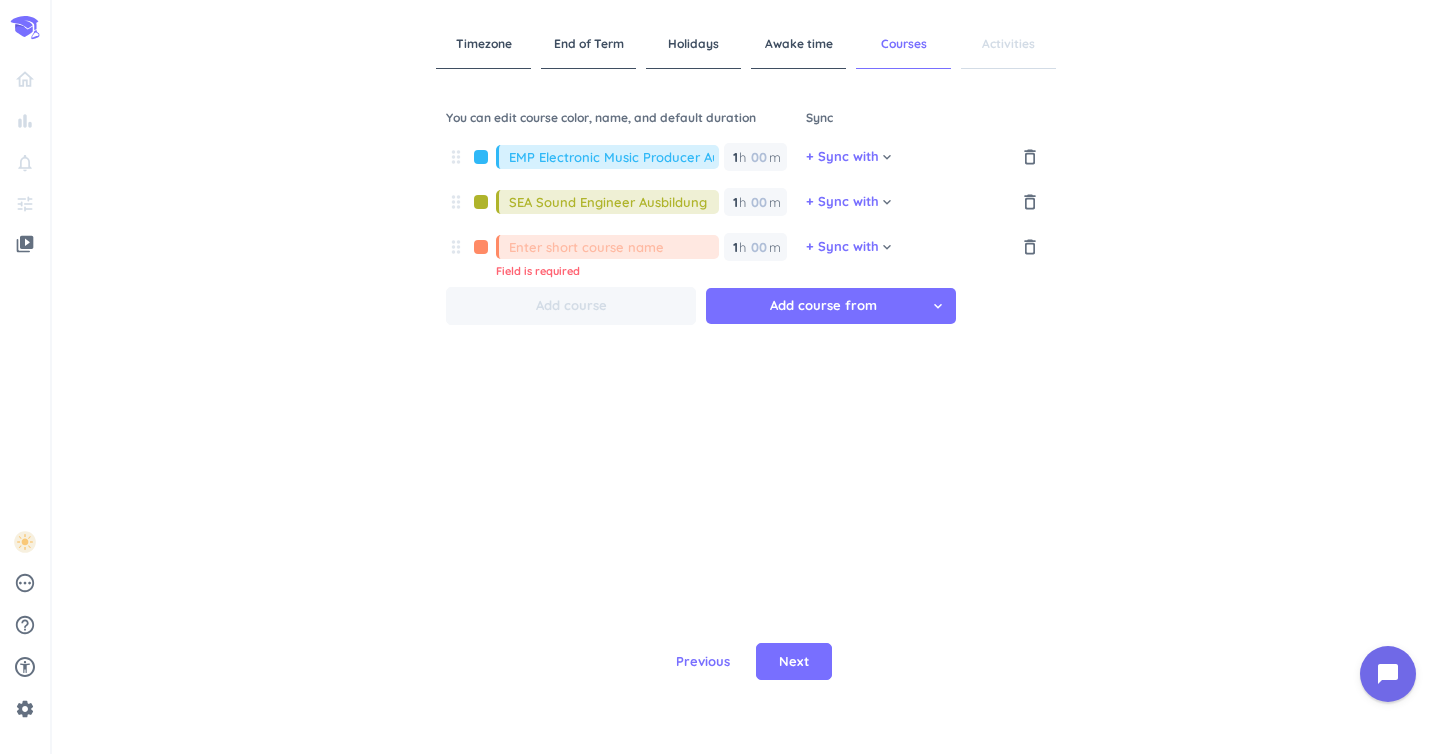 click at bounding box center [614, 247] 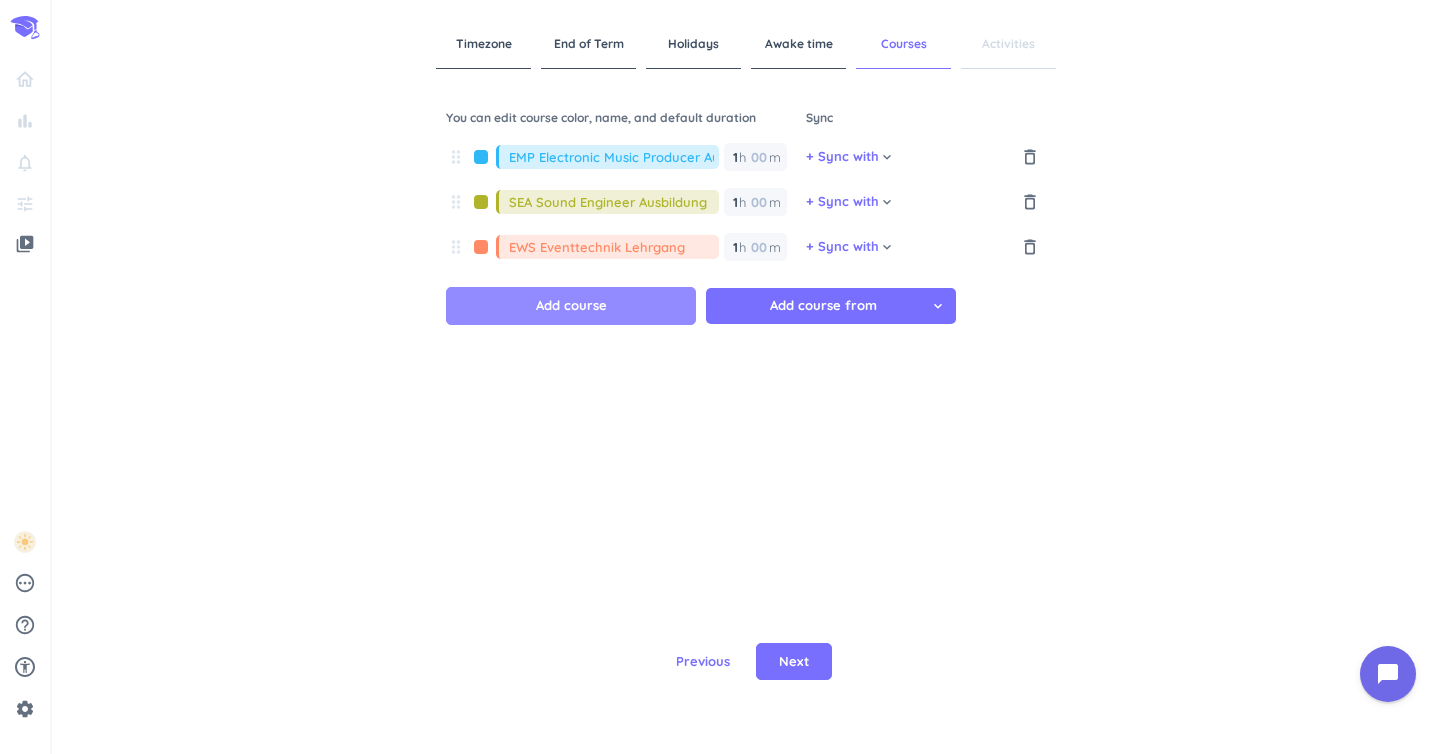 type on "EWS Eventtechnik Lehrgang" 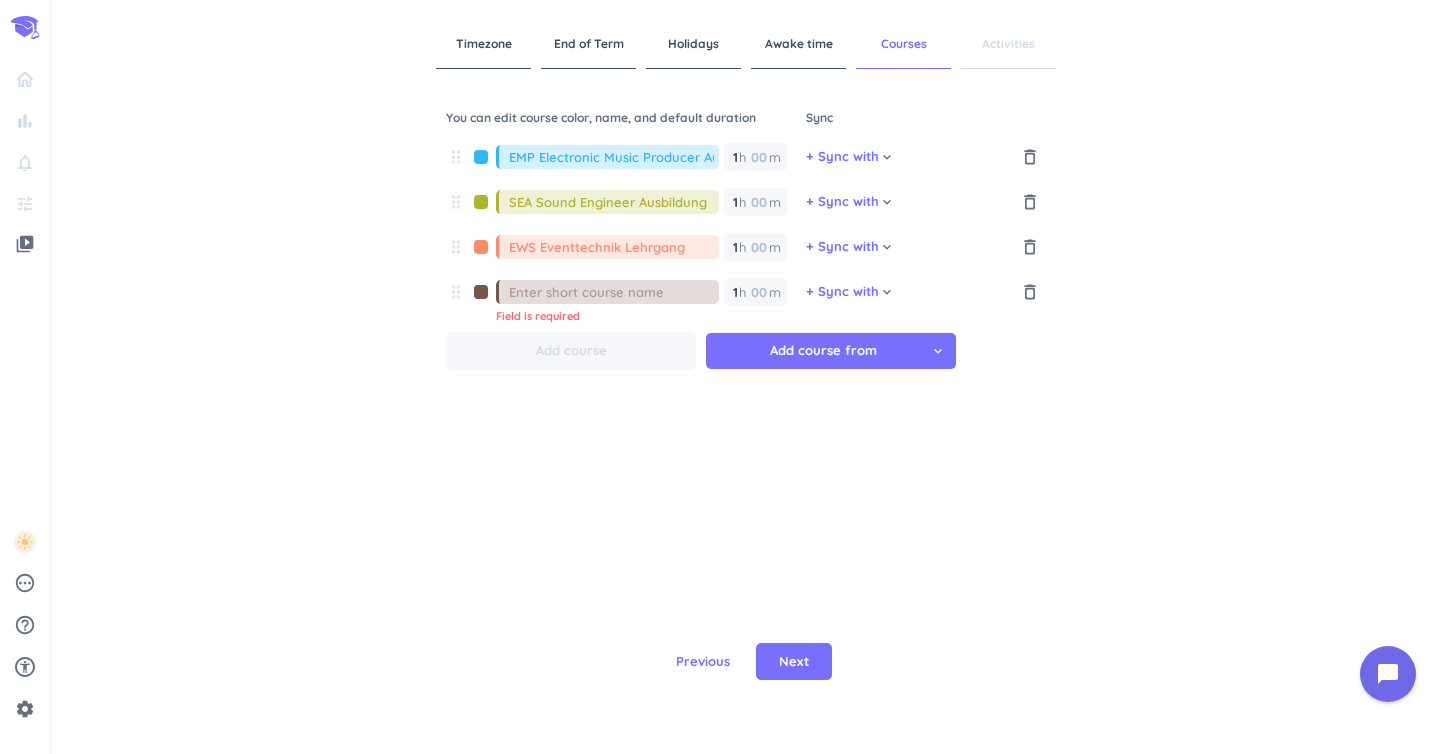 click at bounding box center (614, 292) 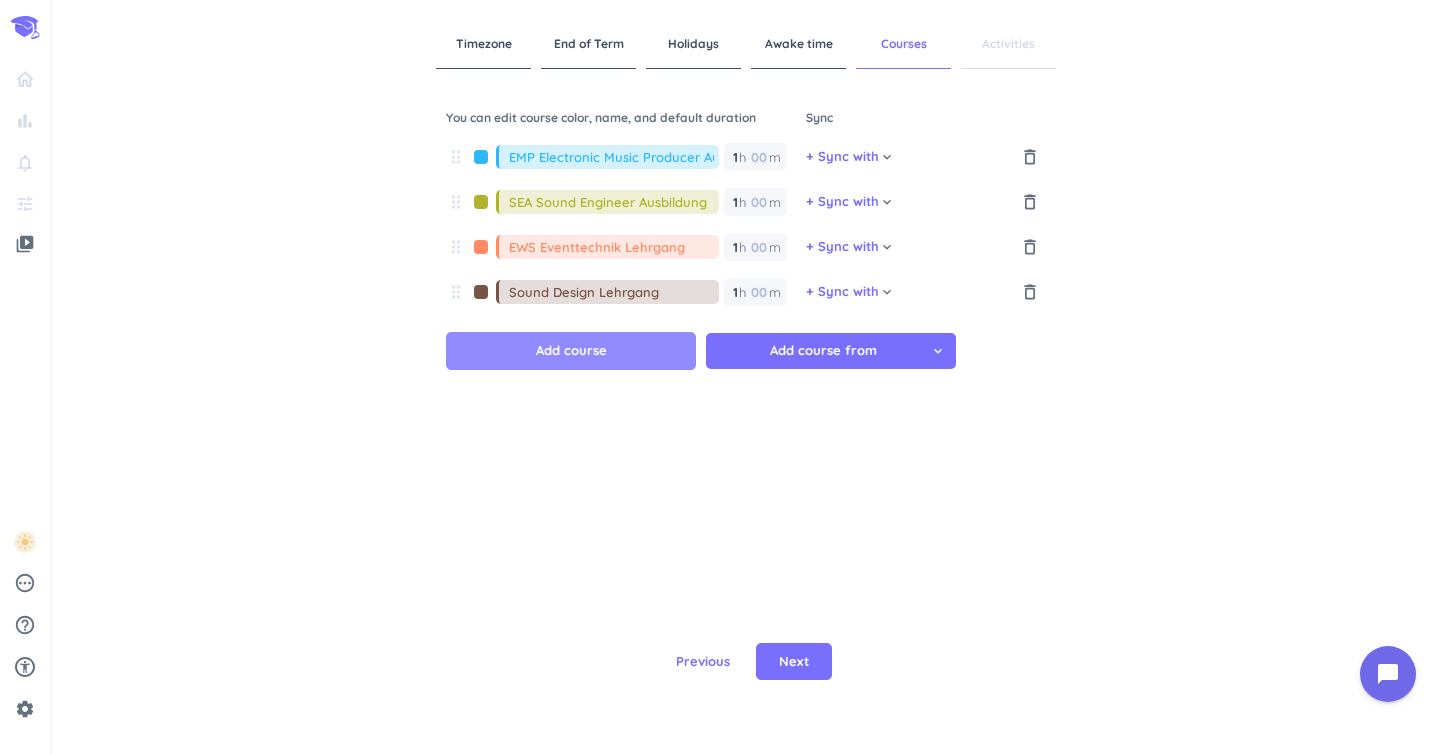 type on "Sound Design Lehrgang" 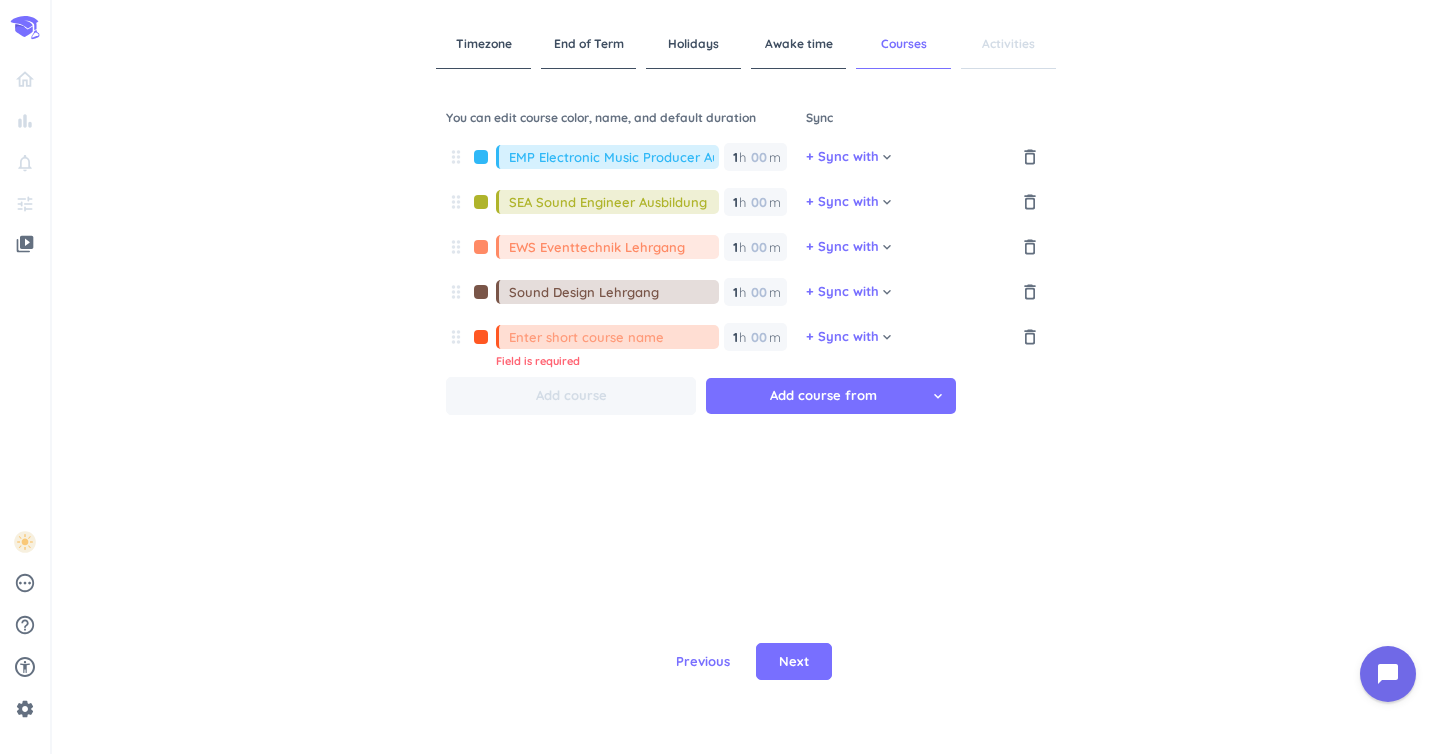 click at bounding box center [614, 337] 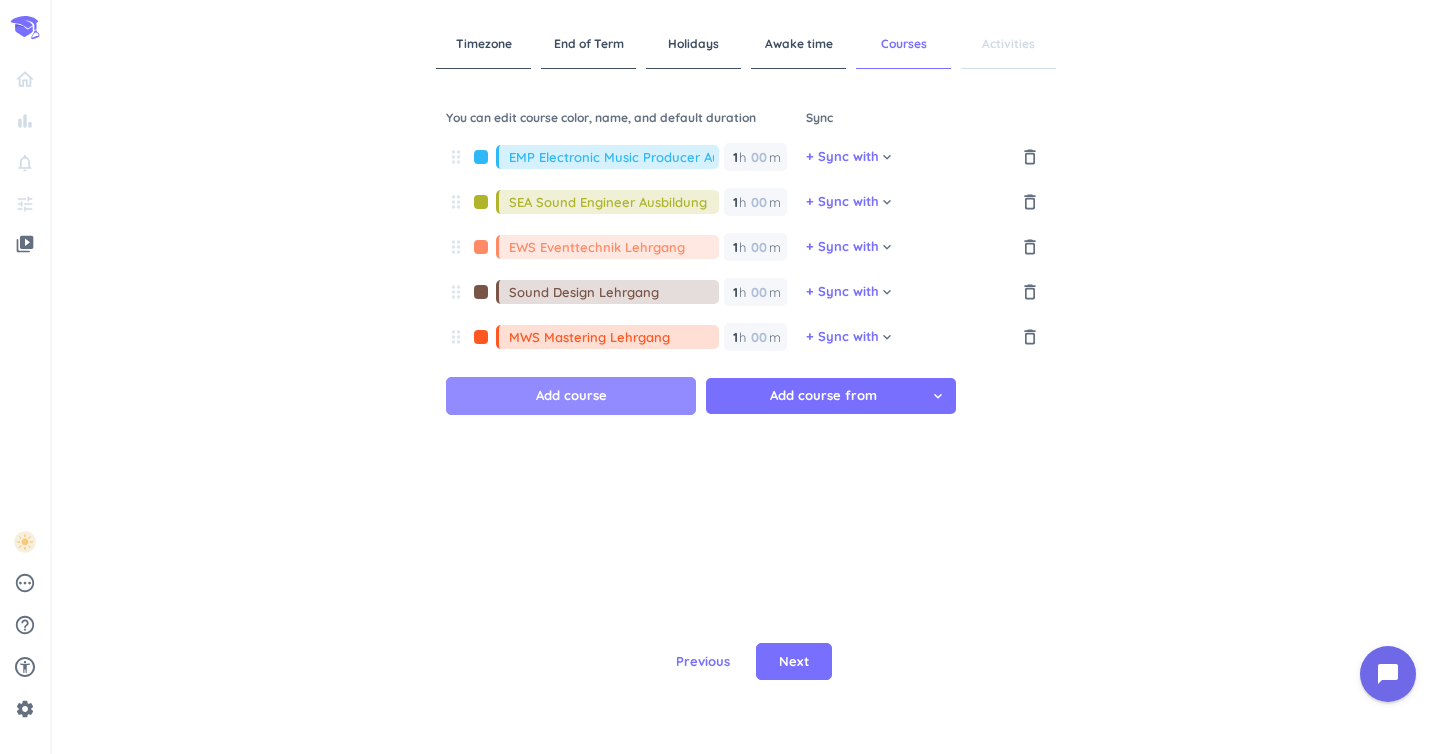type on "MWS Mastering Lehrgang" 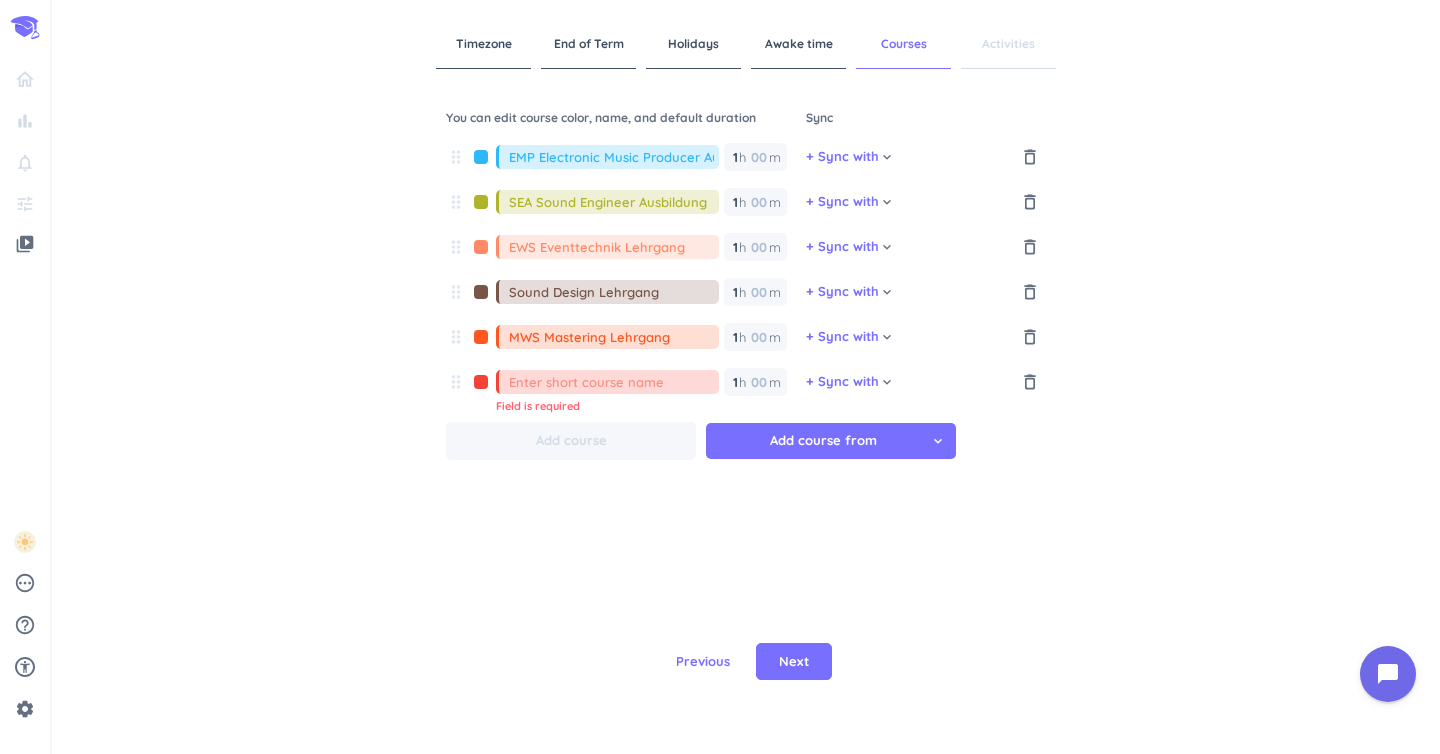 paste on "Praktisches Abschlussprojekt" 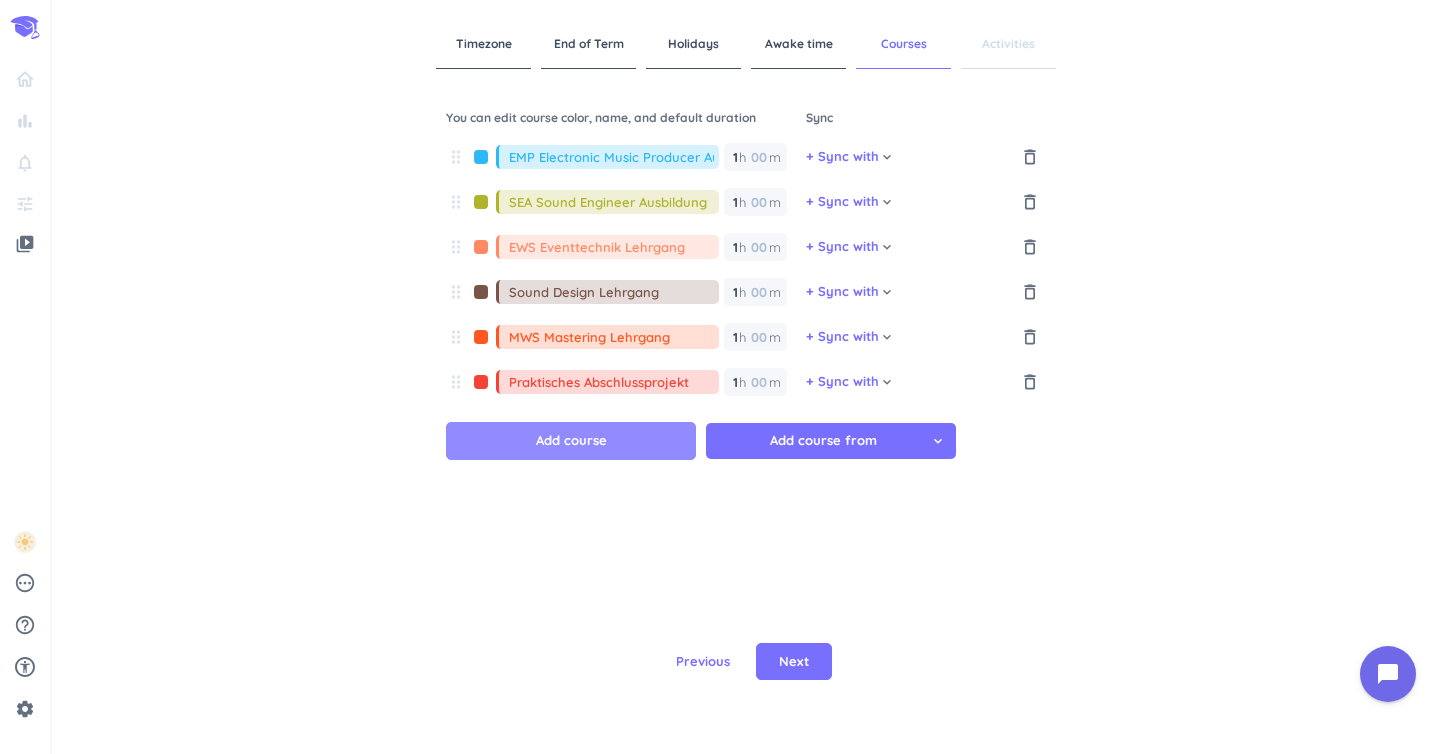 type on "Praktisches Abschlussprojekt" 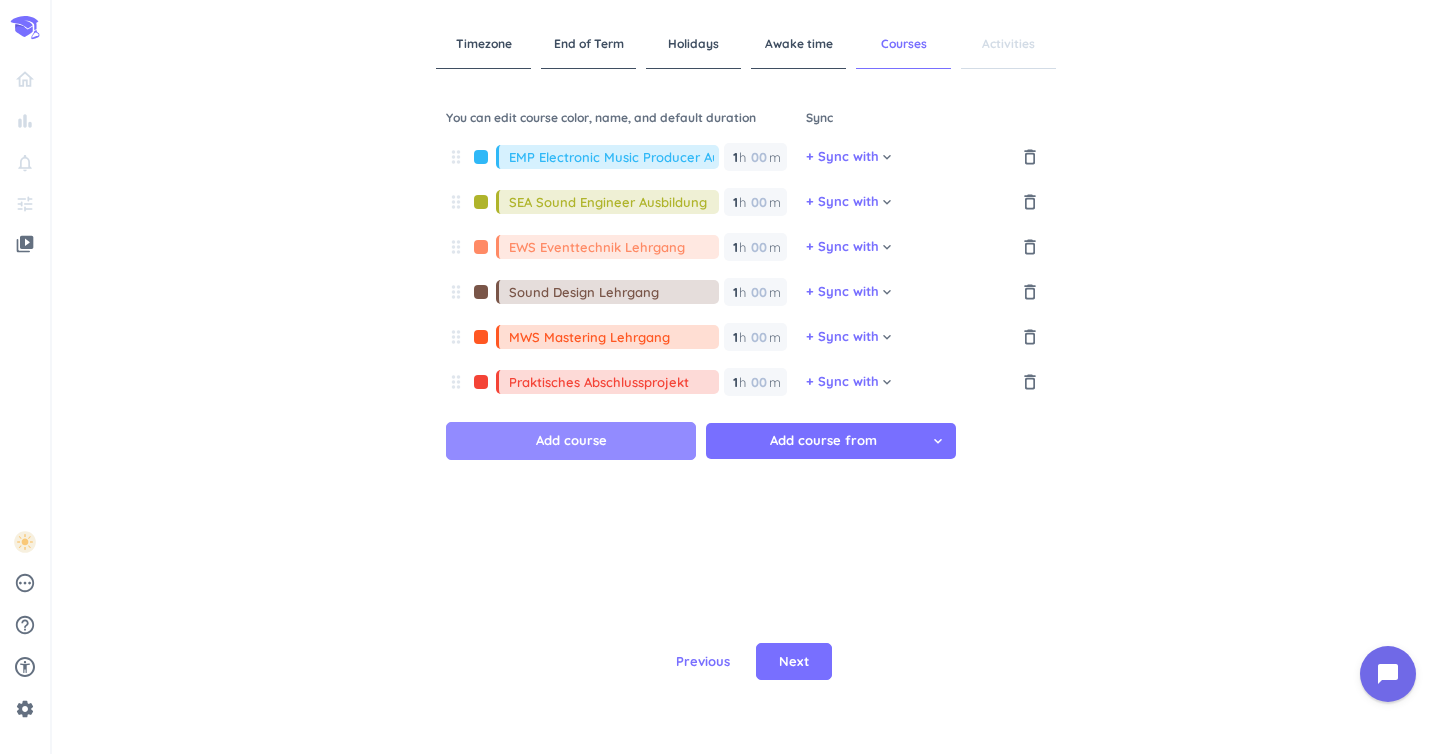 click on "Add course" at bounding box center [571, 441] 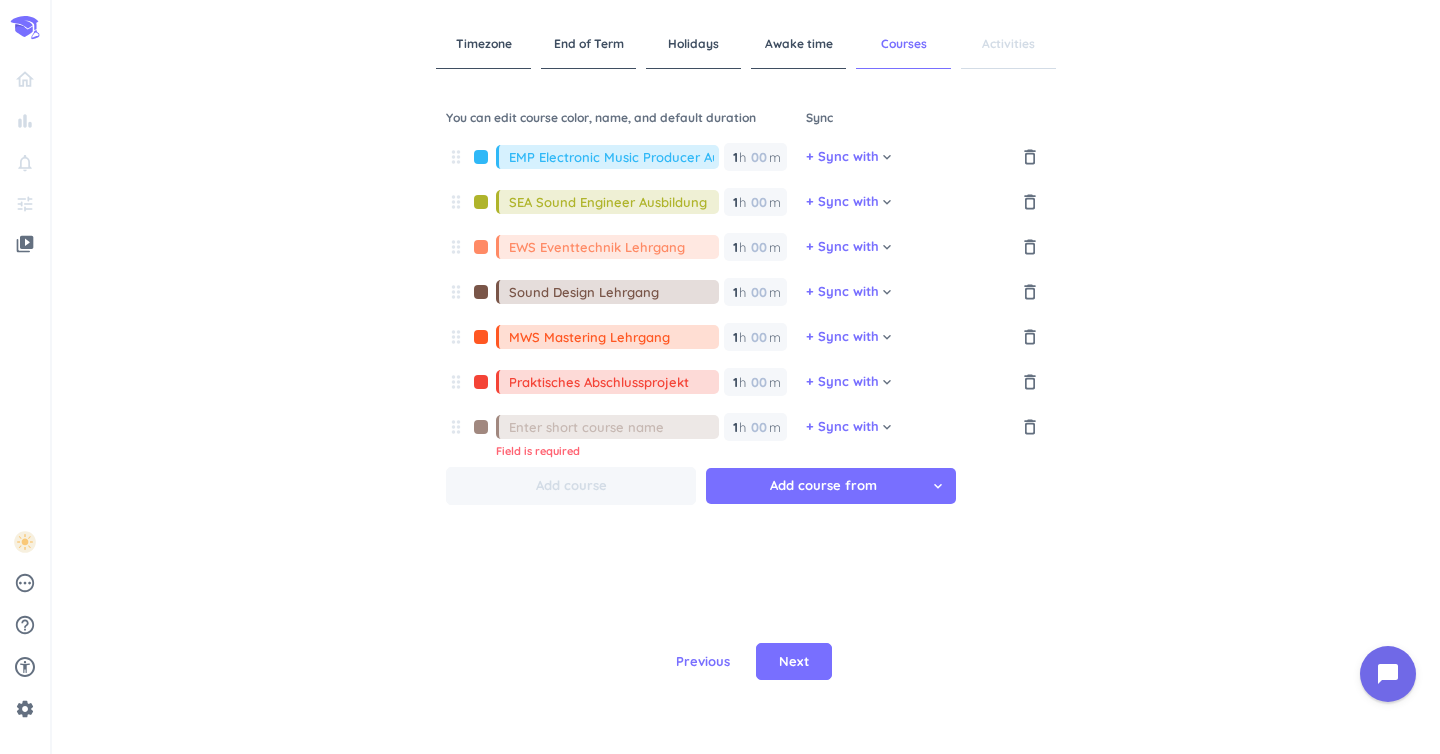 paste on "KCS Key Competences" 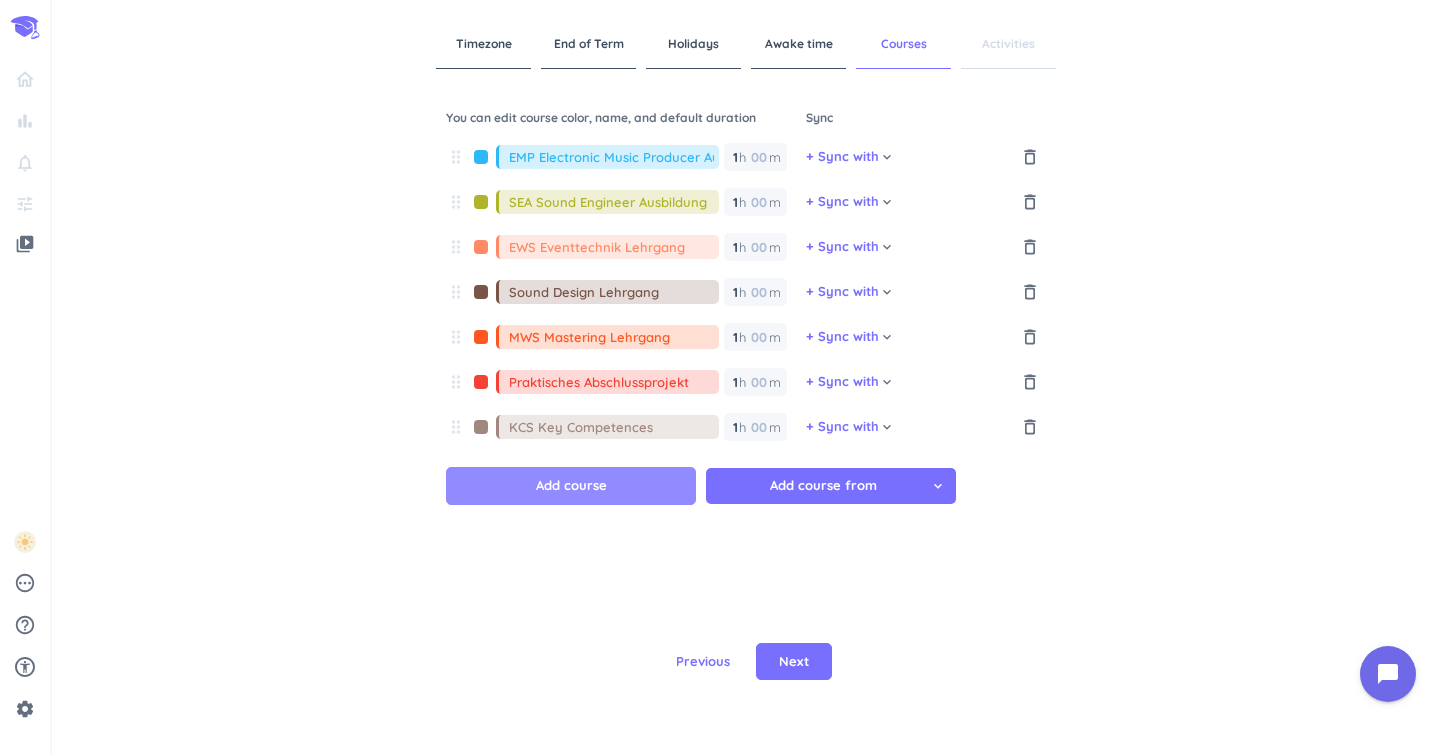 type on "KCS Key Competences" 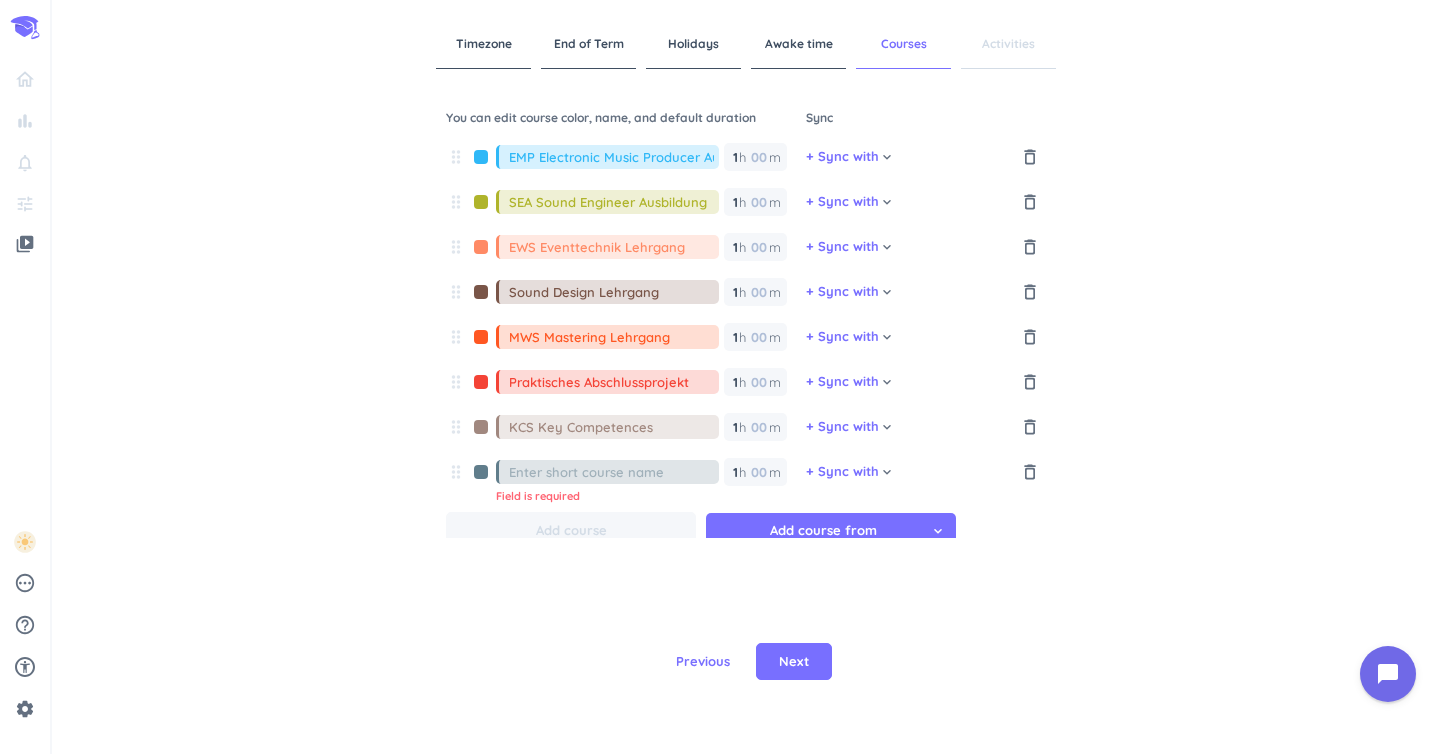 click at bounding box center [614, 472] 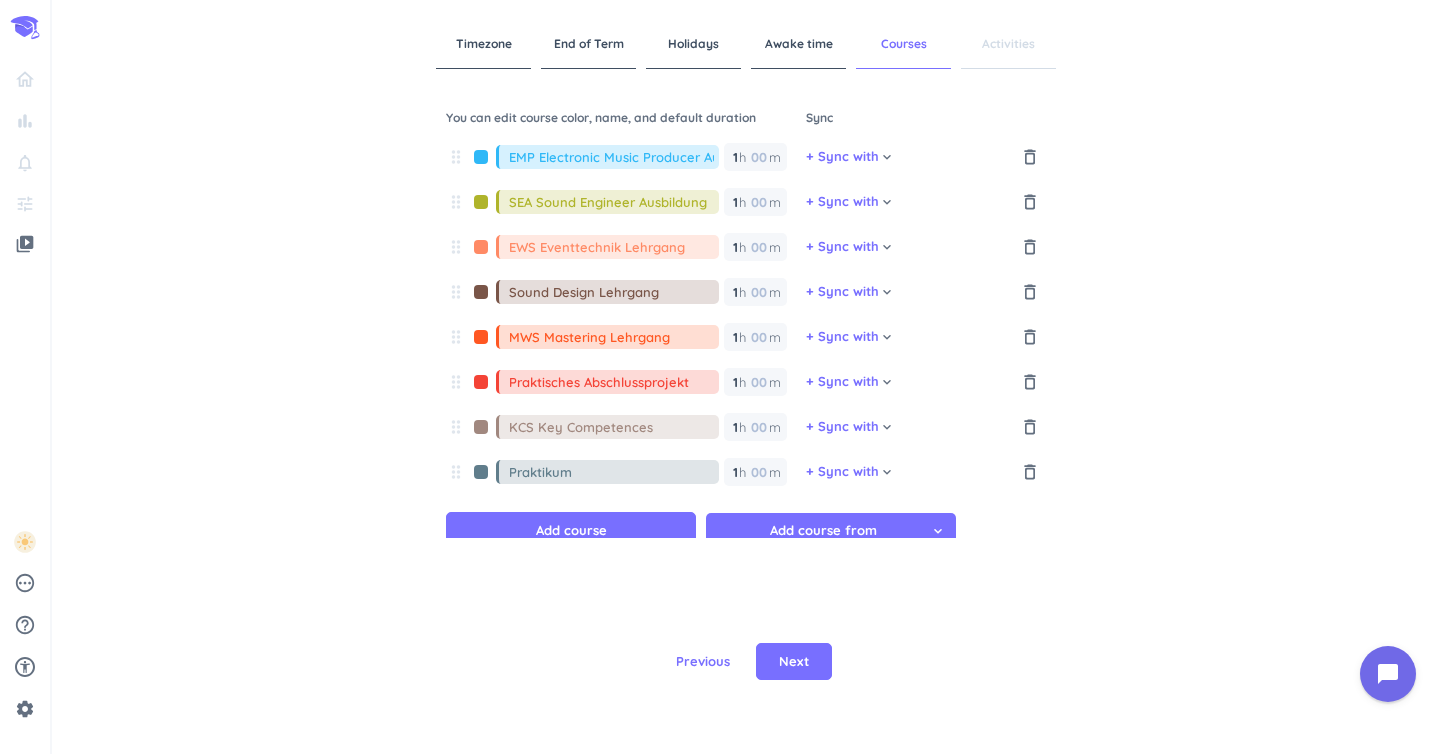 type on "Praktikum" 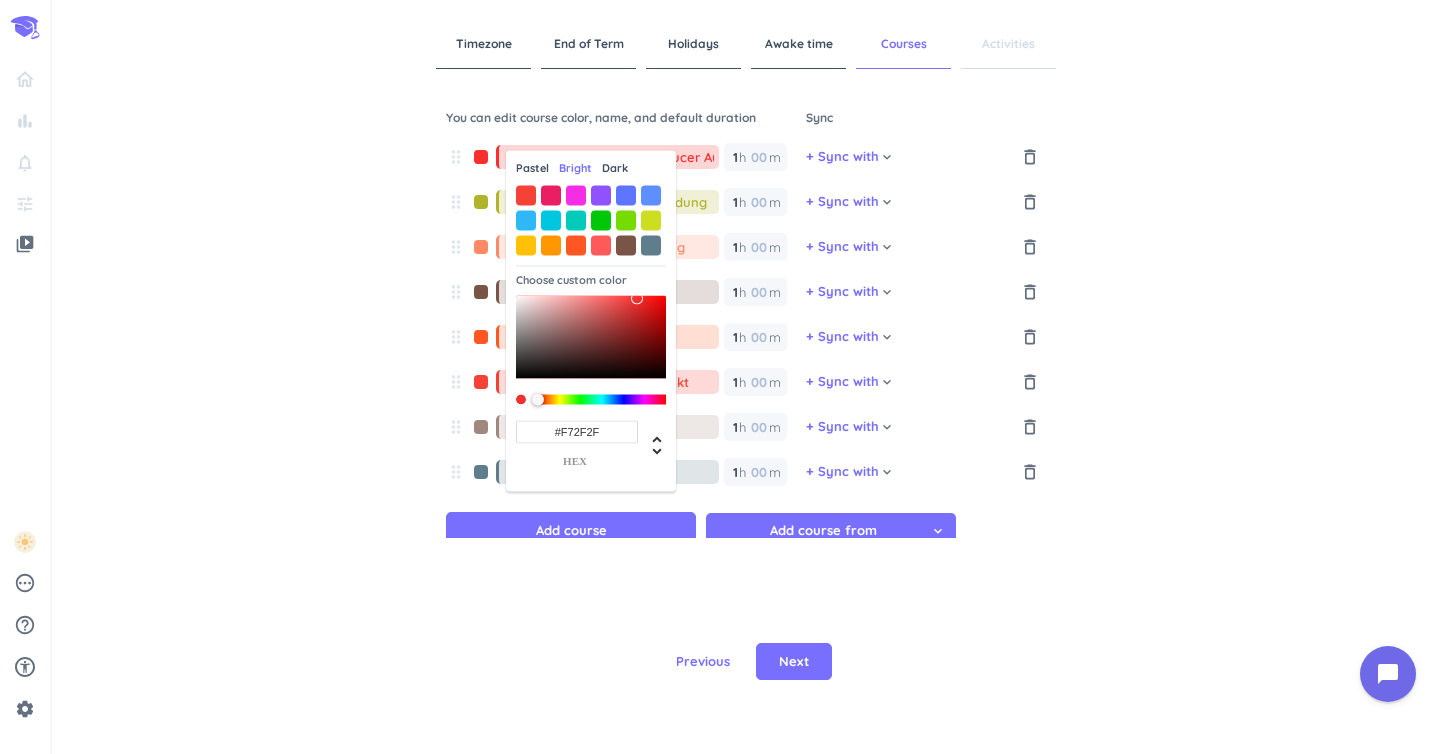type on "#F72F2F" 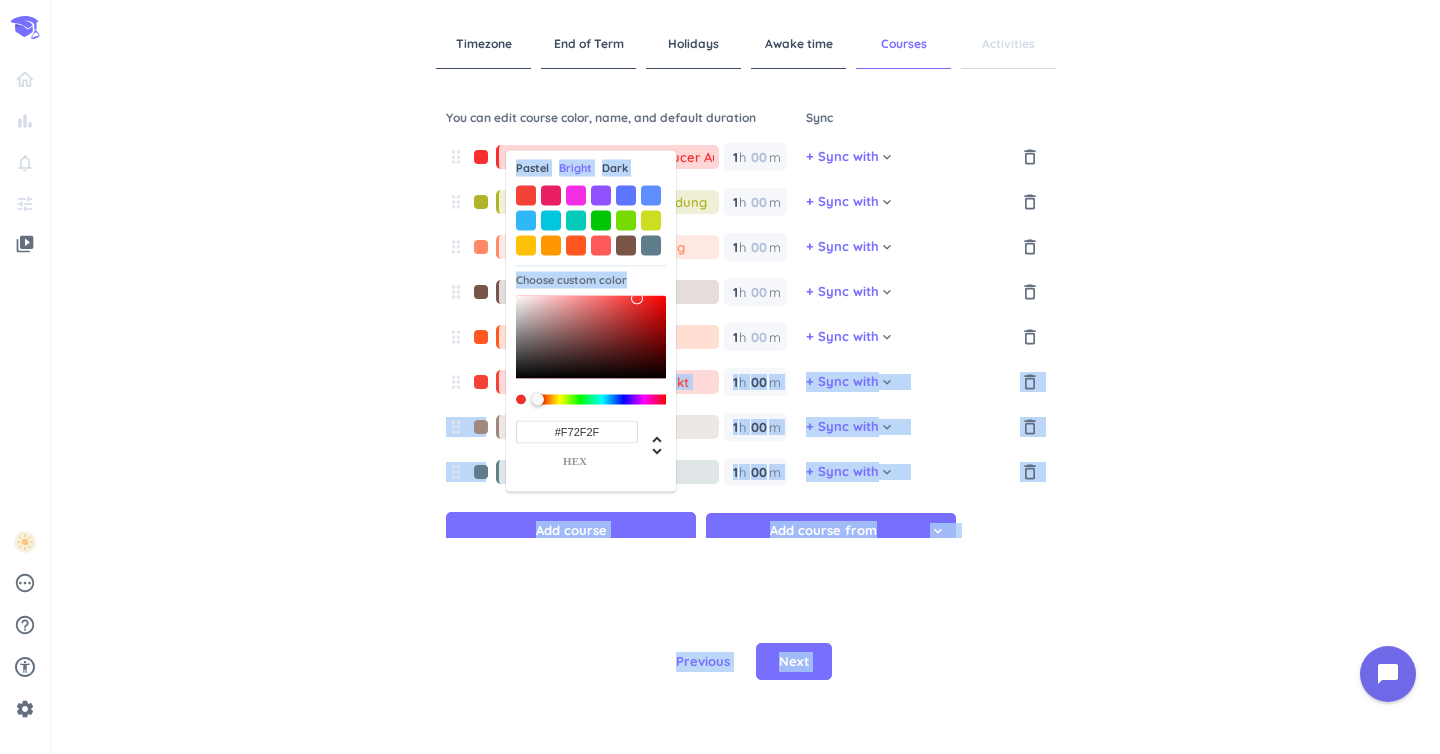 drag, startPoint x: 607, startPoint y: 397, endPoint x: 500, endPoint y: 393, distance: 107.07474 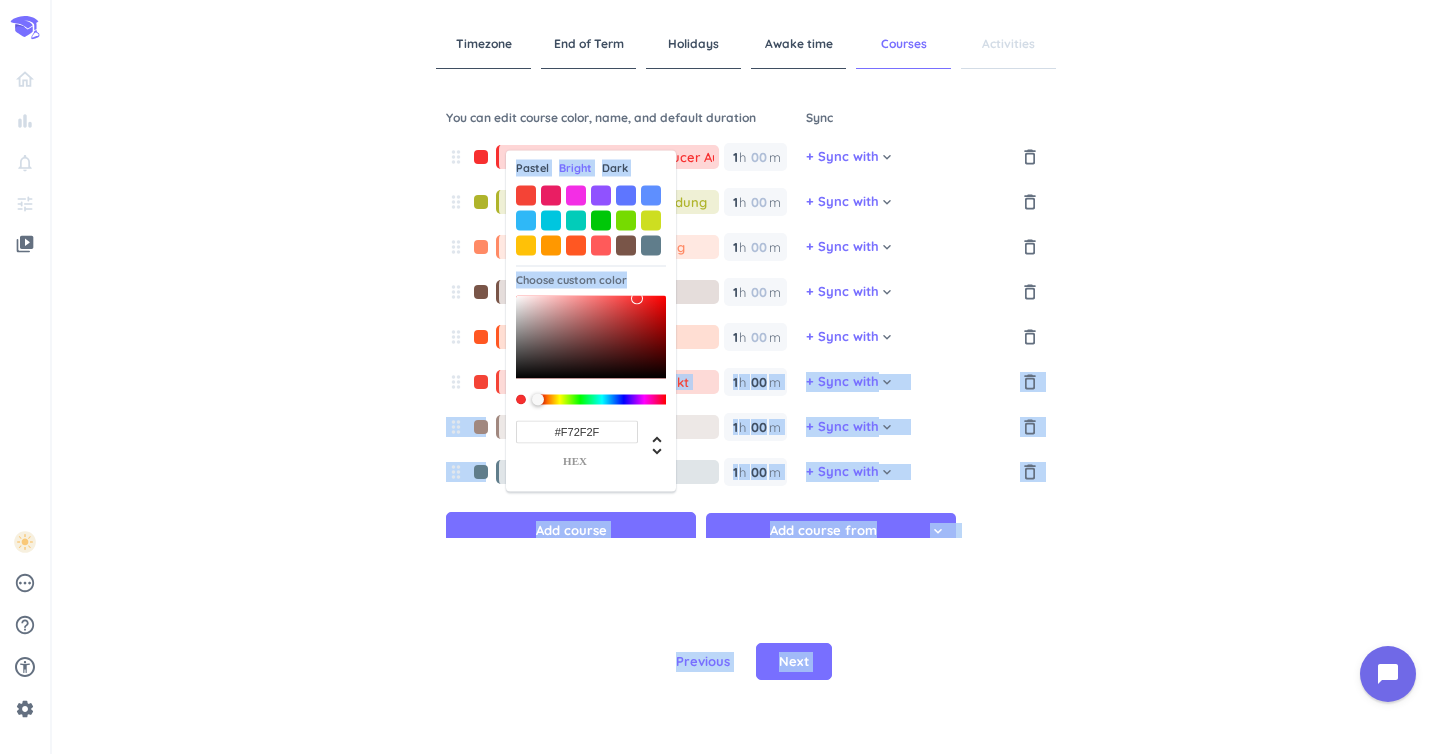 click on "Timezone End of Term Holidays Awake time Courses Activities You can edit course color, name, and default duration Sync drag_indicator EMP Electronic Music Producer Ausbildung 1 1 00 h 00 m + Sync with cancel keyboard_arrow_down delete_outline drag_indicator SEA Sound Engineer Ausbildung 1 1 00 h 00 m + Sync with cancel keyboard_arrow_down delete_outline drag_indicator EWS Eventtechnik Lehrgang 1 1 00 h 00 m + Sync with cancel keyboard_arrow_down delete_outline drag_indicator Sound Design Lehrgang 1 1 00 h 00 m + Sync with cancel keyboard_arrow_down delete_outline drag_indicator MWS Mastering Lehrgang 1 1 00 h 00 m + Sync with cancel keyboard_arrow_down delete_outline drag_indicator Praktisches Abschlussprojekt 1 1 00 h 00 m + Sync with cancel keyboard_arrow_down delete_outline drag_indicator KCS Key Competences 1 1 00 h 00 m + Sync with cancel keyboard_arrow_down delete_outline drag_indicator Praktikum 1 1 00 h 00 m + Sync with cancel keyboard_arrow_down delete_outline Add course Add course from cancel Next" at bounding box center [746, 377] 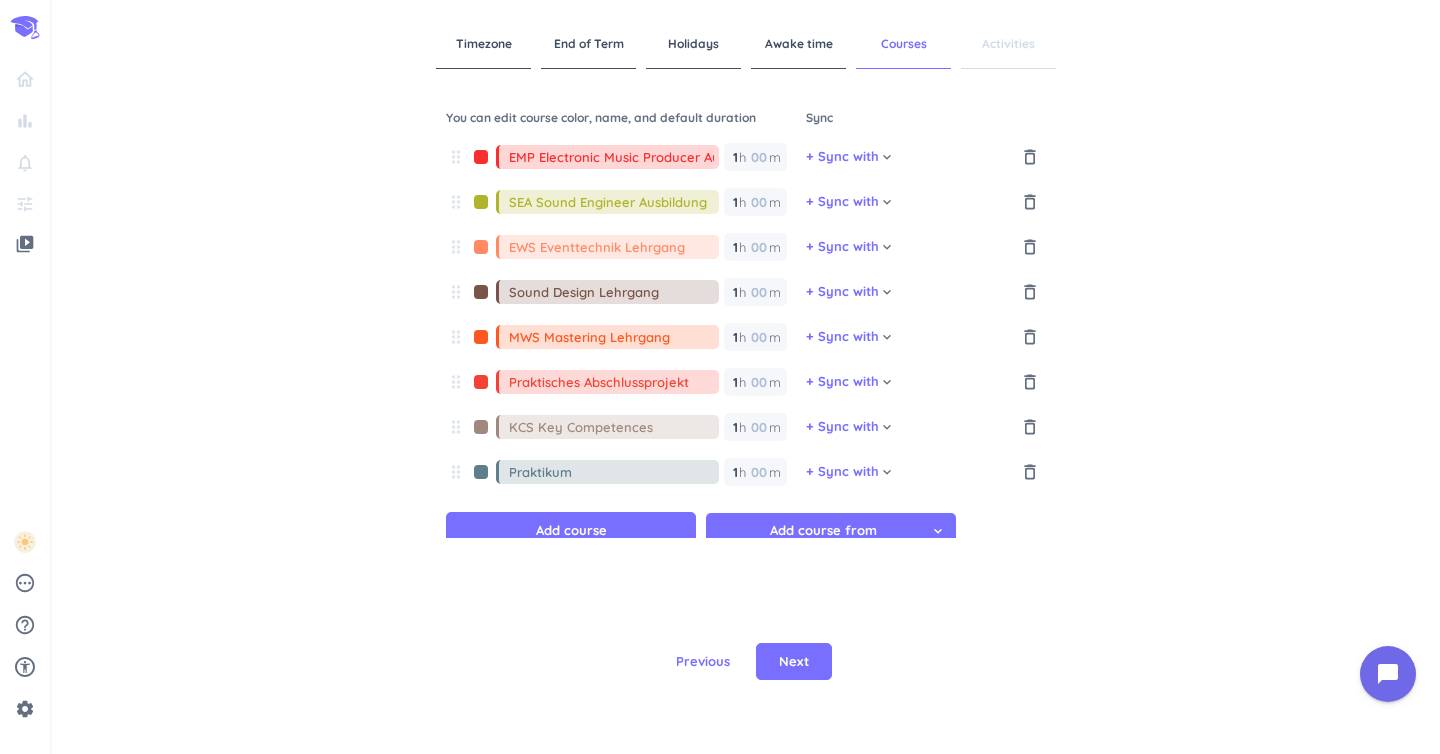 click at bounding box center [481, 202] 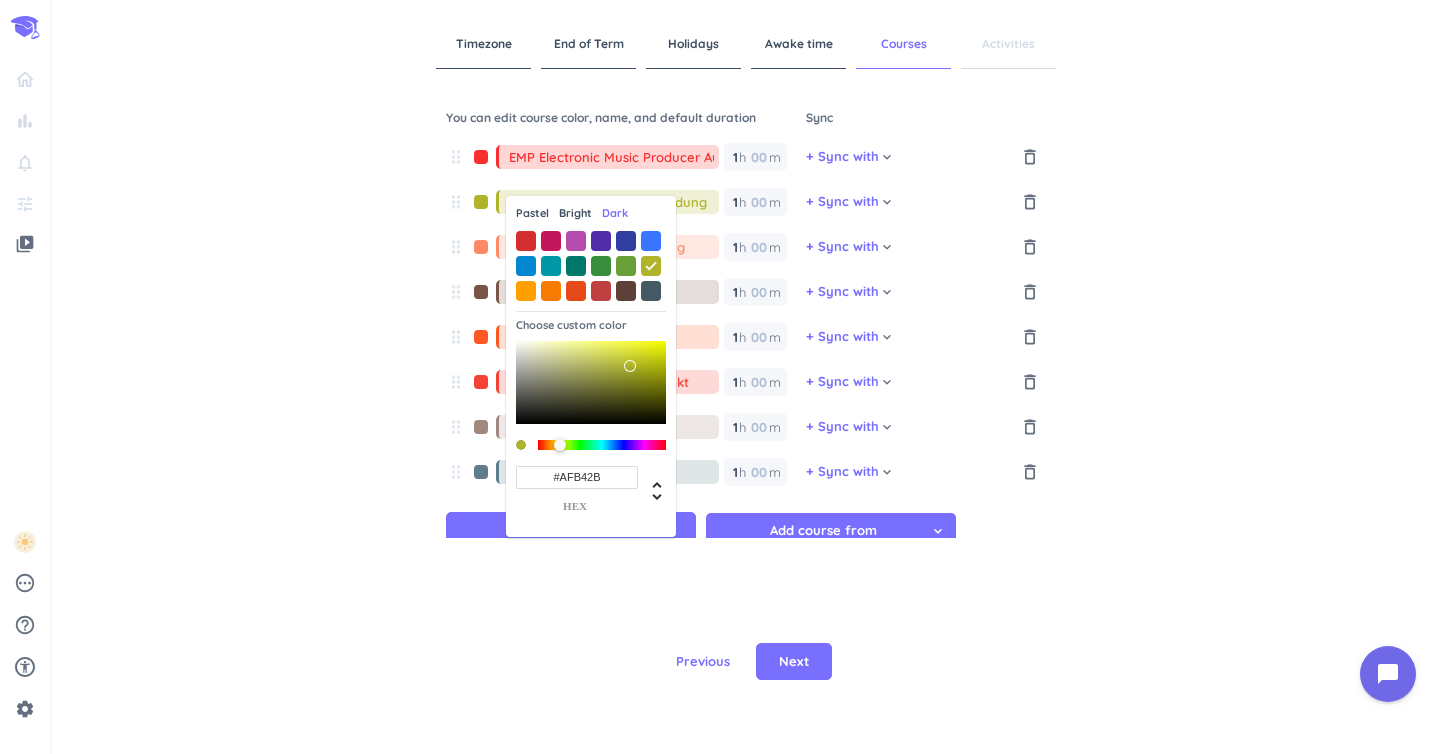 click on "Bright" at bounding box center (575, 213) 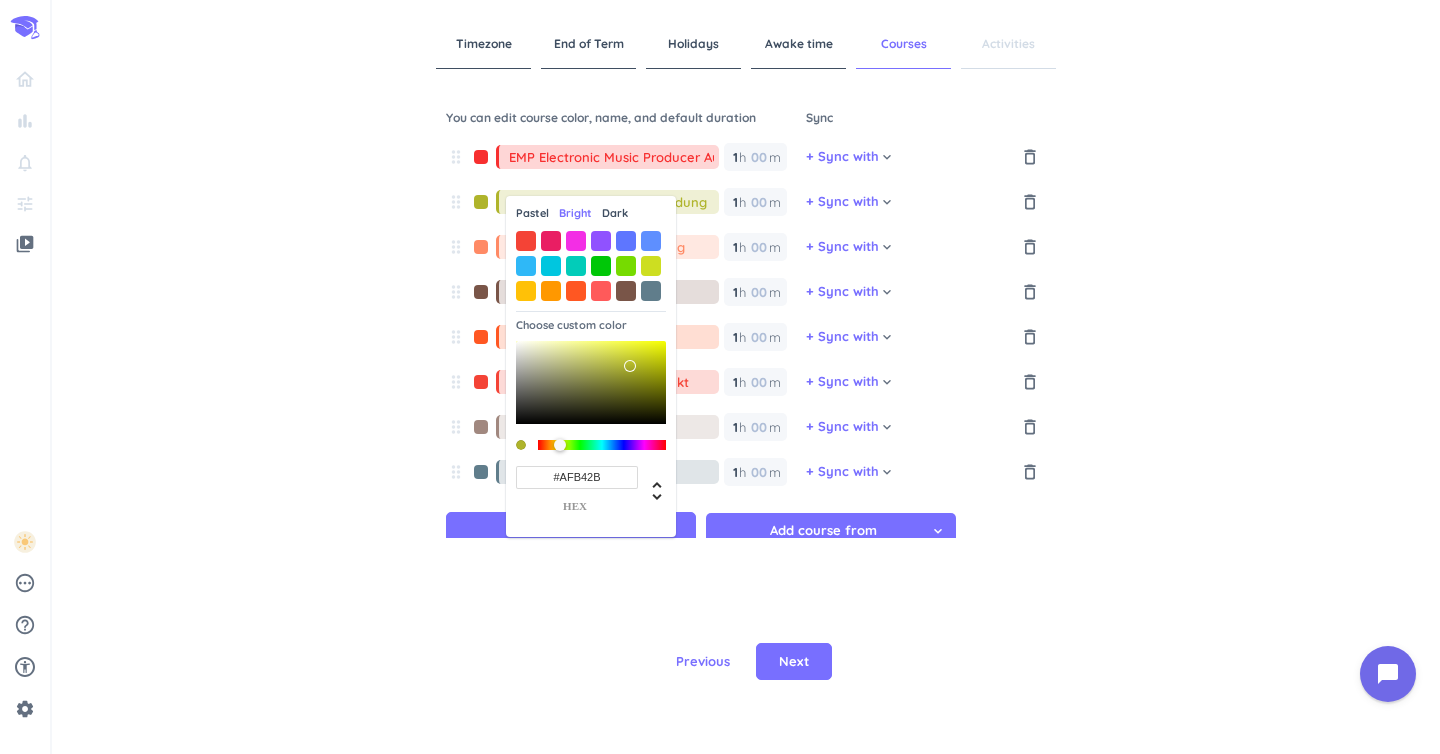 click on "Dark" at bounding box center [615, 213] 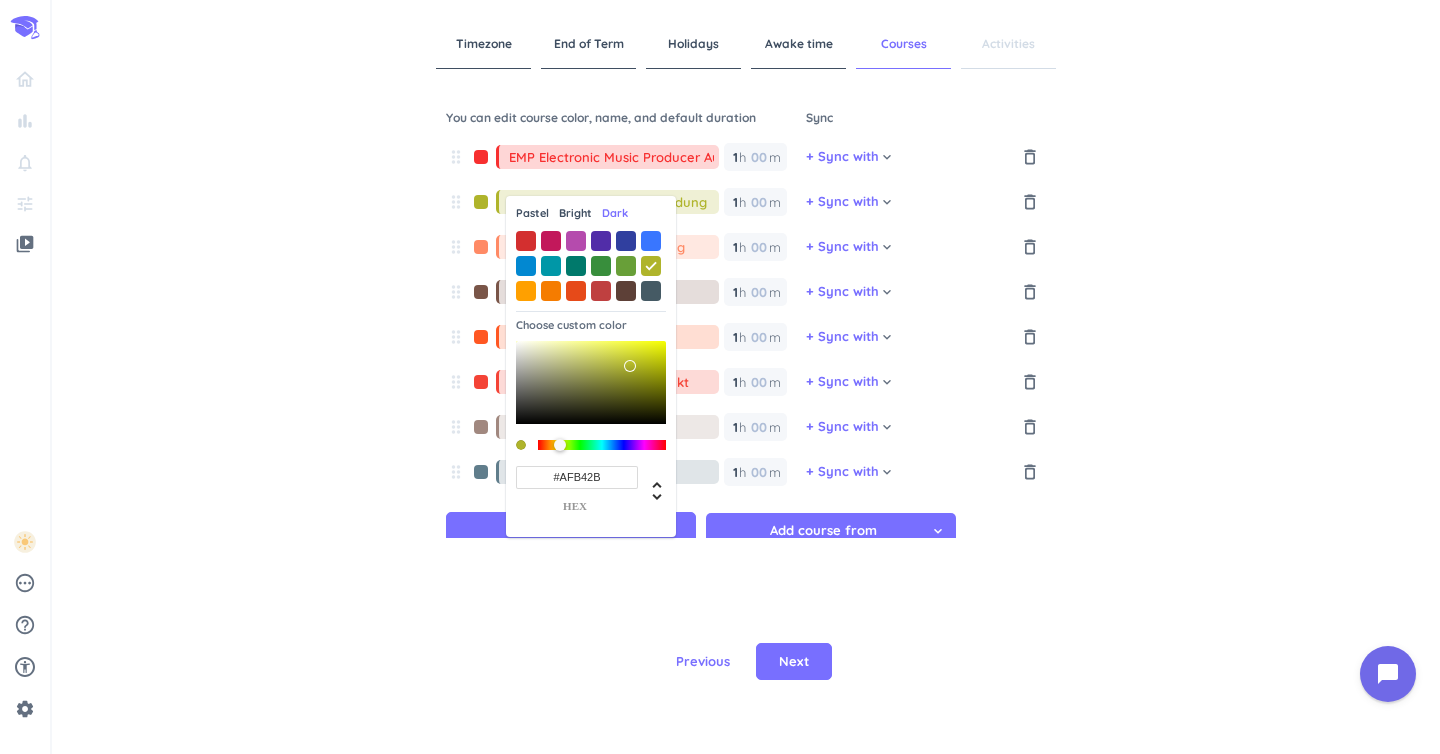 click on "Bright" at bounding box center (575, 213) 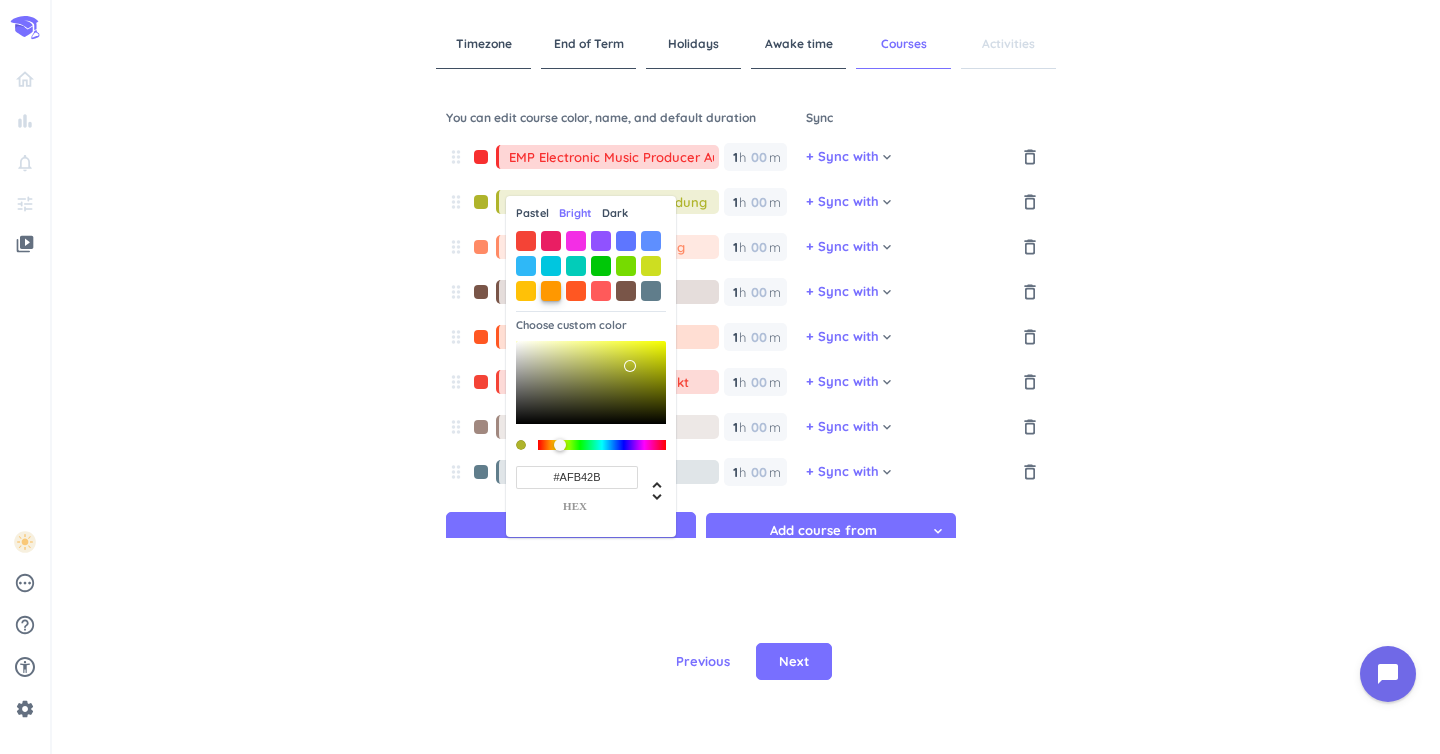 click at bounding box center (551, 291) 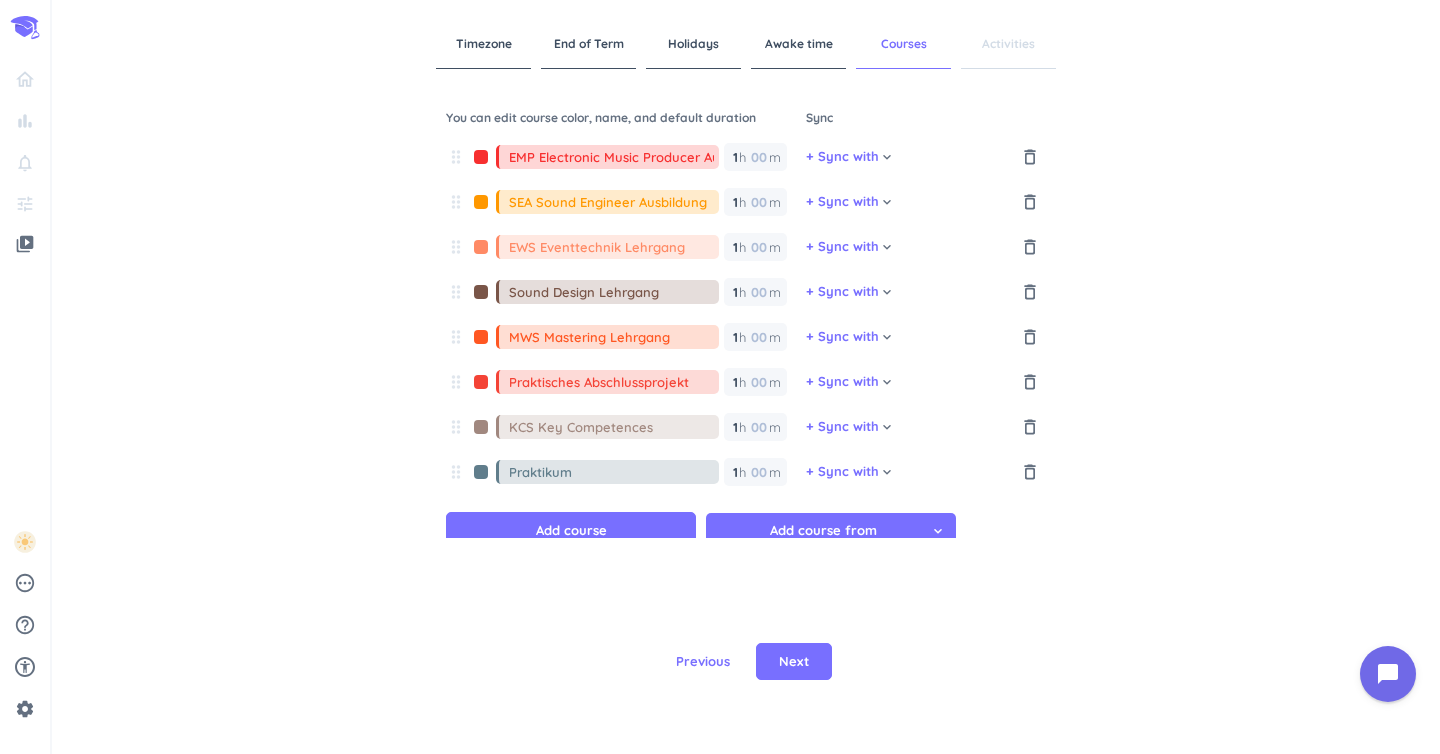click at bounding box center (481, 202) 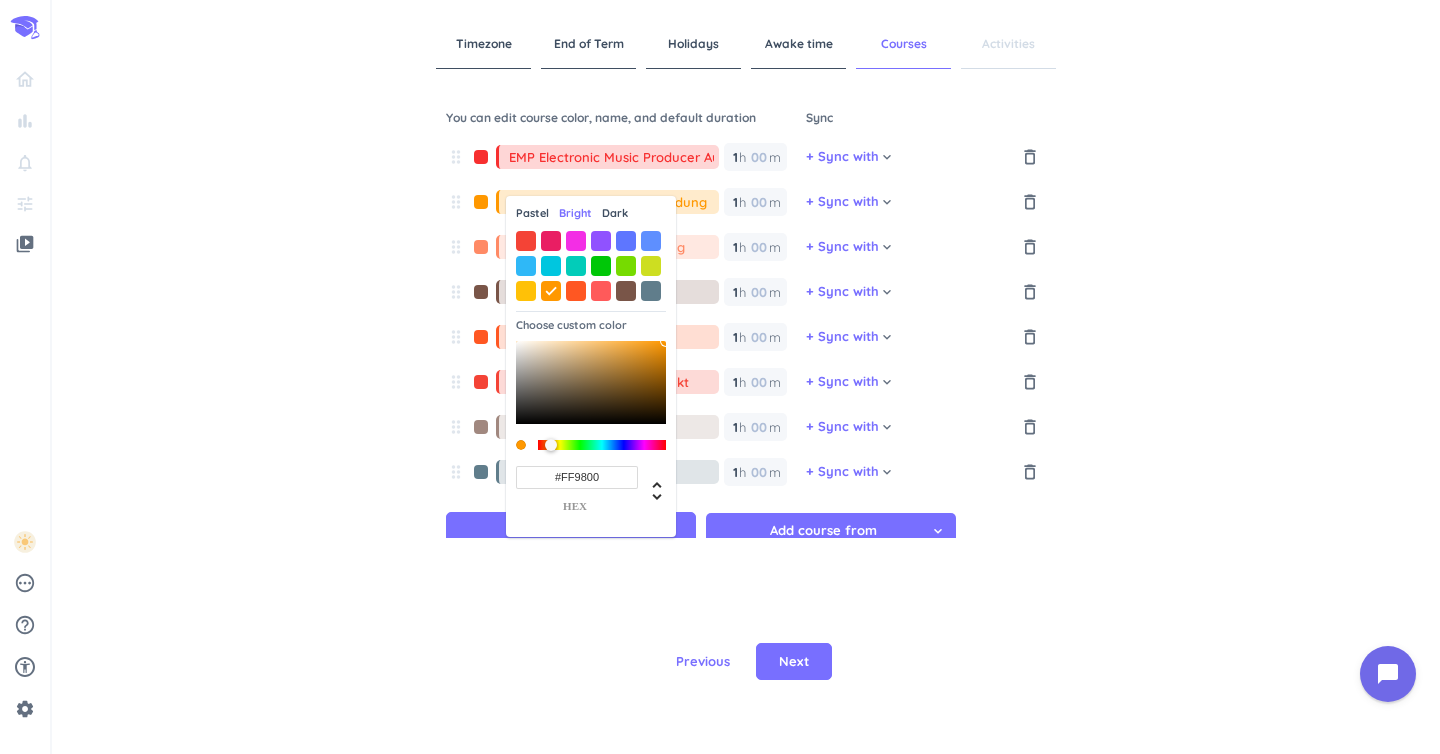 click on "Pastel Bright Dark Choose custom color #FF9800 hex" at bounding box center [591, 366] 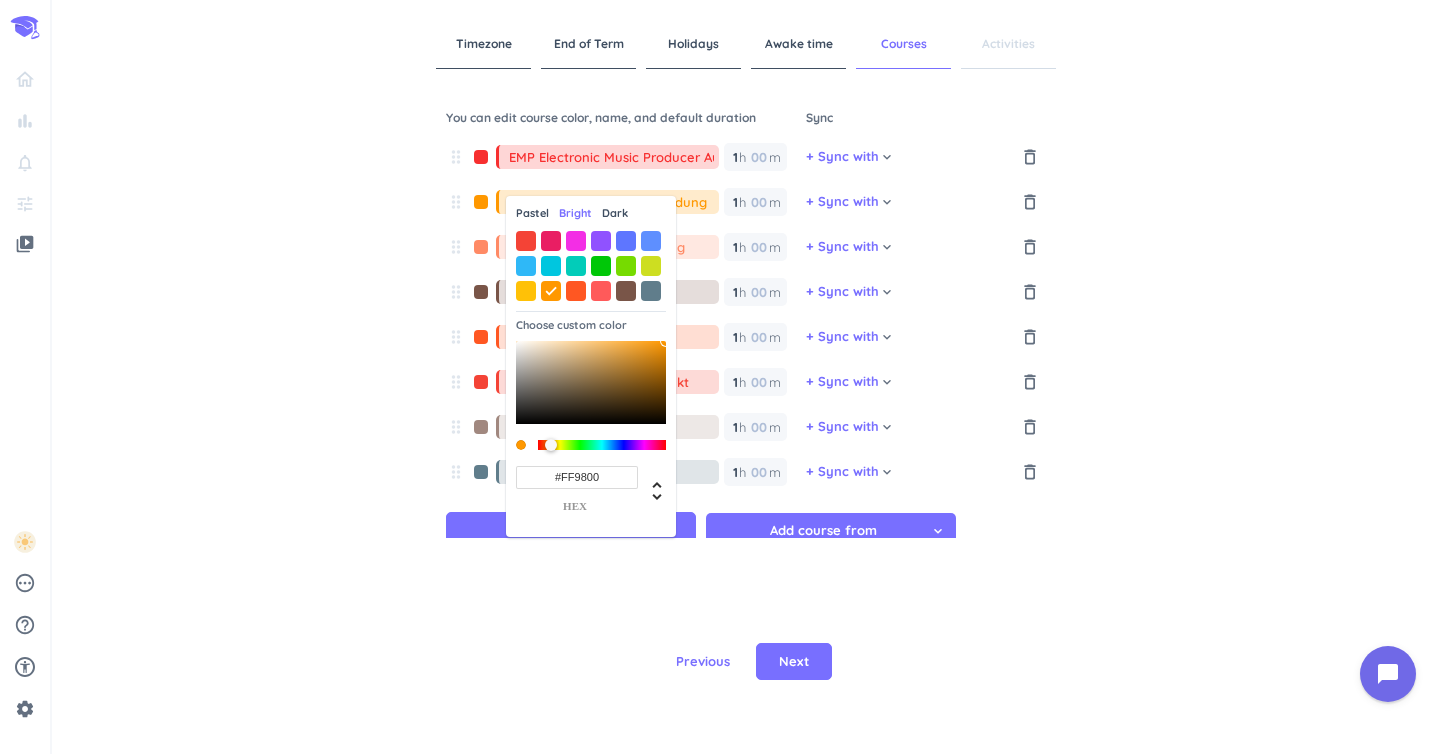 click on "Pastel Bright Dark" at bounding box center [591, 215] 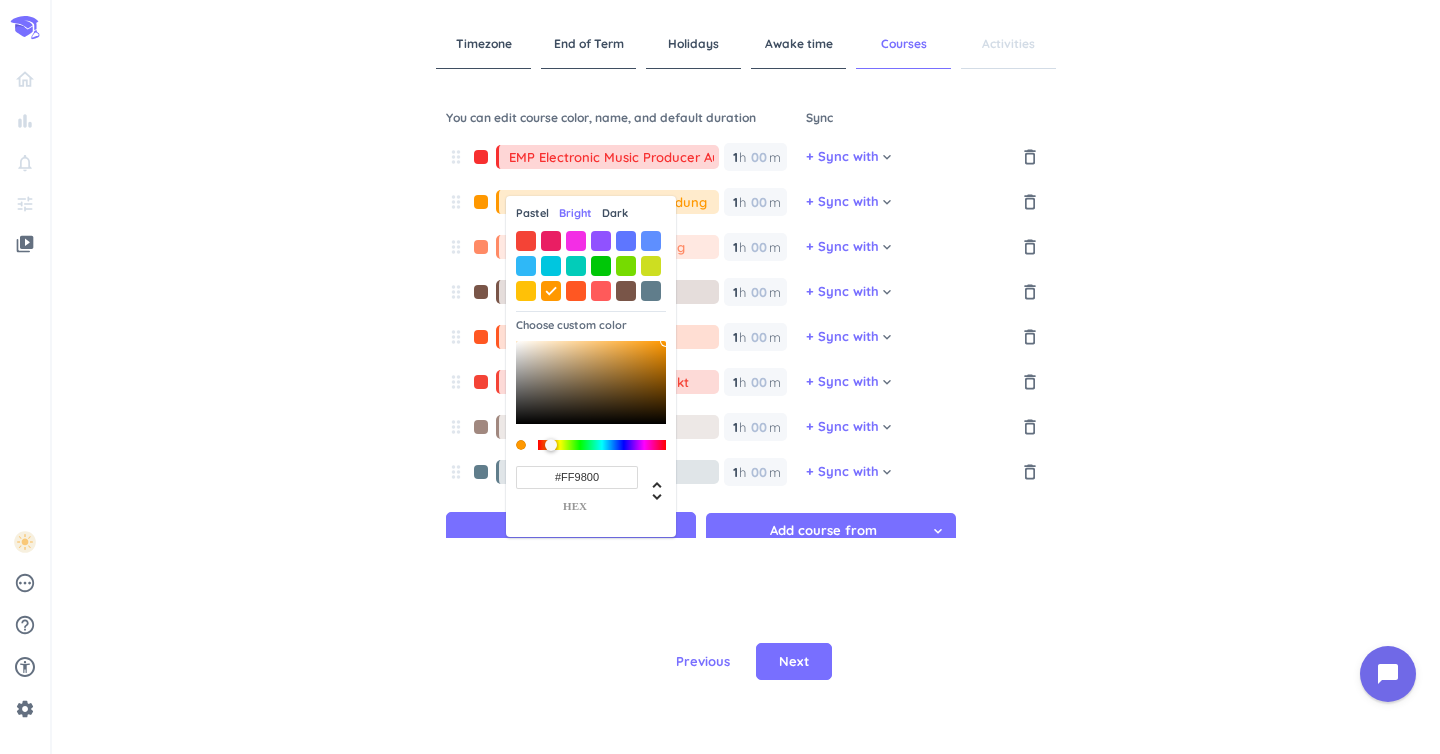 click on "Pastel" at bounding box center (532, 213) 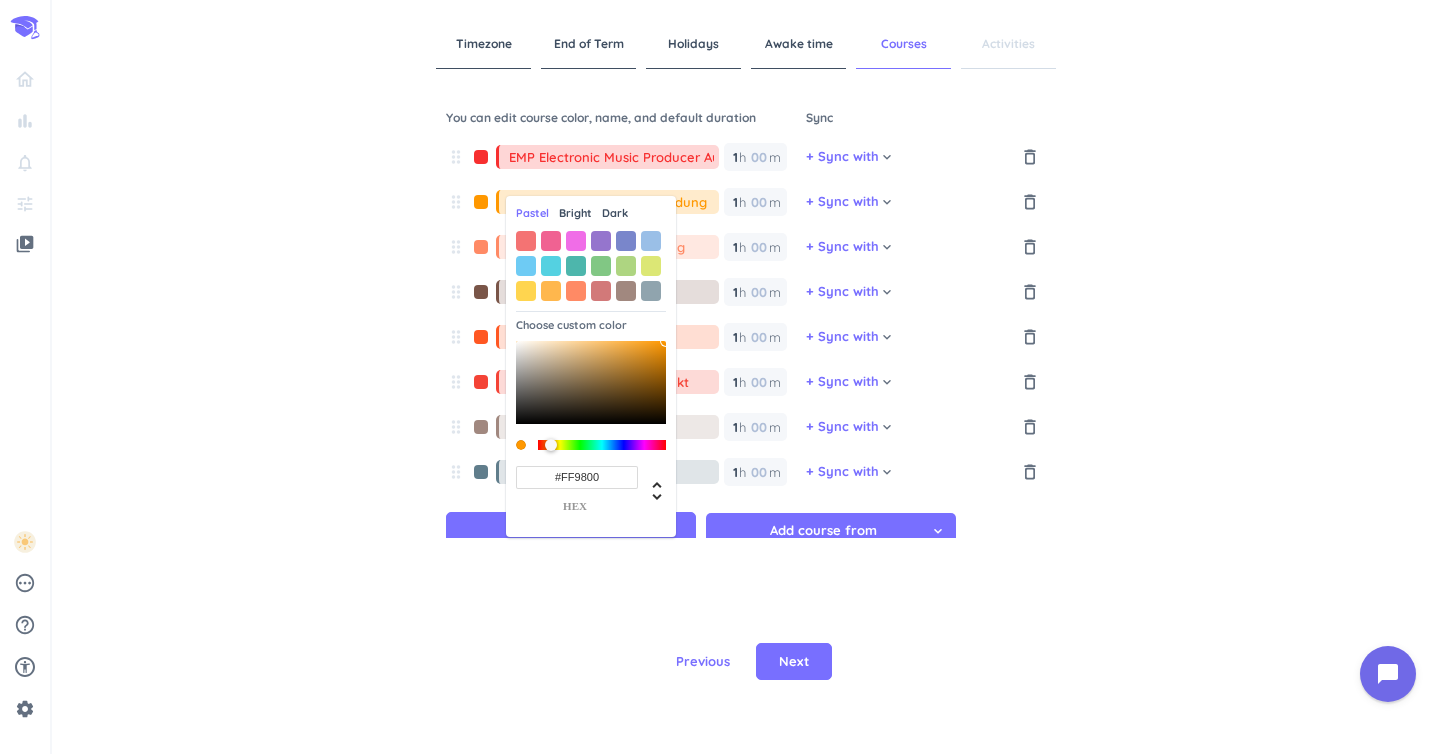 click on "Bright" at bounding box center [575, 213] 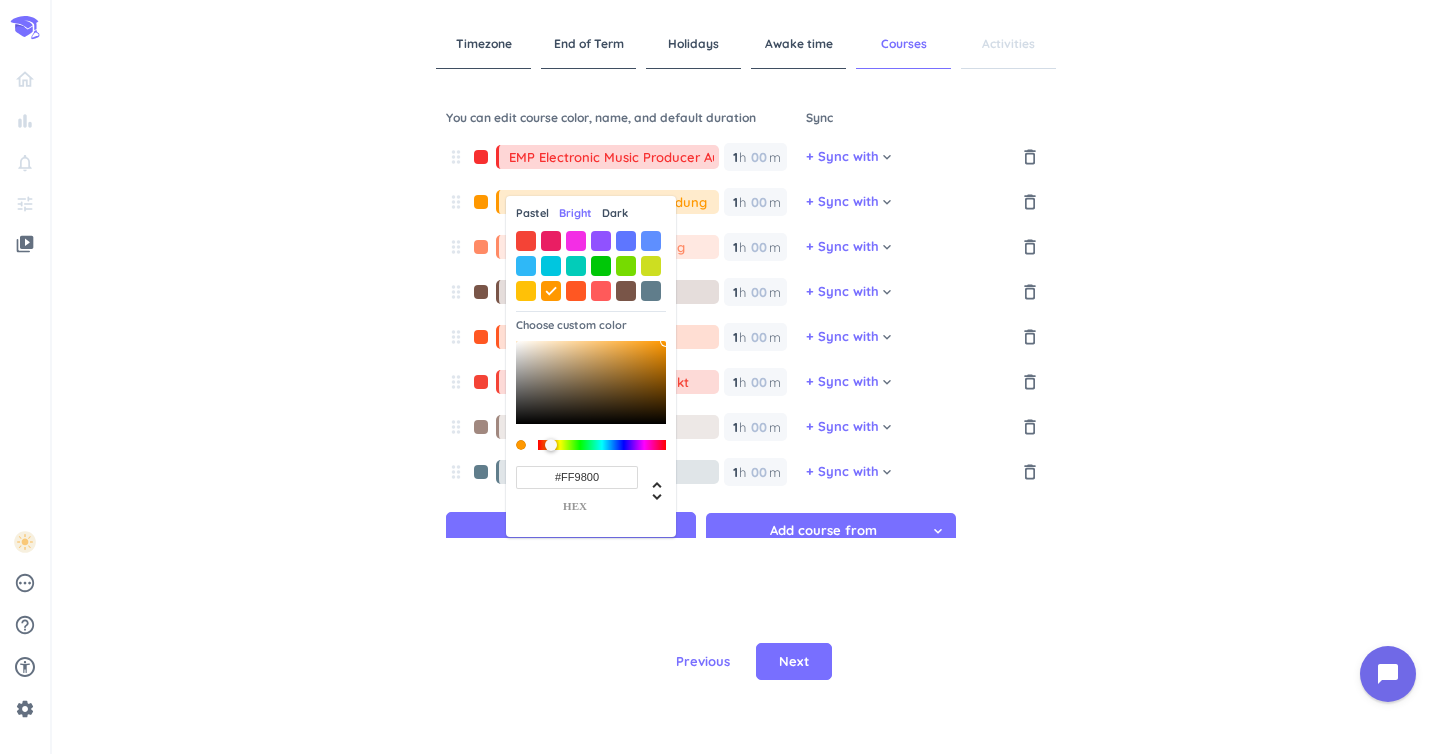 click on "Dark" at bounding box center (615, 213) 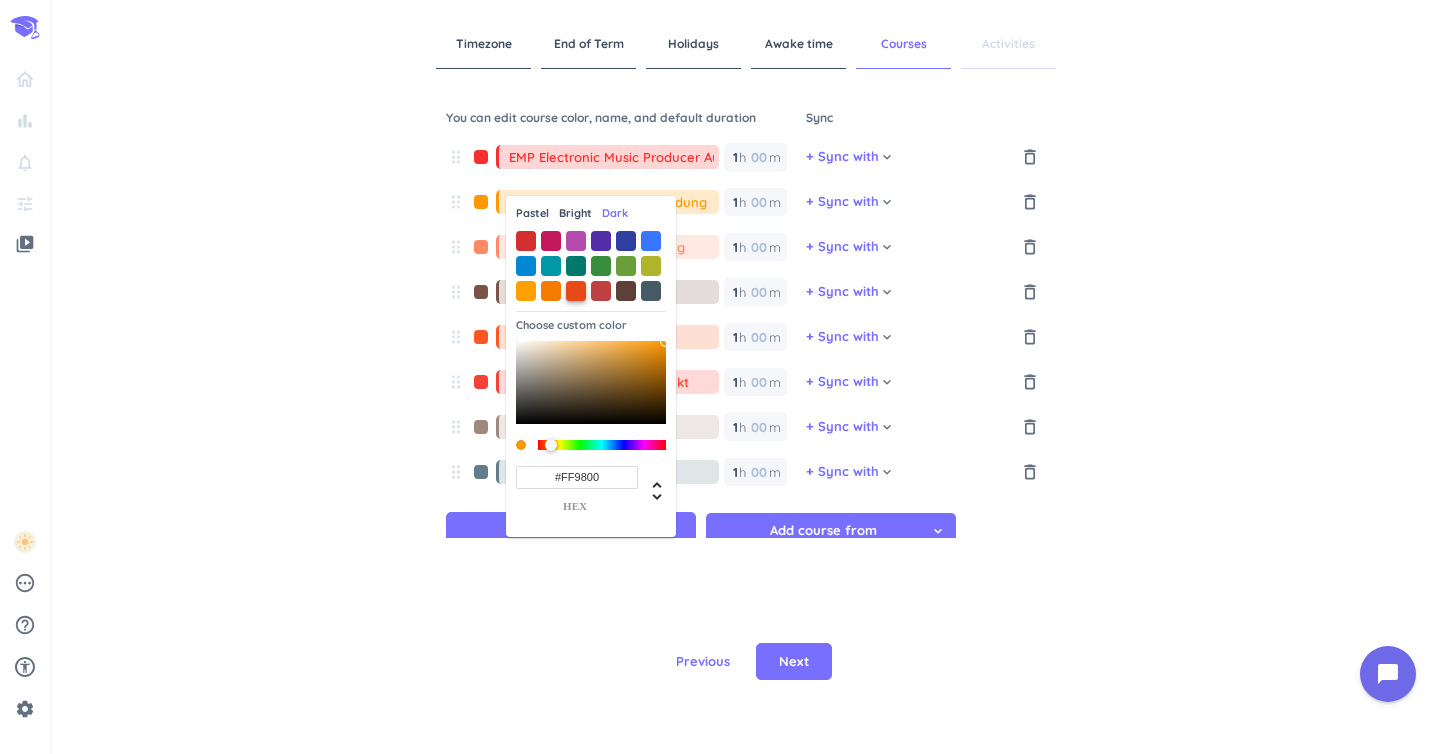click at bounding box center [576, 291] 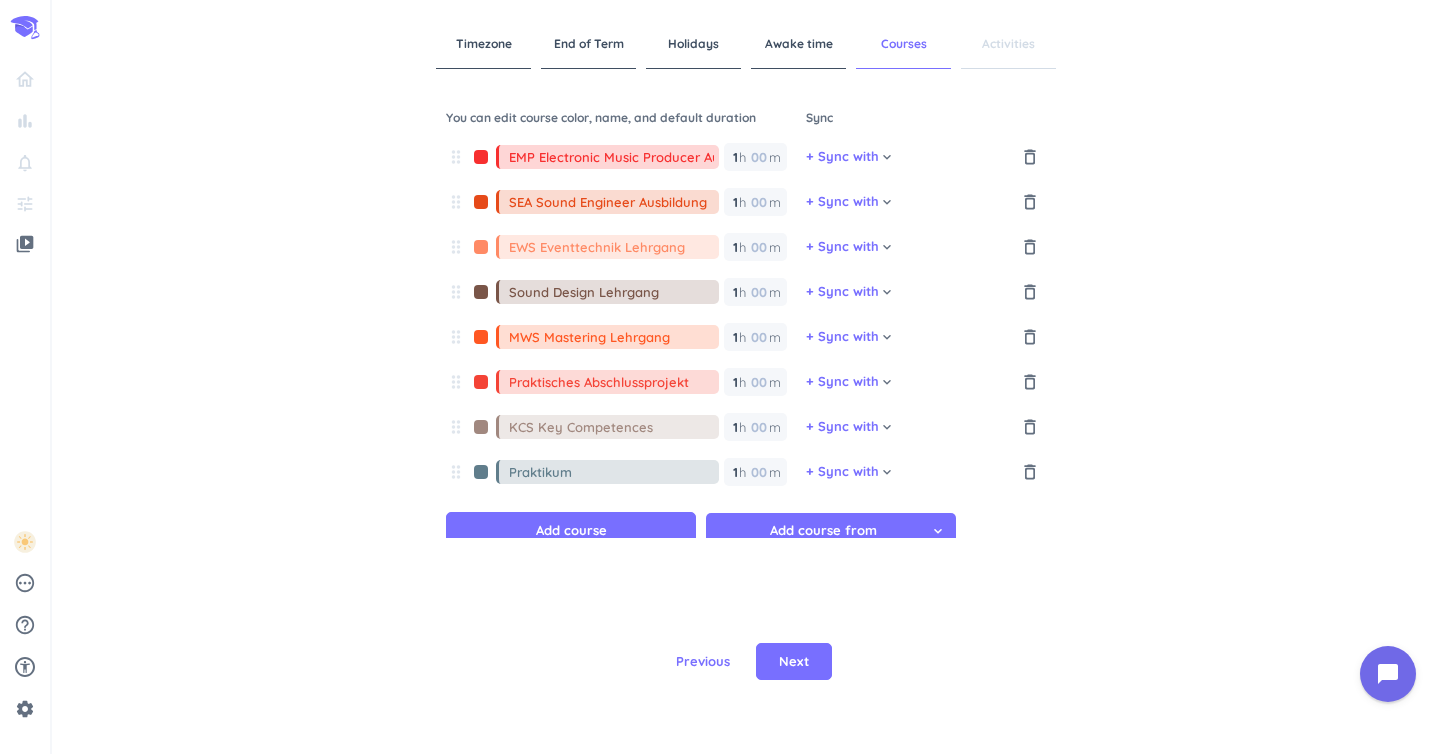 click on "drag_indicator EMP Electronic Music Producer Ausbildung 1 1 00 h 00 m" at bounding box center (626, 162) 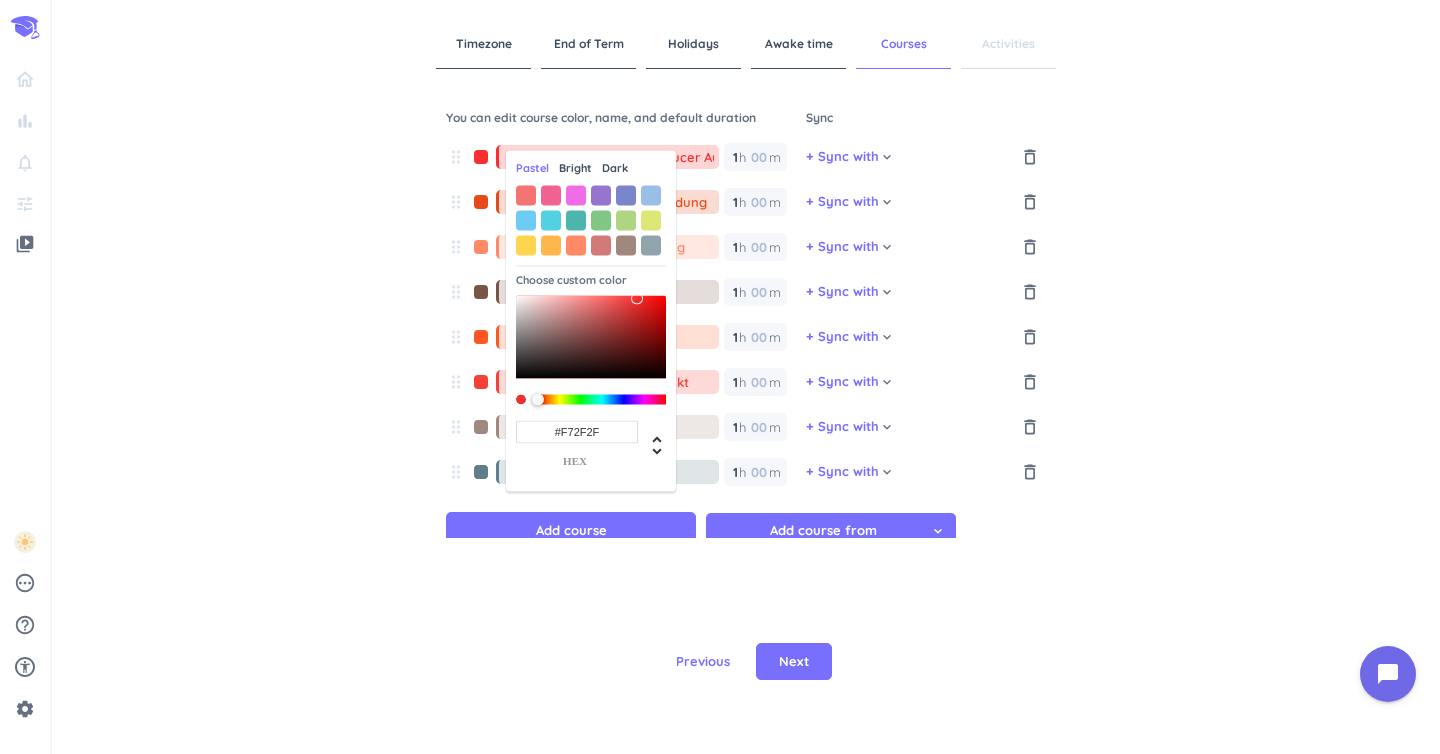 click on "Dark" at bounding box center (615, 168) 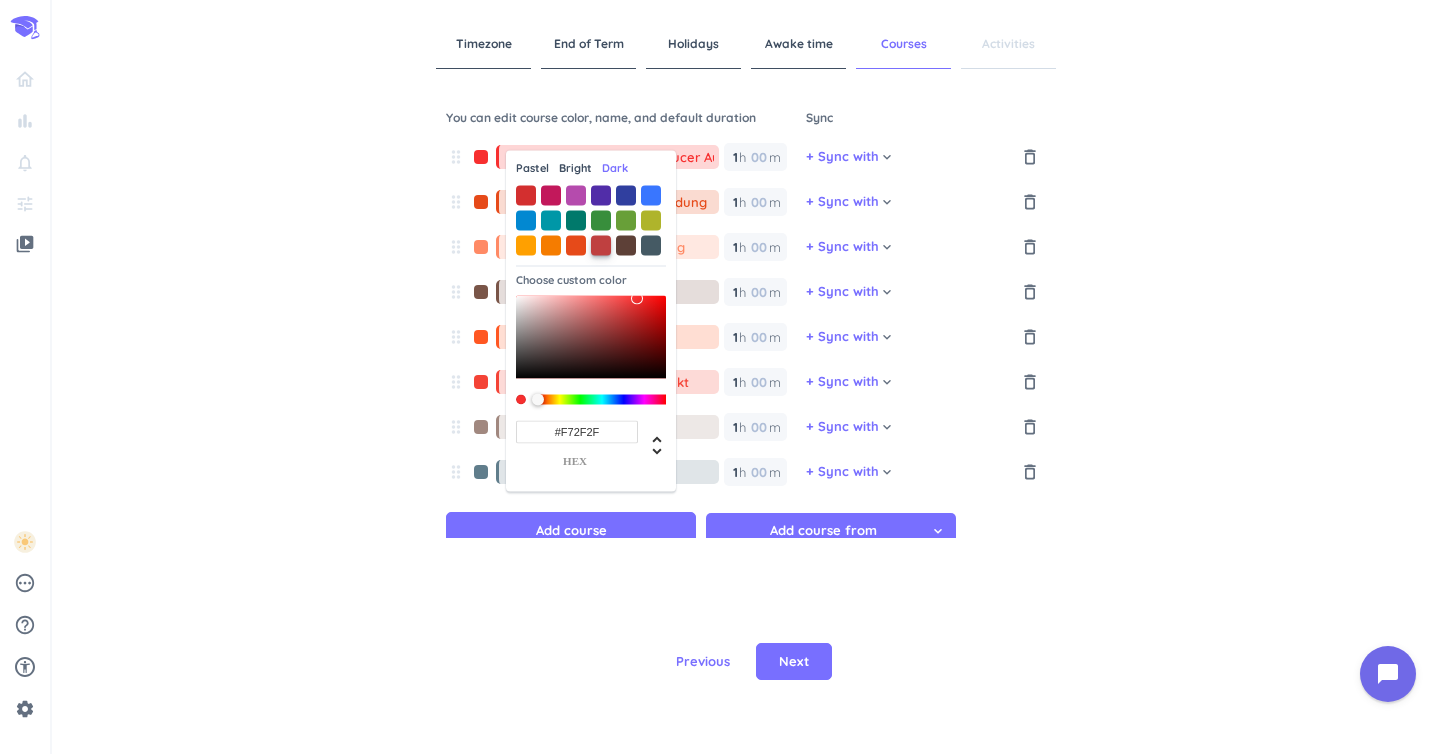 click at bounding box center (601, 245) 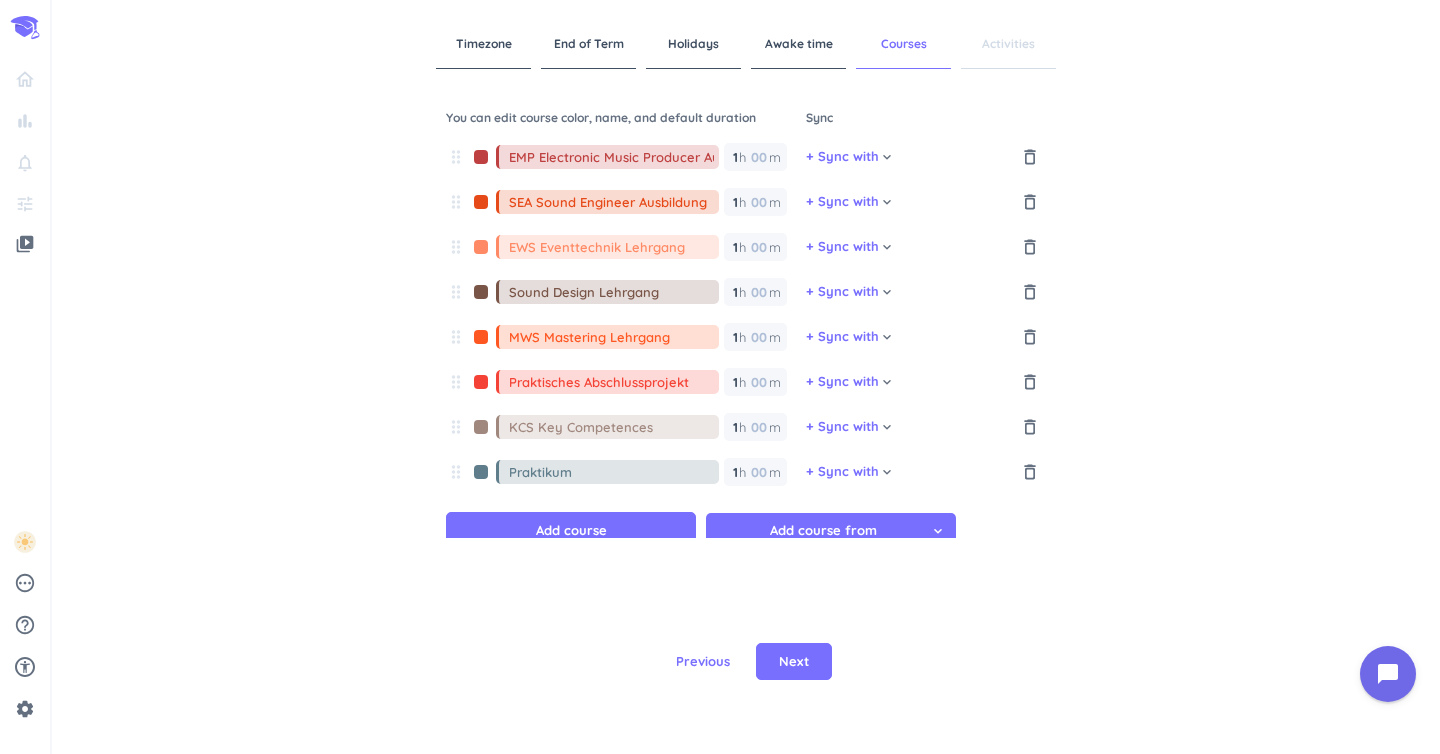 click on "Timezone End of Term Holidays Awake time Courses Activities You can edit course color, name, and default duration Sync drag_indicator EMP Electronic Music Producer Ausbildung 1 1 00 h 00 m + Sync with cancel keyboard_arrow_down delete_outline drag_indicator SEA Sound Engineer Ausbildung 1 1 00 h 00 m + Sync with cancel keyboard_arrow_down delete_outline drag_indicator EWS Eventtechnik Lehrgang 1 1 00 h 00 m + Sync with cancel keyboard_arrow_down delete_outline drag_indicator Sound Design Lehrgang 1 1 00 h 00 m + Sync with cancel keyboard_arrow_down delete_outline drag_indicator MWS Mastering Lehrgang 1 1 00 h 00 m + Sync with cancel keyboard_arrow_down delete_outline drag_indicator Praktisches Abschlussprojekt 1 1 00 h 00 m + Sync with cancel keyboard_arrow_down delete_outline drag_indicator KCS Key Competences 1 1 00 h 00 m + Sync with cancel keyboard_arrow_down delete_outline drag_indicator Praktikum 1 1 00 h 00 m + Sync with cancel keyboard_arrow_down delete_outline Add course Add course from cancel Next" at bounding box center [746, 377] 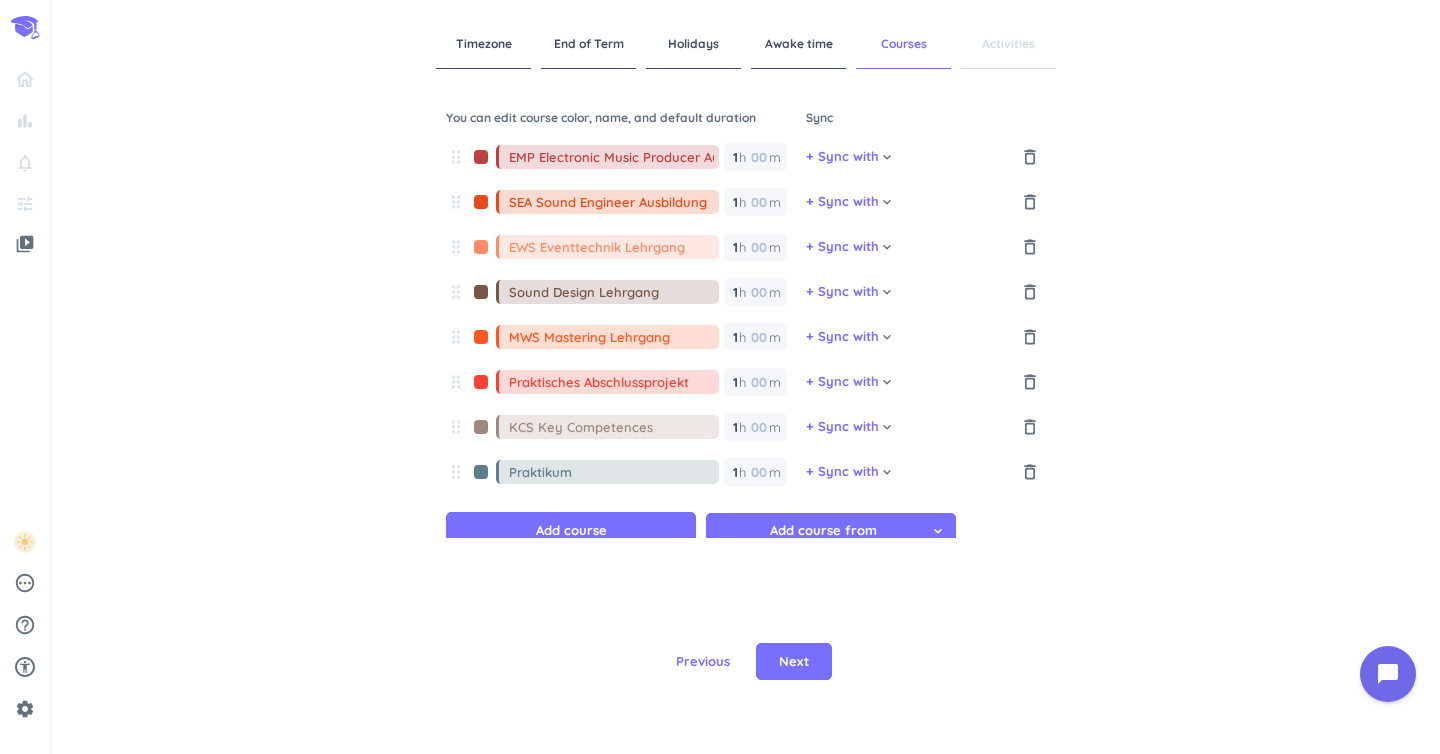 click at bounding box center [481, 202] 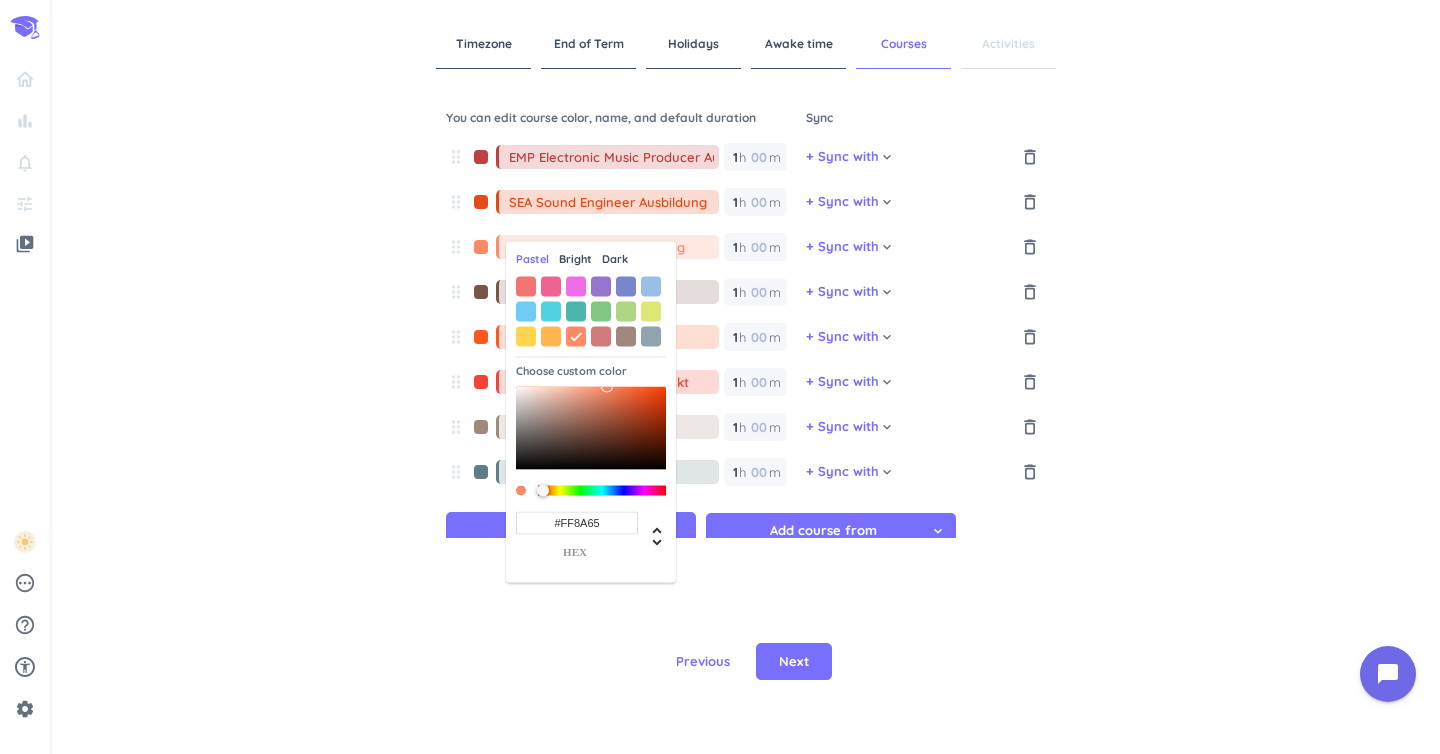 click on "Dark" at bounding box center (615, 259) 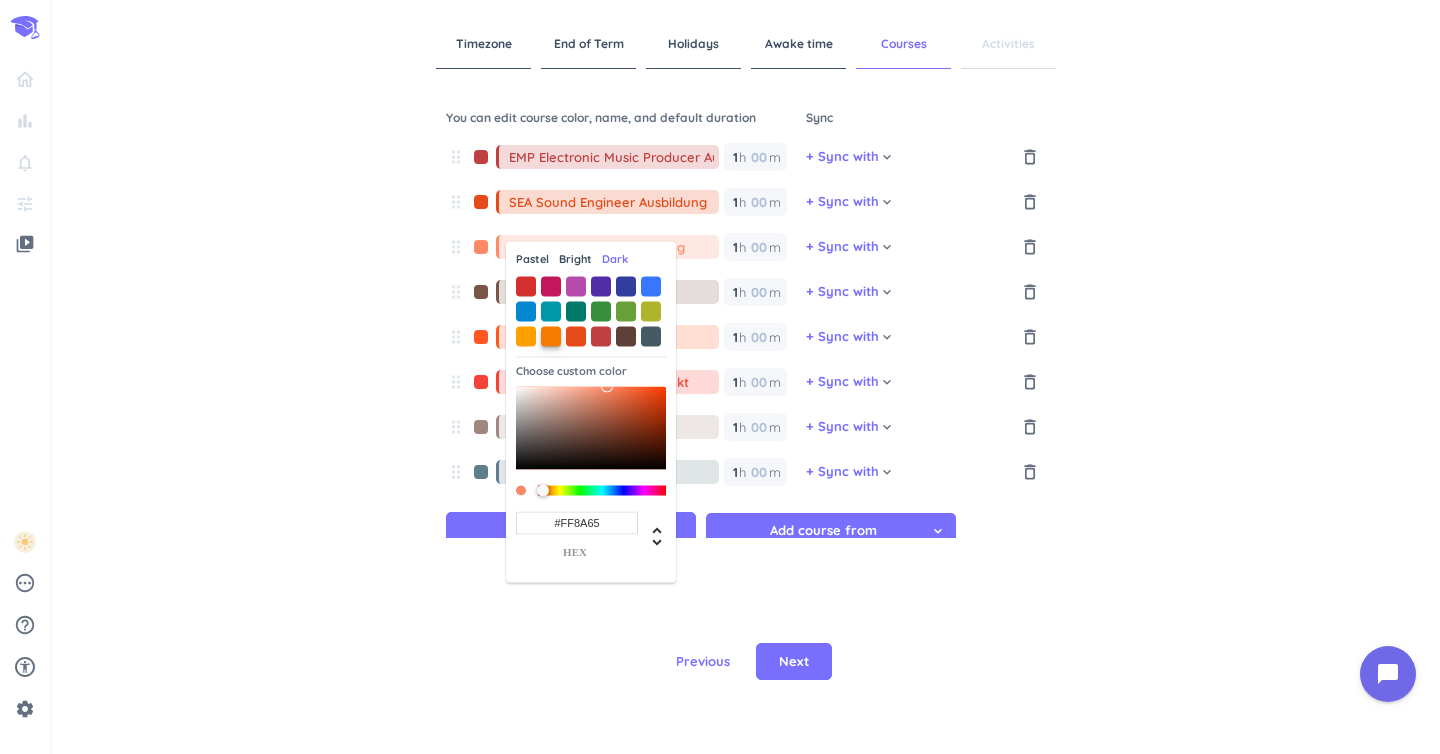 click at bounding box center [551, 336] 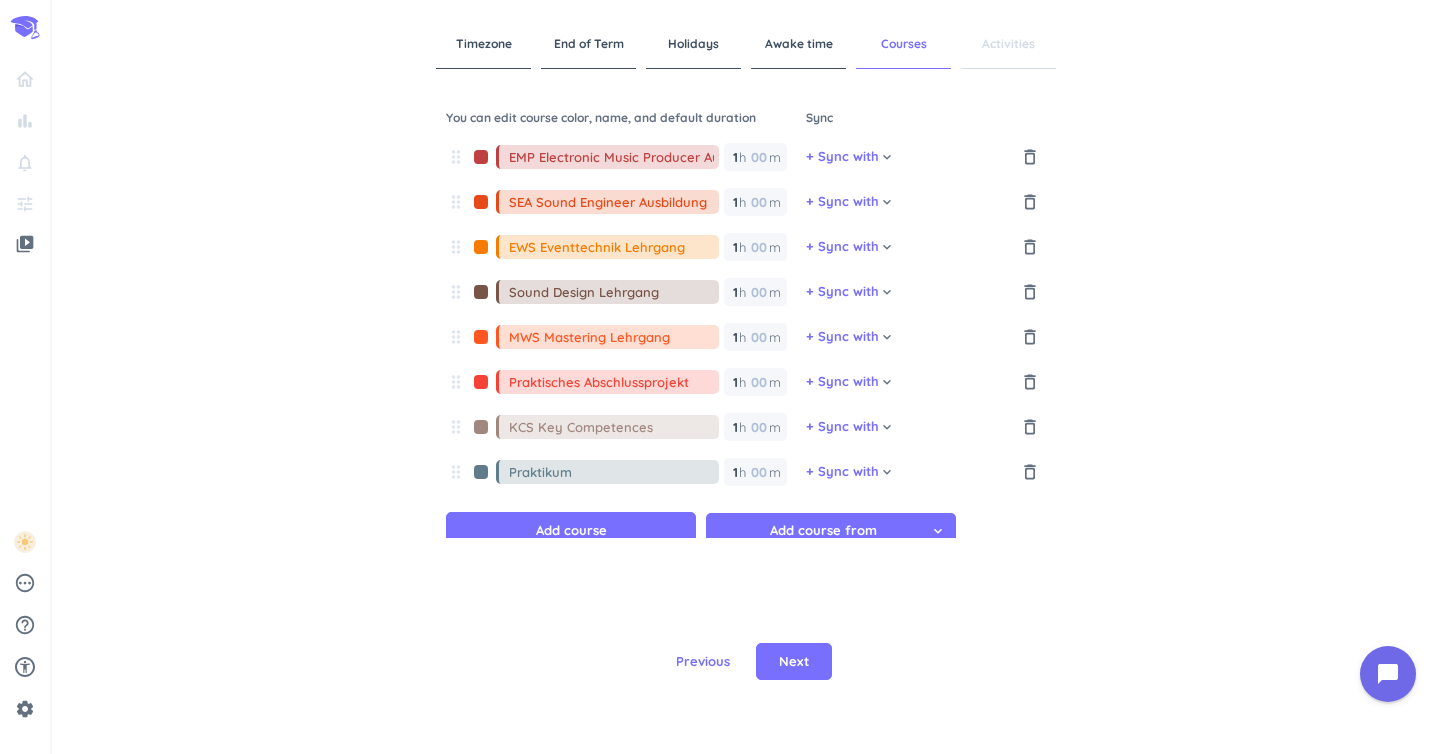 click at bounding box center [481, 292] 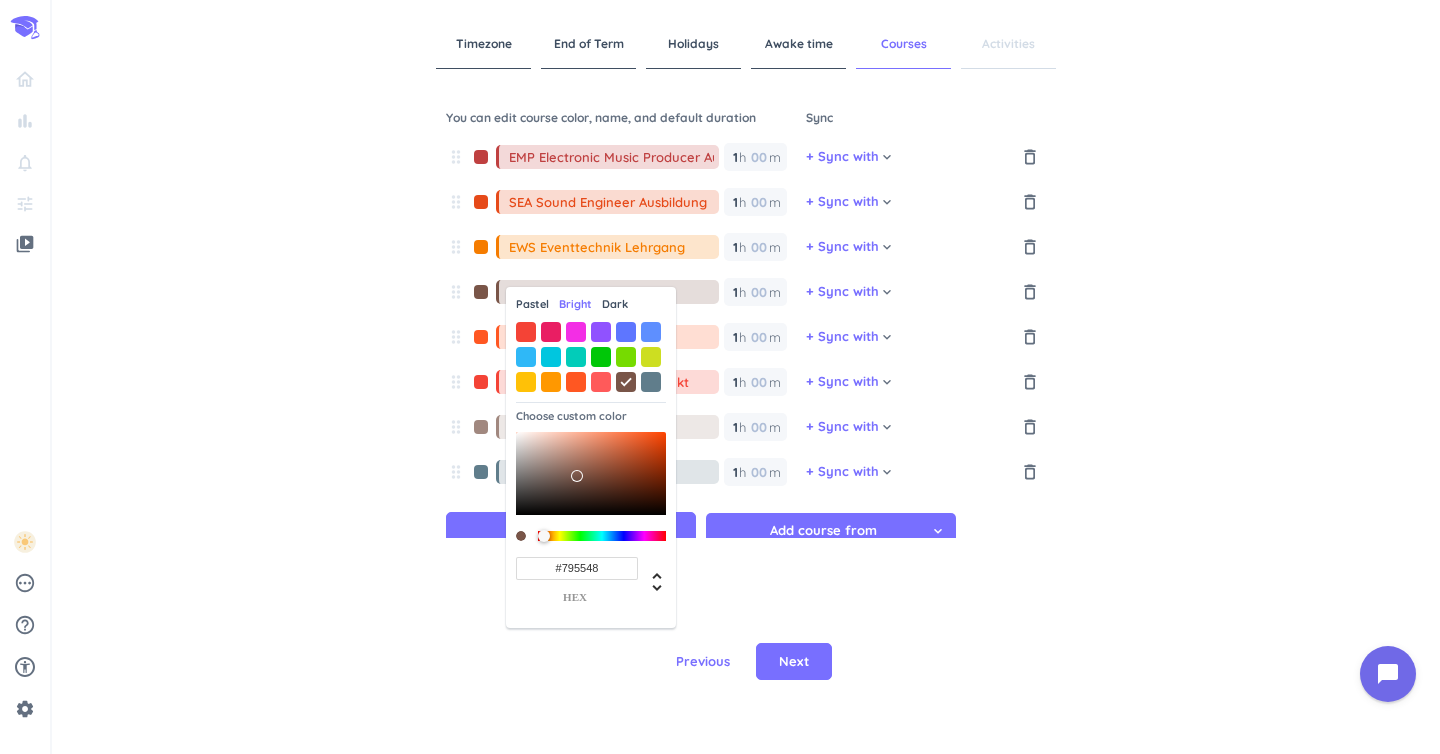 click on "Dark" at bounding box center (615, 304) 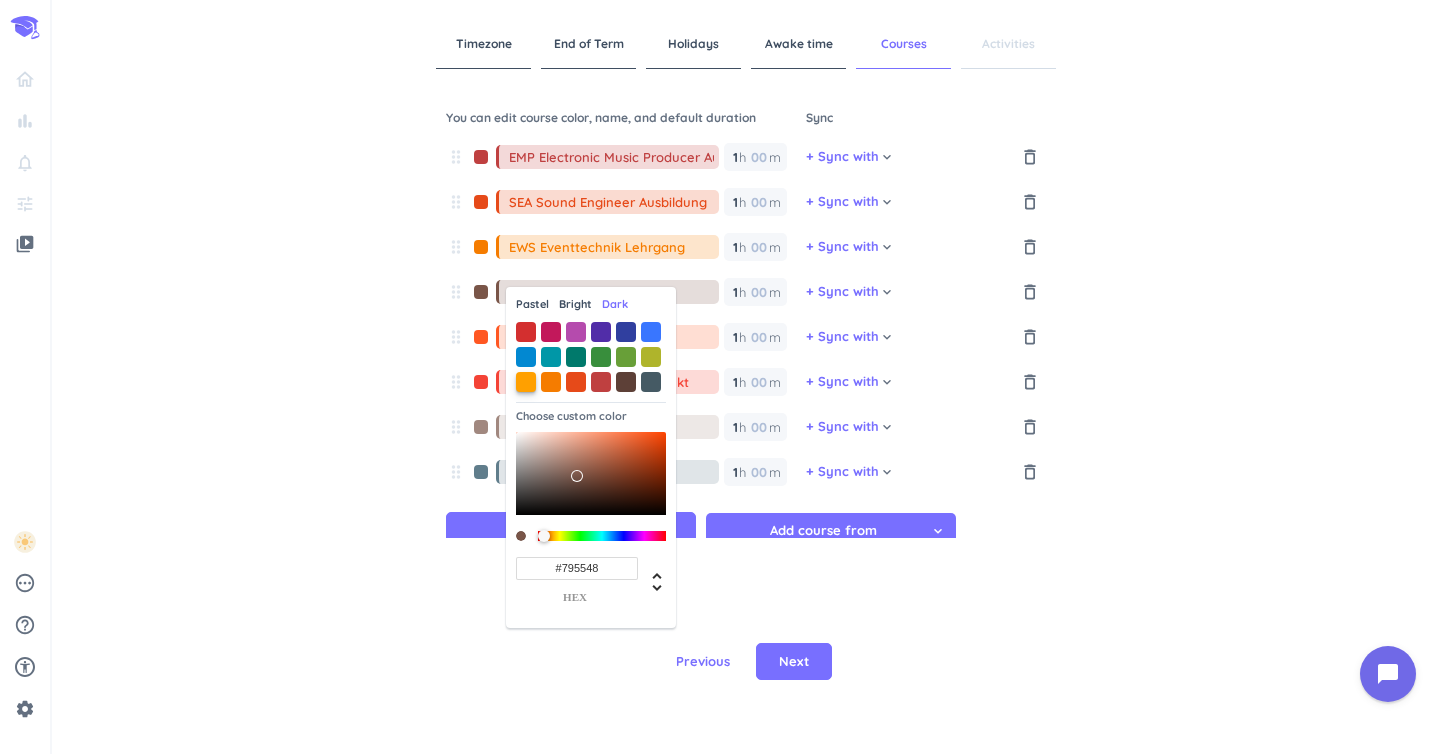 click at bounding box center (526, 382) 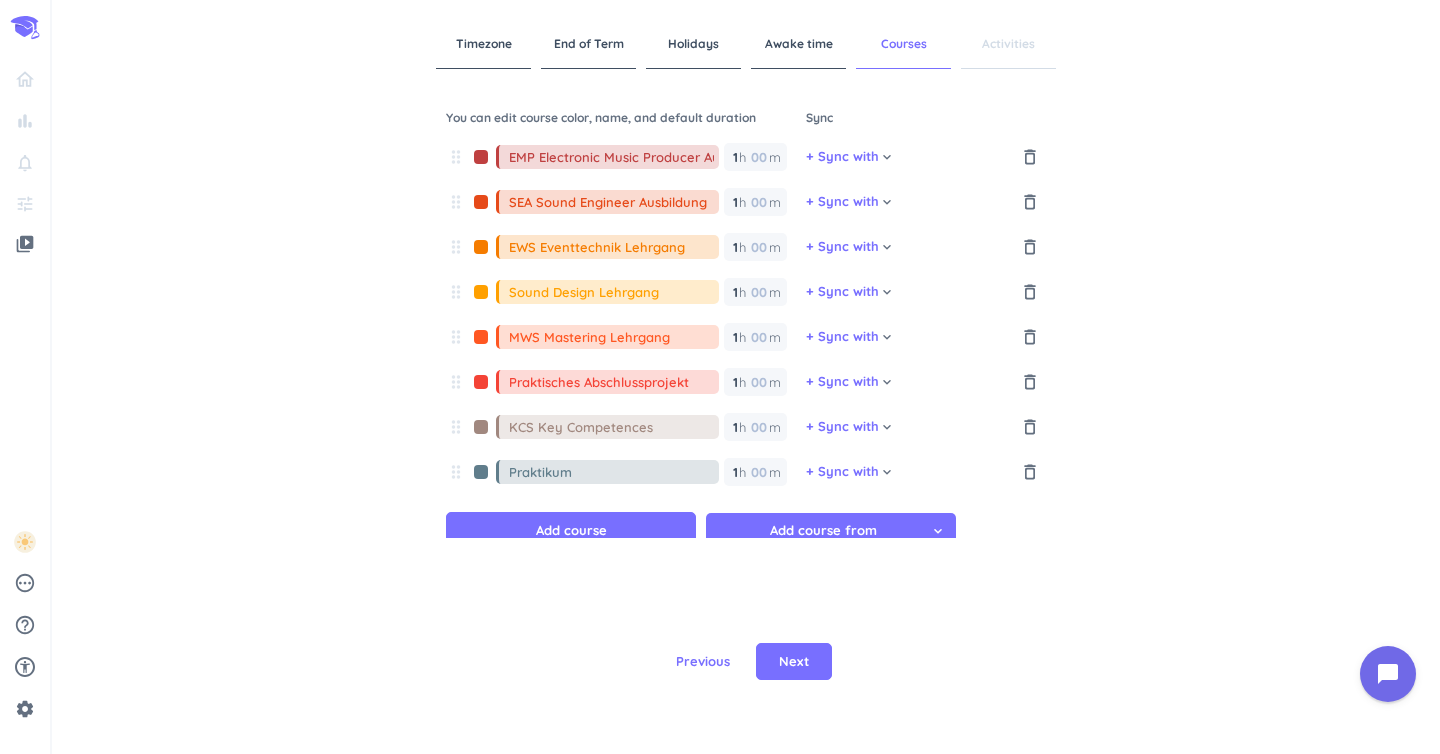 click at bounding box center (481, 337) 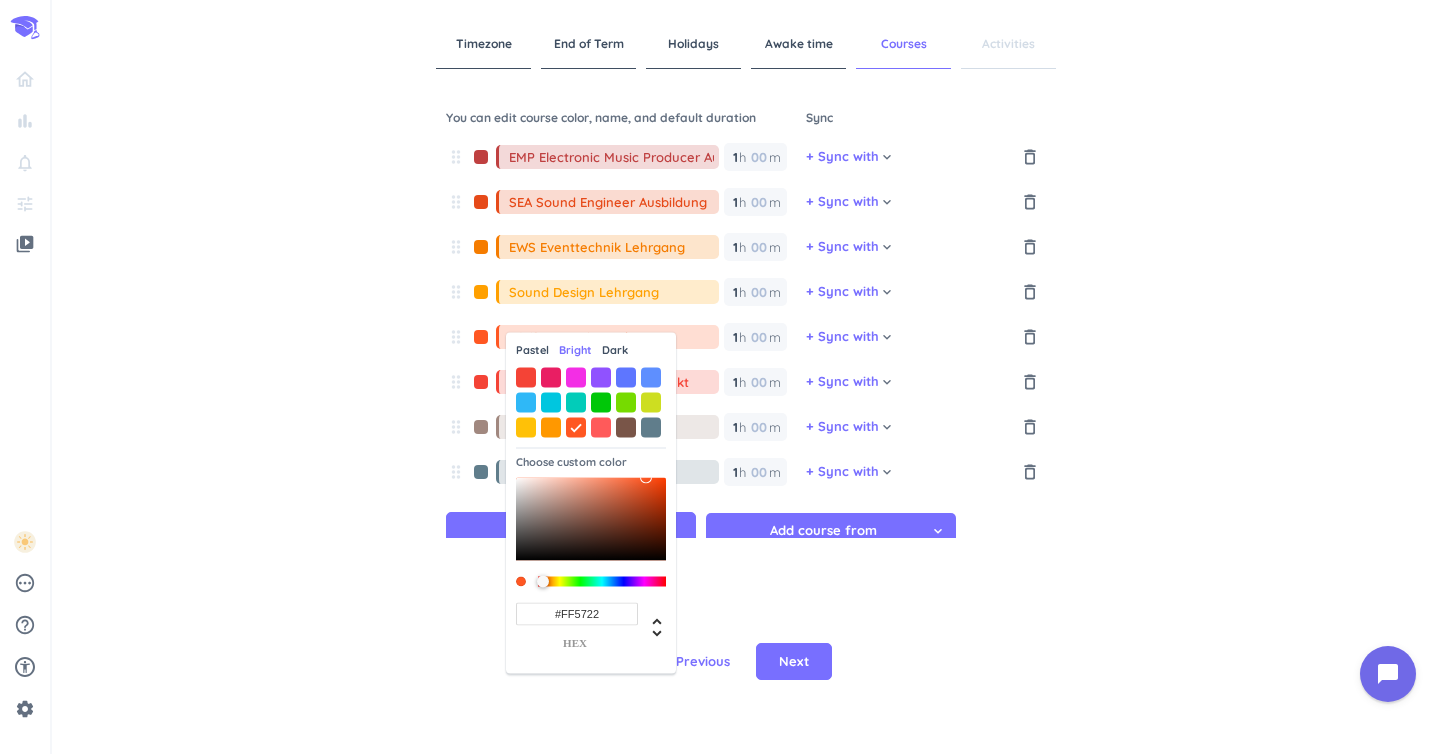 click on "Dark" at bounding box center [615, 350] 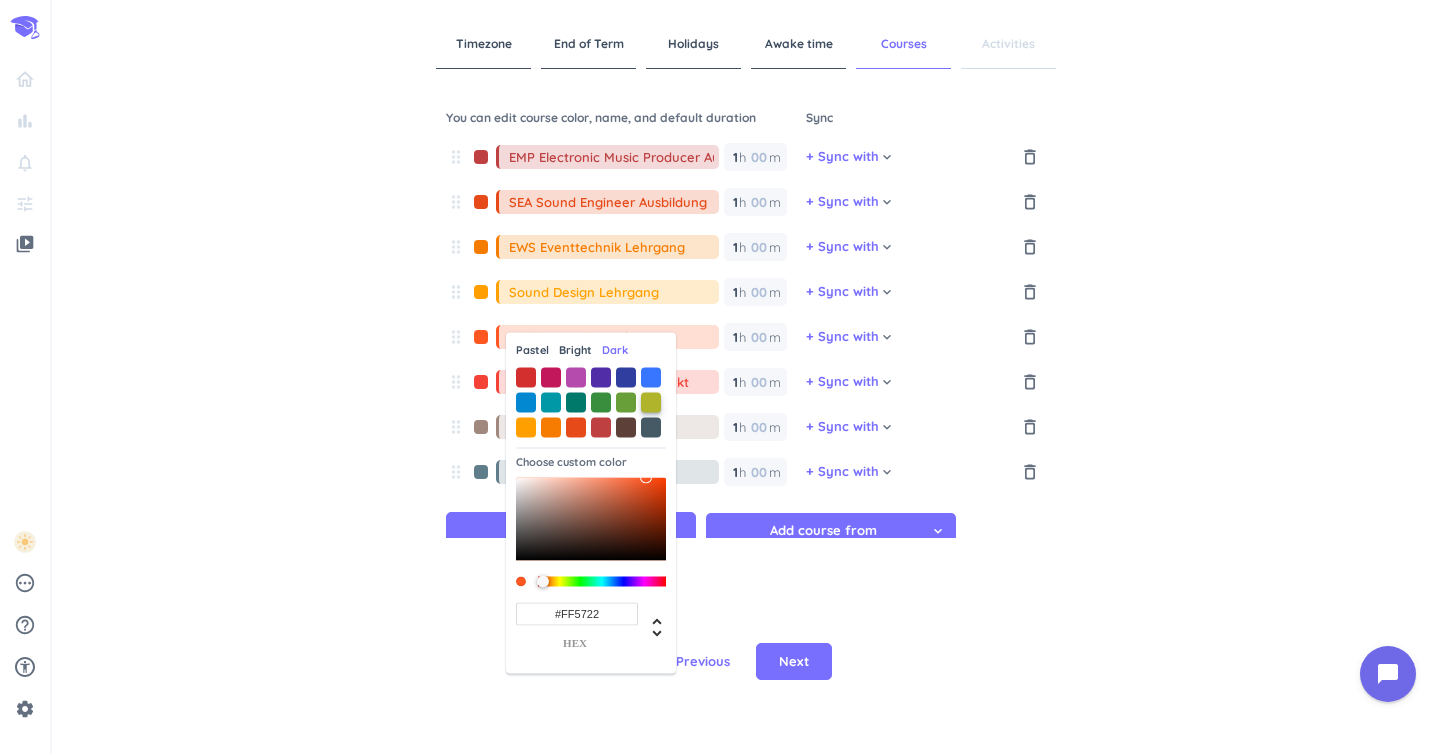 click at bounding box center (651, 402) 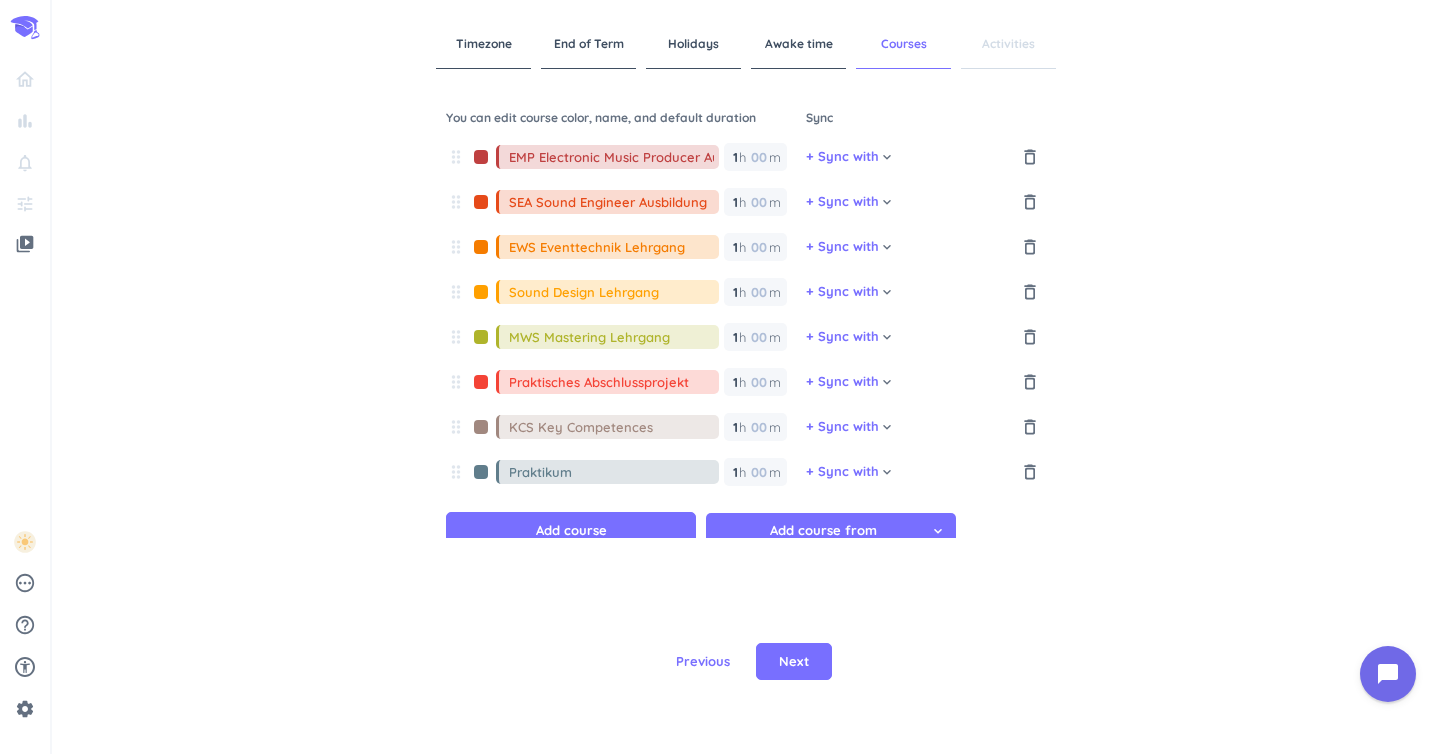 click at bounding box center [481, 382] 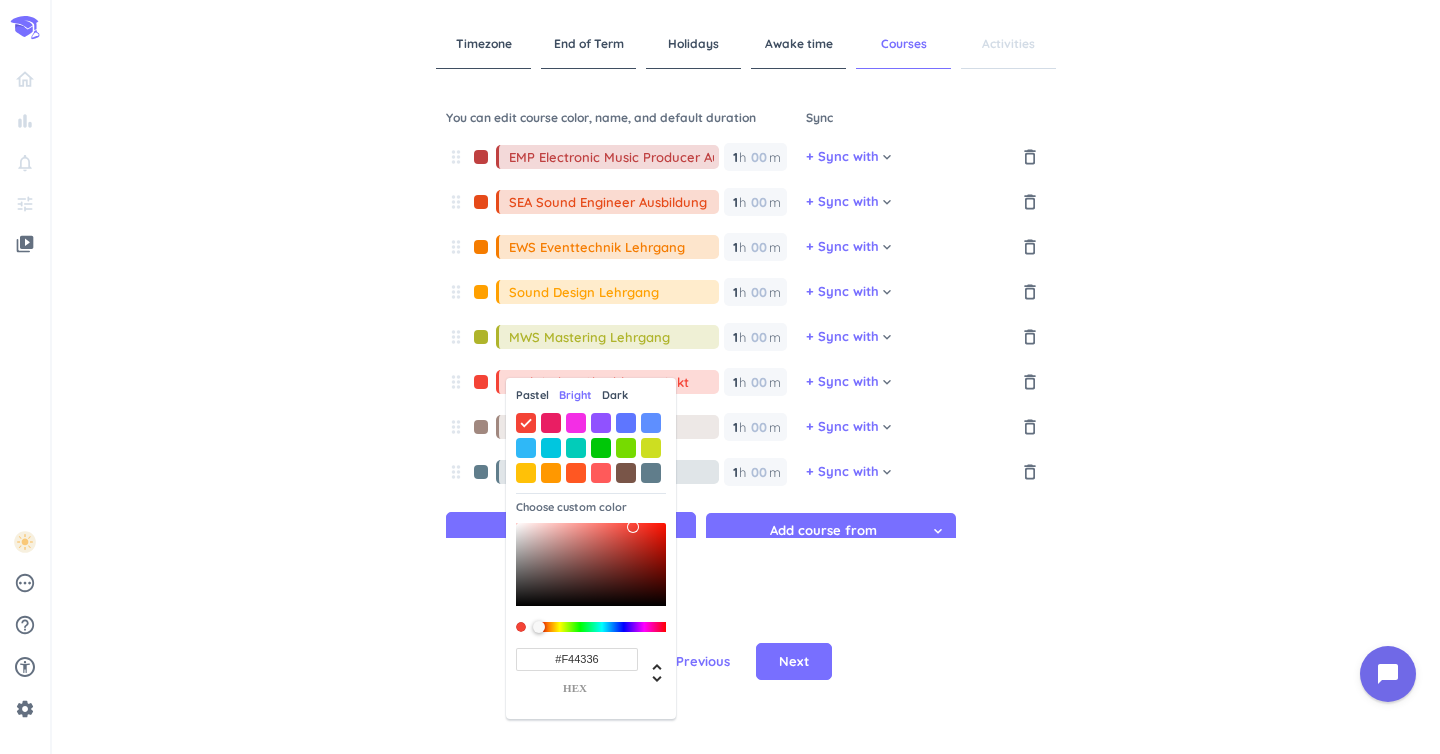 click on "Pastel Bright Dark" at bounding box center [591, 397] 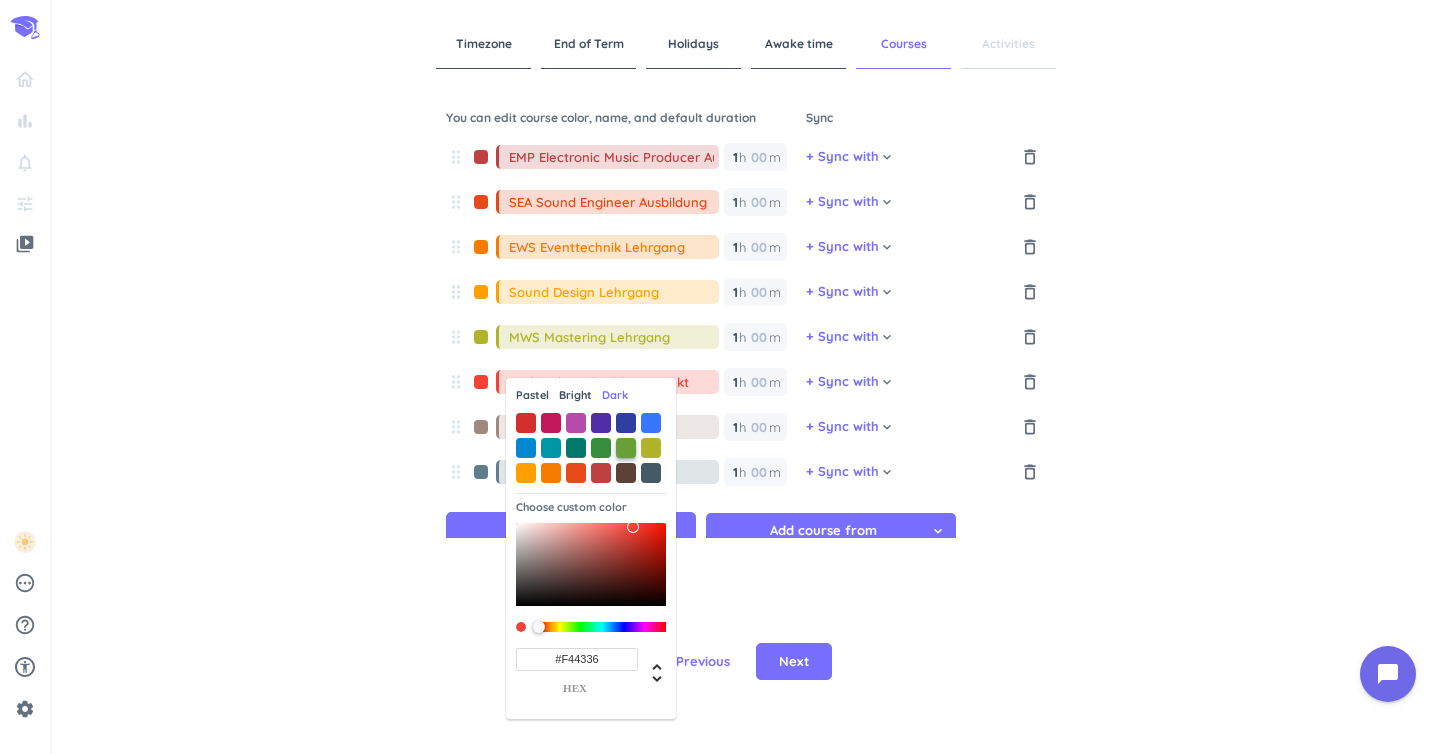 click at bounding box center (626, 448) 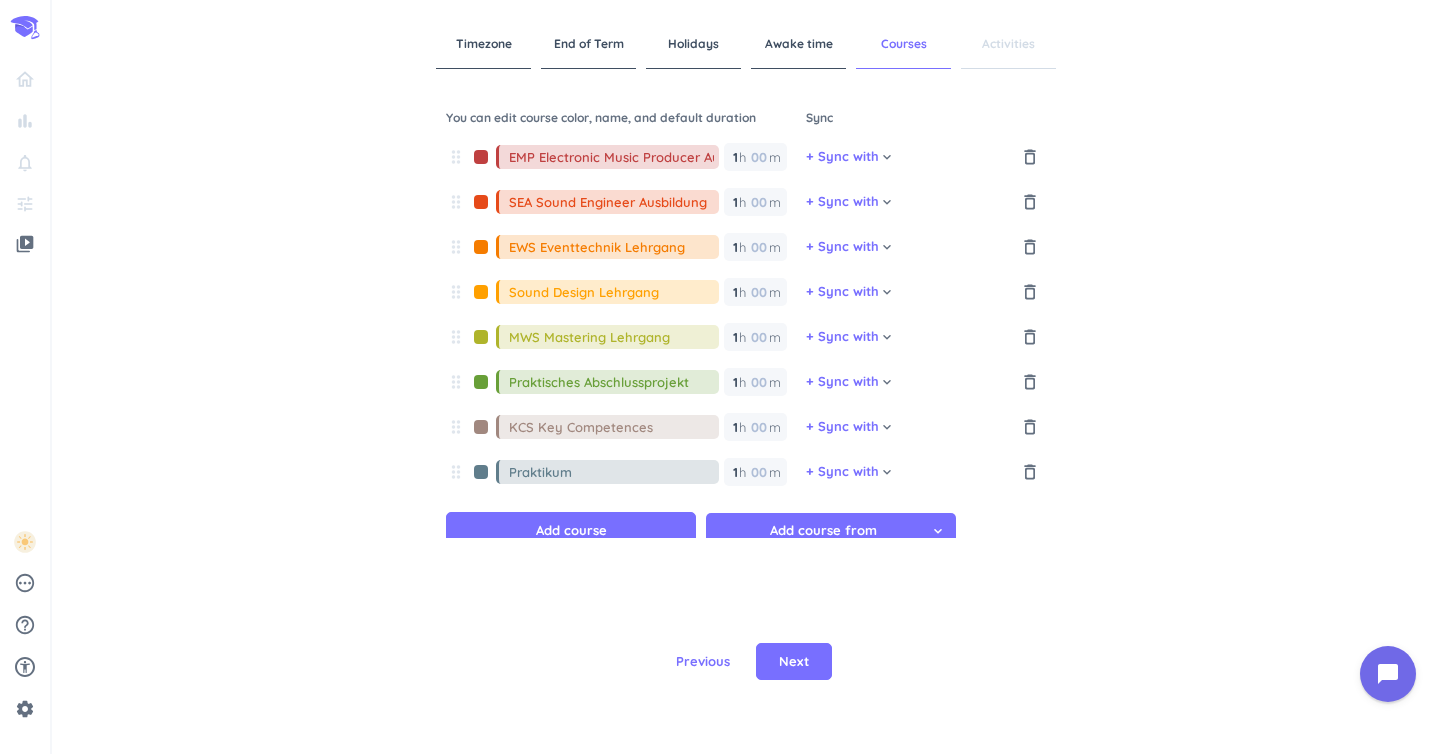click at bounding box center (481, 427) 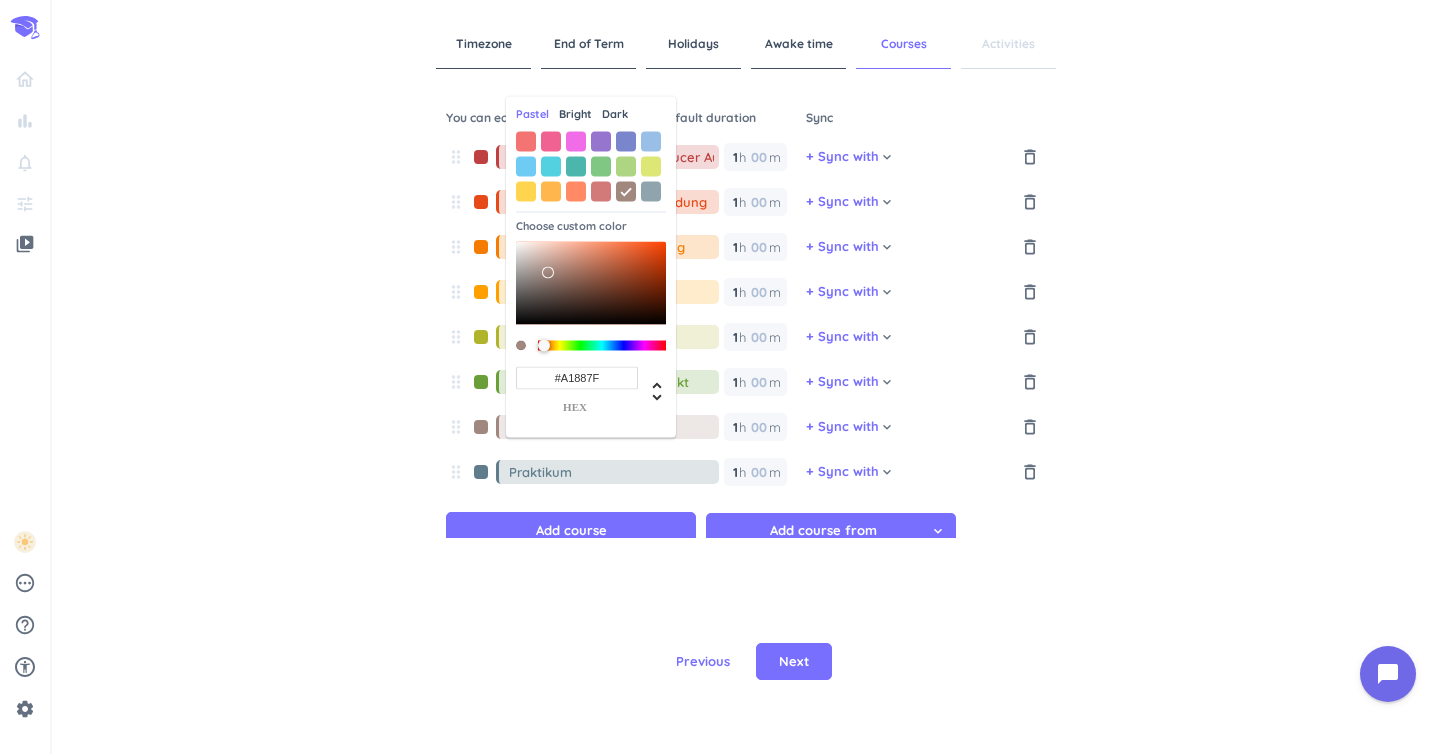 click on "Dark" at bounding box center [615, 114] 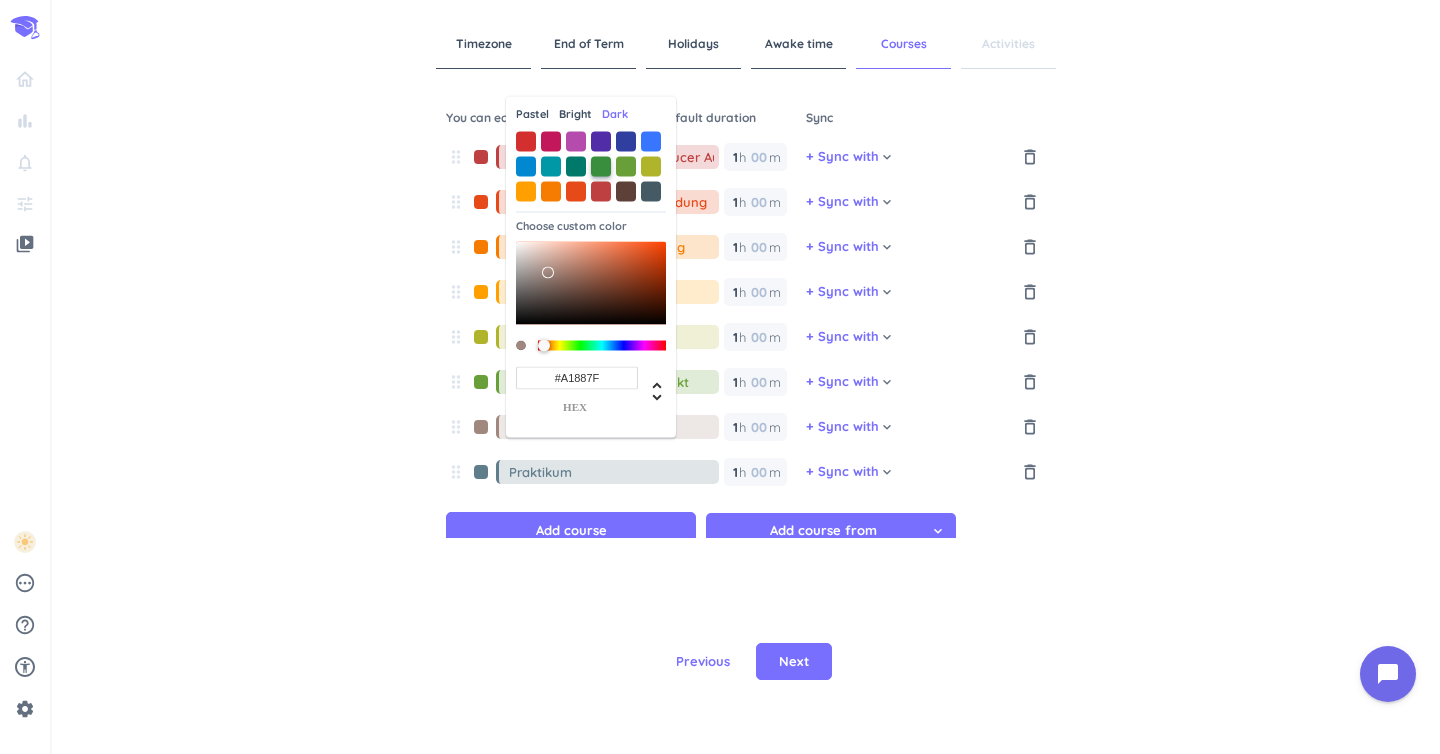 click at bounding box center [601, 166] 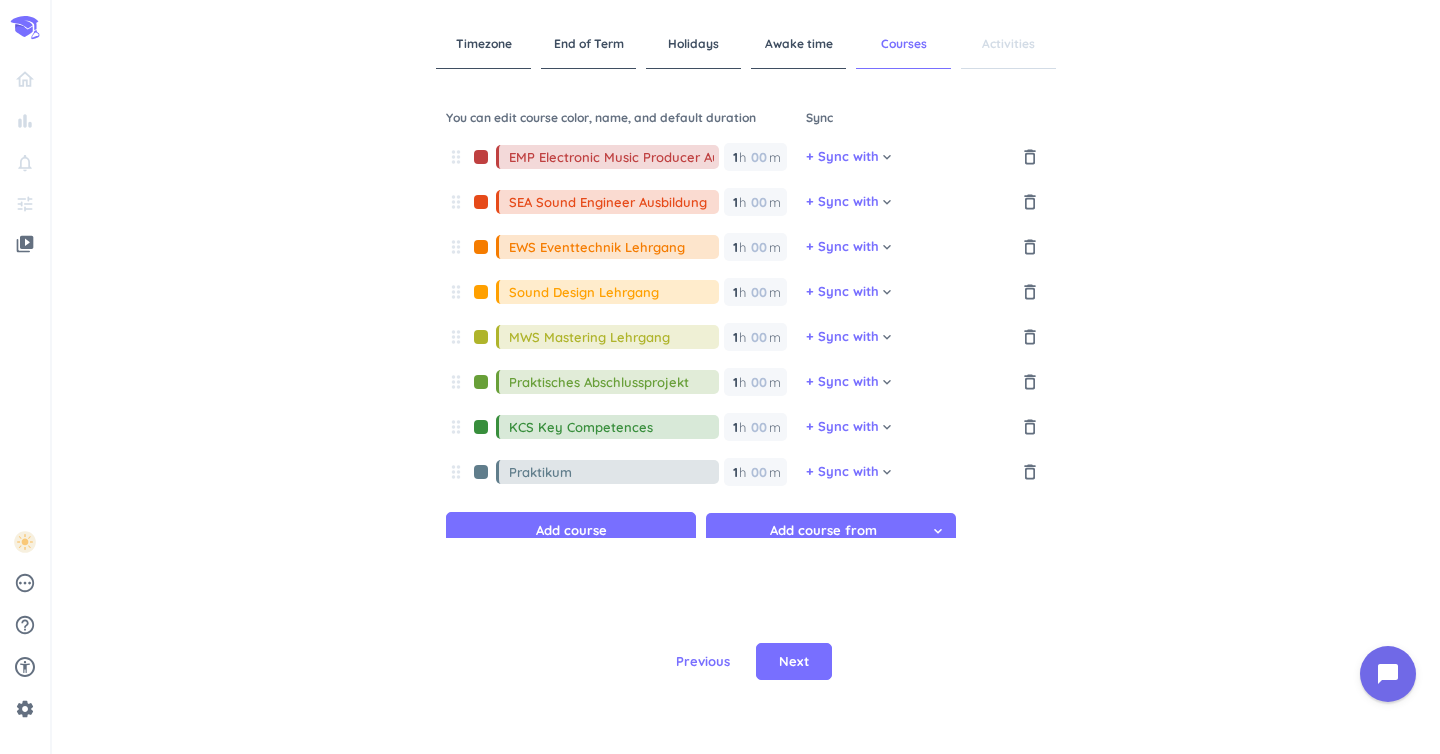 click at bounding box center [481, 472] 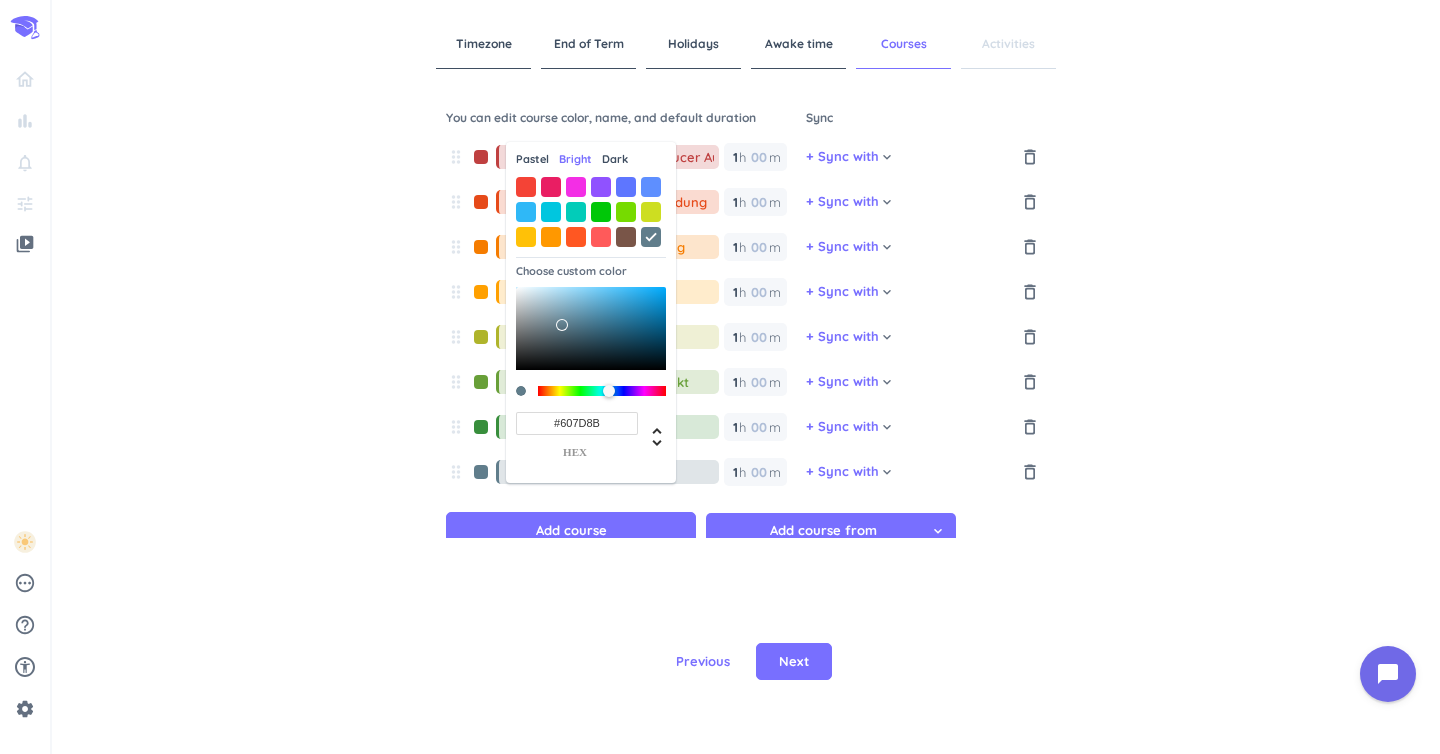 click on "Dark" at bounding box center (615, 159) 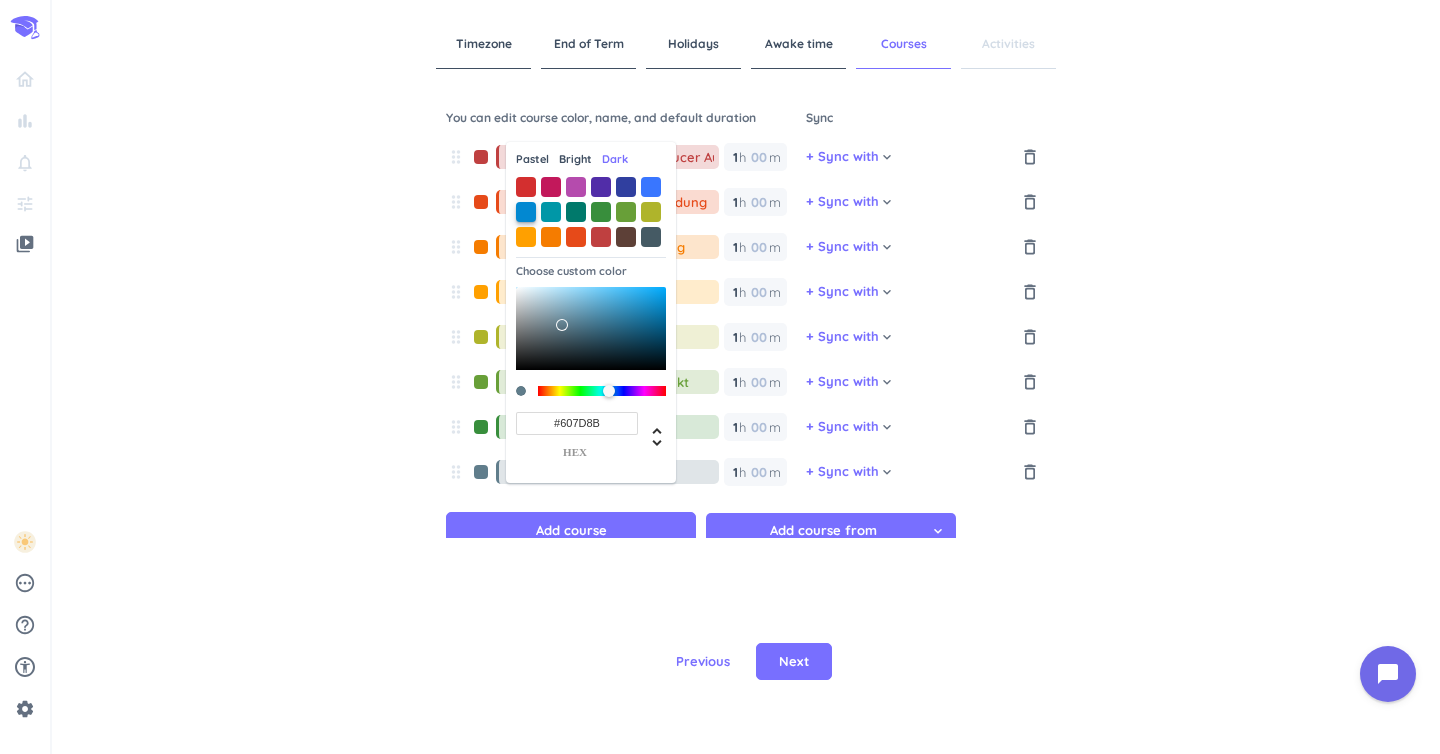 click at bounding box center (526, 212) 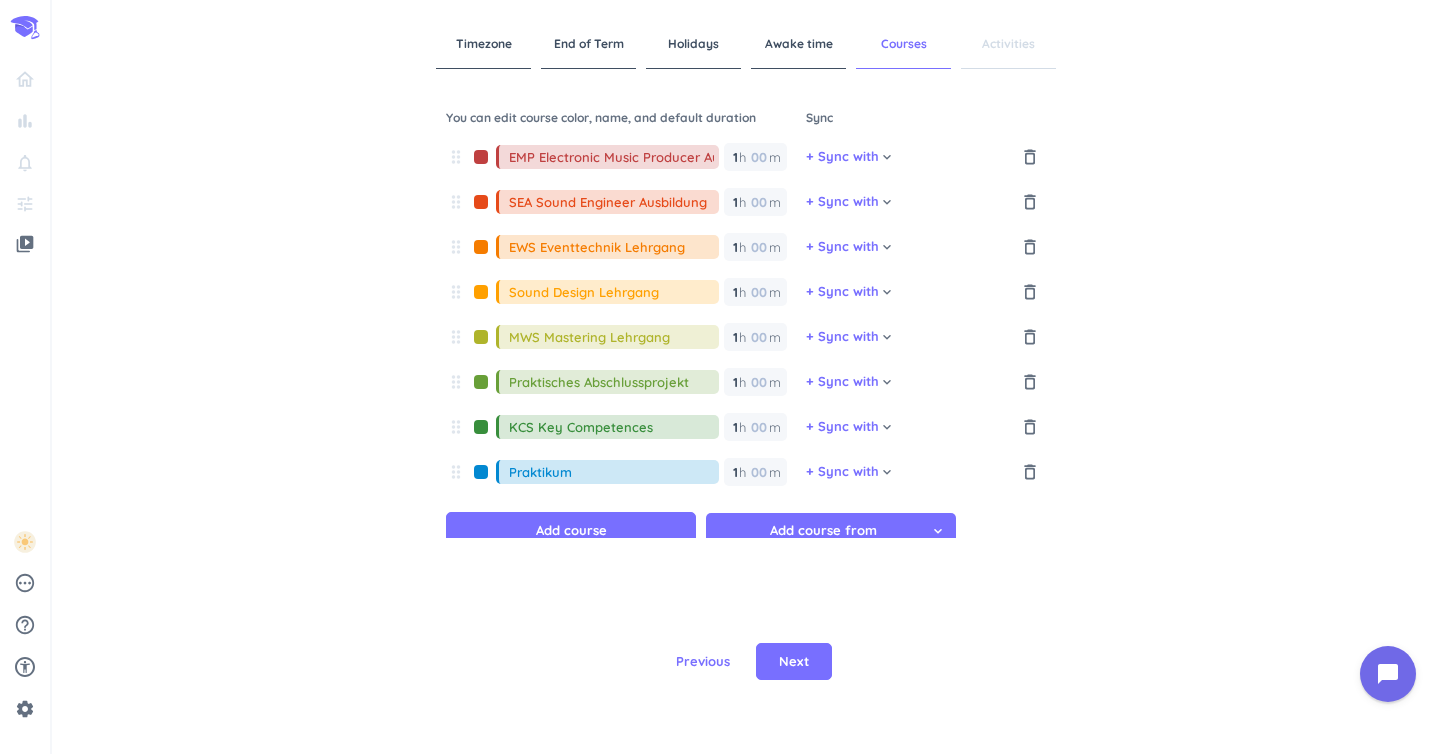 click on "Timezone End of Term Holidays Awake time Courses Activities You can edit course color, name, and default duration Sync drag_indicator EMP Electronic Music Producer Ausbildung 1 1 00 h 00 m + Sync with cancel keyboard_arrow_down delete_outline drag_indicator SEA Sound Engineer Ausbildung 1 1 00 h 00 m + Sync with cancel keyboard_arrow_down delete_outline drag_indicator EWS Eventtechnik Lehrgang 1 1 00 h 00 m + Sync with cancel keyboard_arrow_down delete_outline drag_indicator Sound Design Lehrgang 1 1 00 h 00 m + Sync with cancel keyboard_arrow_down delete_outline drag_indicator MWS Mastering Lehrgang 1 1 00 h 00 m + Sync with cancel keyboard_arrow_down delete_outline drag_indicator Praktisches Abschlussprojekt 1 1 00 h 00 m + Sync with cancel keyboard_arrow_down delete_outline drag_indicator KCS Key Competences 1 1 00 h 00 m + Sync with cancel keyboard_arrow_down delete_outline drag_indicator Praktikum 1 1 00 h 00 m + Sync with cancel keyboard_arrow_down delete_outline Add course Add course from cancel Next" at bounding box center [746, 377] 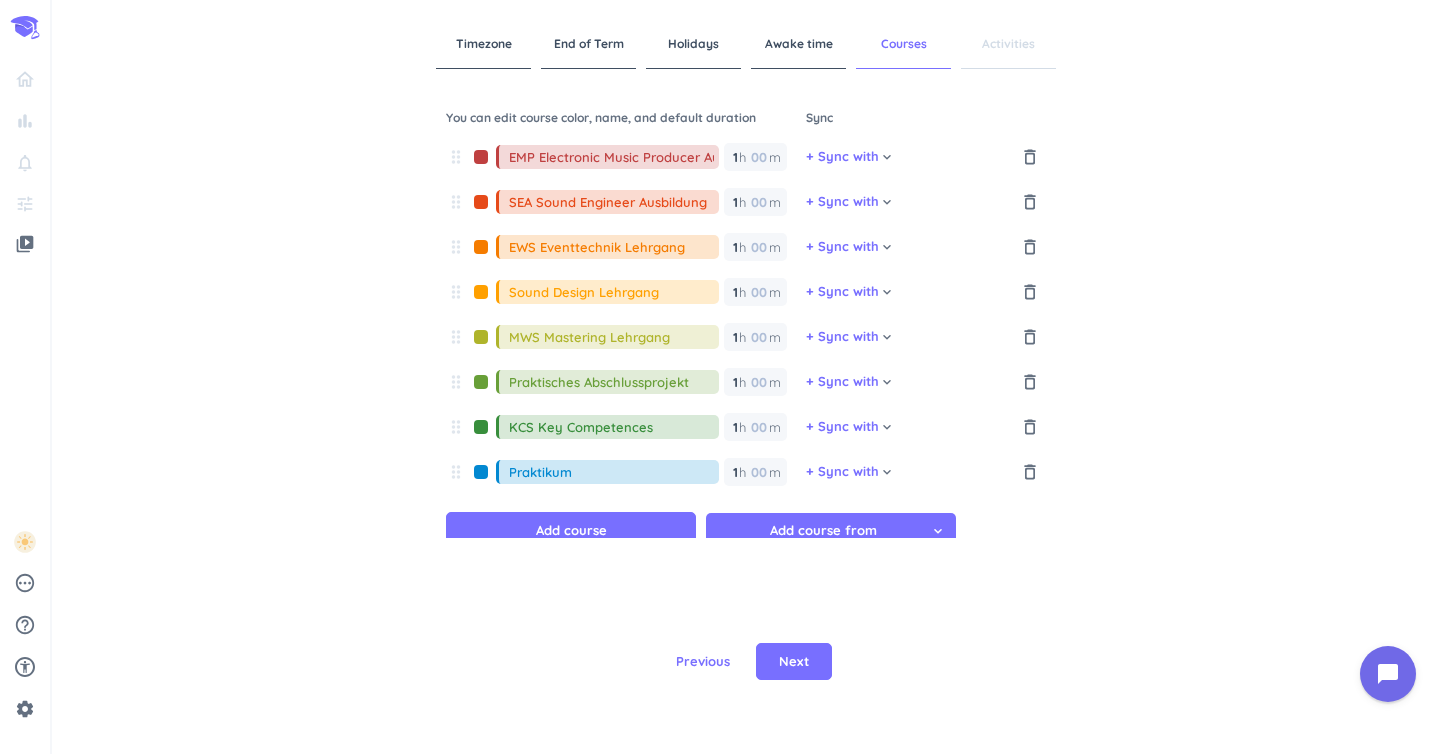 scroll, scrollTop: 15, scrollLeft: 0, axis: vertical 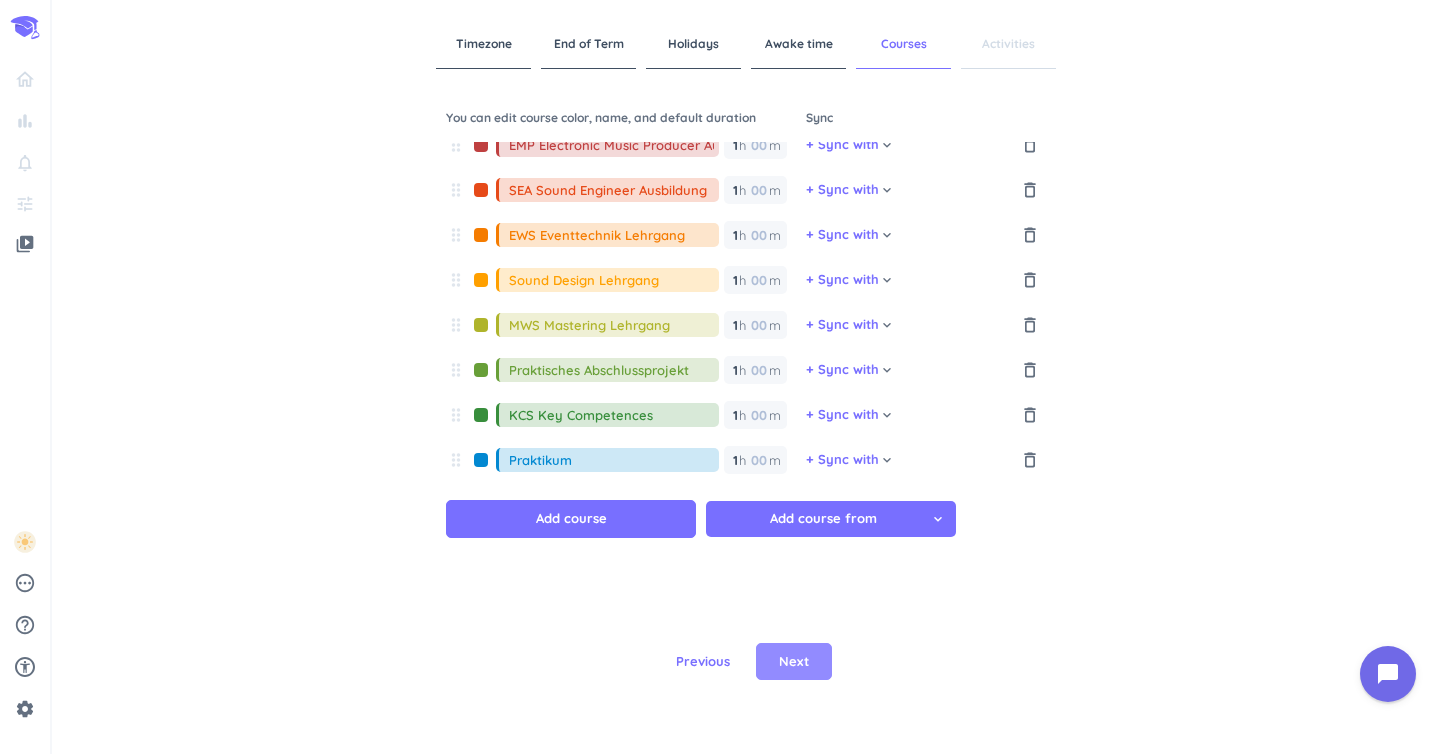 click on "Next" at bounding box center (794, 662) 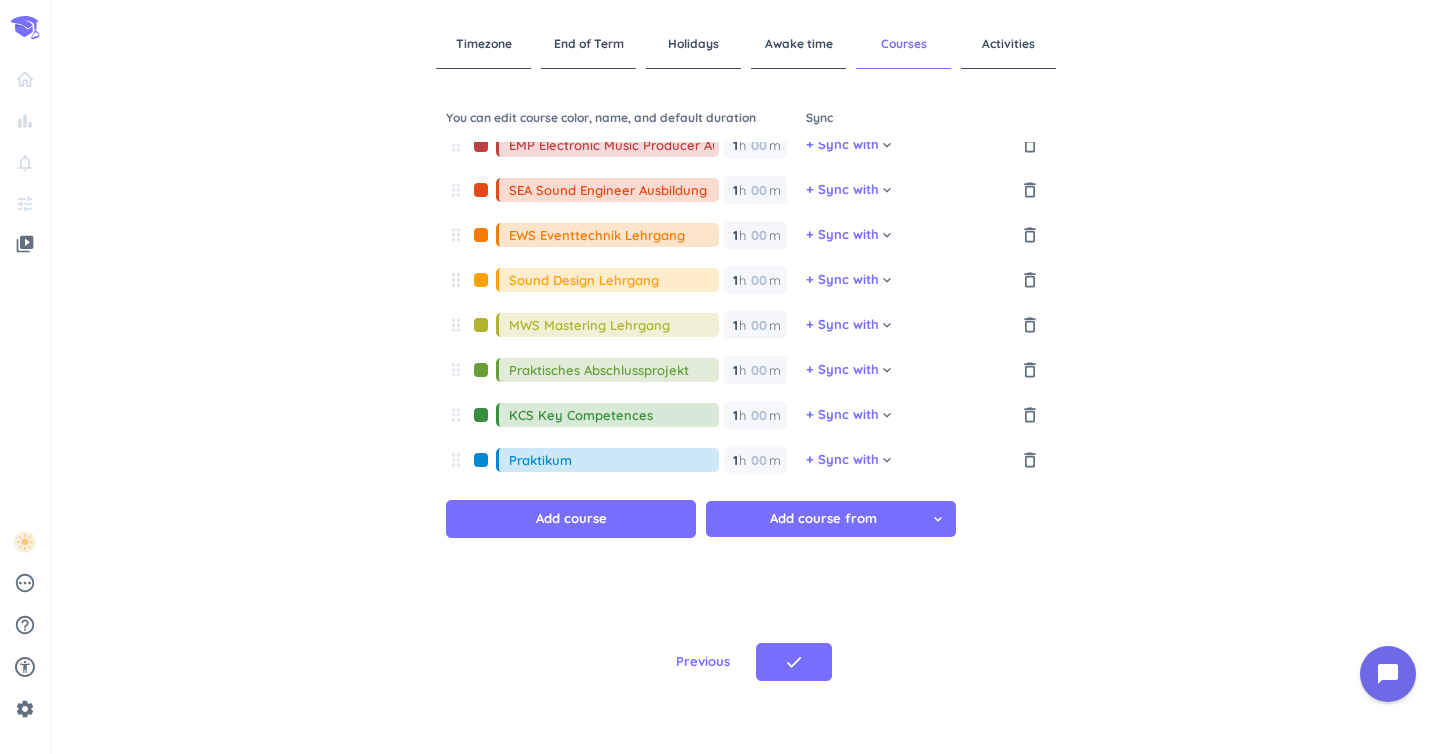 scroll, scrollTop: 0, scrollLeft: 0, axis: both 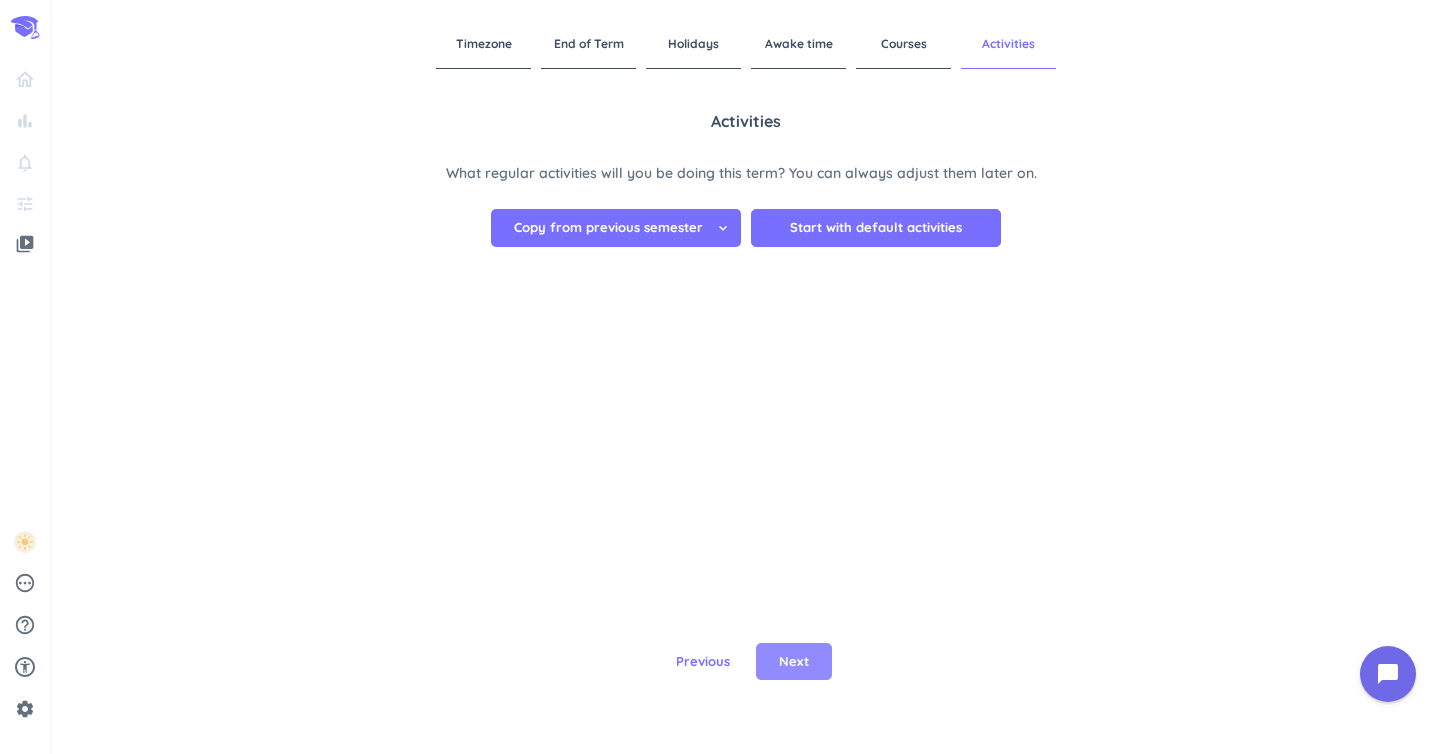 click on "Next" at bounding box center (794, 662) 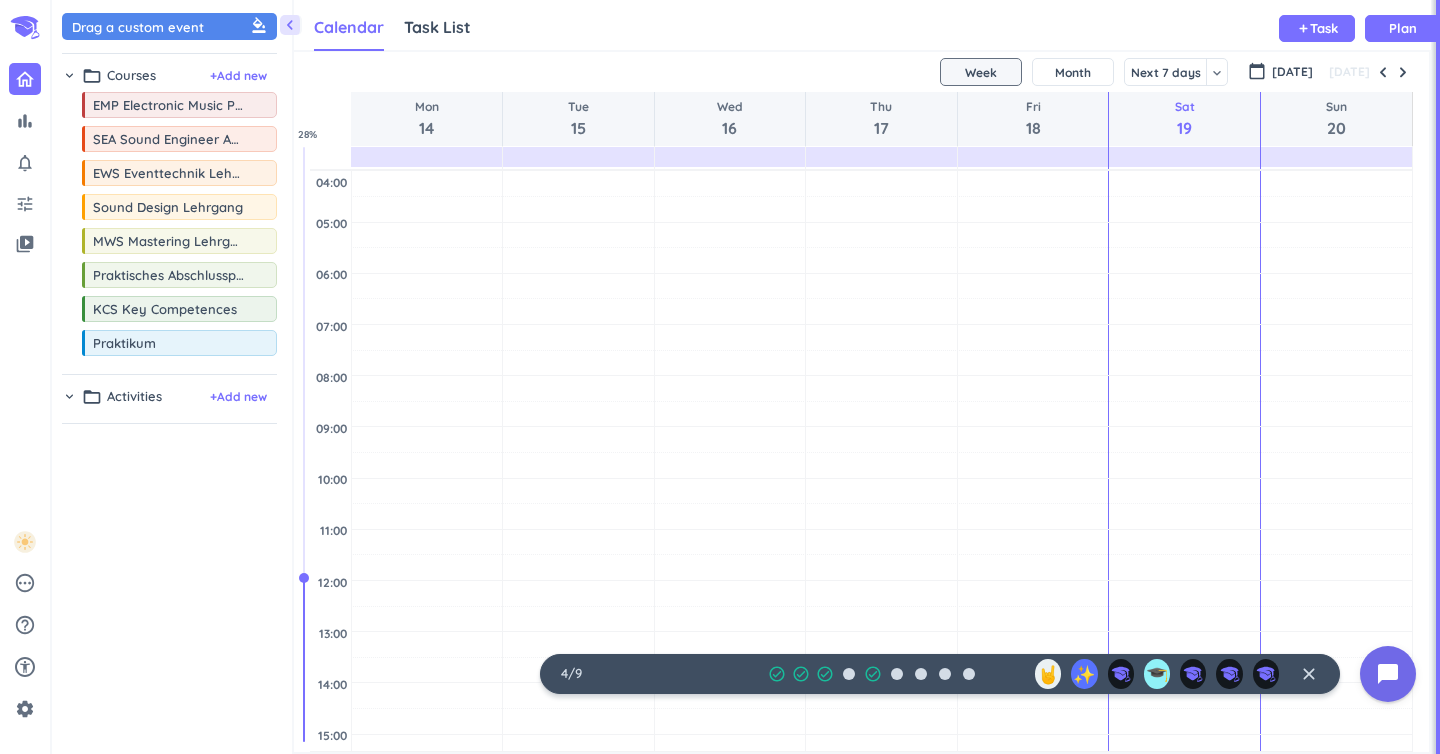 scroll, scrollTop: 50, scrollLeft: 1137, axis: both 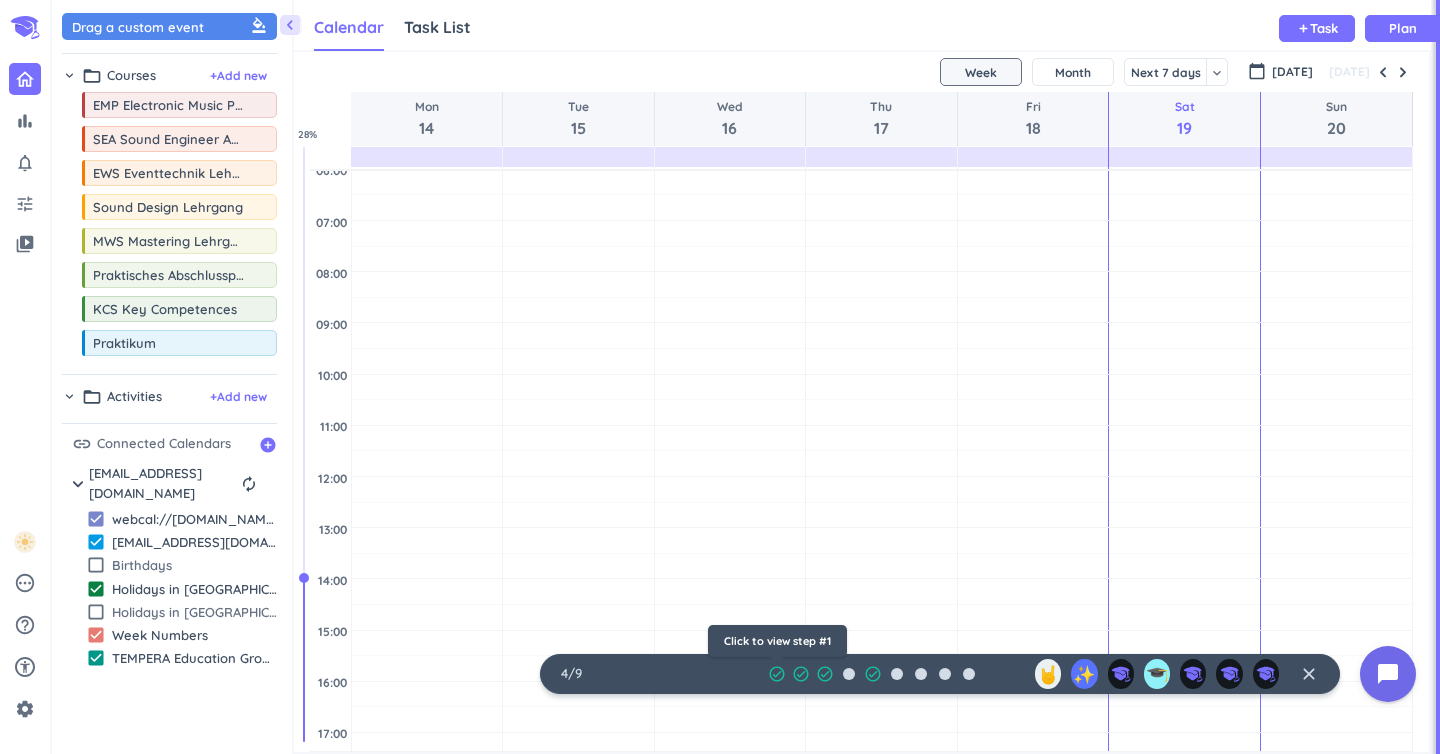 click on "check_circle_outline" at bounding box center [777, 674] 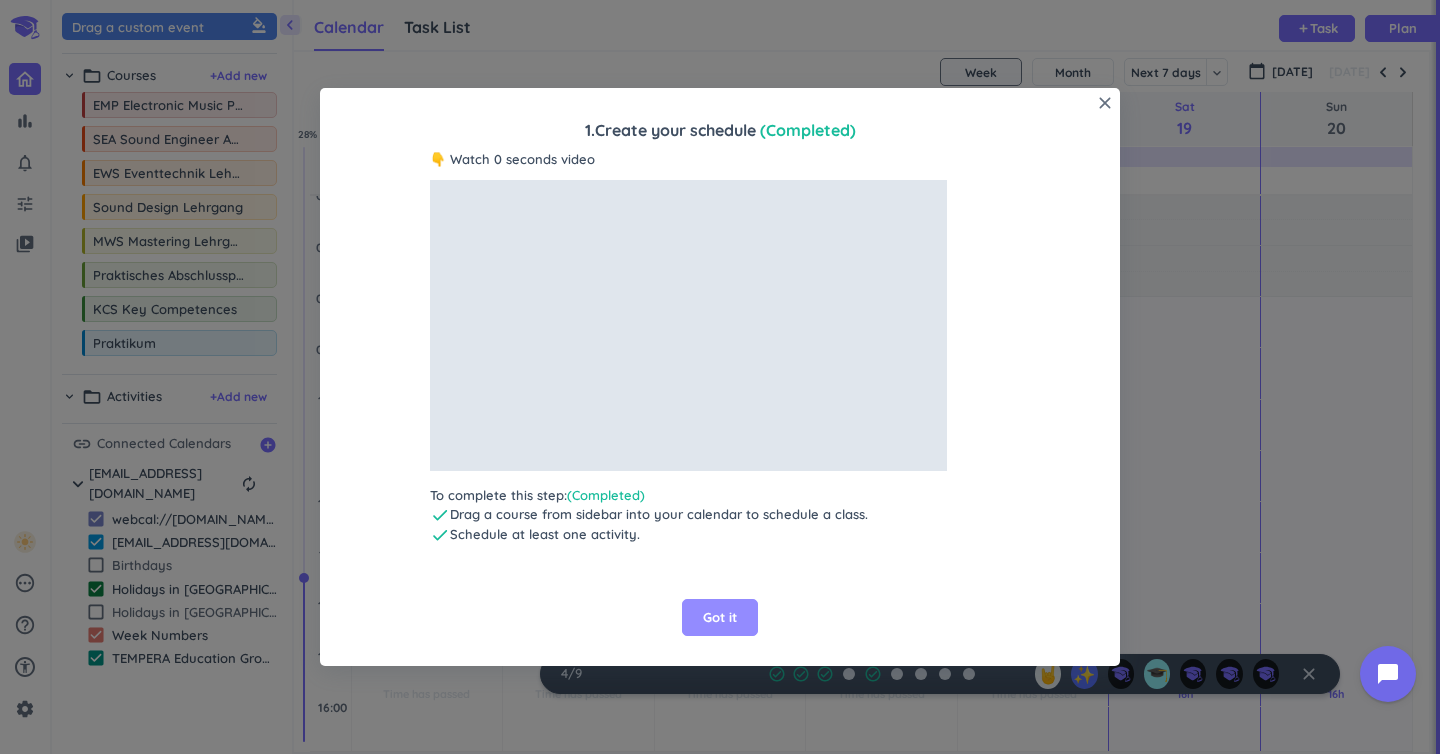 click on "Got it" at bounding box center [720, 618] 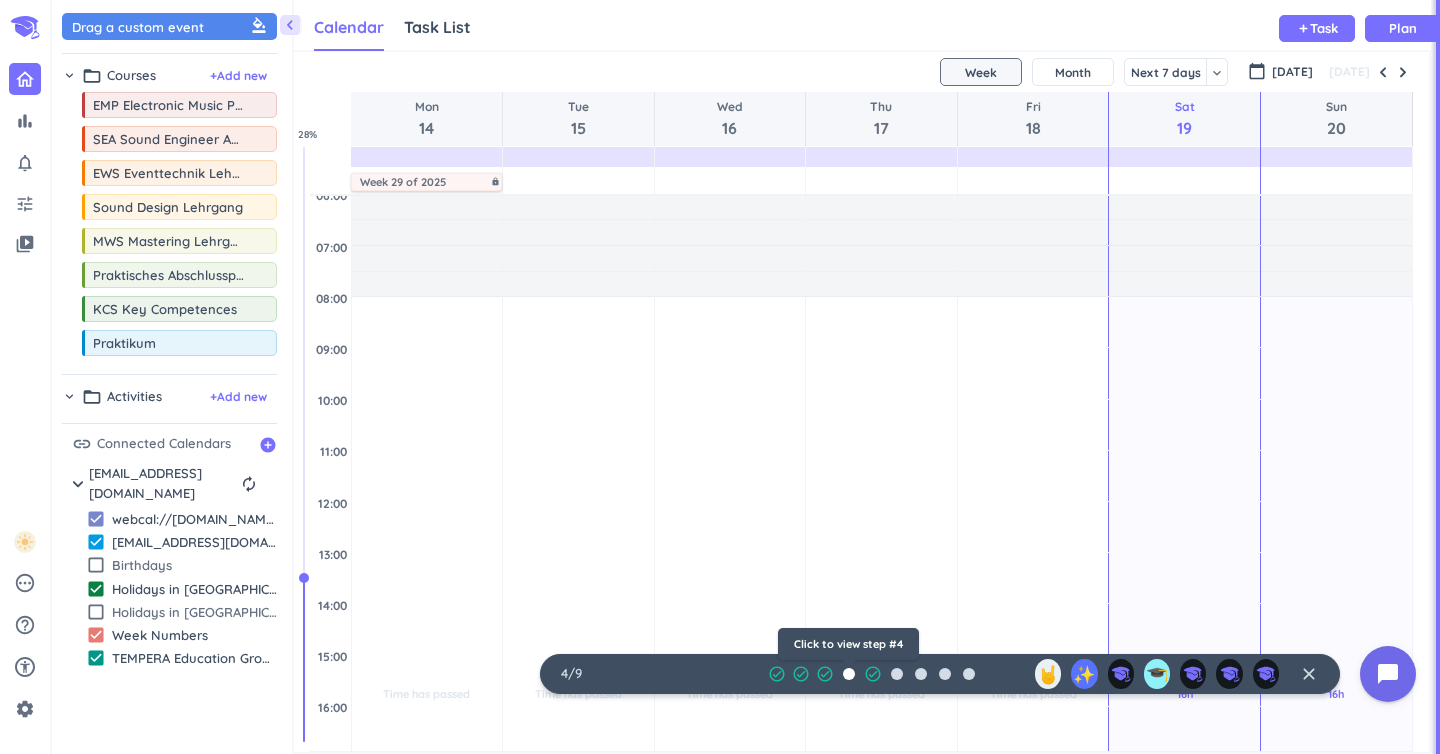 click at bounding box center [849, 674] 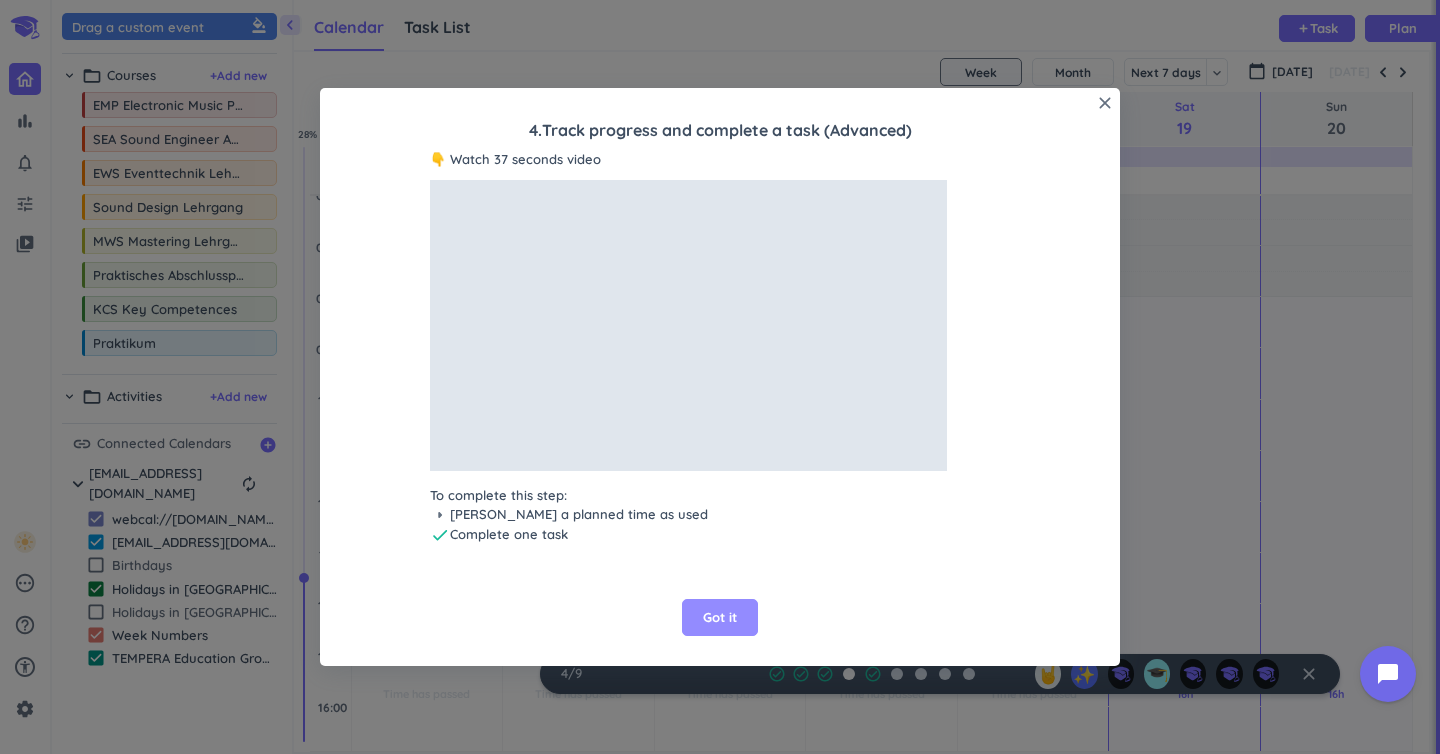 click on "Got it" at bounding box center (720, 618) 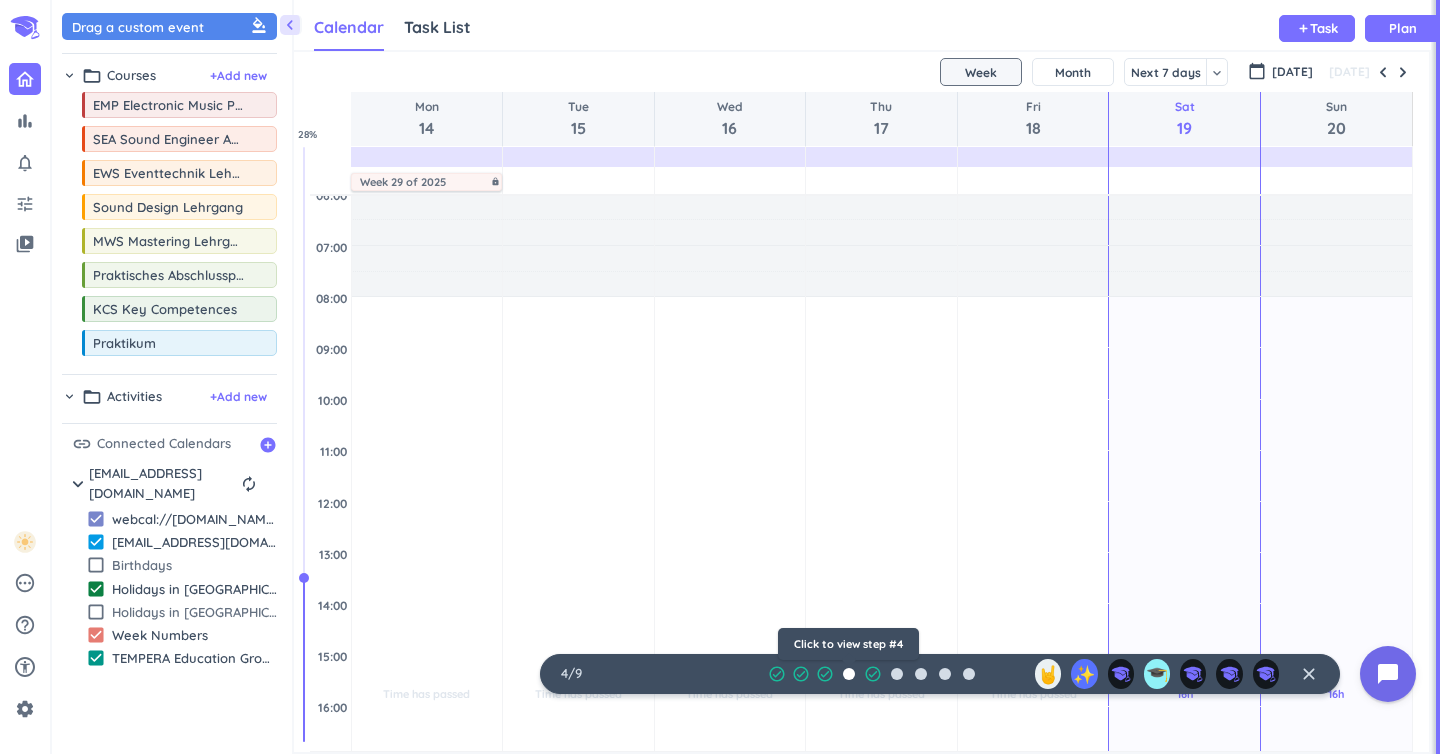 click at bounding box center (849, 674) 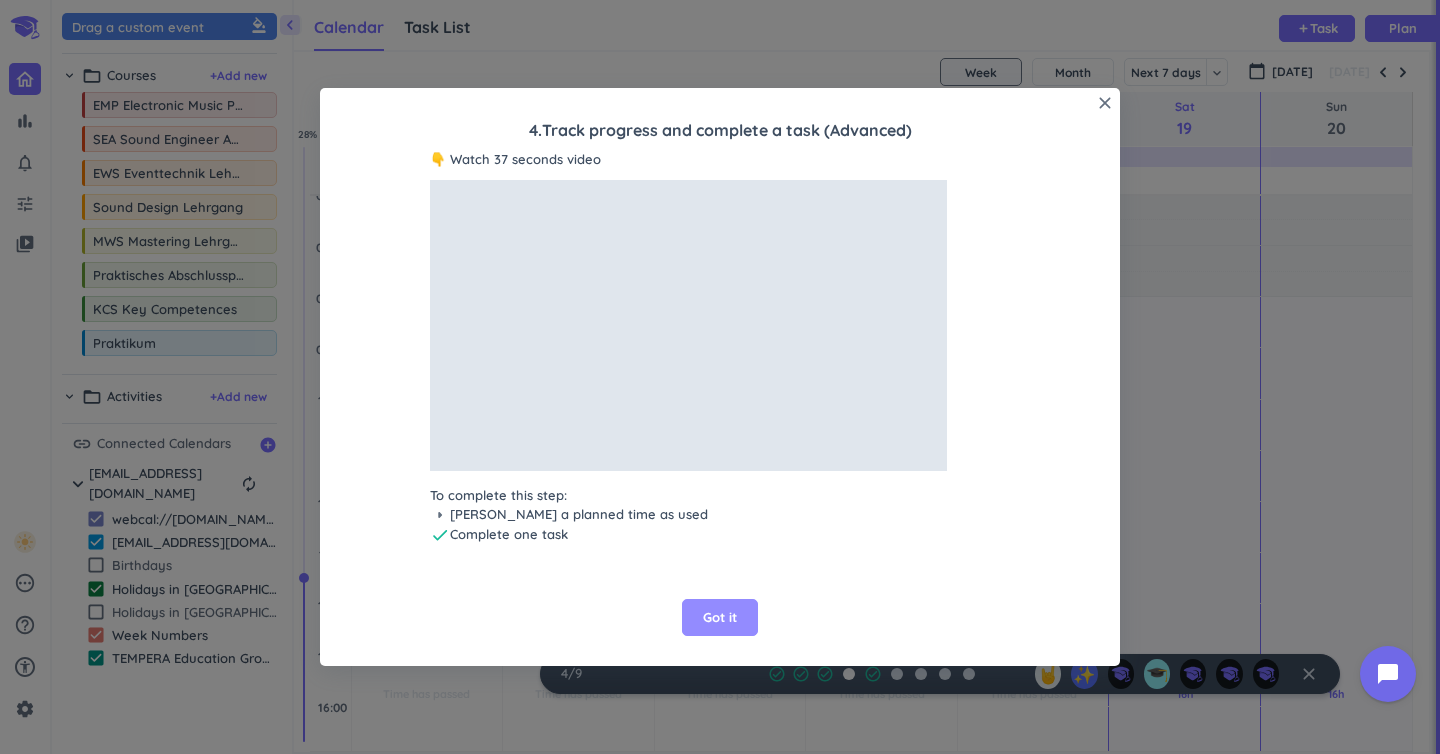 click on "Got it" at bounding box center [720, 618] 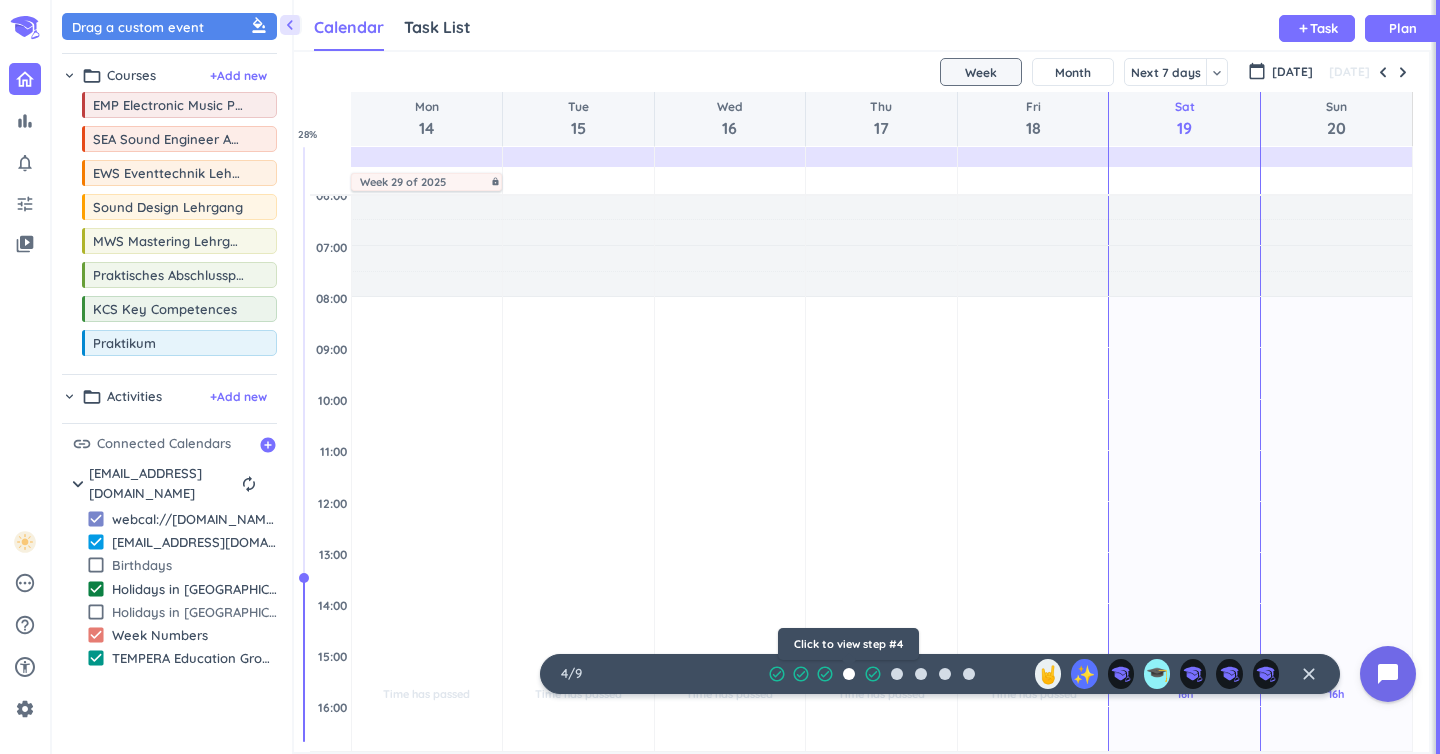 click at bounding box center (849, 674) 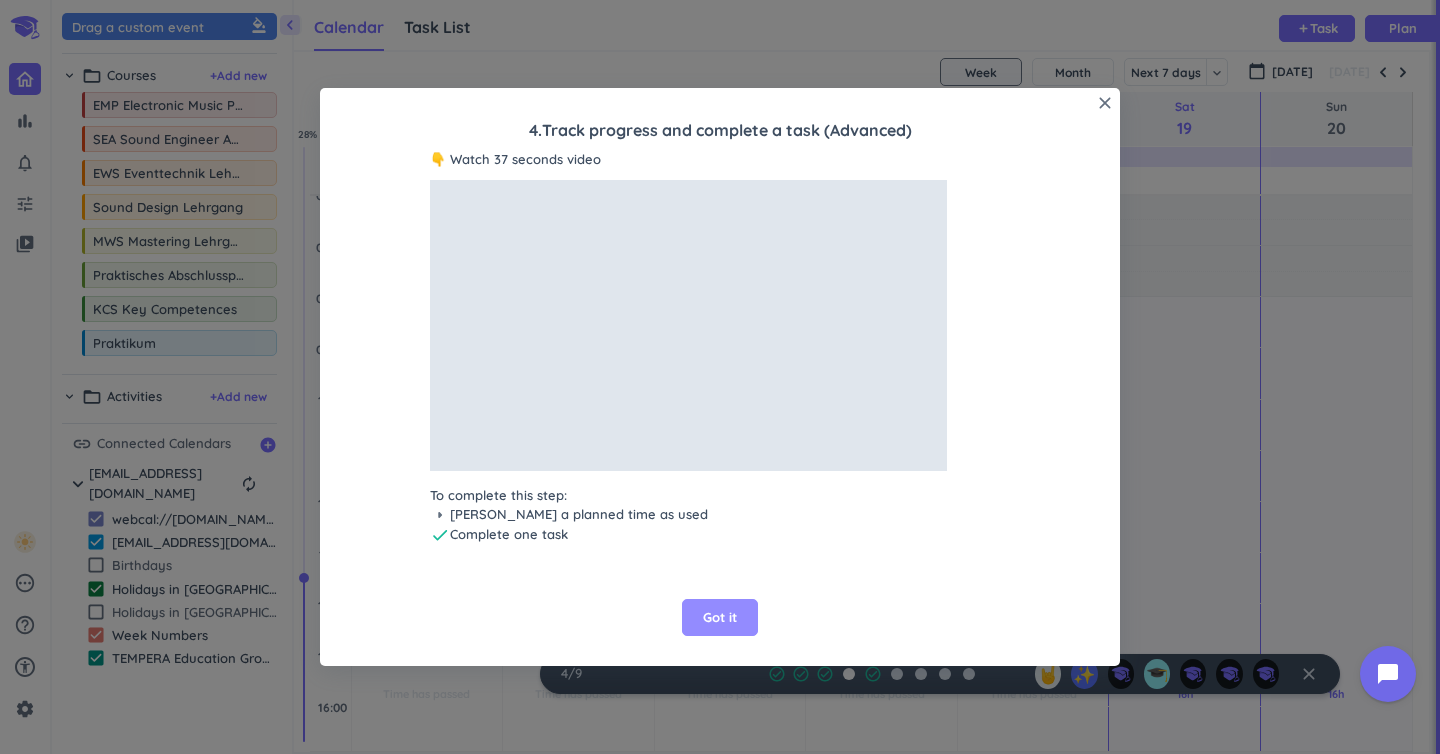 click on "Got it" at bounding box center (720, 618) 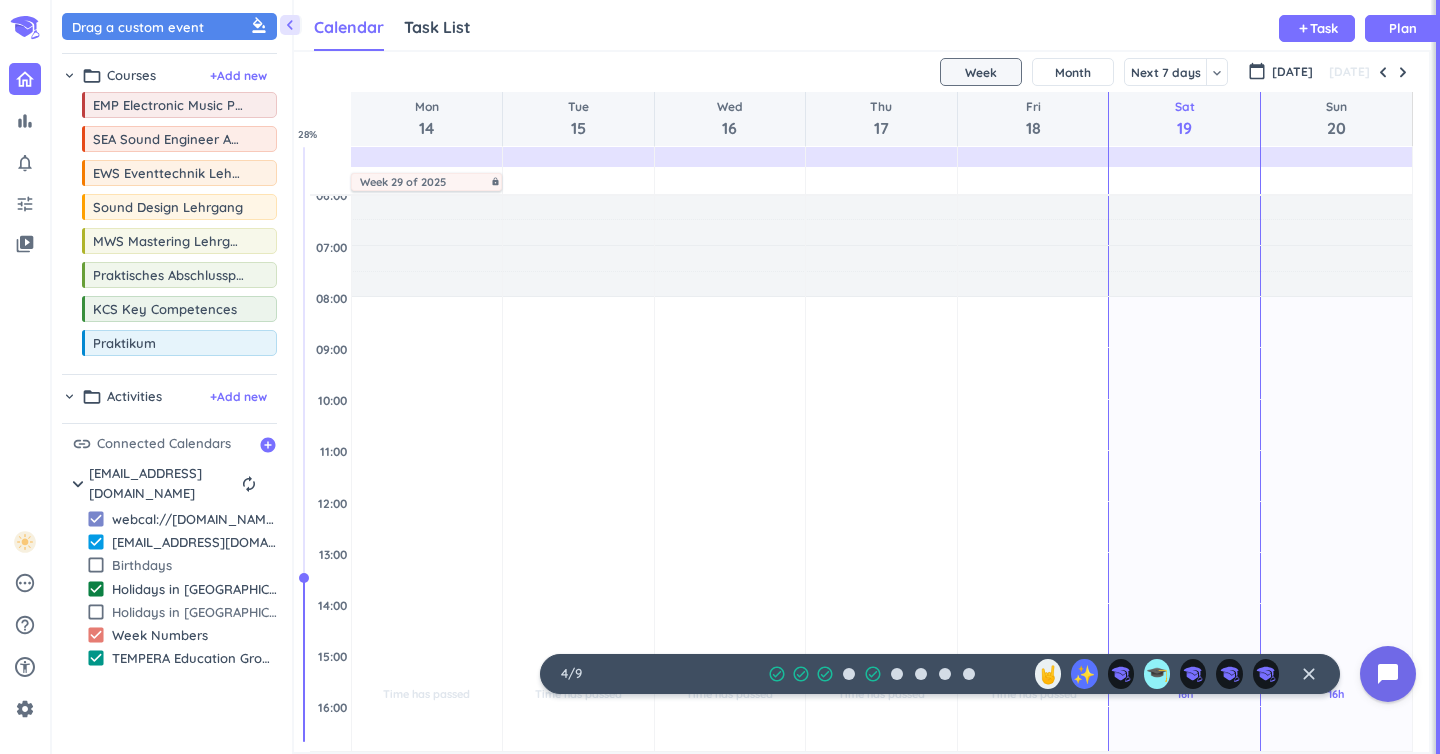 click on "Calendar Task List Calendar keyboard_arrow_down add Task Plan" at bounding box center (862, 25) 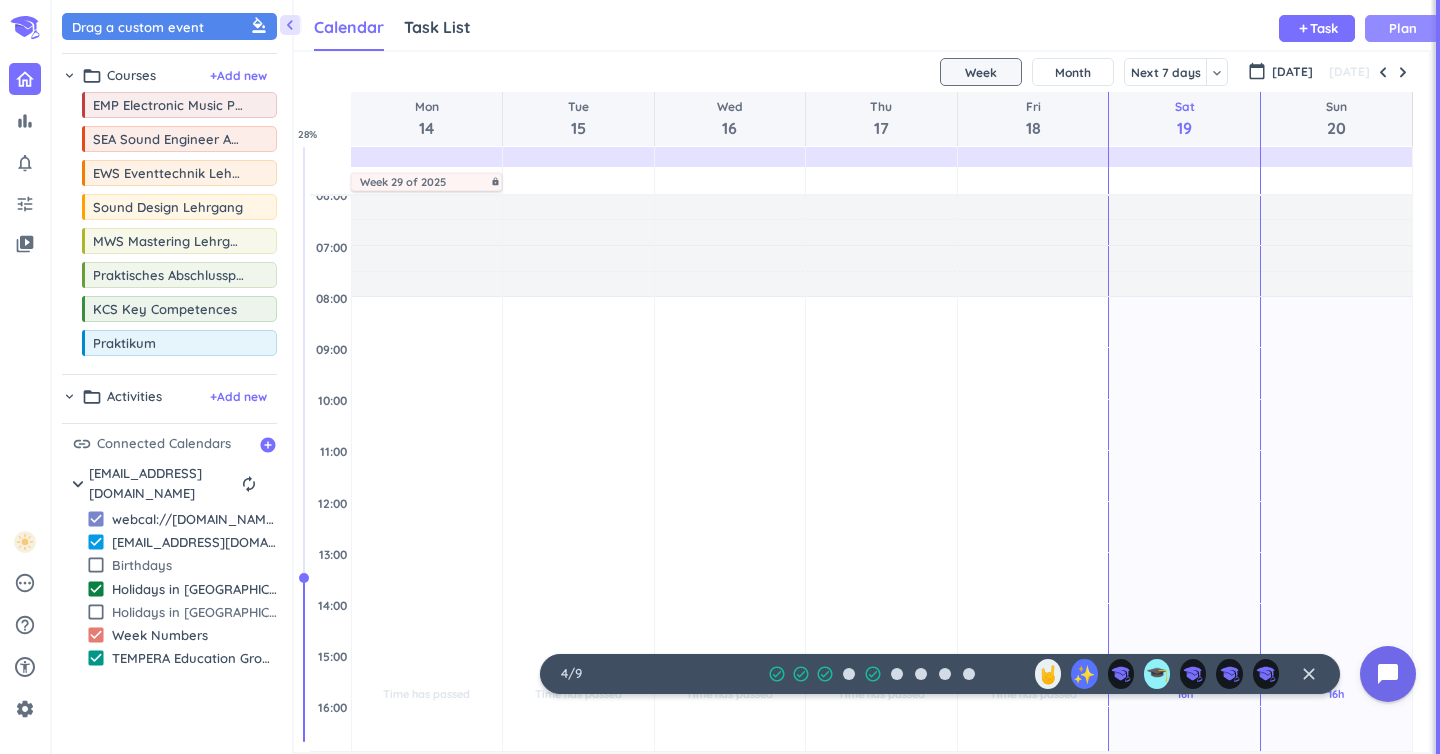 click on "Plan" at bounding box center (1403, 28) 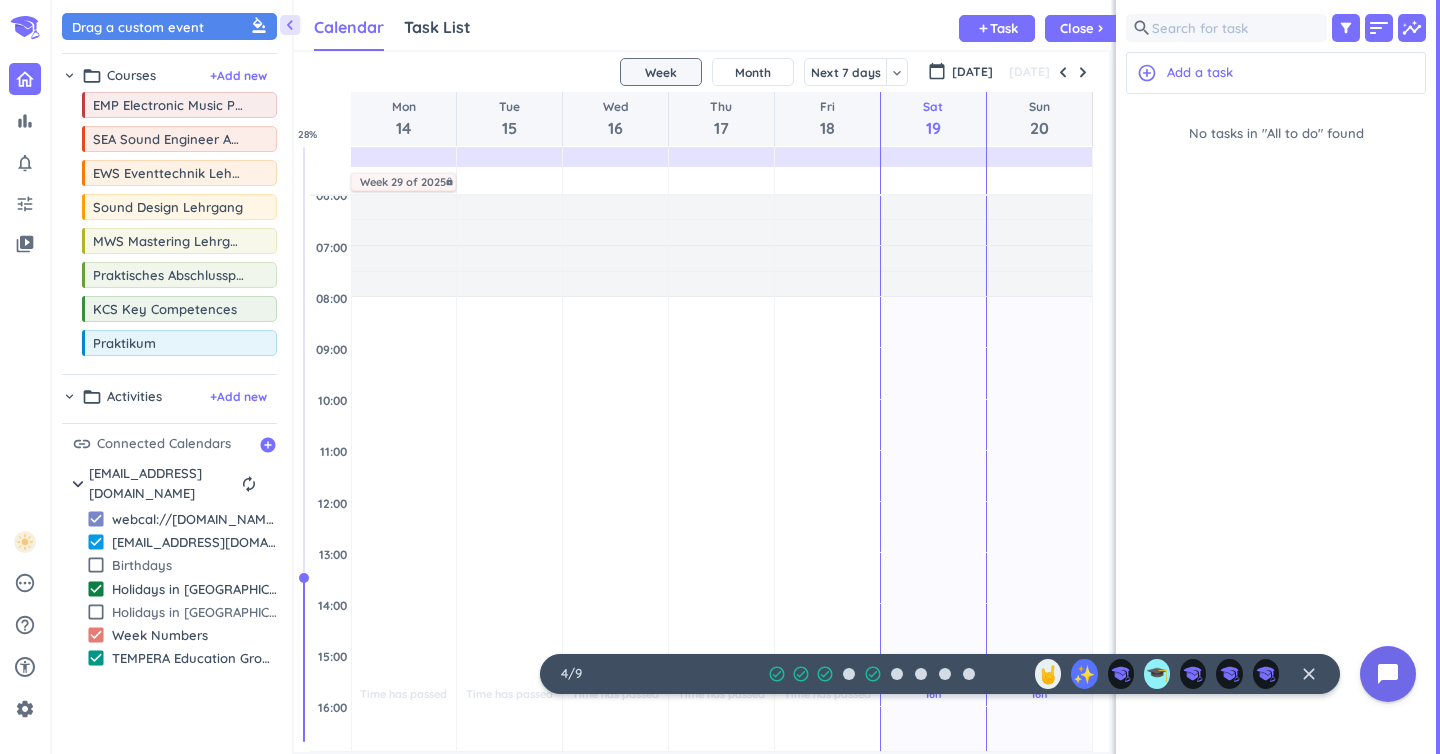 scroll, scrollTop: 50, scrollLeft: 817, axis: both 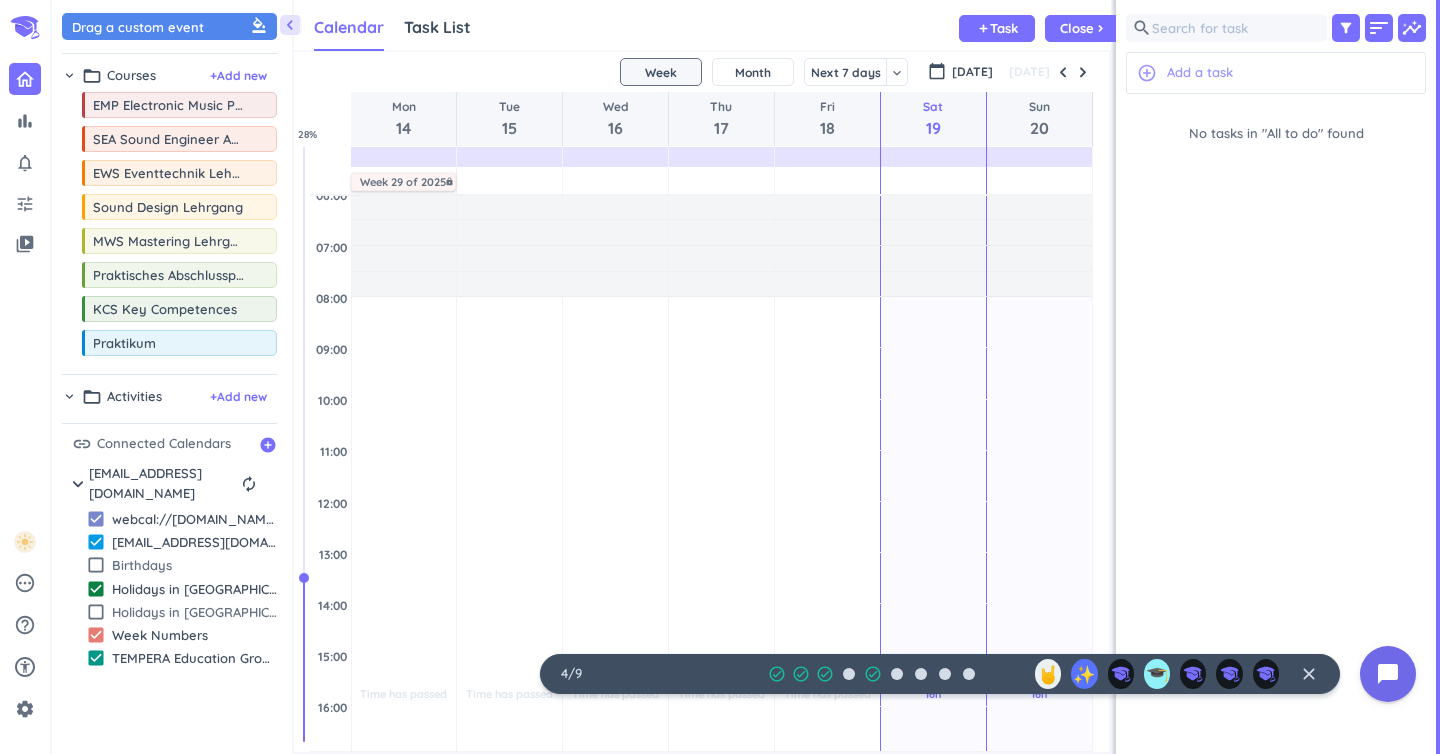 click on "Add a task" at bounding box center (1200, 73) 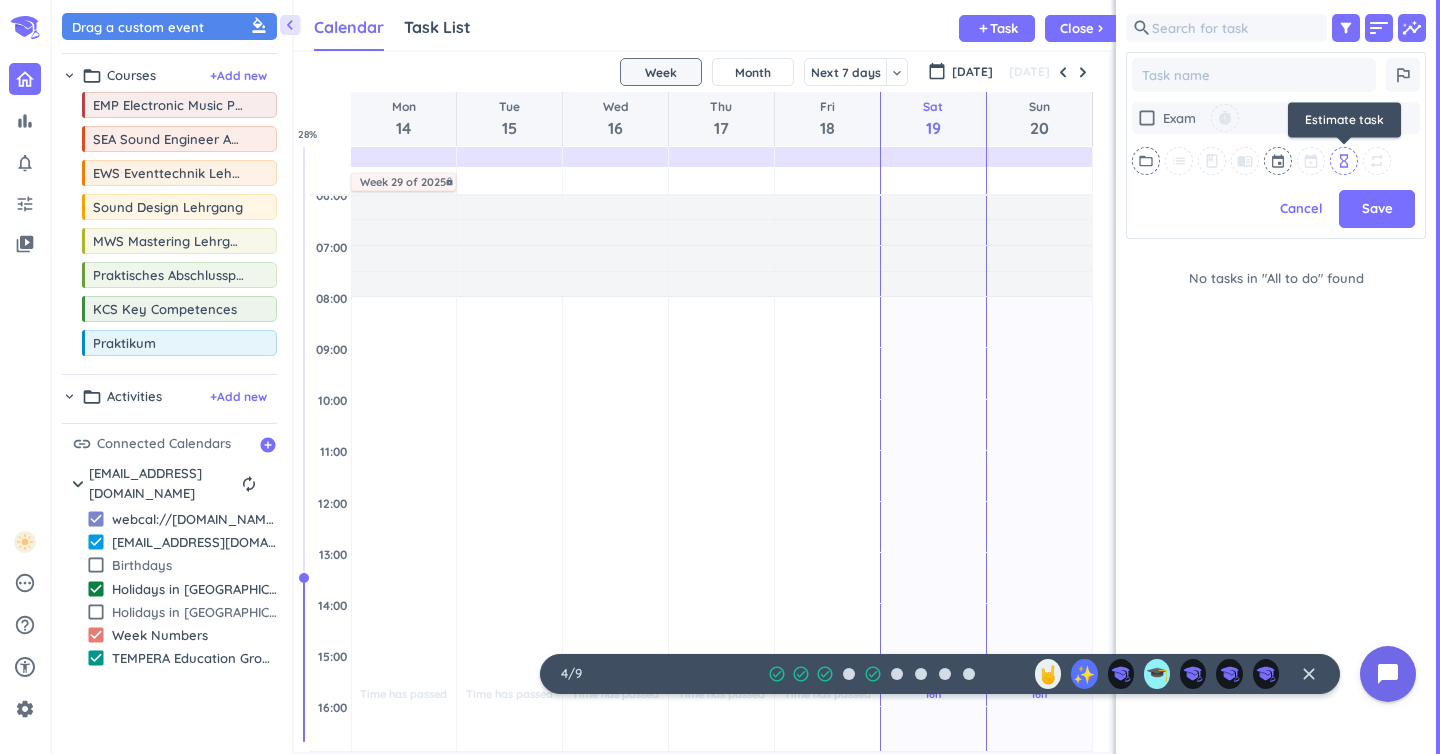 click on "hourglass_empty" at bounding box center [1344, 161] 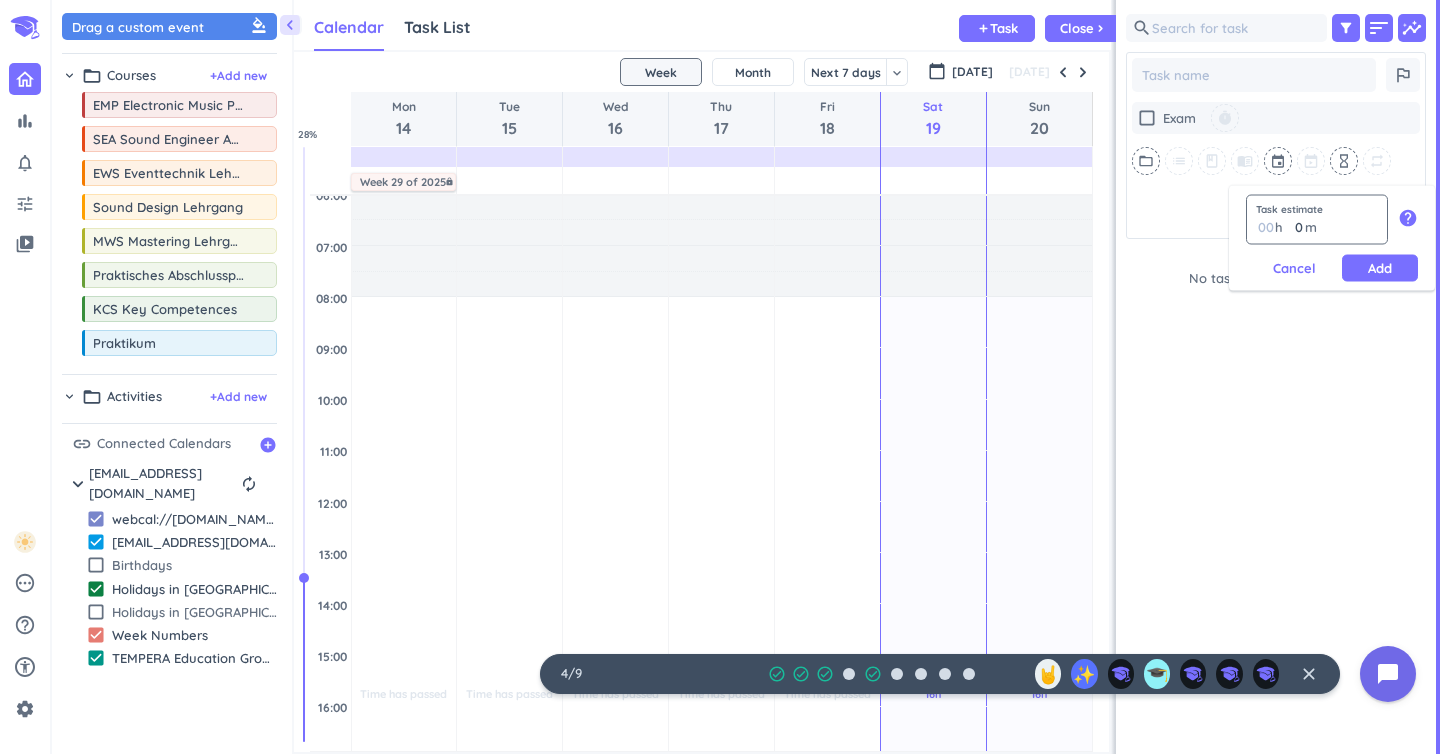 type on "1" 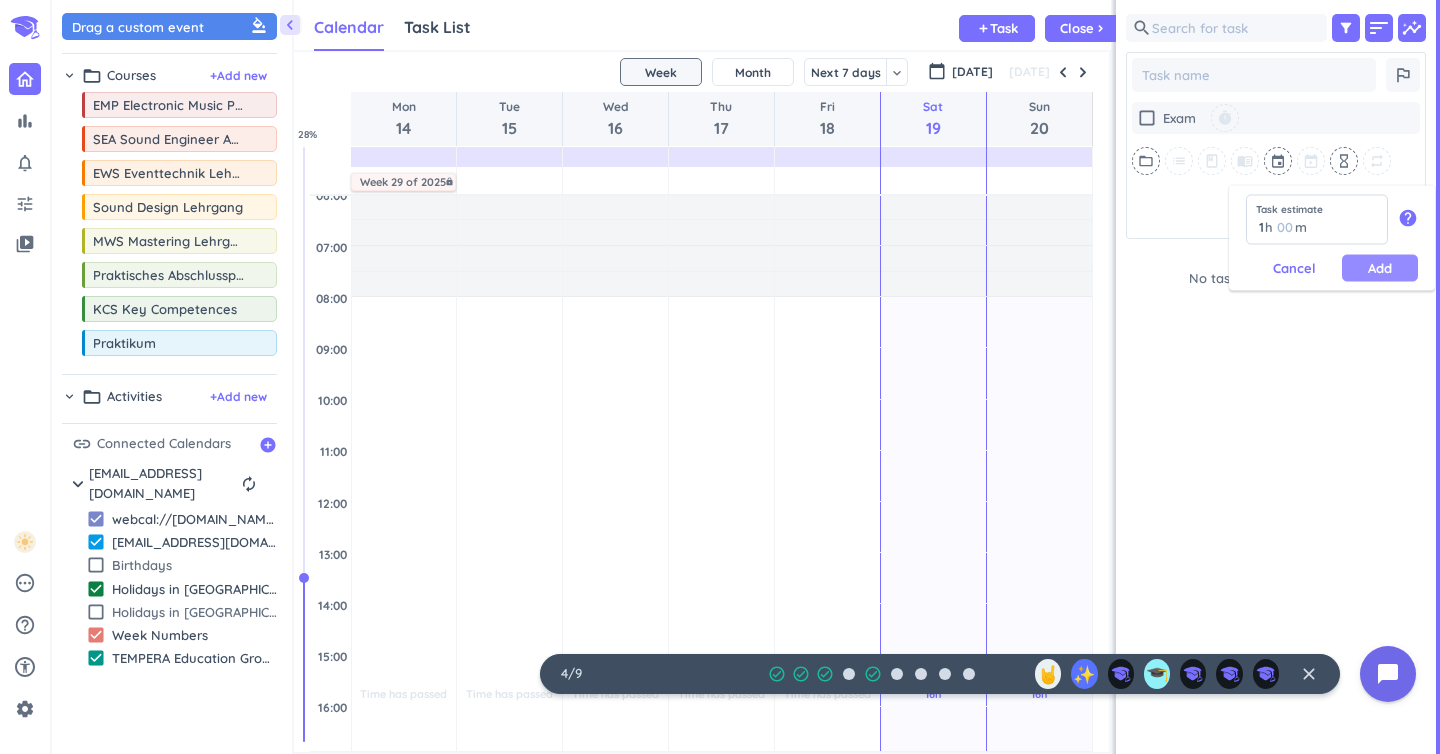 type on "1" 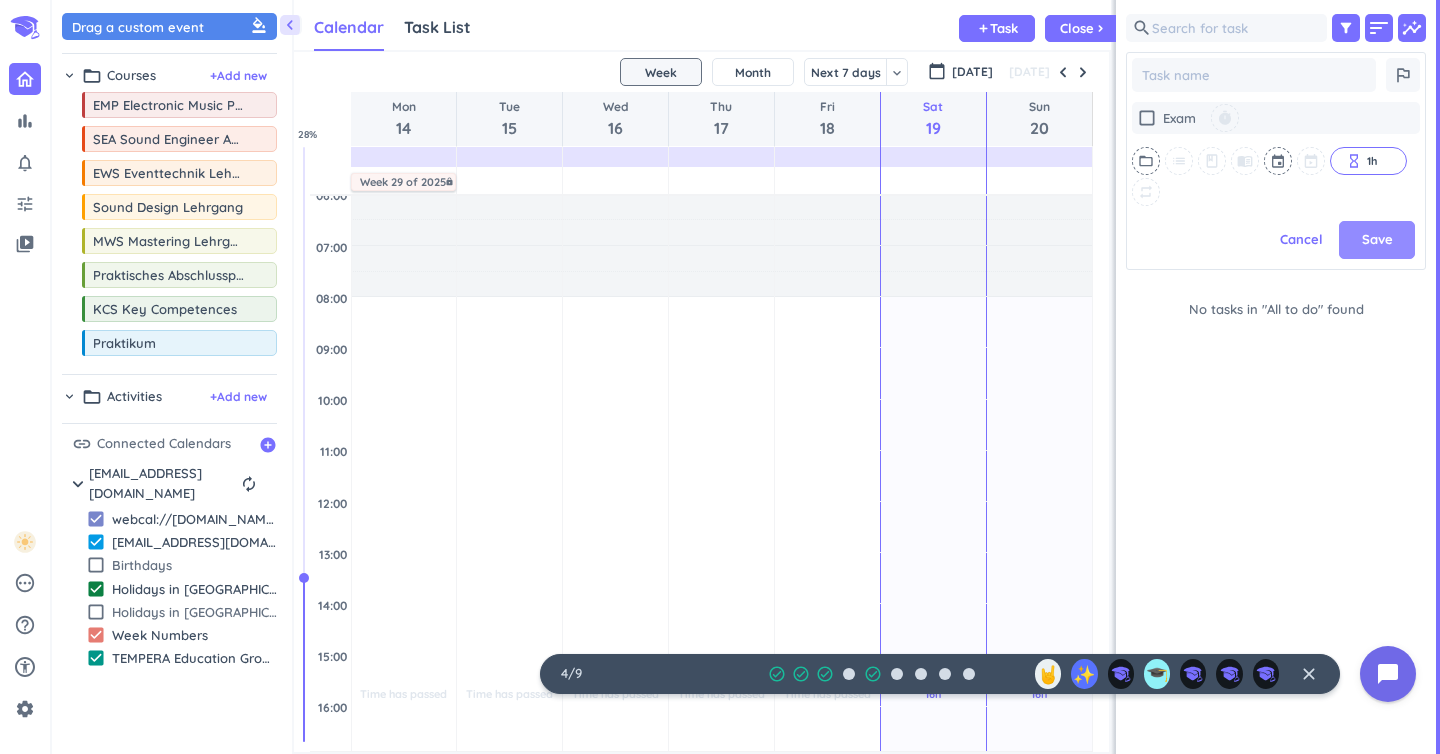 click on "Save" at bounding box center (1377, 240) 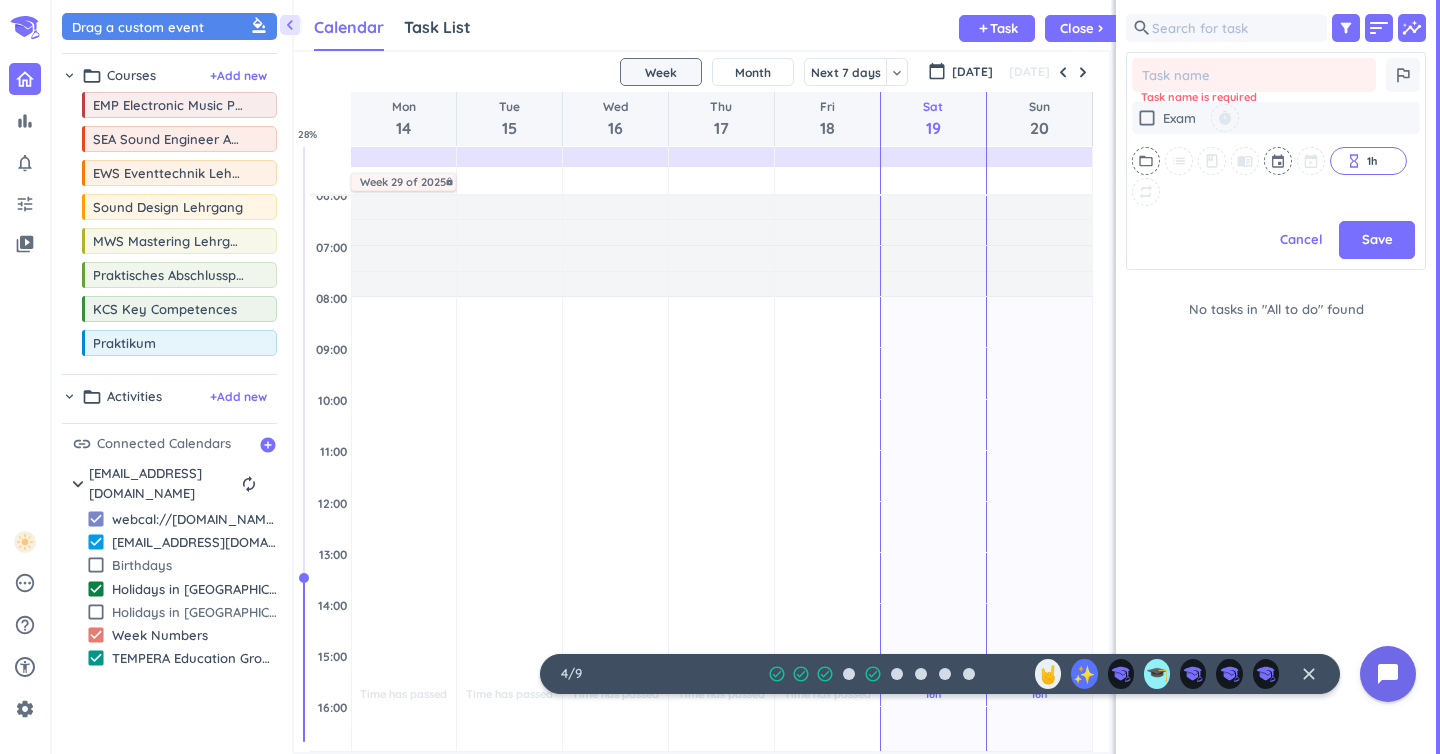 click at bounding box center (1254, 75) 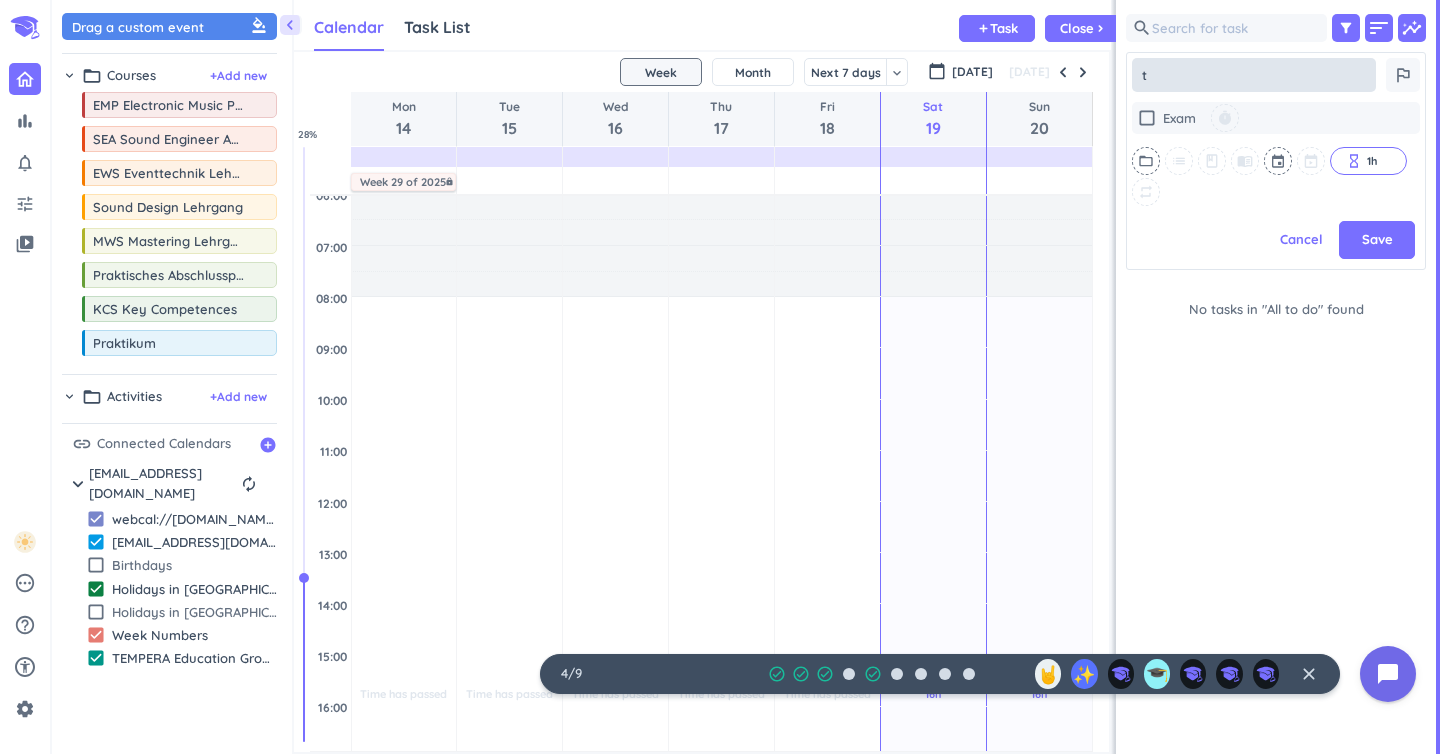 type on "x" 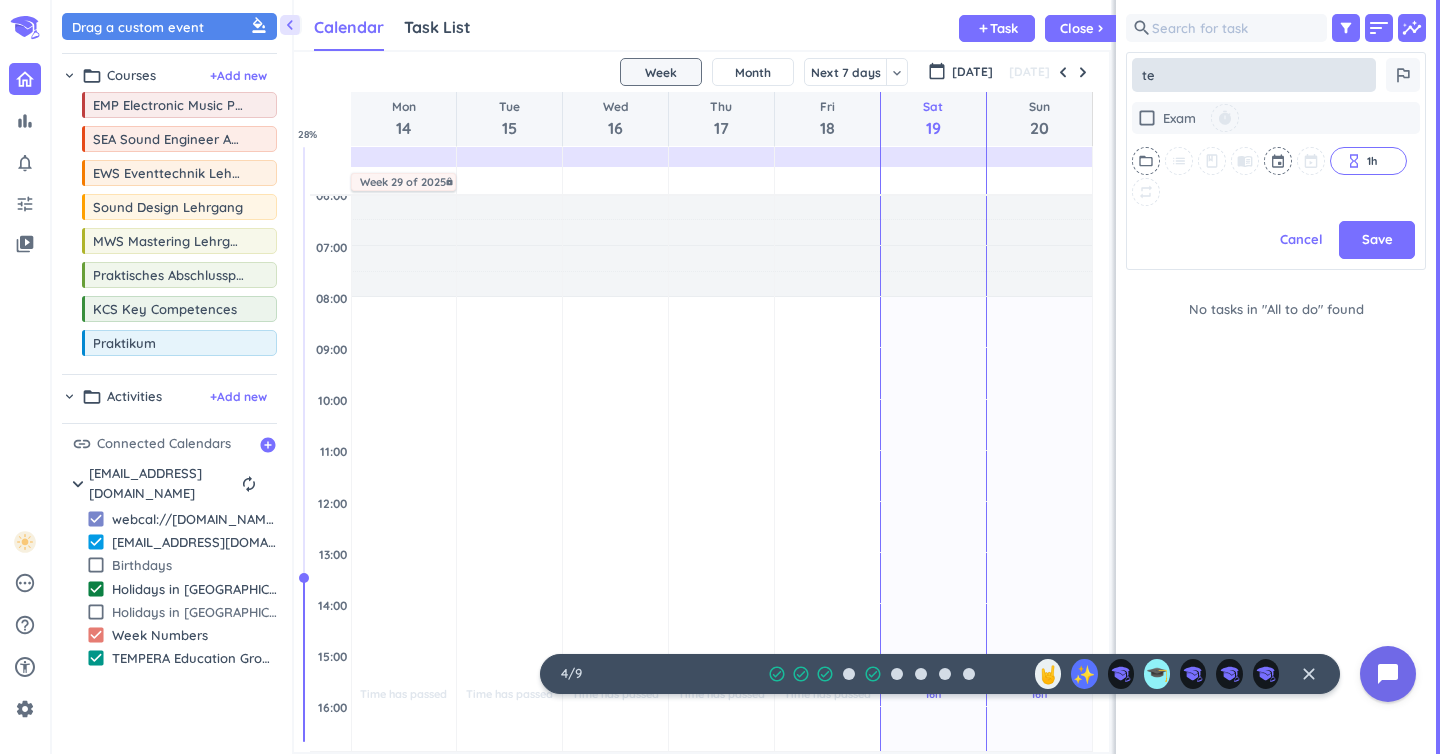 type on "x" 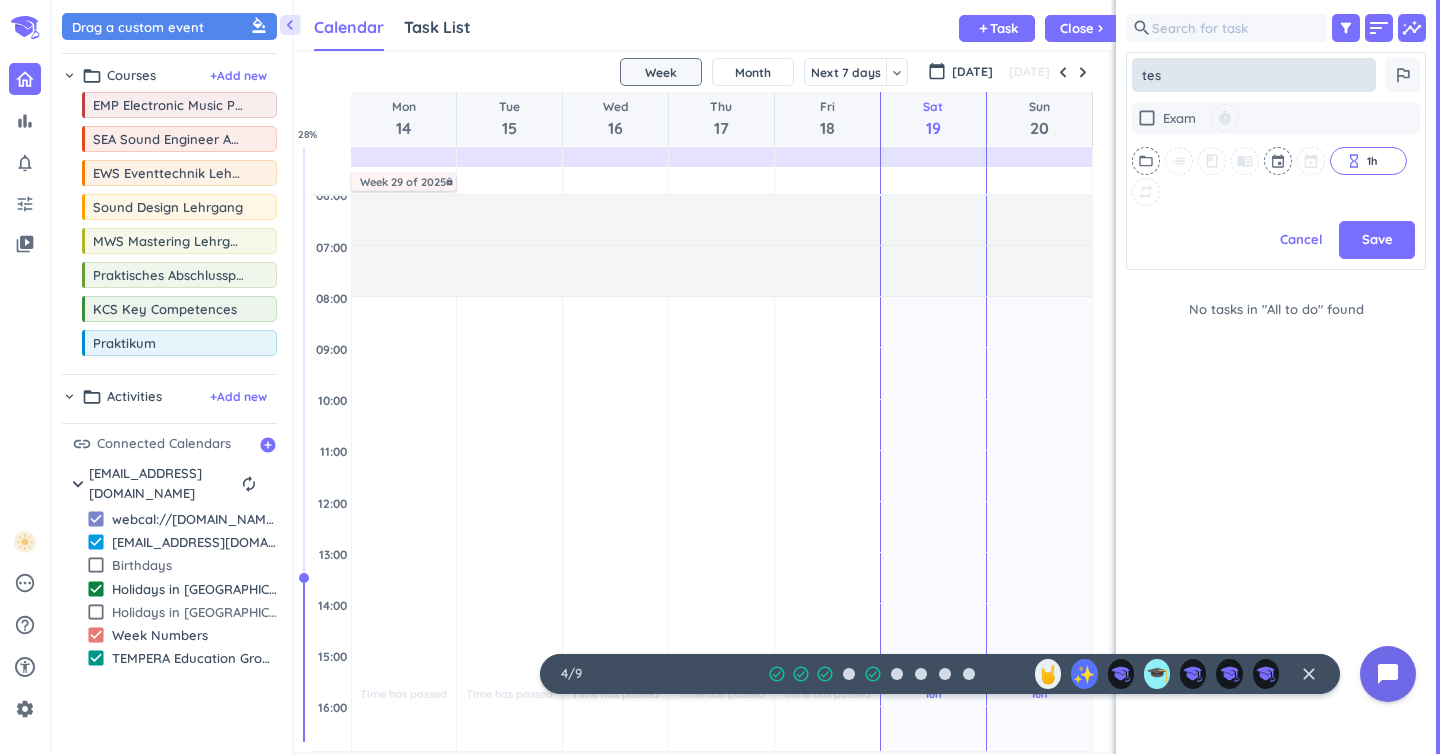 type on "x" 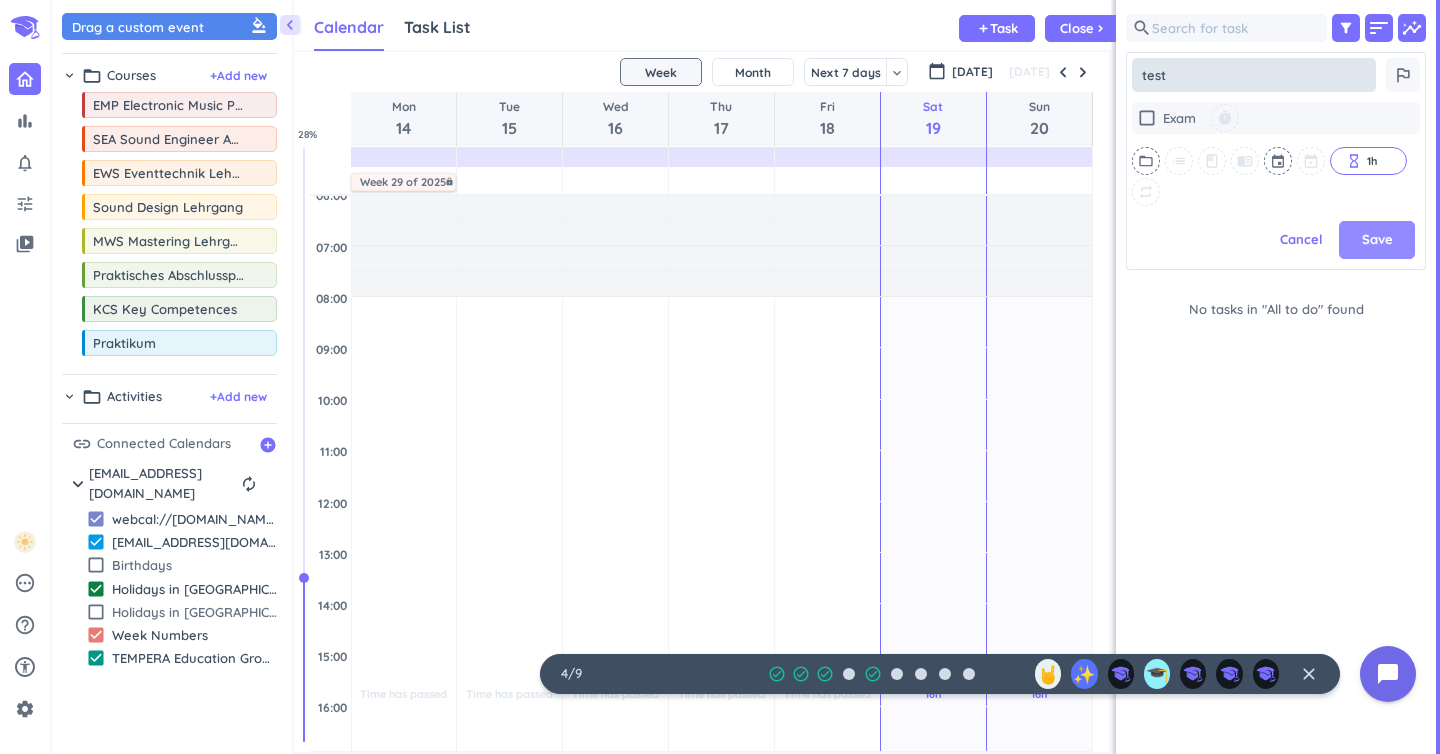 type on "test" 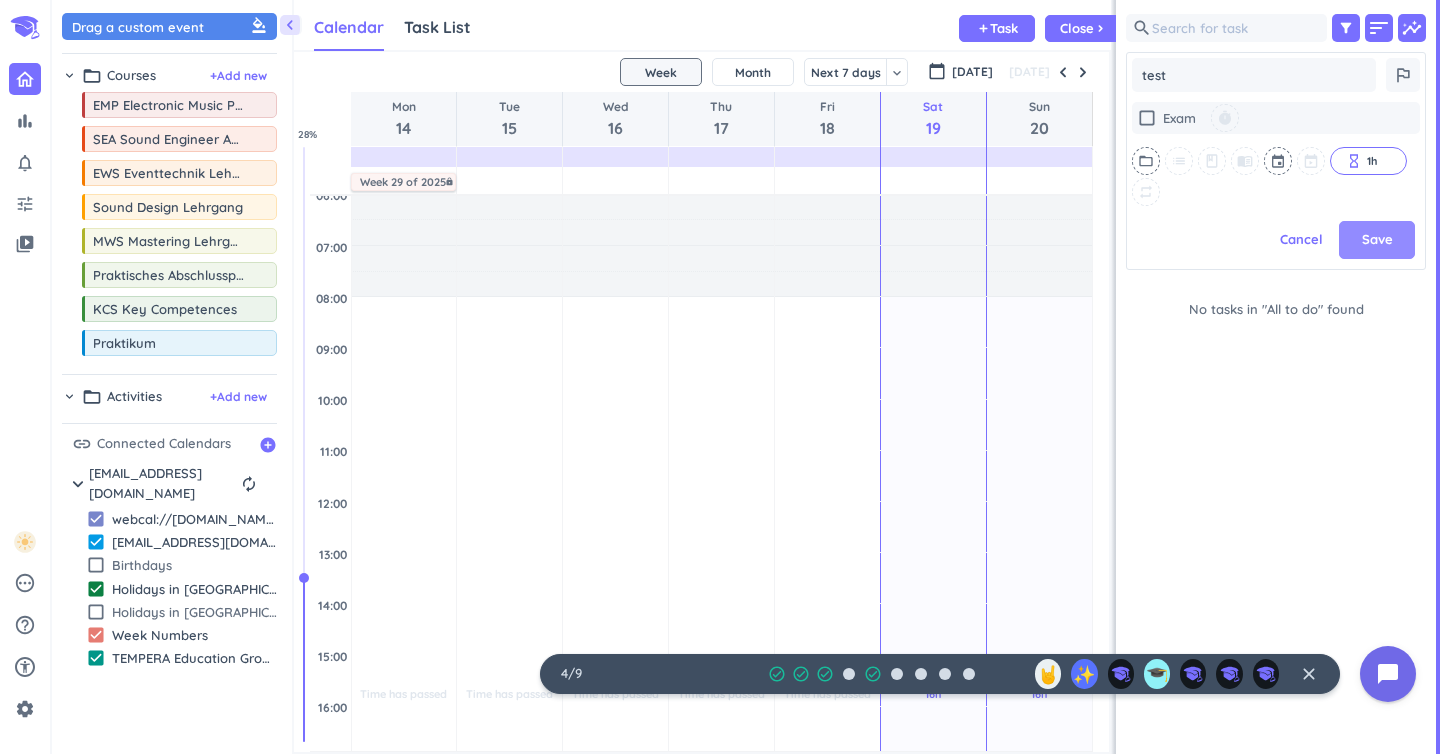 click on "Save" at bounding box center [1377, 240] 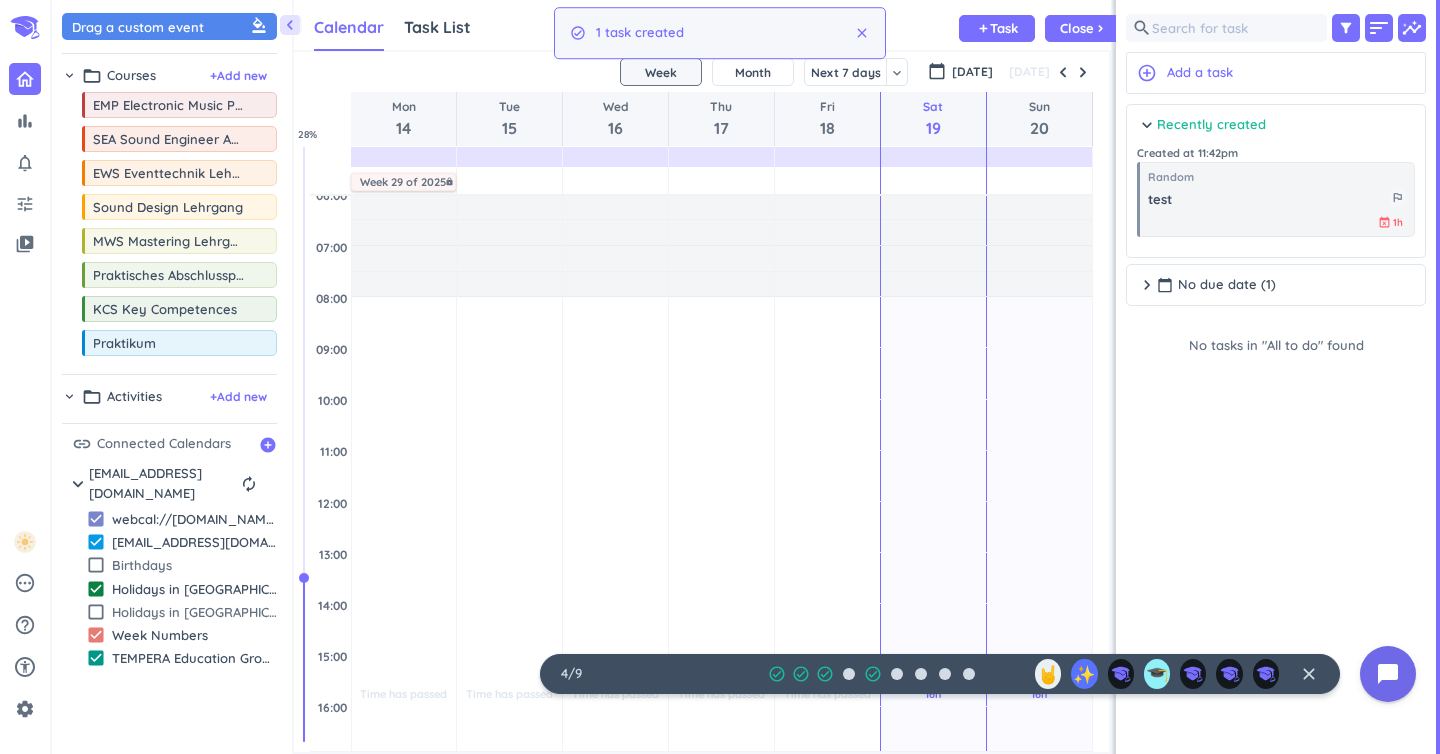 scroll, scrollTop: 1, scrollLeft: 1, axis: both 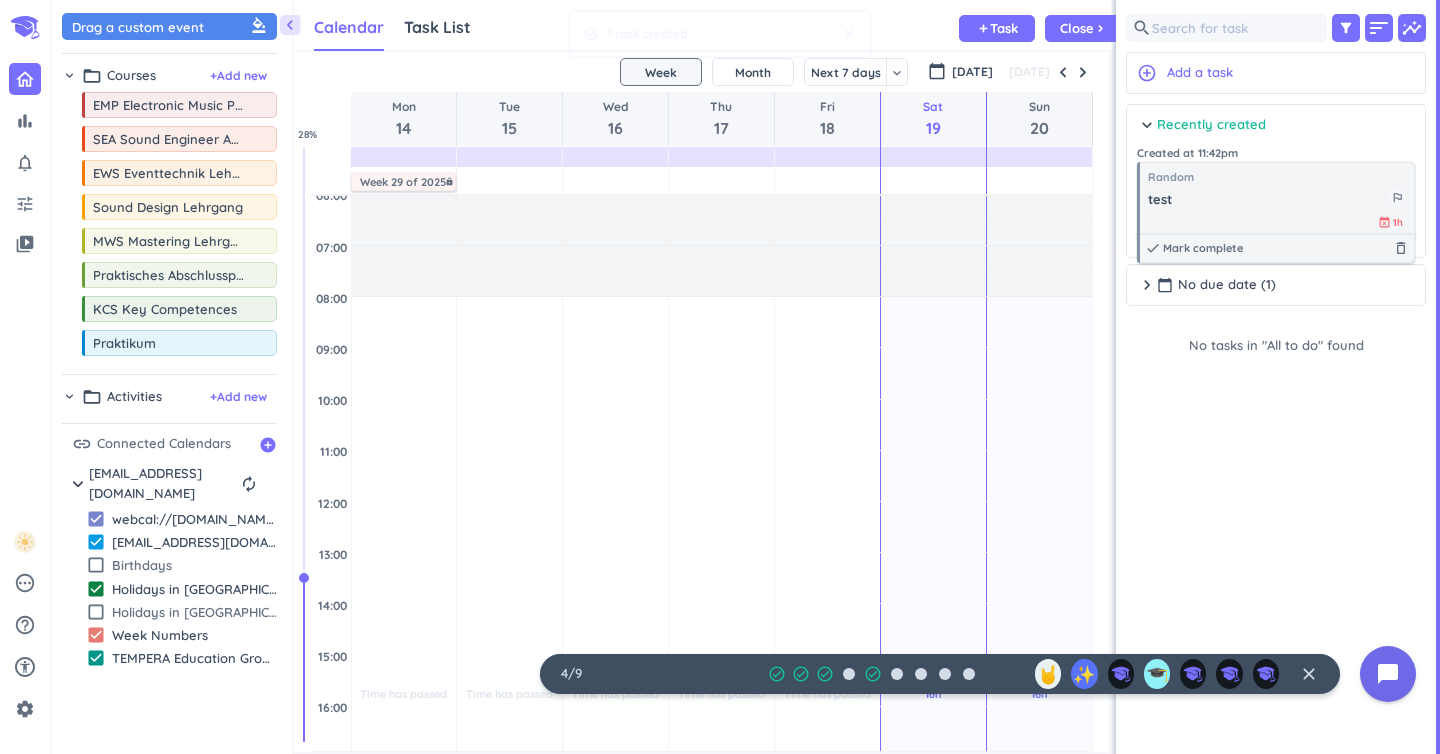 click on "test" at bounding box center (1268, 200) 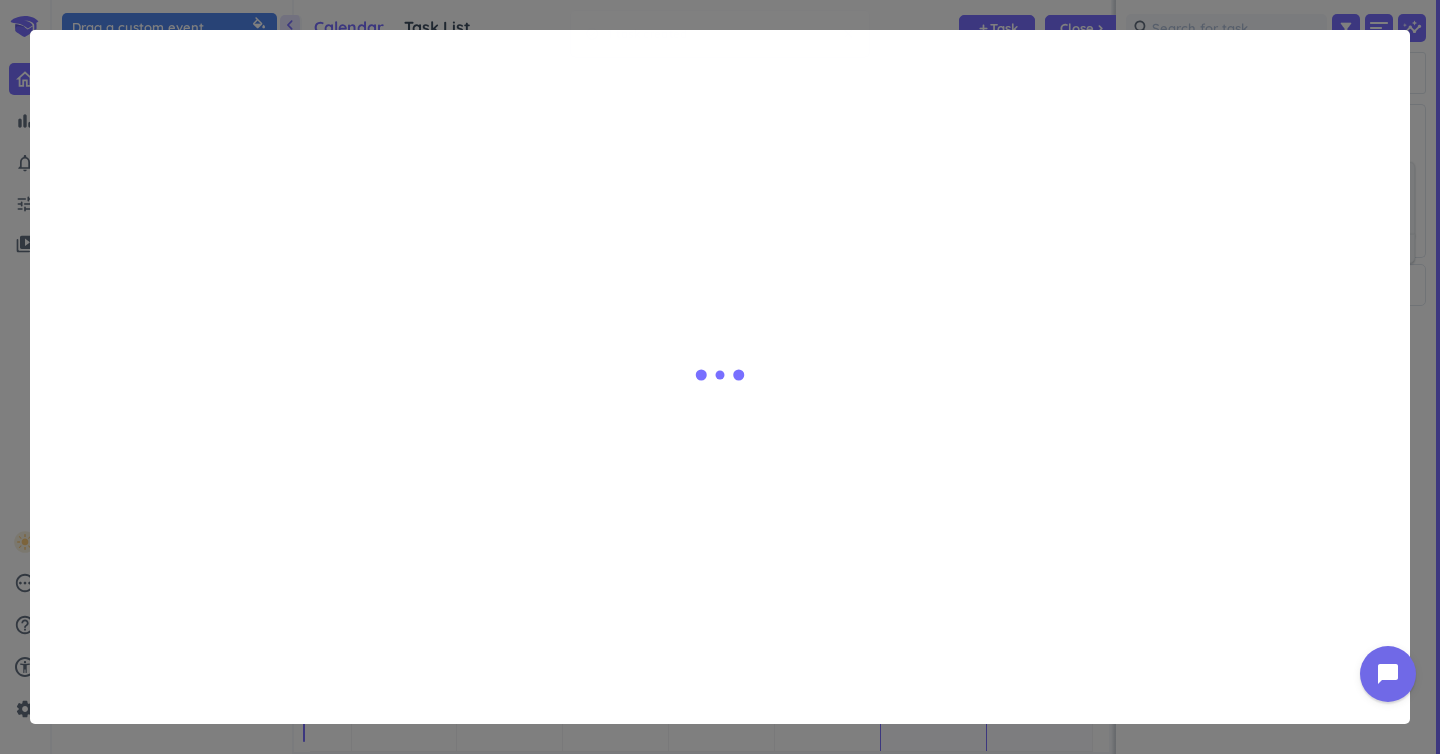 type on "x" 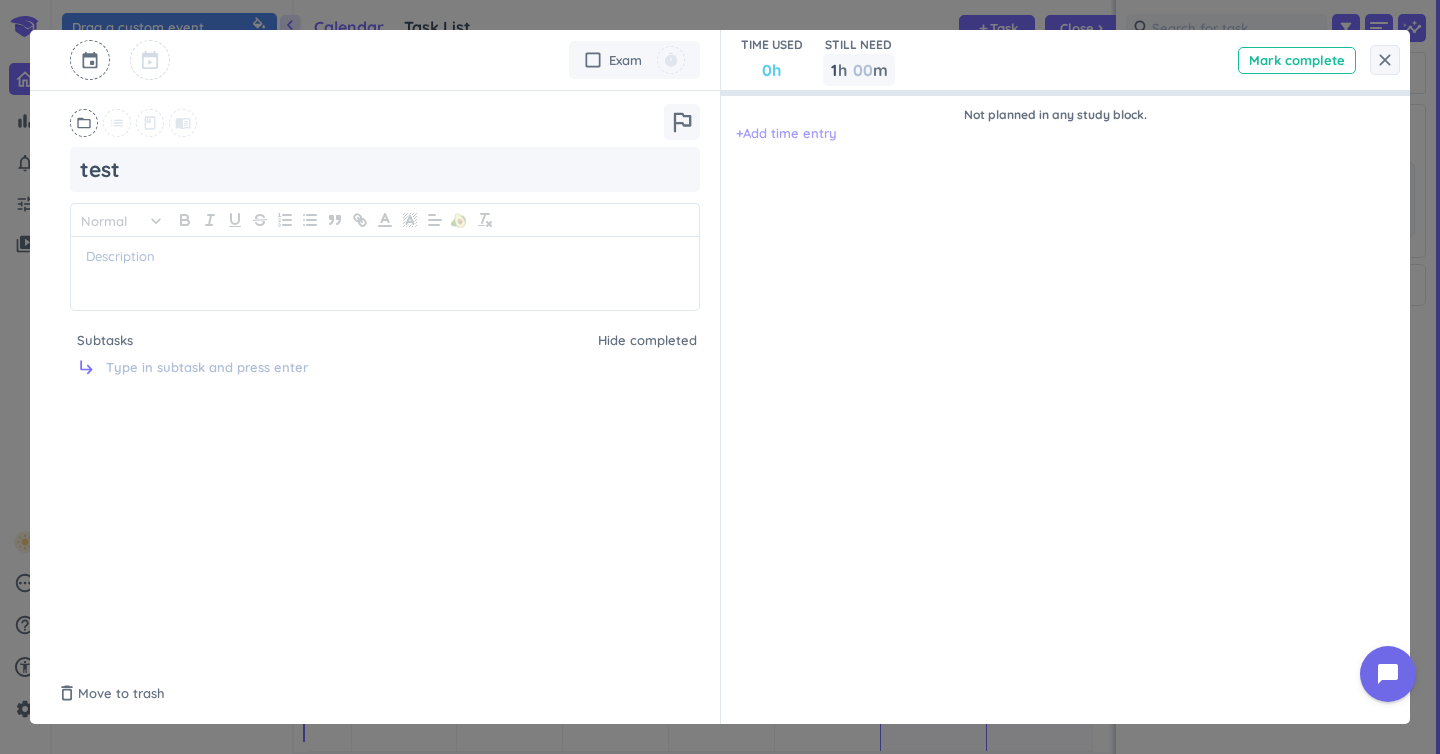 click on "+  Add time entry" at bounding box center [786, 134] 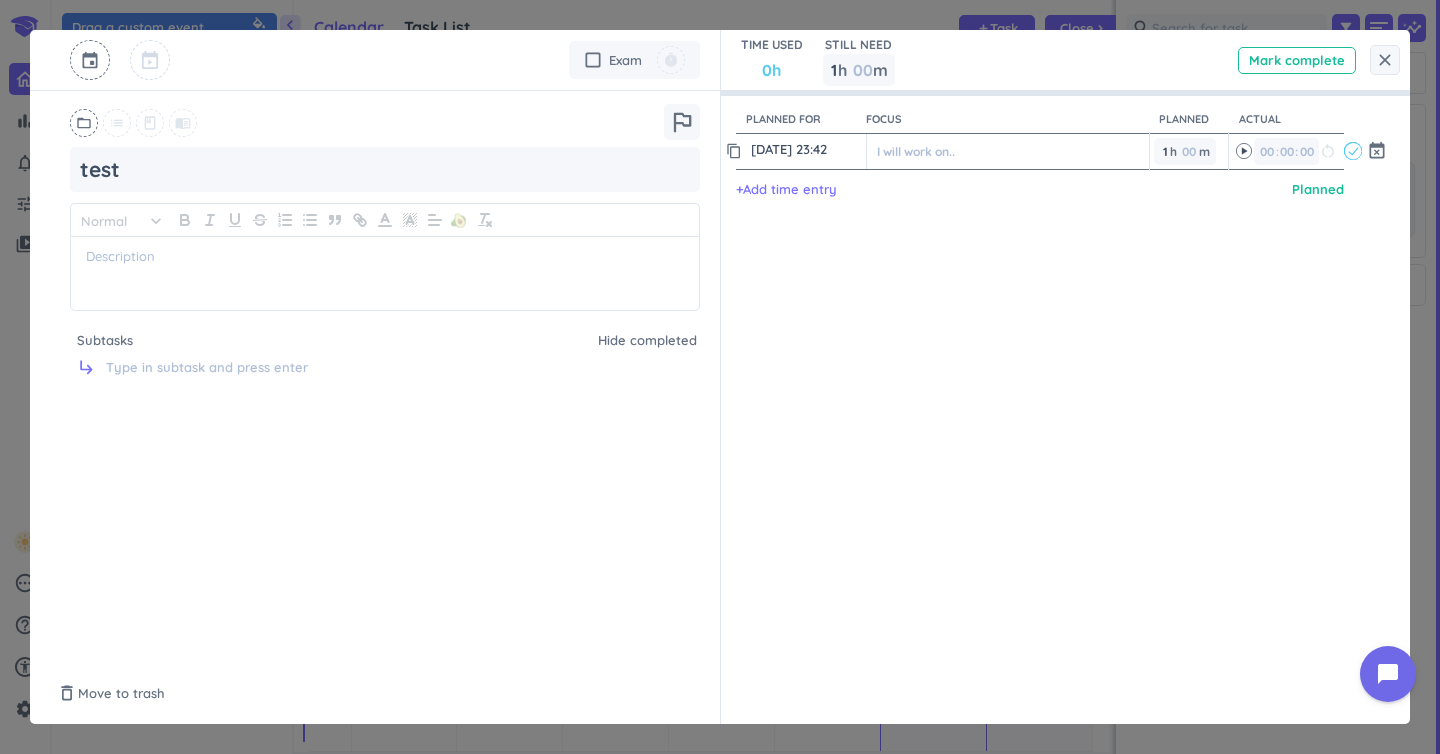click on "I will work on.." at bounding box center (1008, 151) 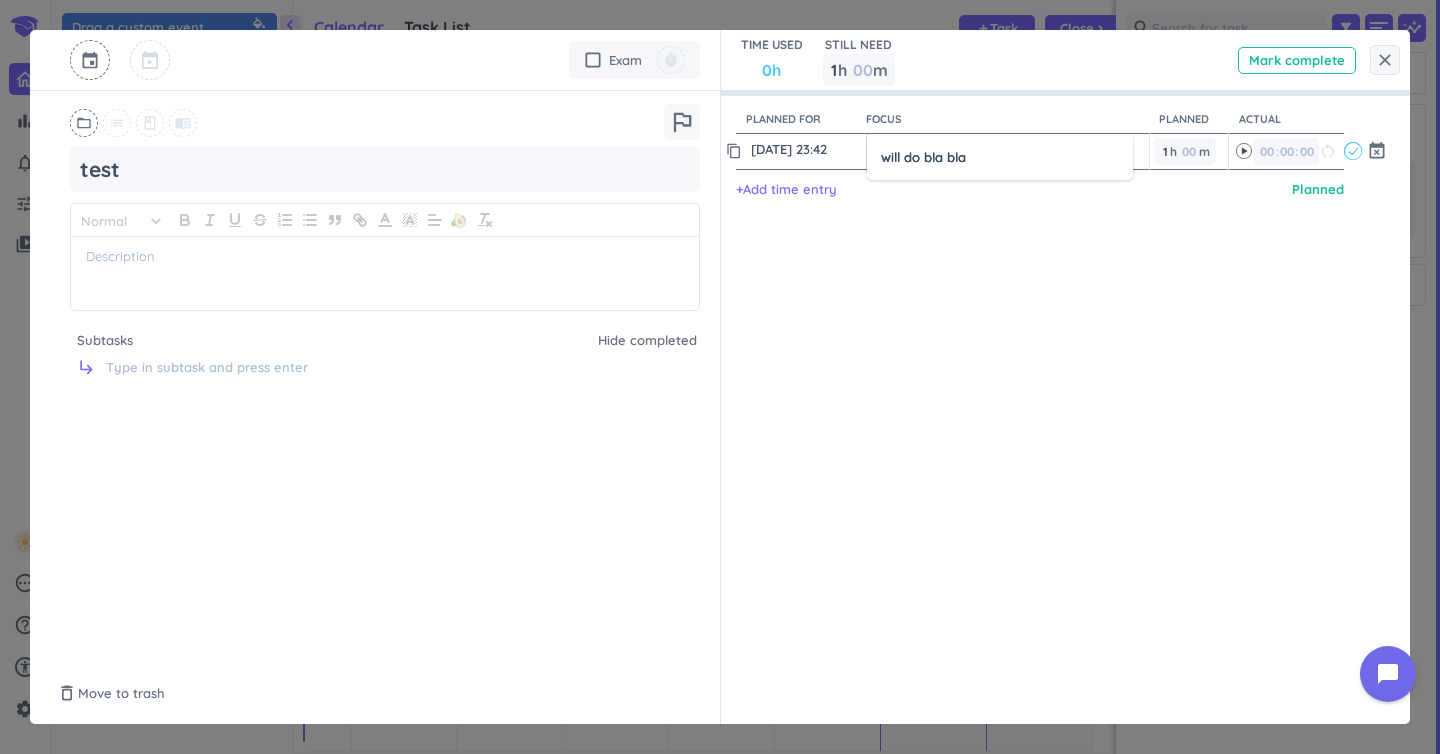 type on "will do bla bla" 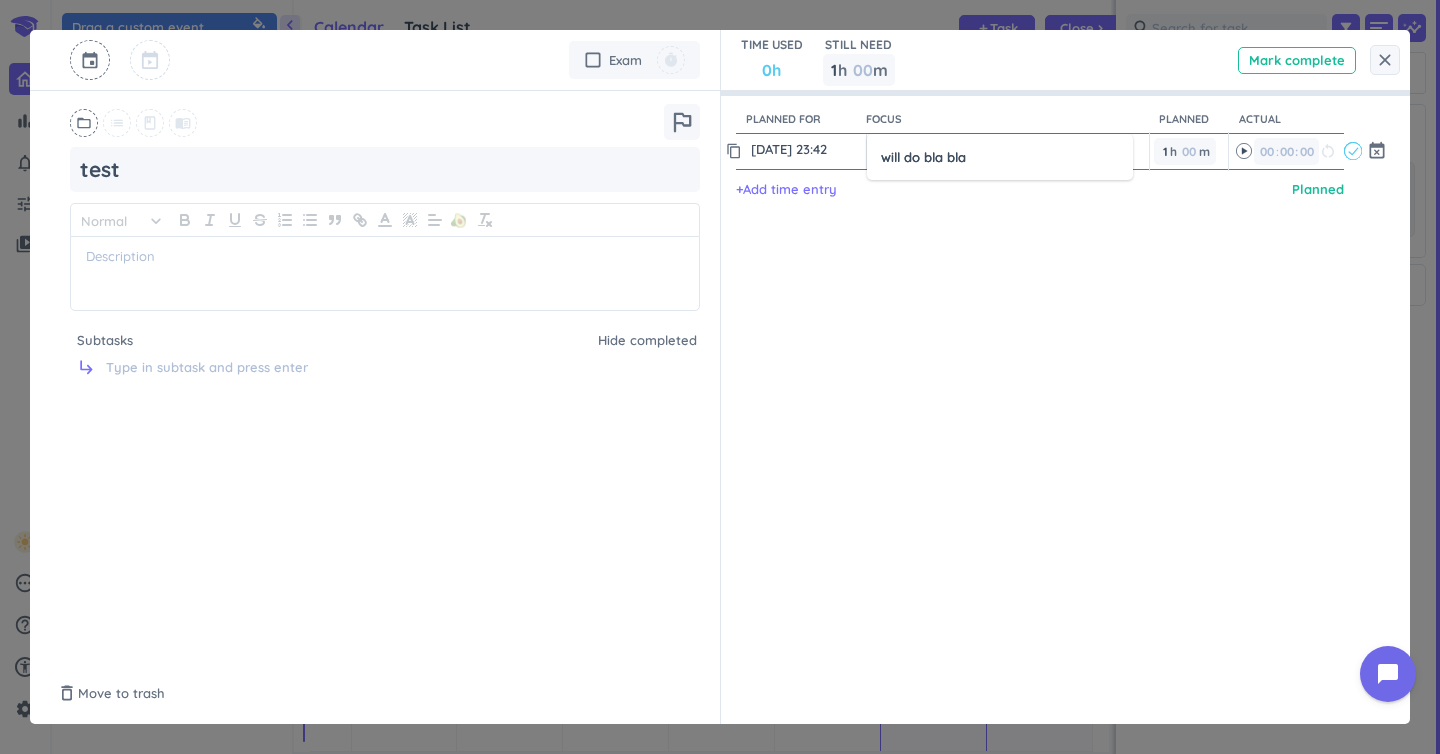click at bounding box center (720, 377) 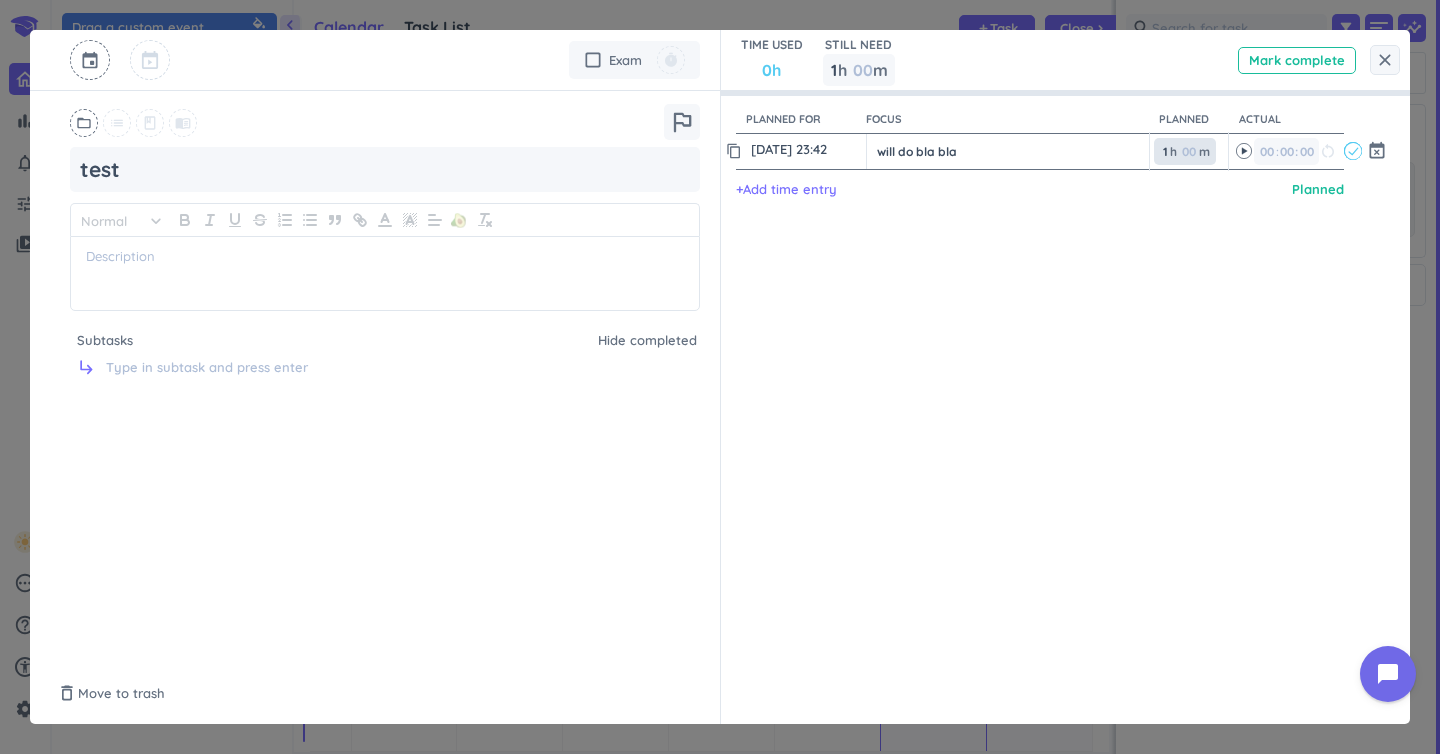 click on "1 1 00" at bounding box center (1169, 151) 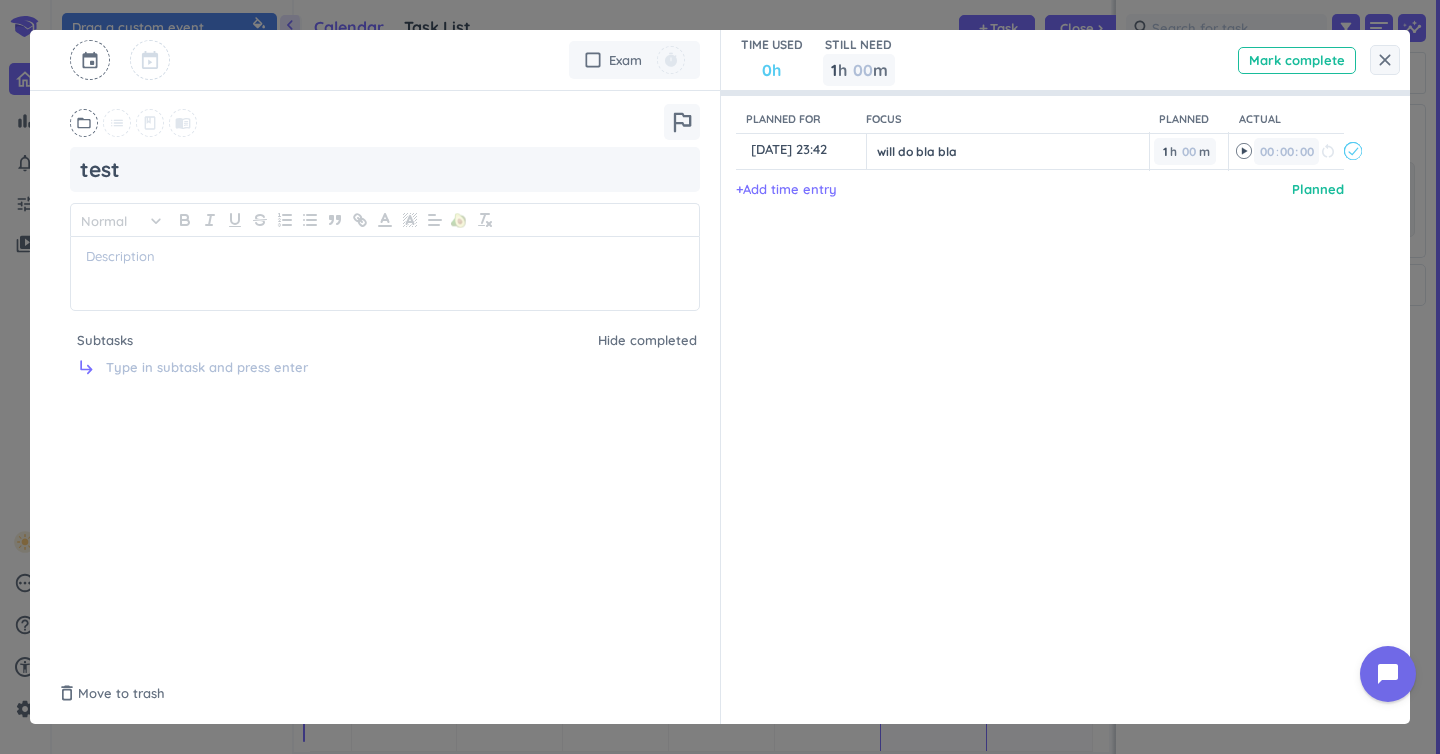 click on "Planned for Focus Planned Actual content_copy [DATE] 23:42 ️ will do bla bla 1 1 00 h 00 m 00 00 : 00 restart_alt event_busy +  Add time entry Planned" at bounding box center (1056, 377) 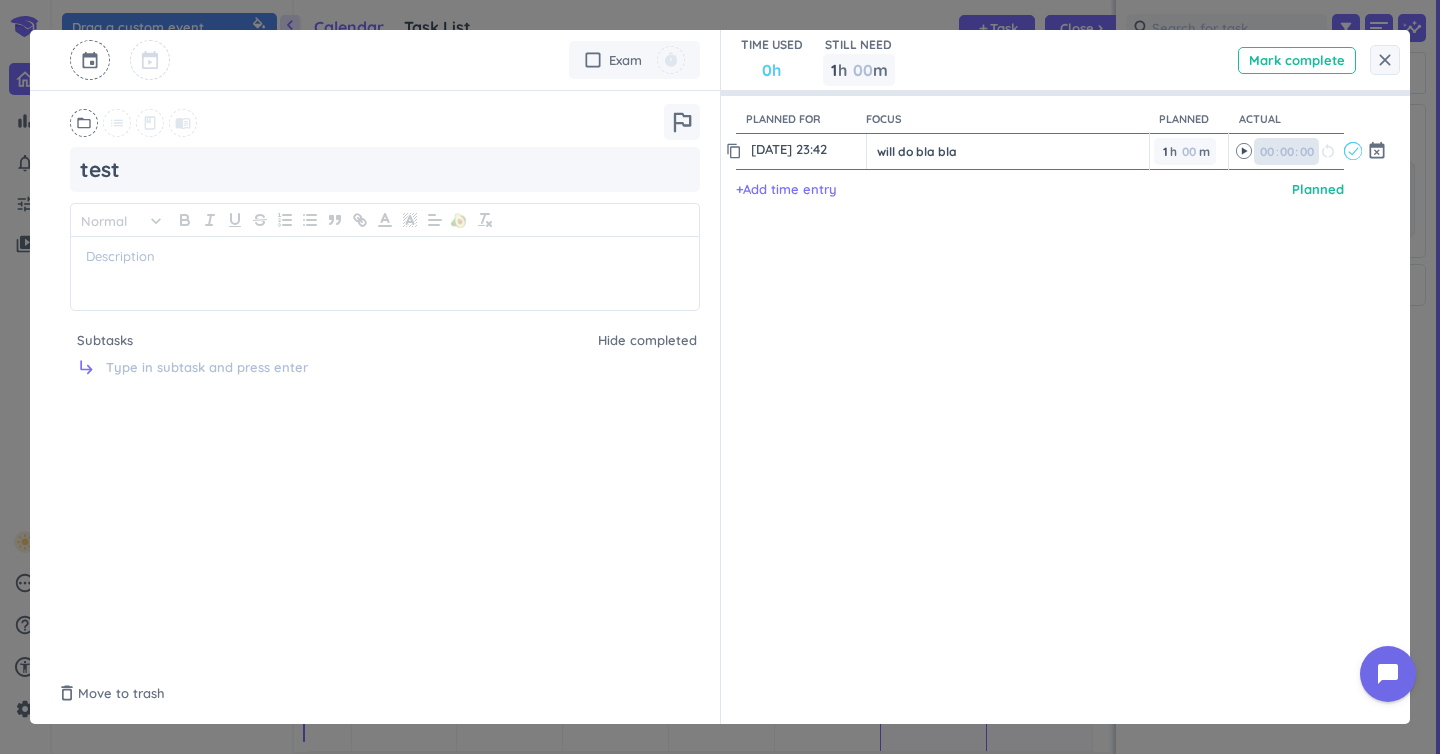 click at bounding box center [1265, 151] 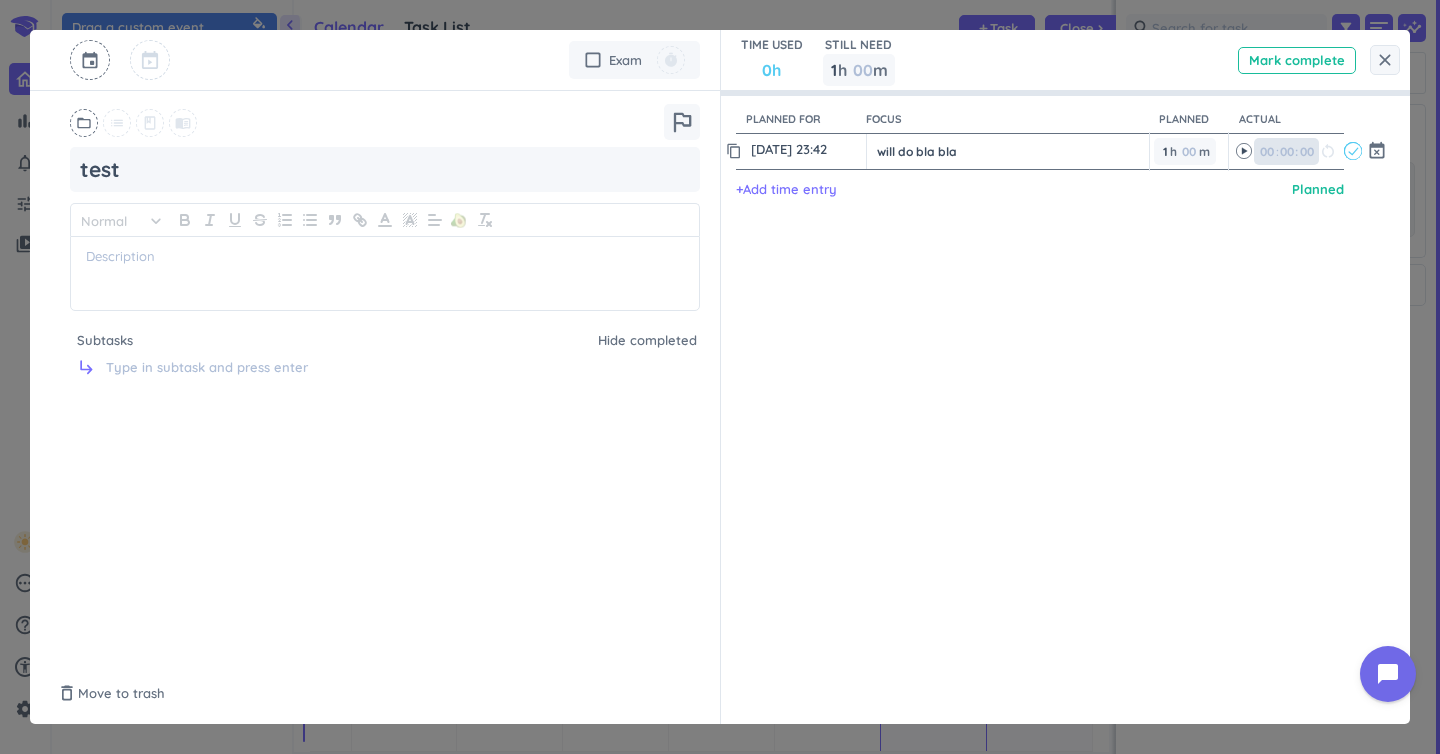 click at bounding box center (1285, 151) 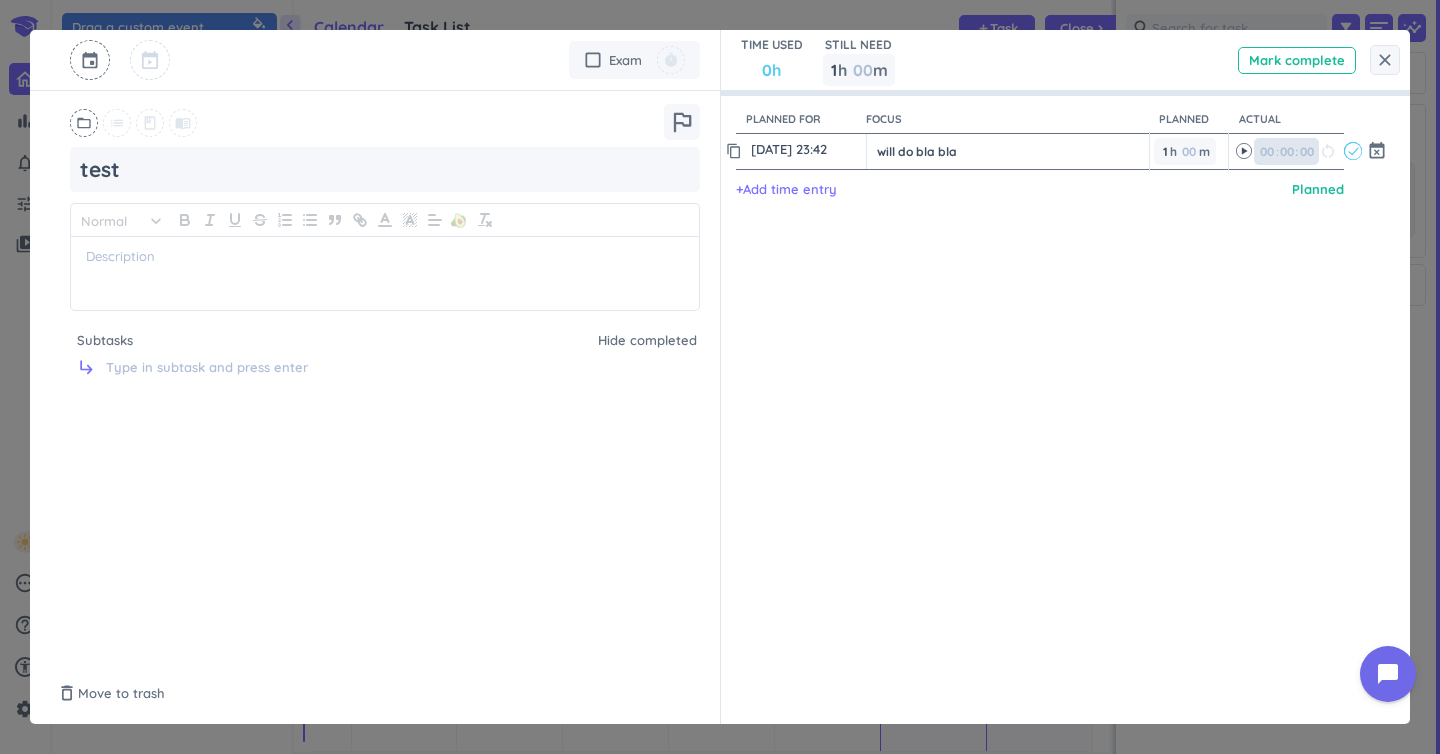 type on "00" 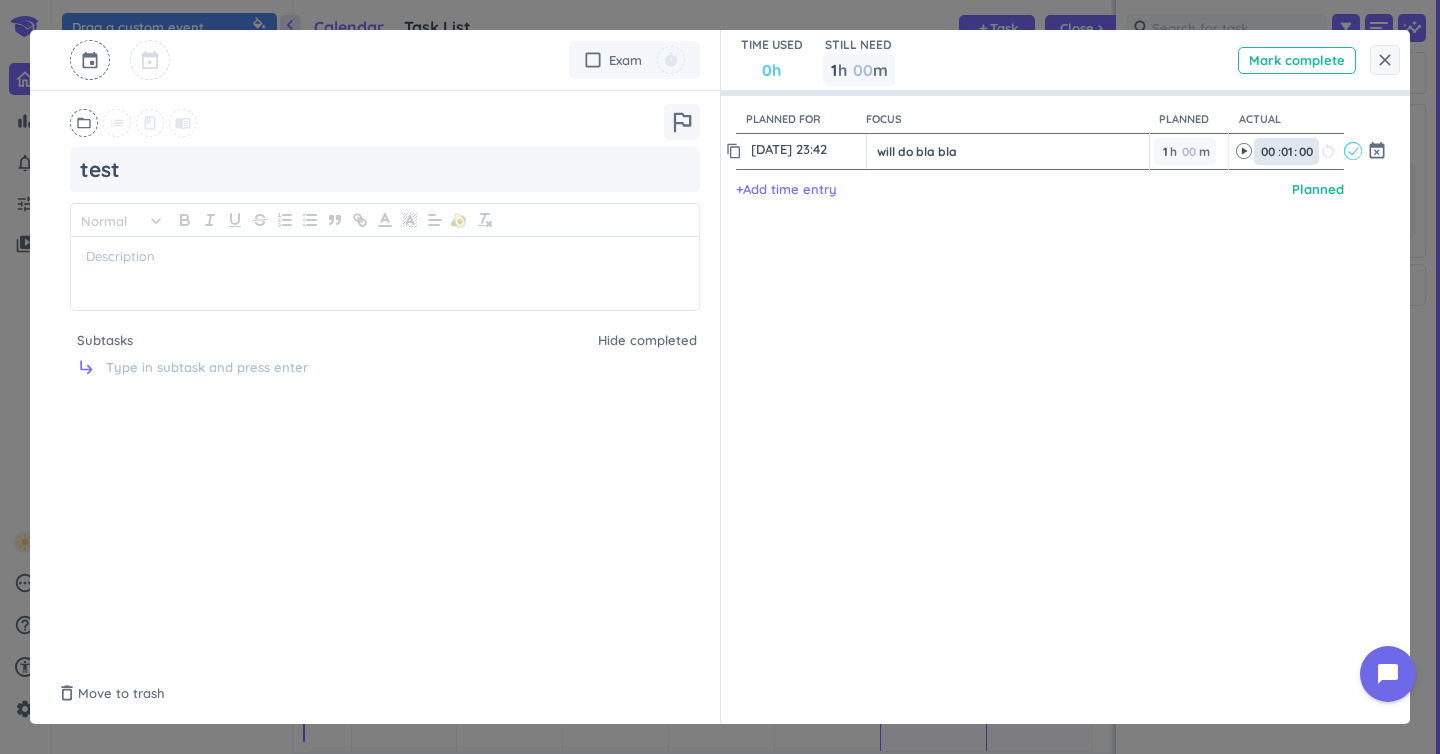 type on "01" 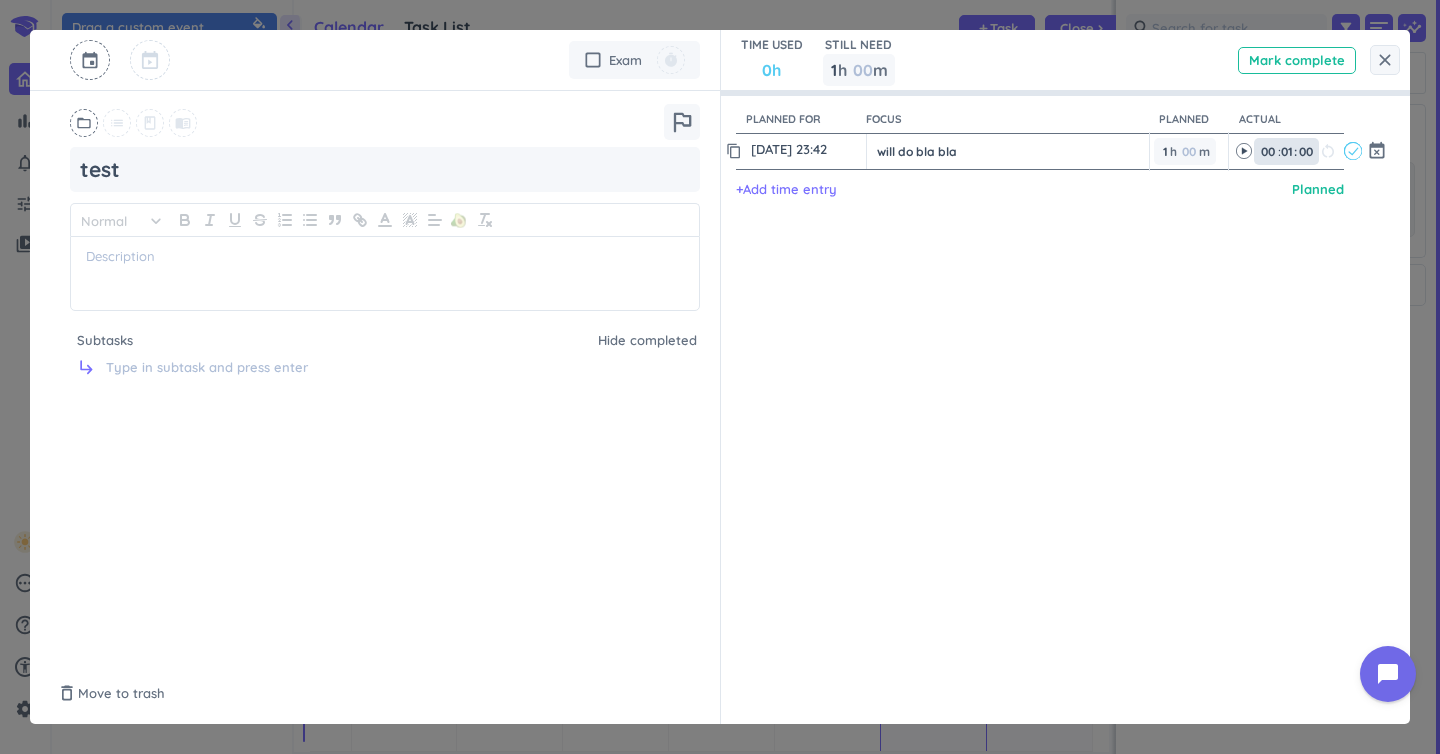 click on ": 00" at bounding box center [1305, 152] 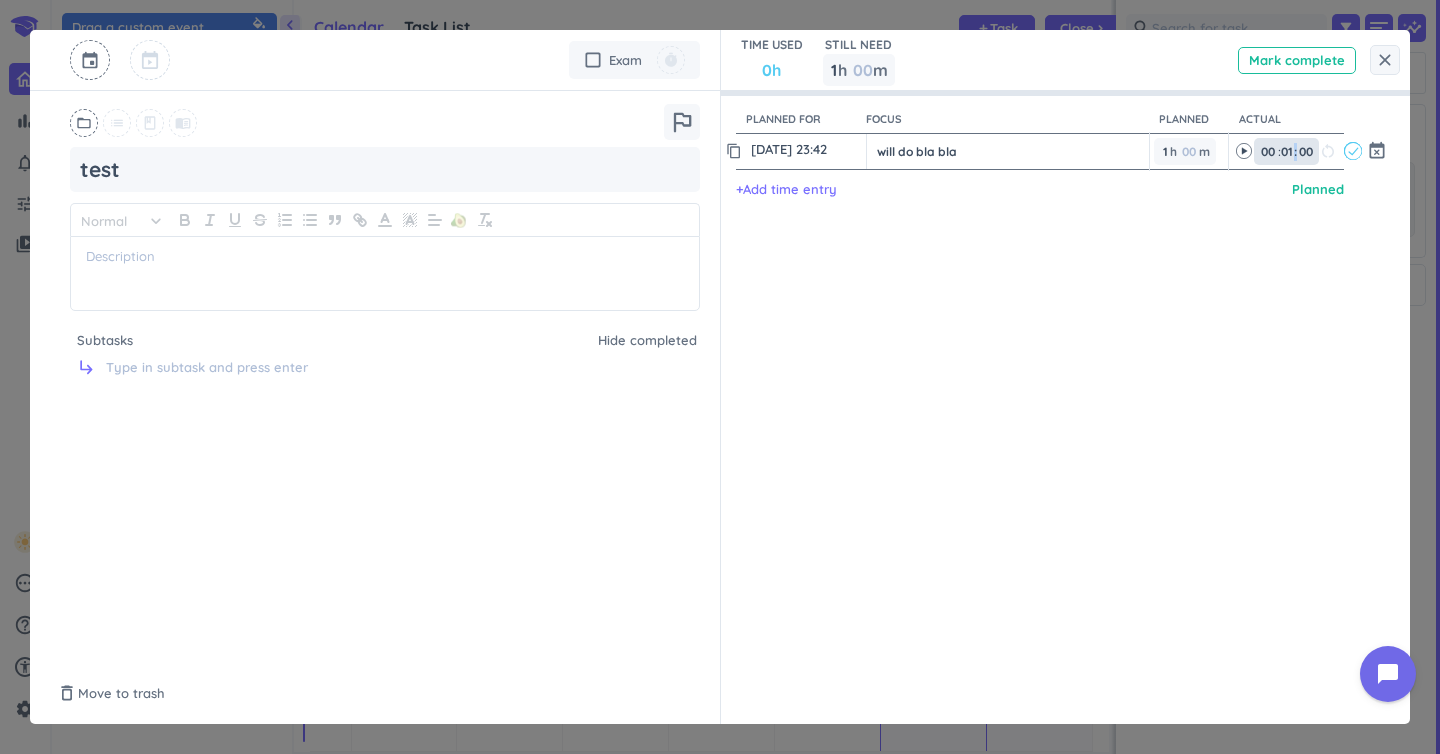 click on ": 00" at bounding box center (1305, 152) 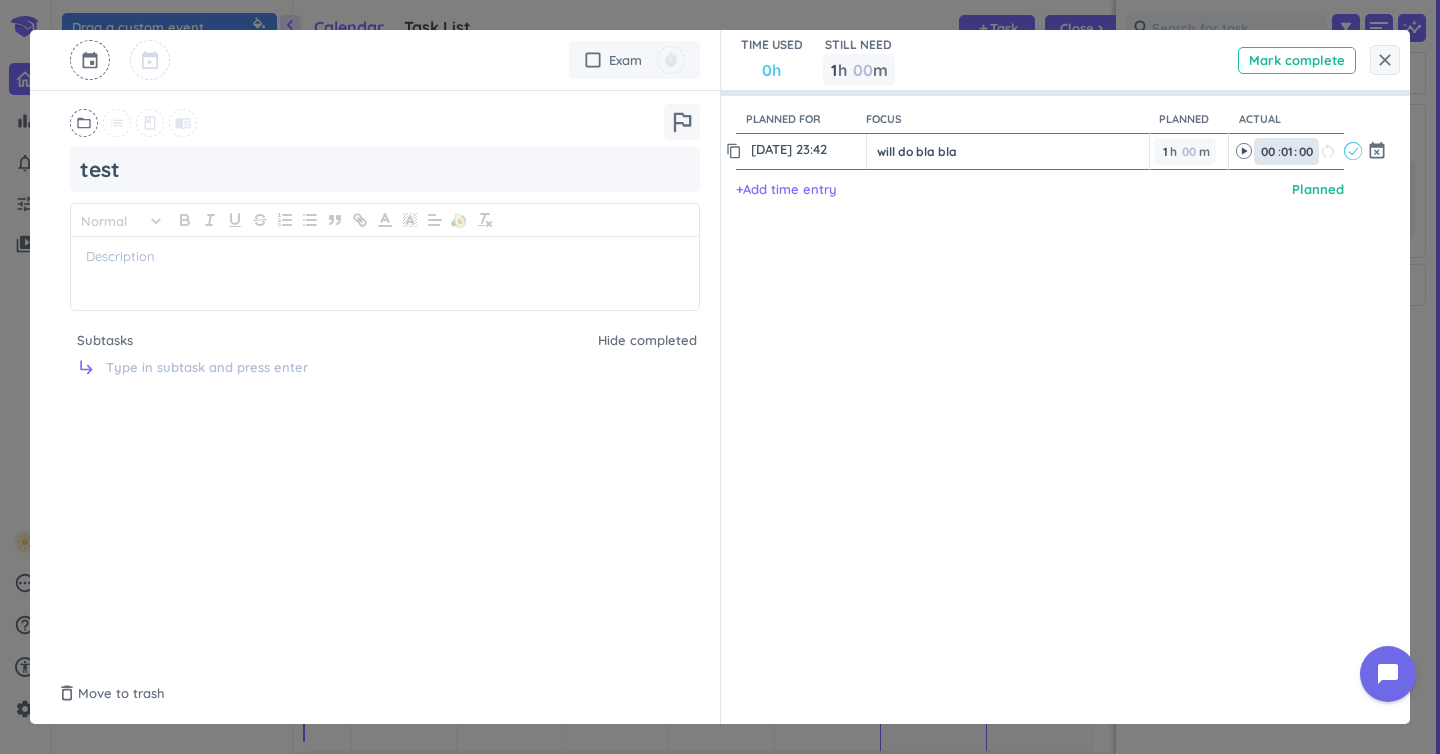 click on ": 00" at bounding box center [1305, 152] 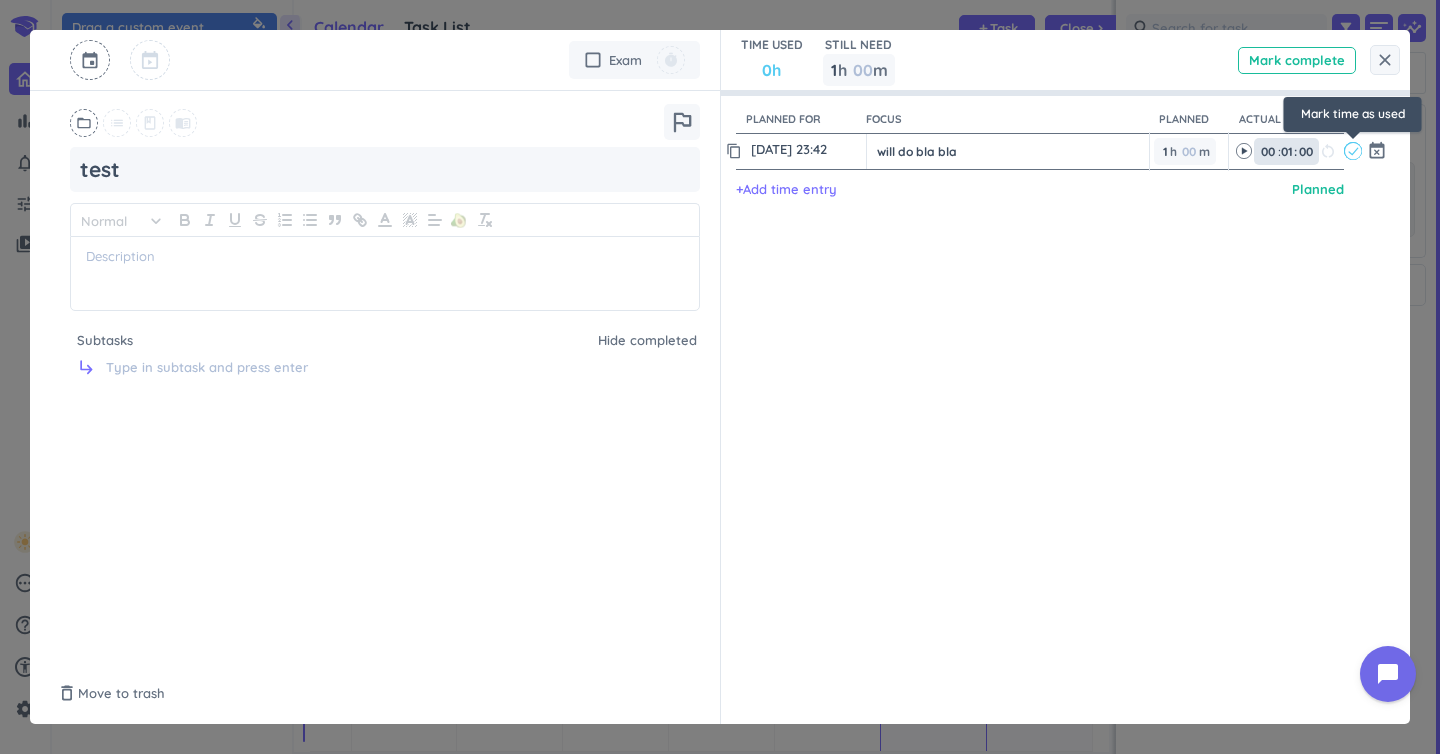 type 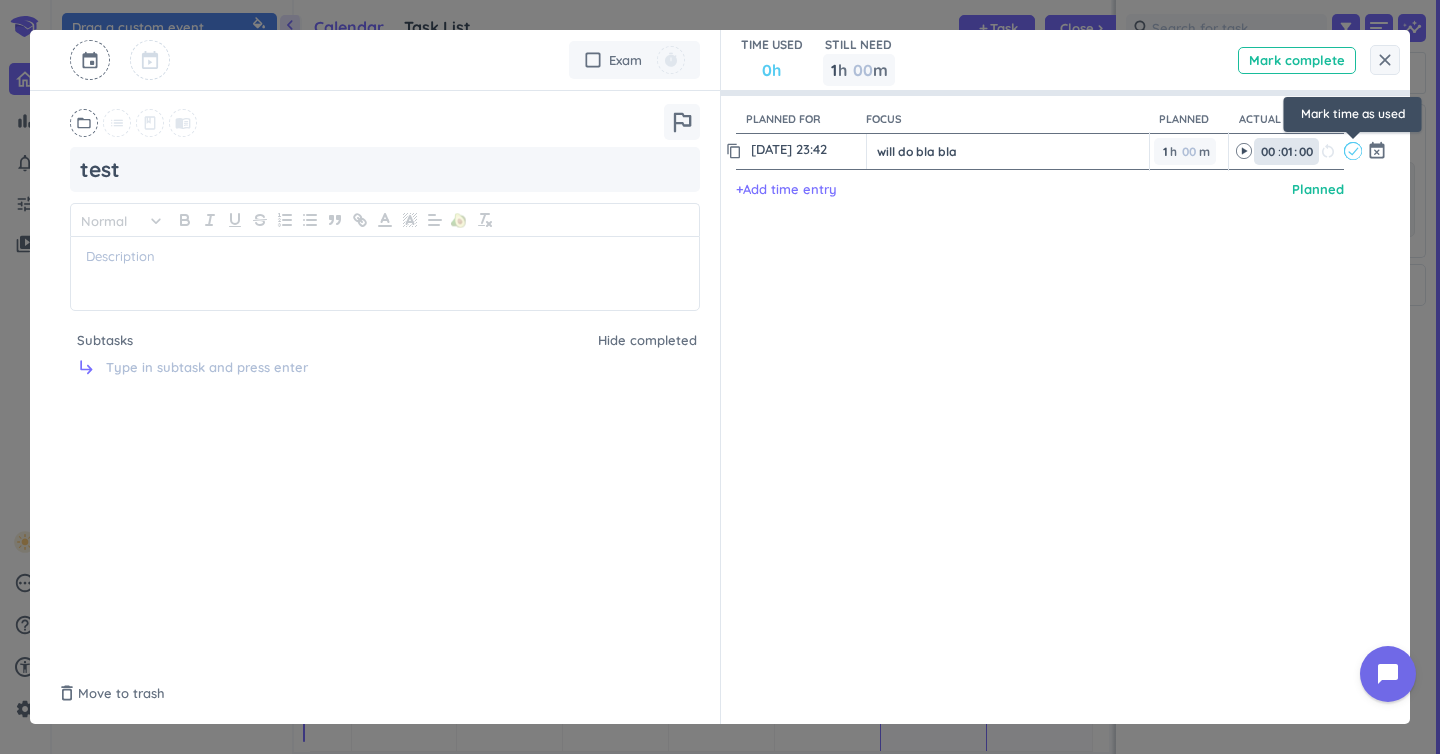 type 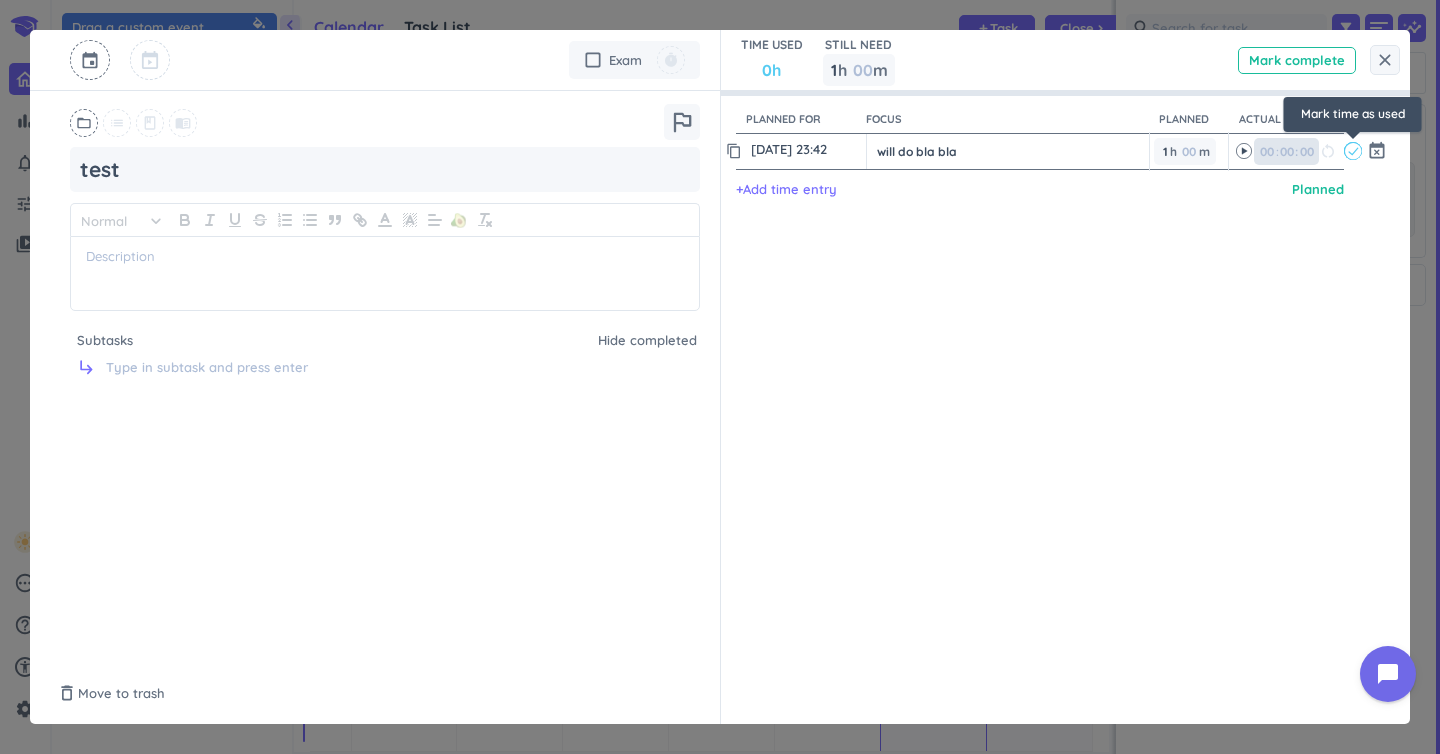 type on "00" 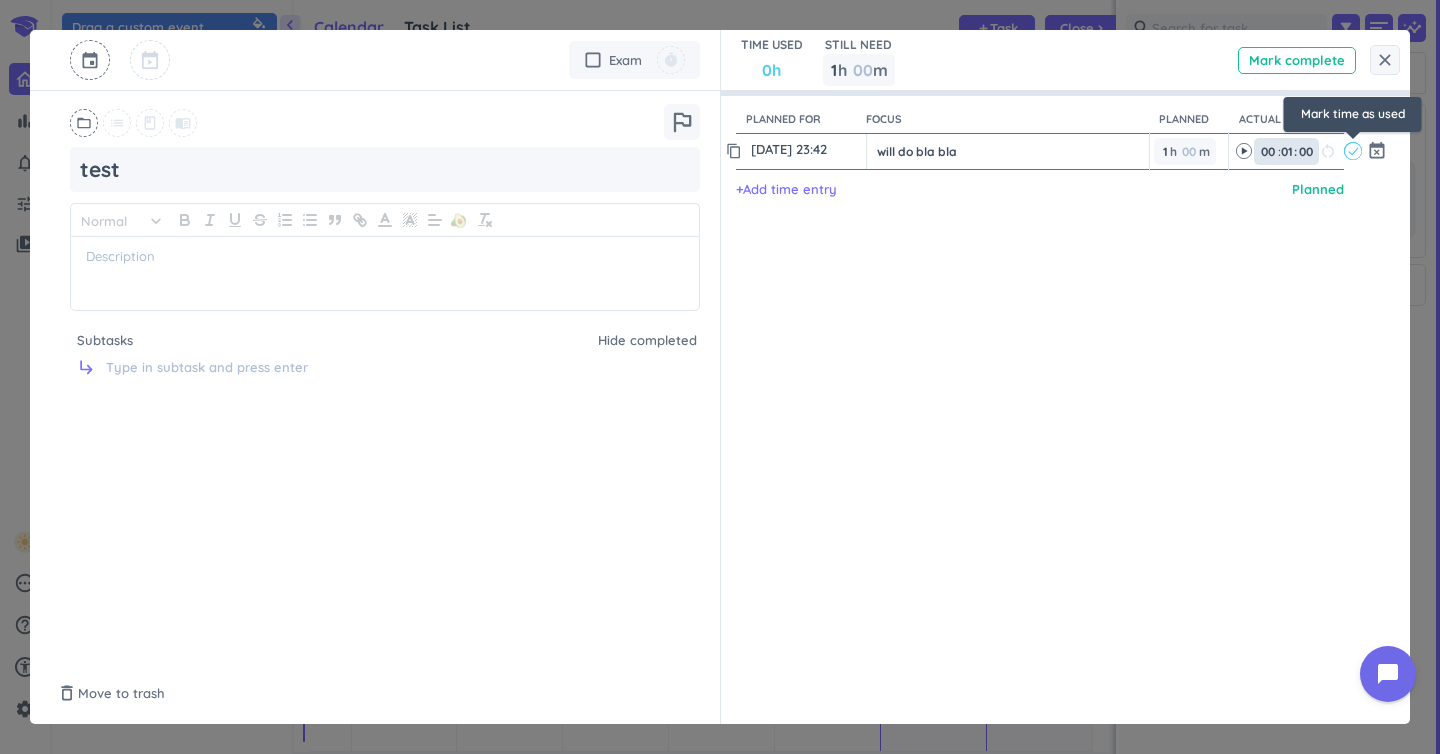 type 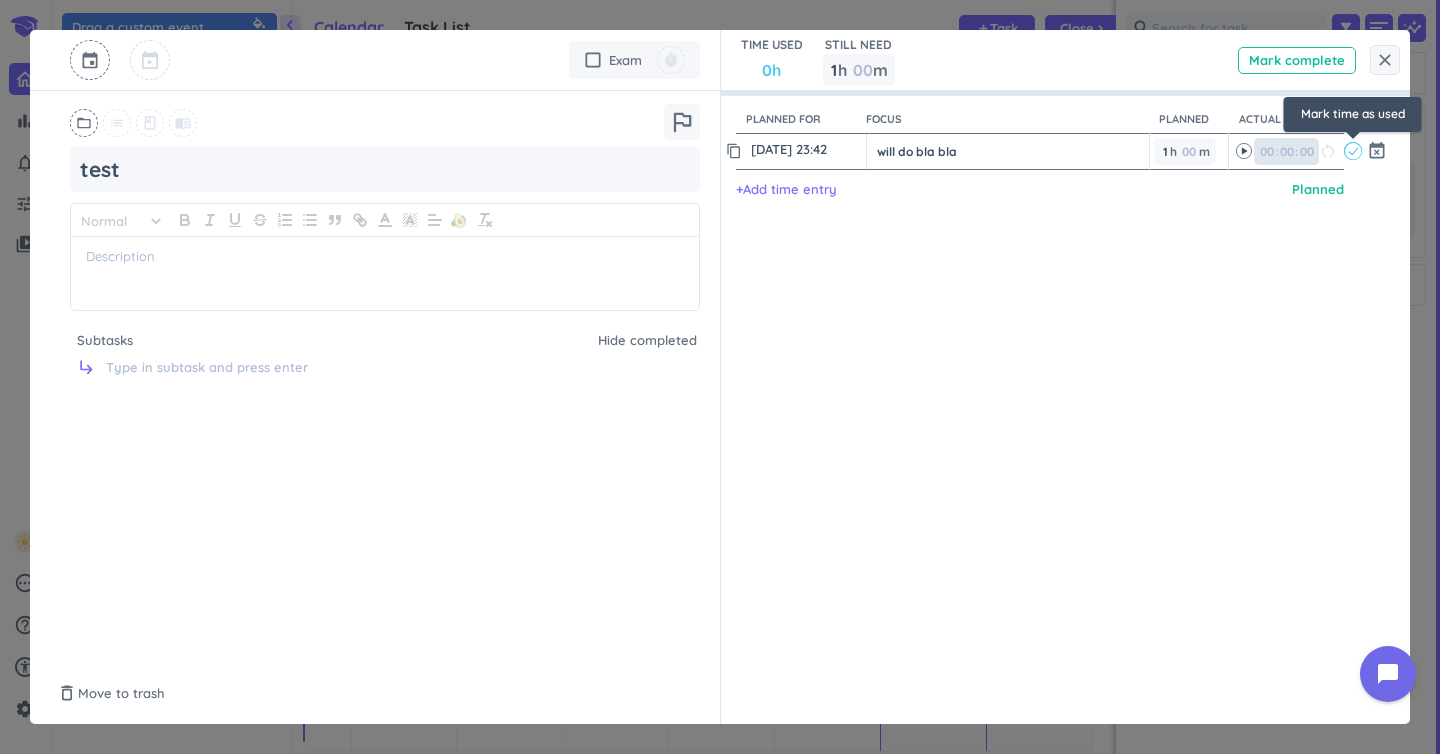 type on "00" 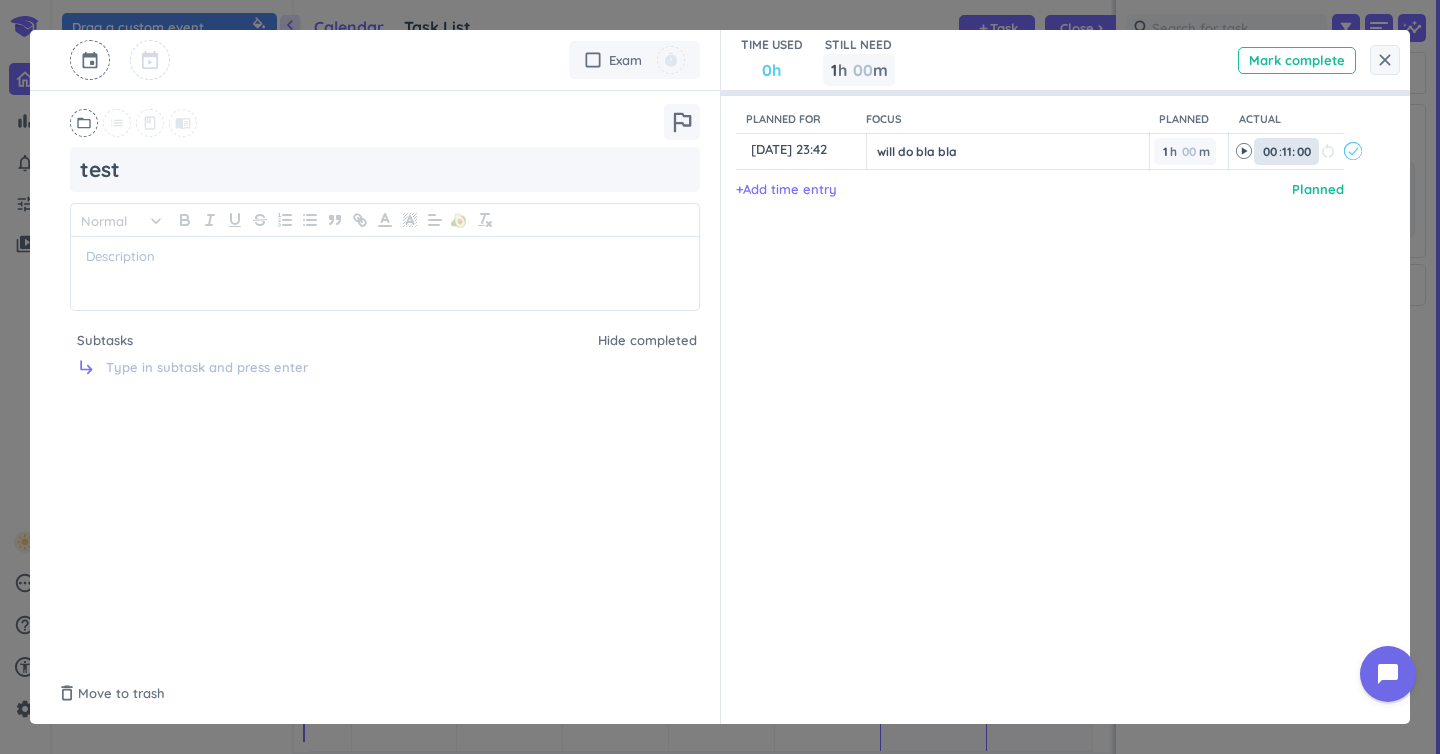 type on "01" 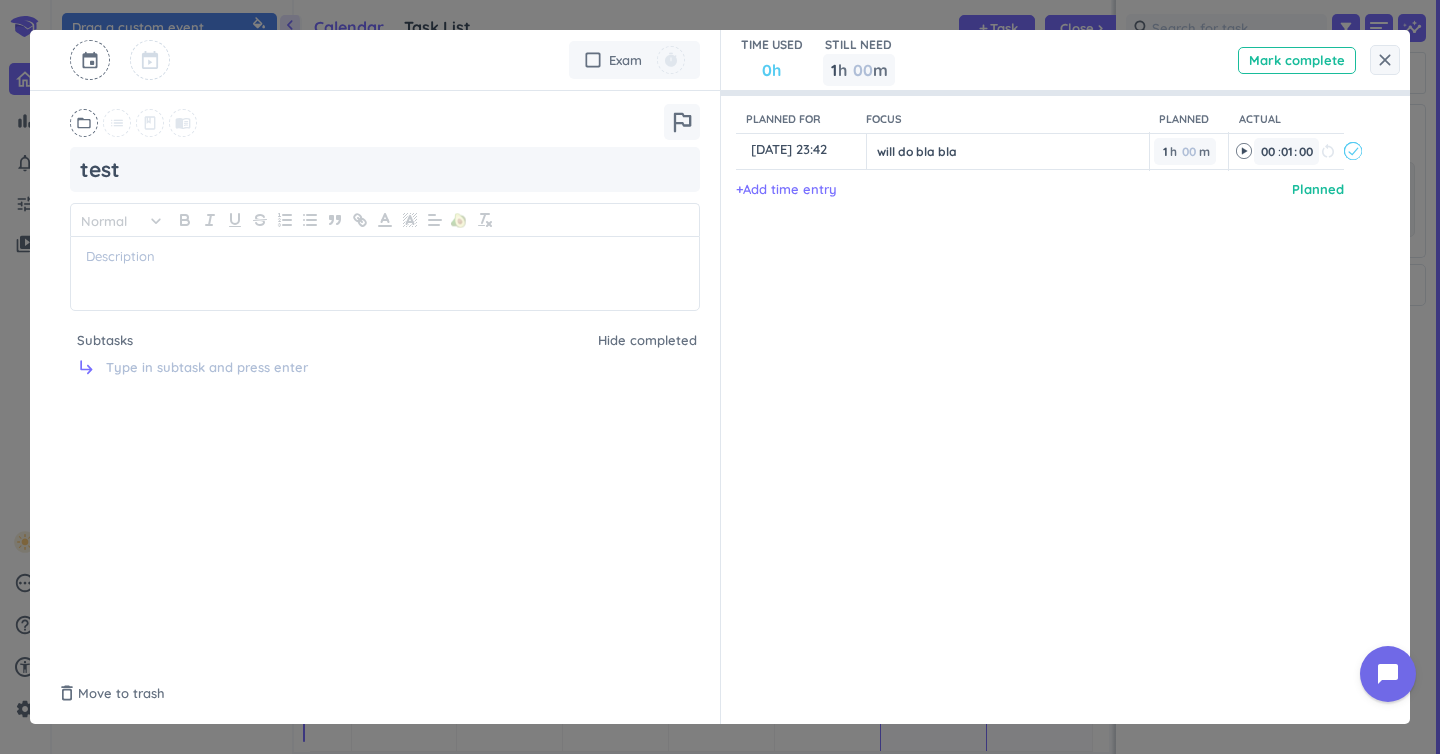 click on "Planned for Focus Planned Actual content_copy [DATE] 23:42 ️ will do bla bla 1 1 00 h 00 m 00 00 00 01 01 00 : 00 restart_alt event_busy +  Add time entry Planned" at bounding box center [1056, 377] 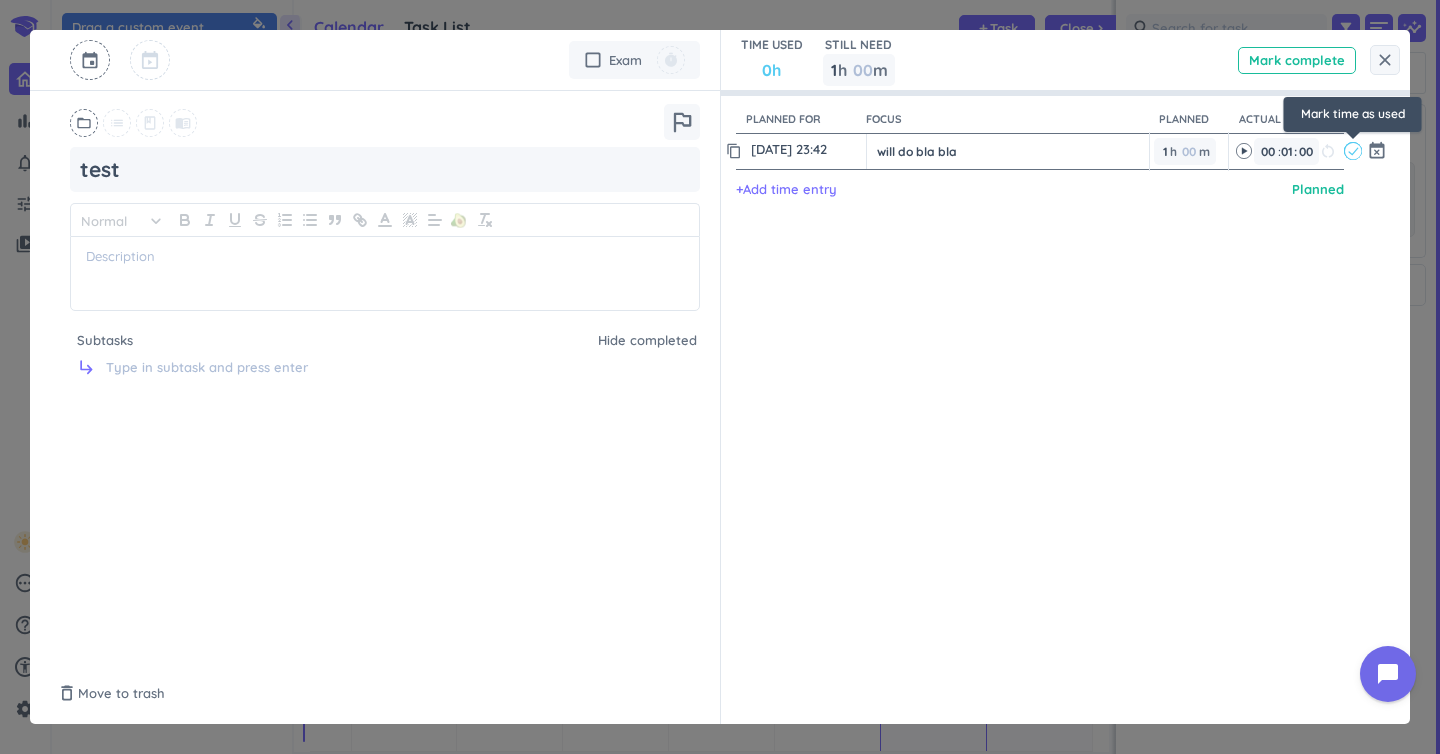 click 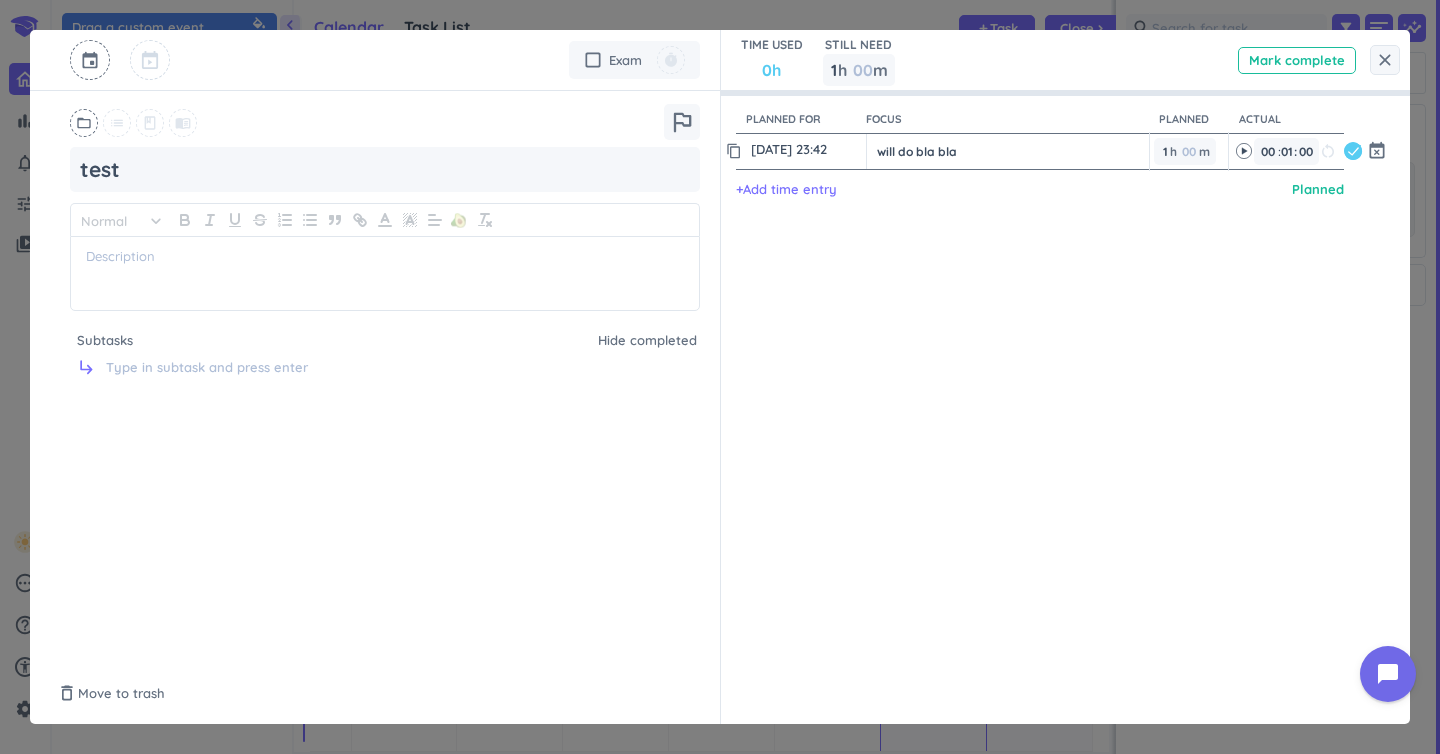 type 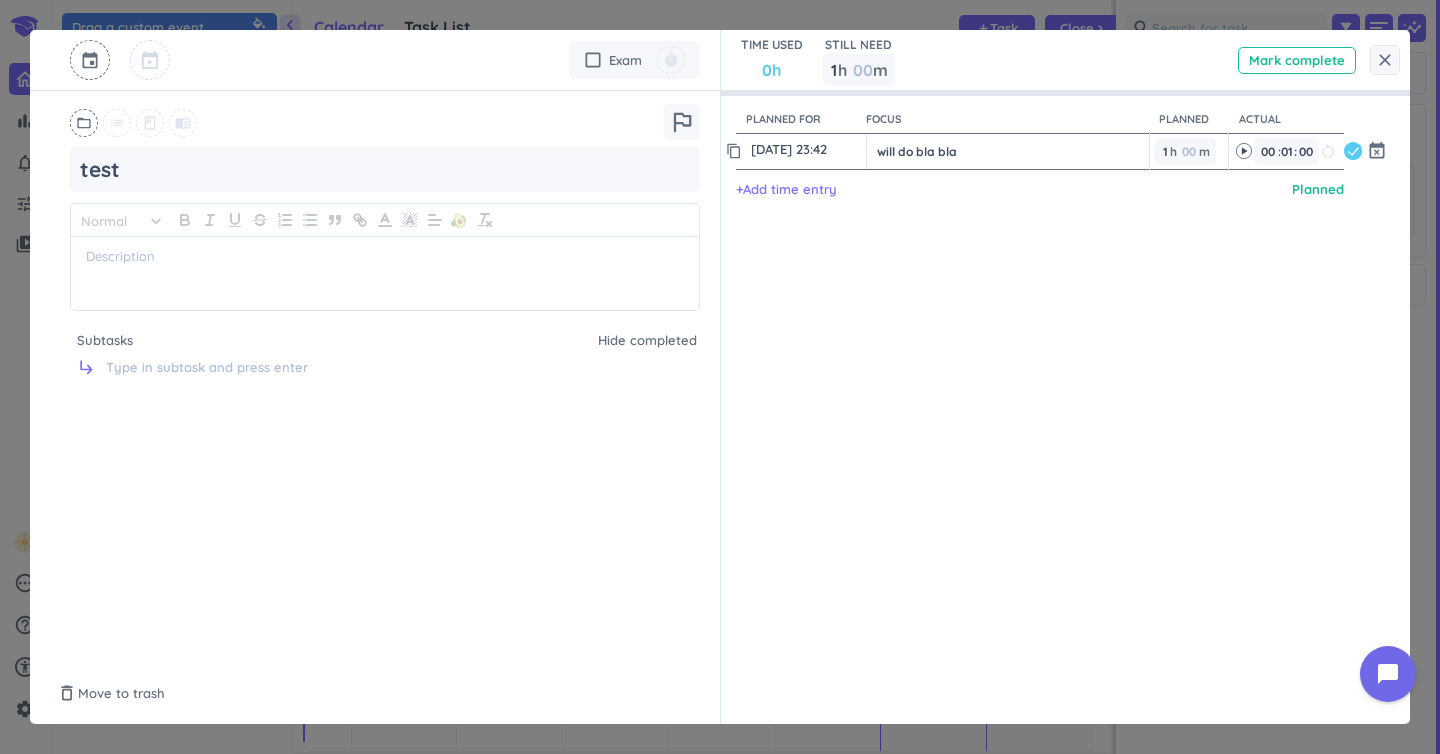 type on "59" 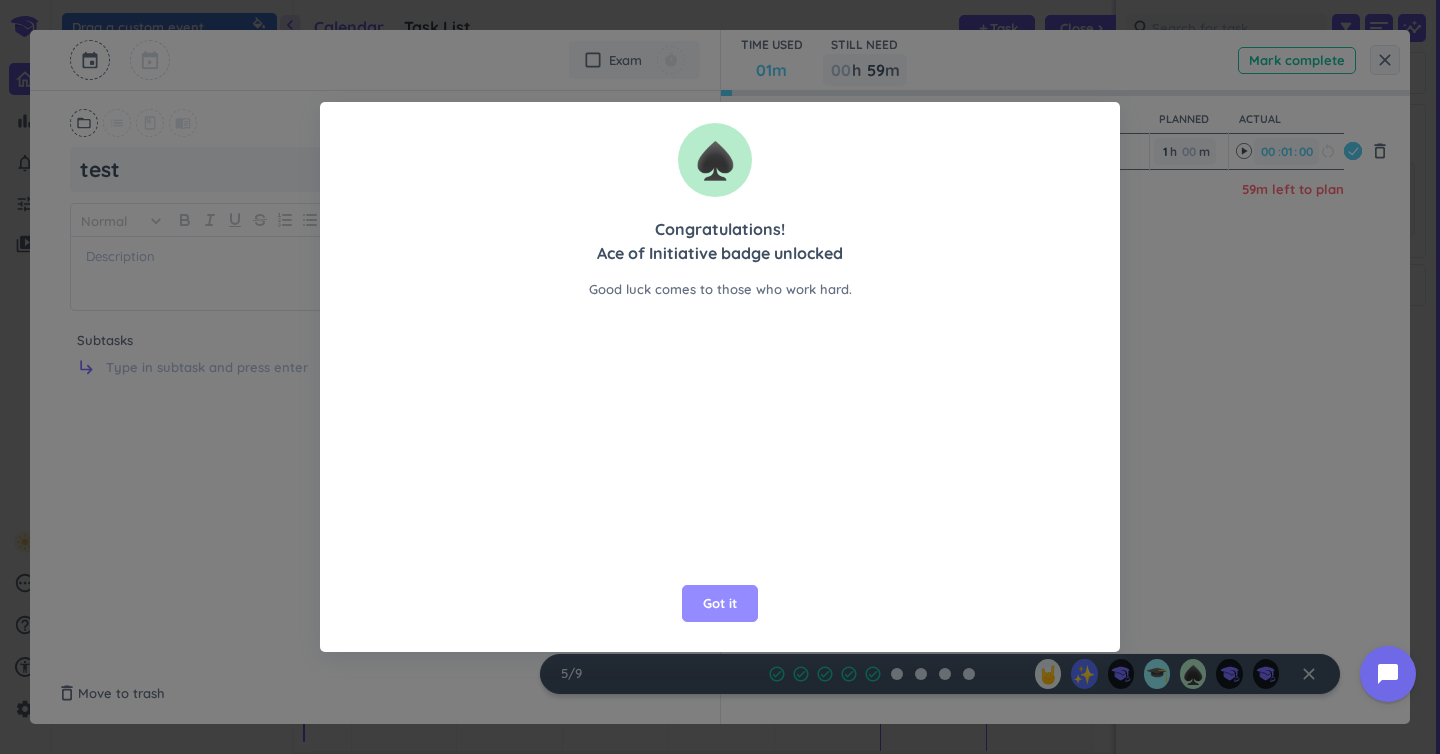 click on "Got it" at bounding box center [720, 604] 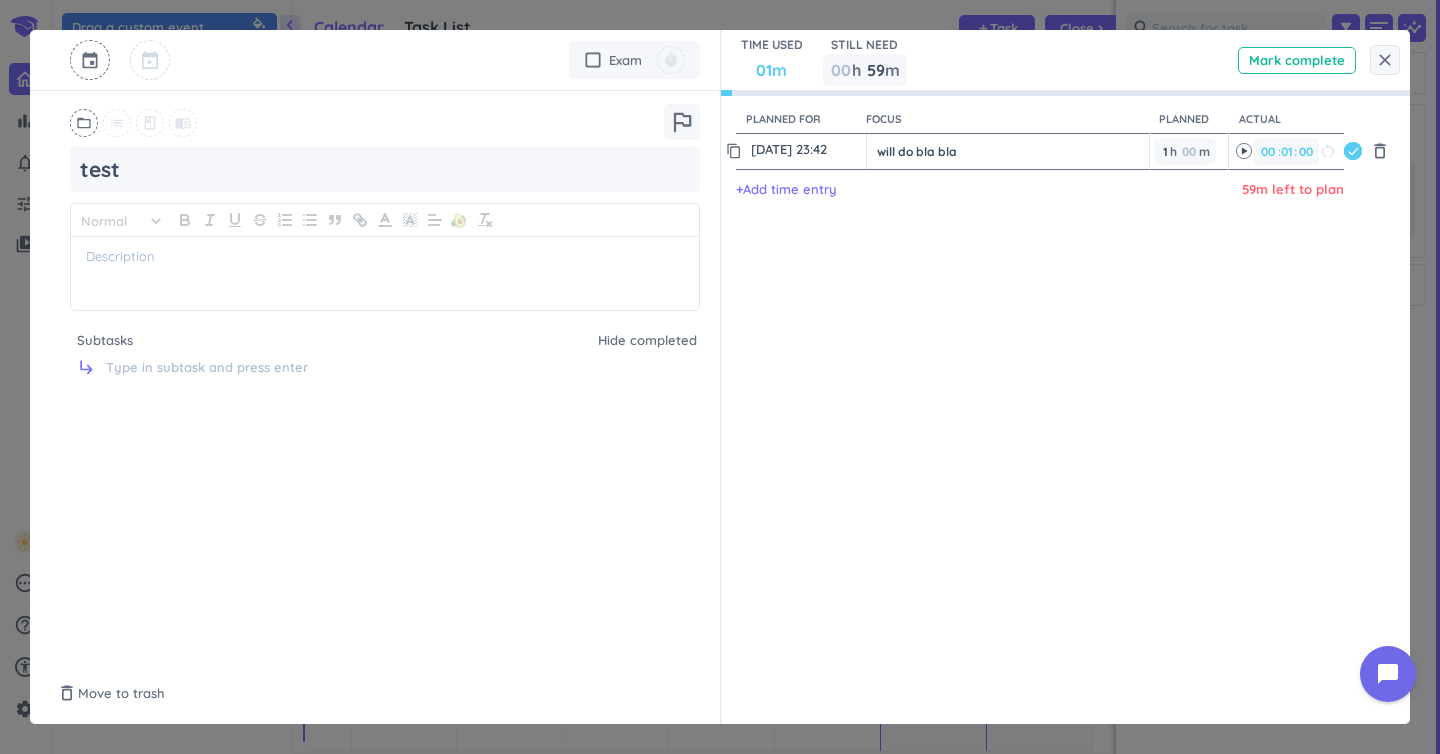 click on "close" at bounding box center [1385, 60] 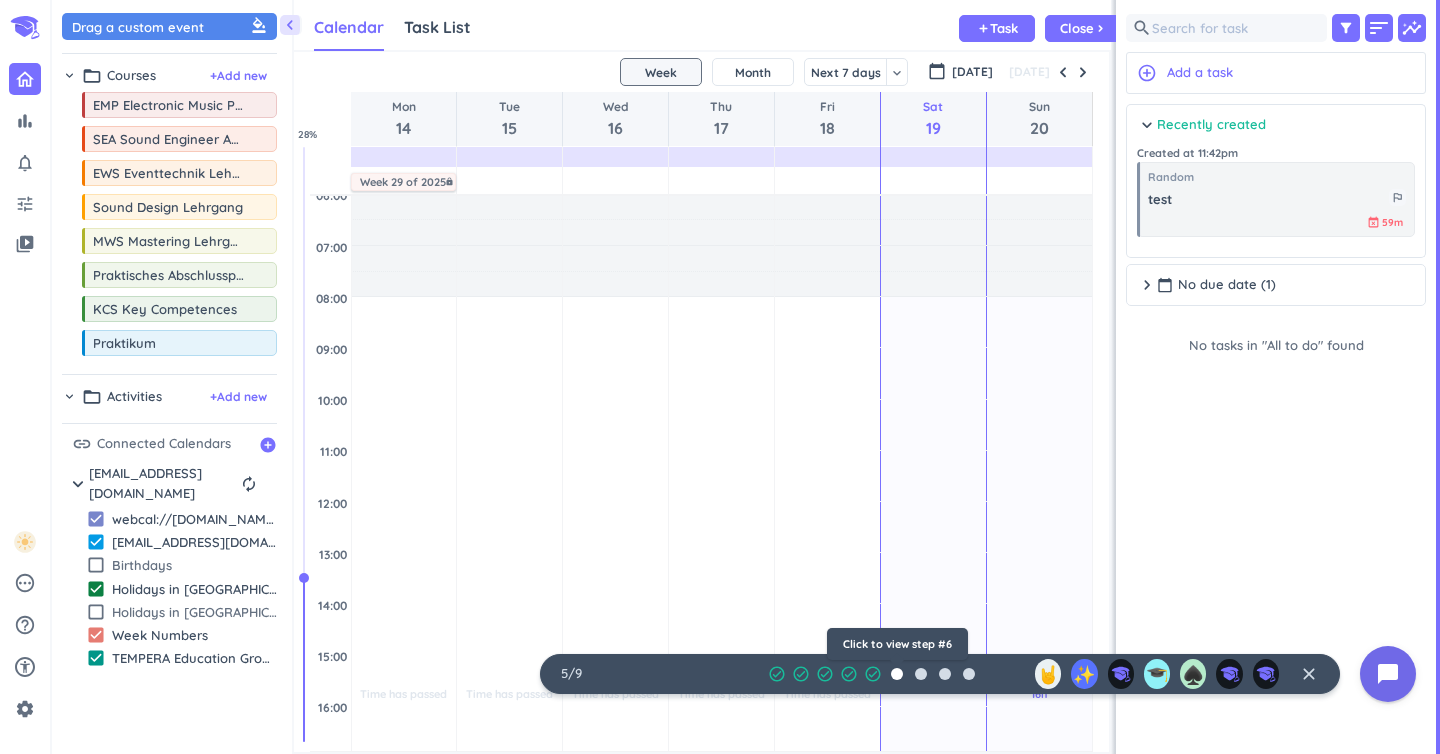 click at bounding box center [897, 674] 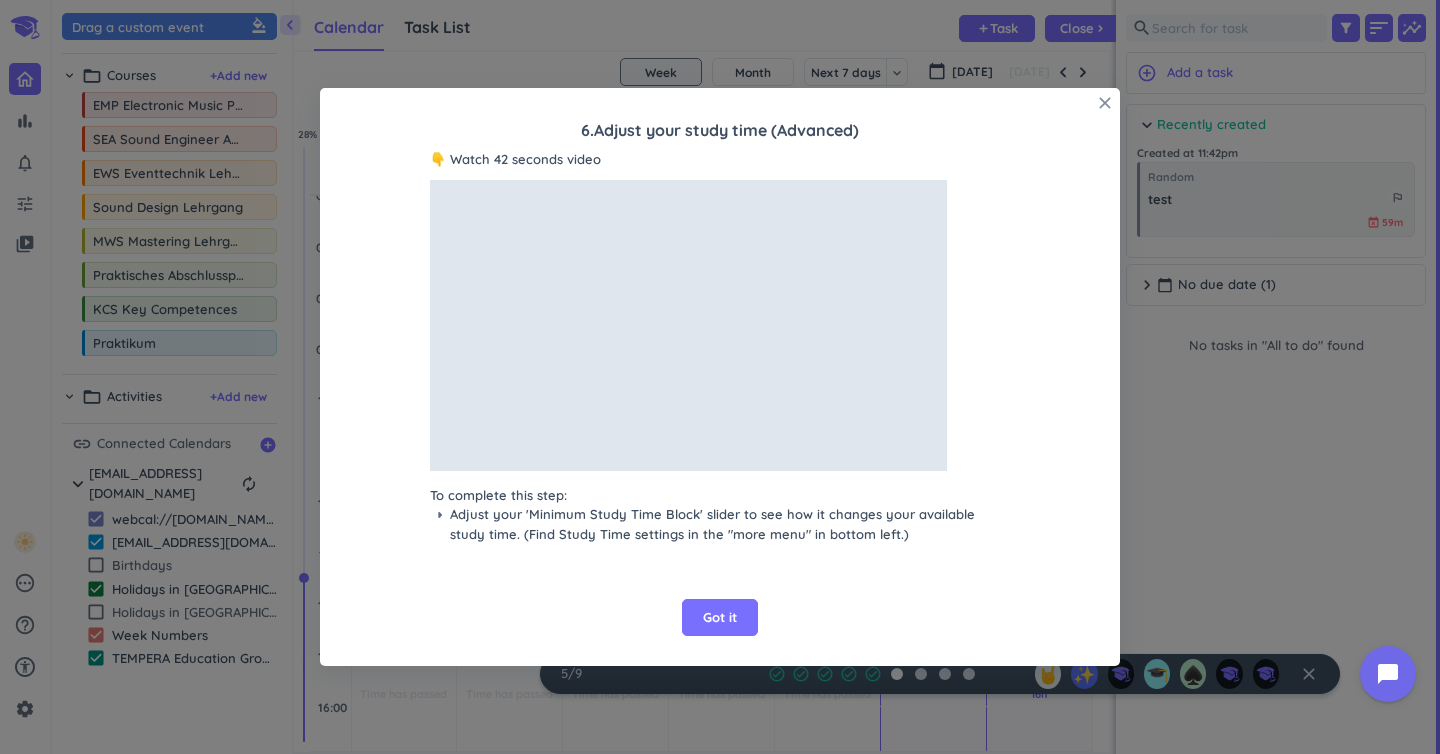 click on "close" at bounding box center (1105, 103) 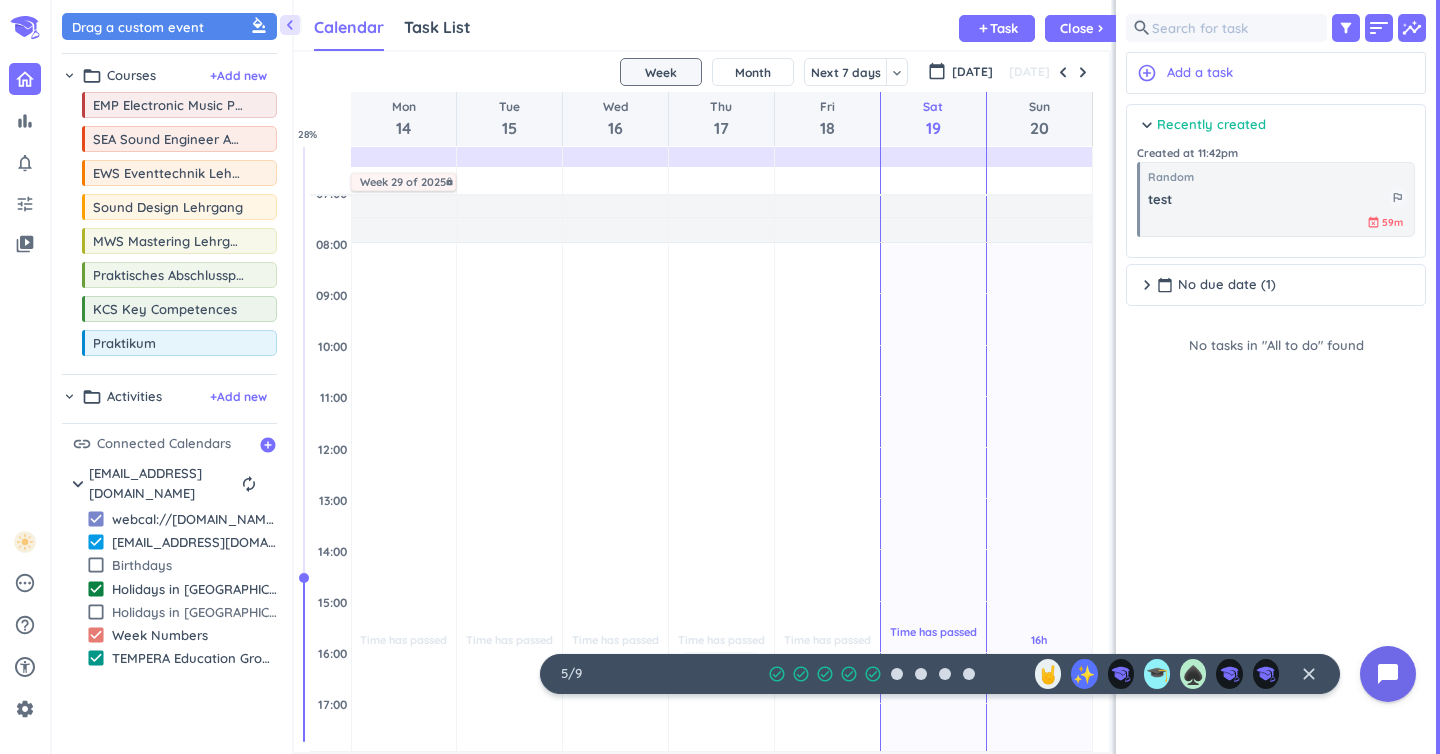 scroll, scrollTop: 0, scrollLeft: 0, axis: both 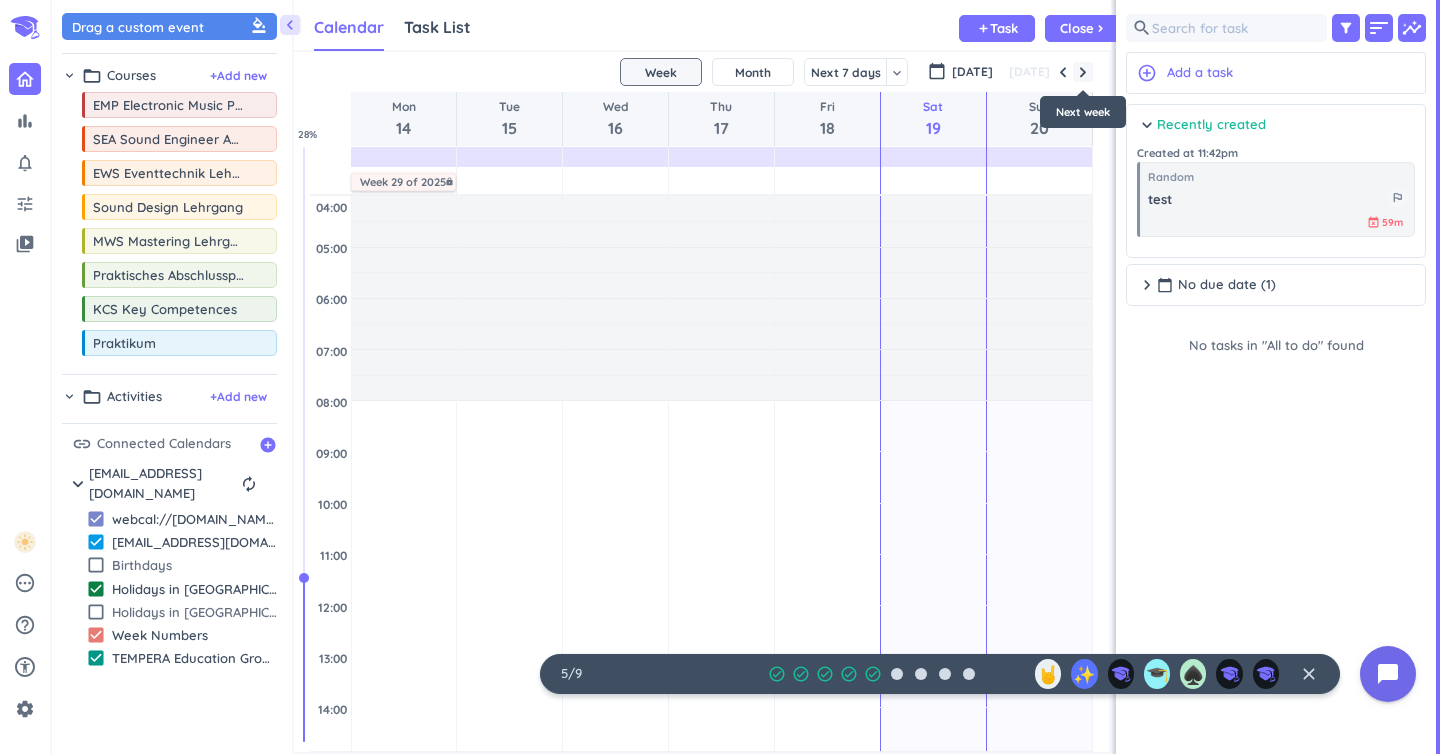 click at bounding box center [1083, 72] 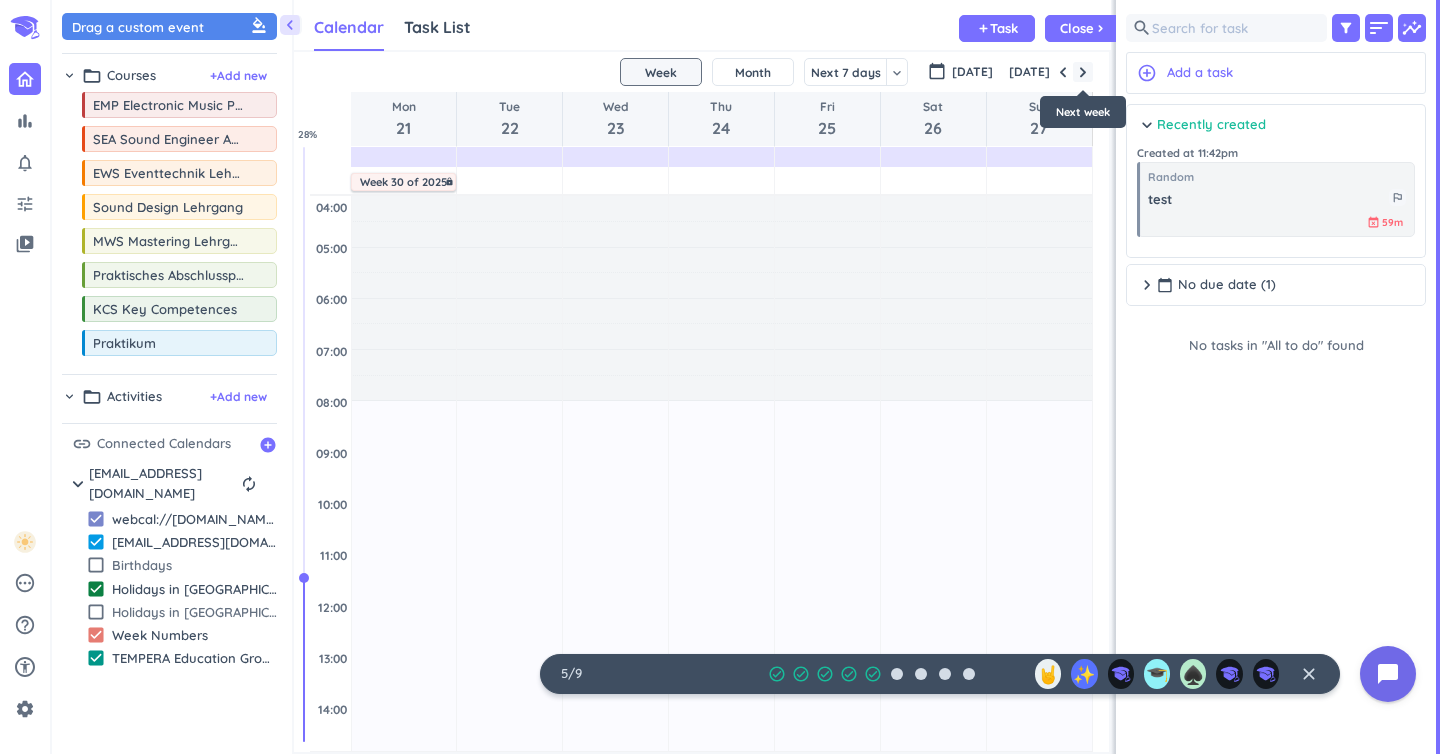 scroll, scrollTop: 104, scrollLeft: 0, axis: vertical 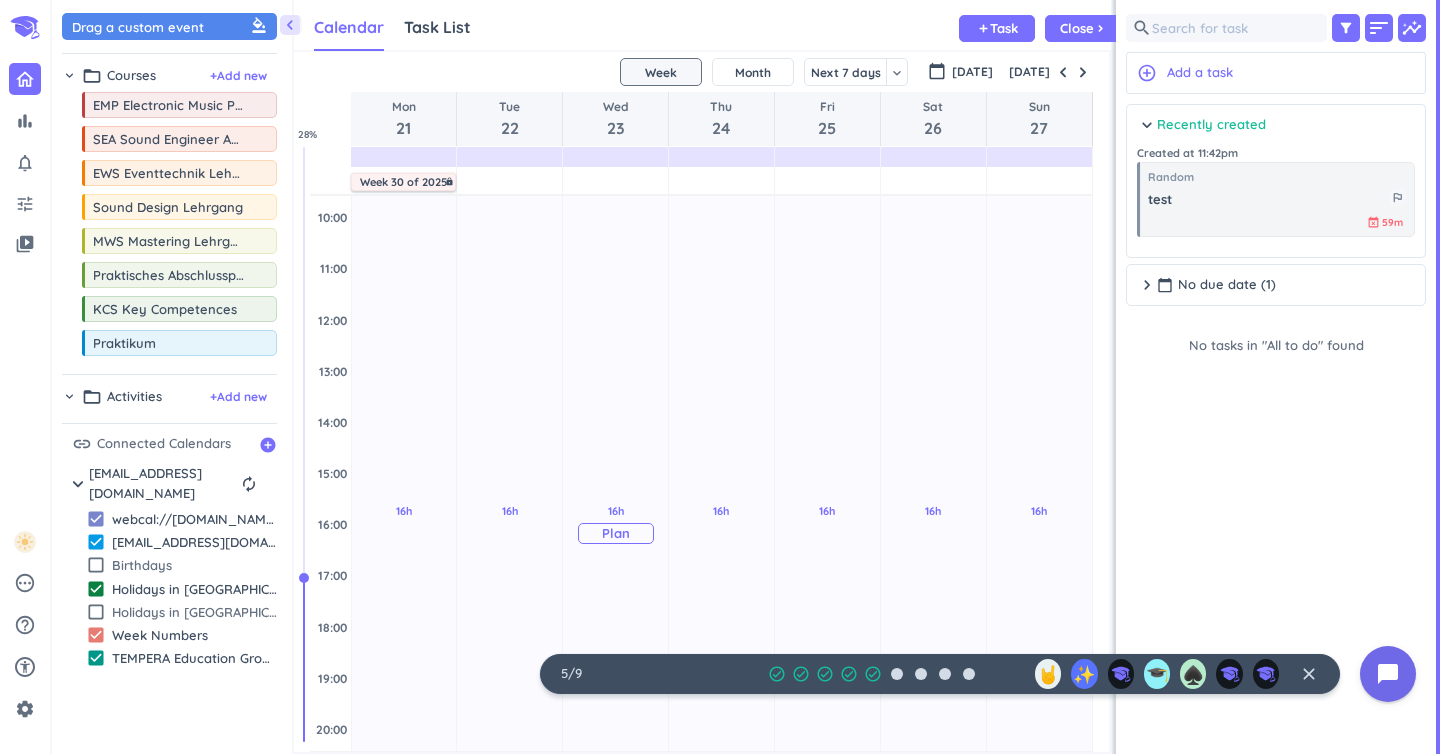 click on "16h  Past due Plan" at bounding box center [615, 523] 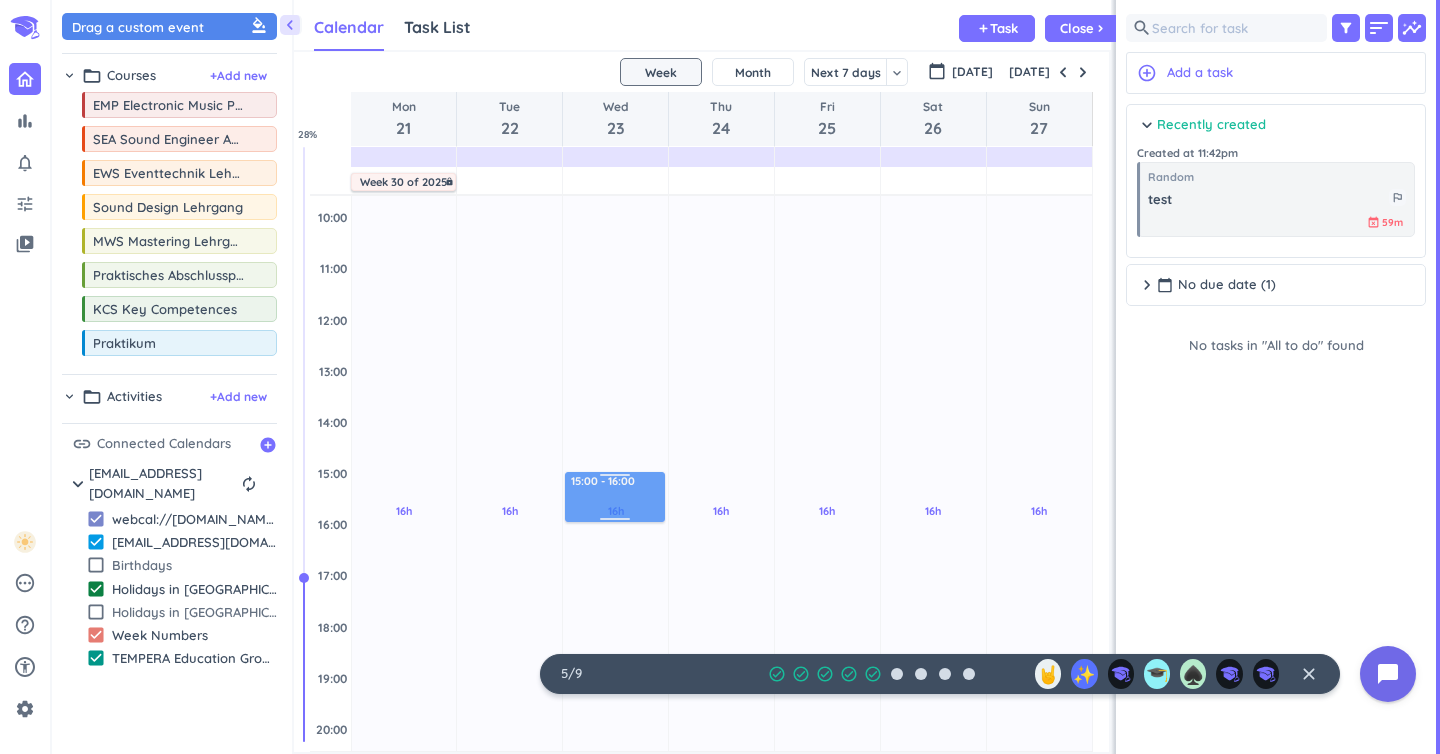 click on "16h  Past due Plan Adjust Awake Time Adjust Awake Time 15:00 - 16:00 15:00 - 16:00" at bounding box center (615, 523) 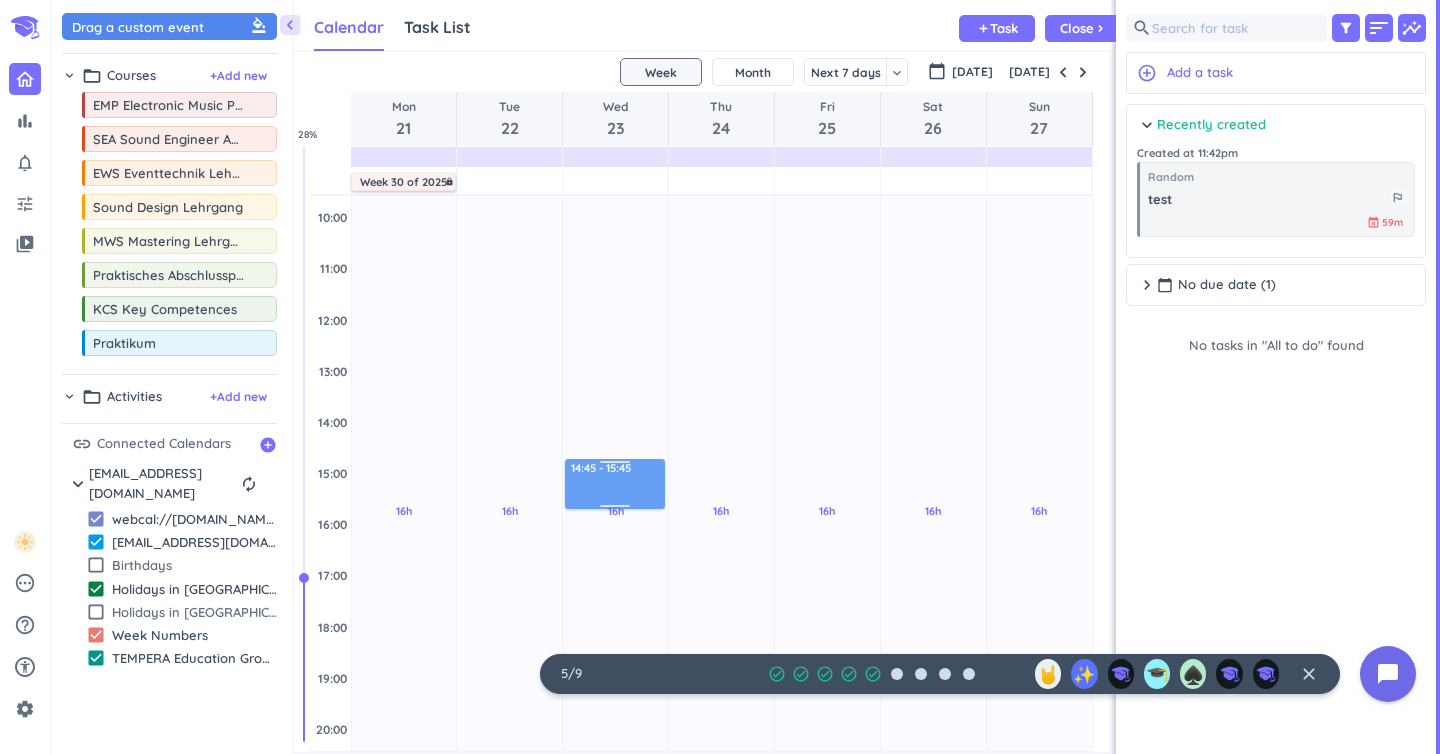 click on "16h  Past due Plan Adjust Awake Time Adjust Awake Time 15:00 - 16:00 14:45 - 15:45" at bounding box center (615, 523) 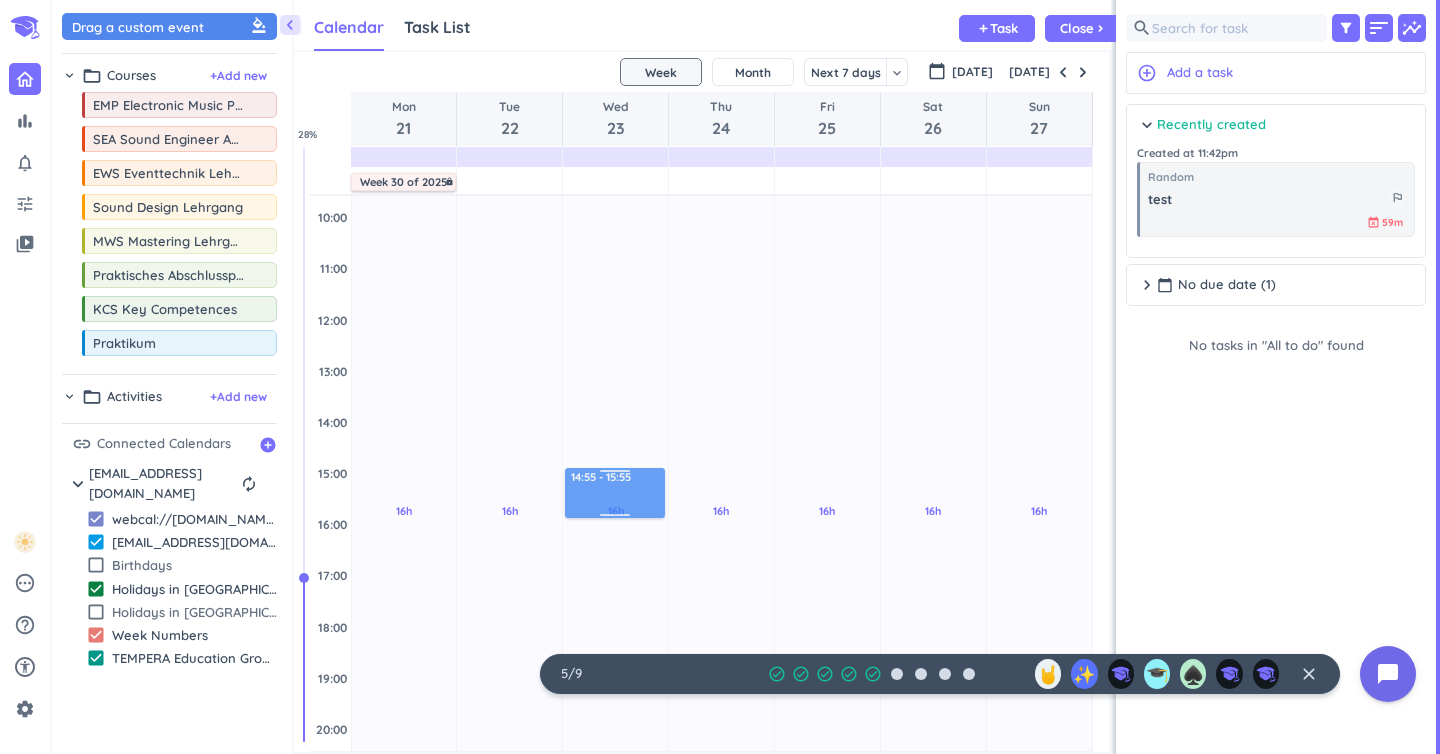 drag, startPoint x: 622, startPoint y: 493, endPoint x: 621, endPoint y: 509, distance: 16.03122 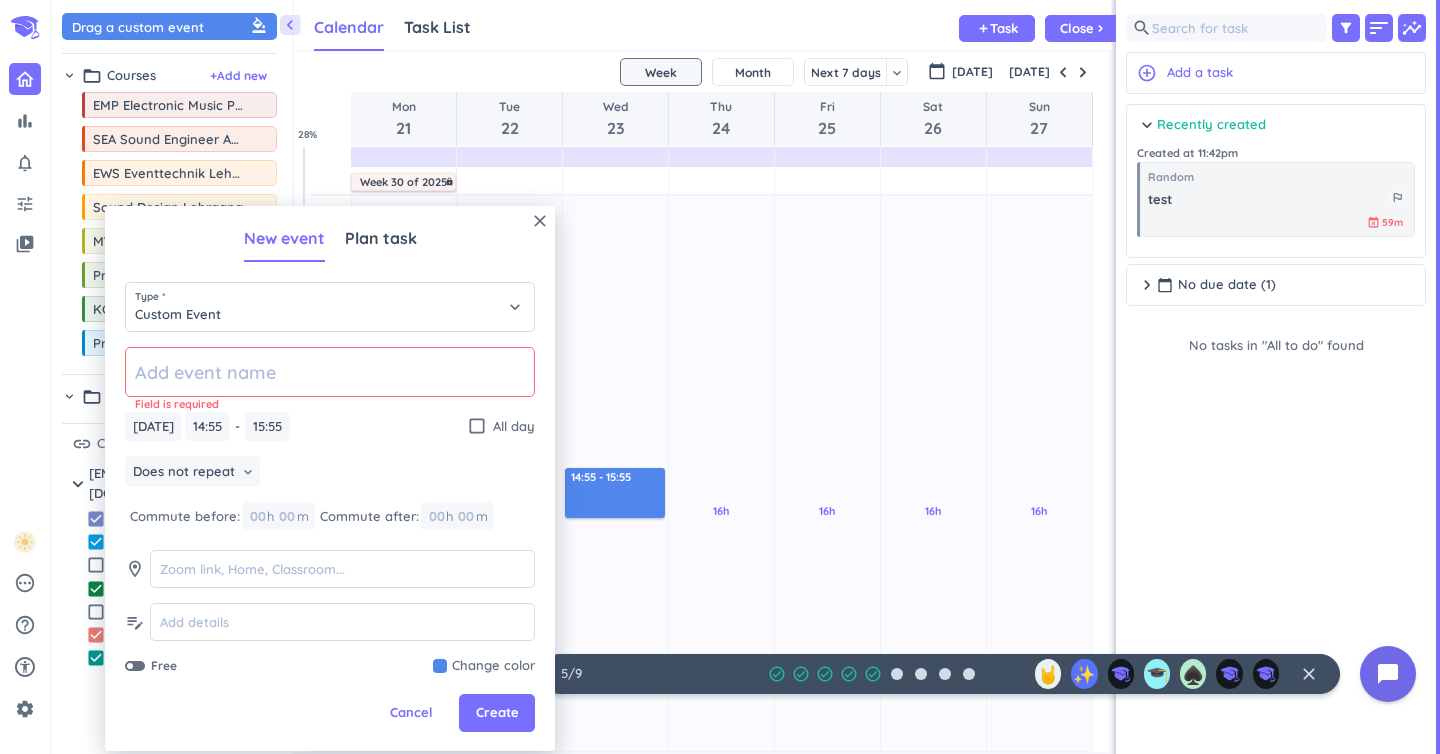 click at bounding box center (484, 666) 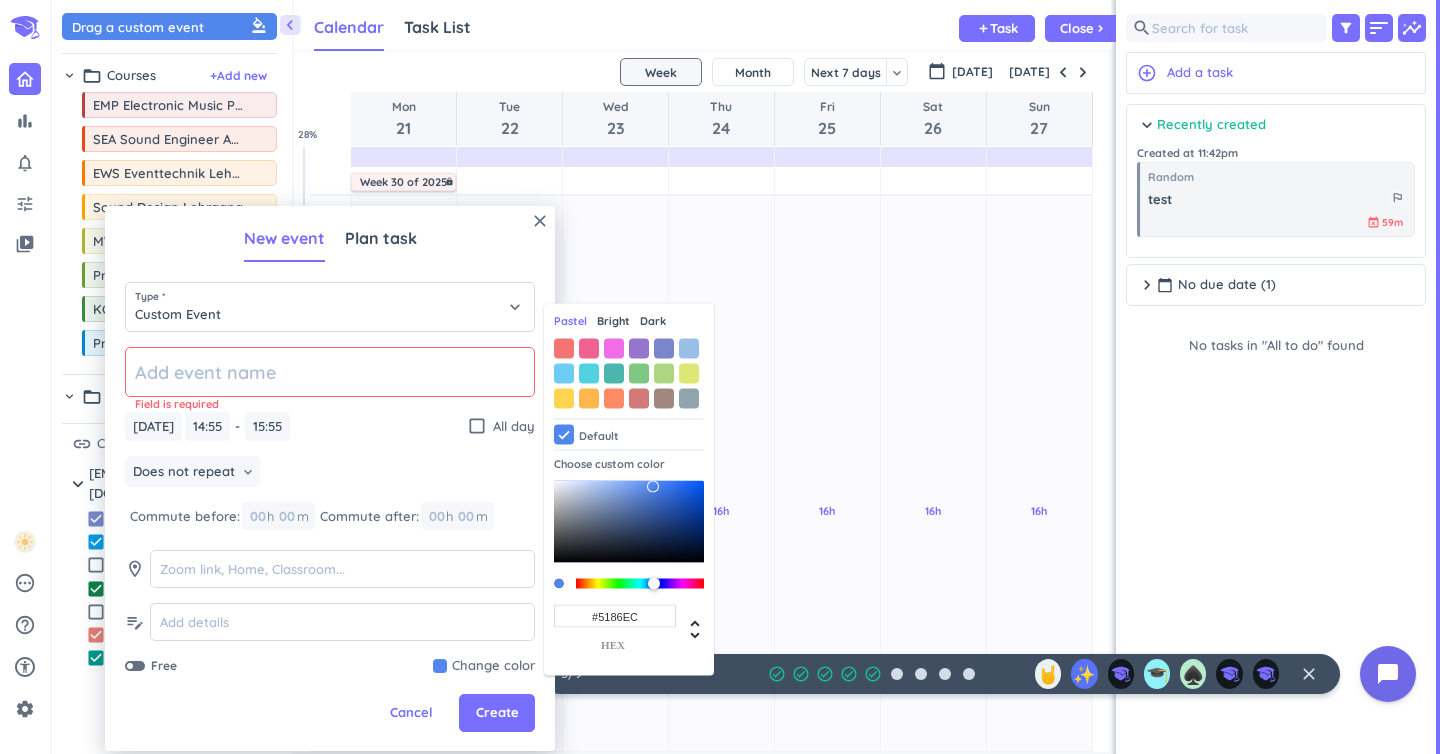 click at bounding box center (639, 373) 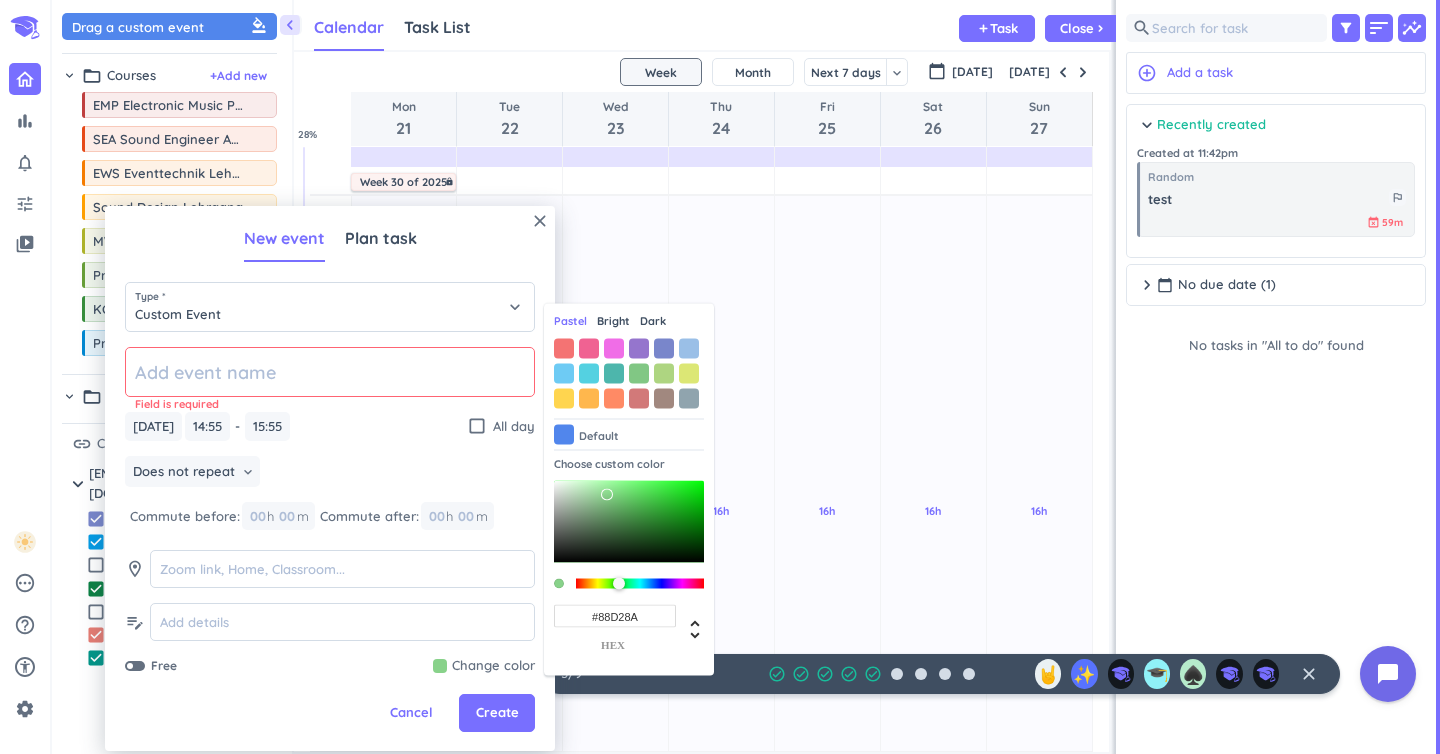 type on "#8AD58C" 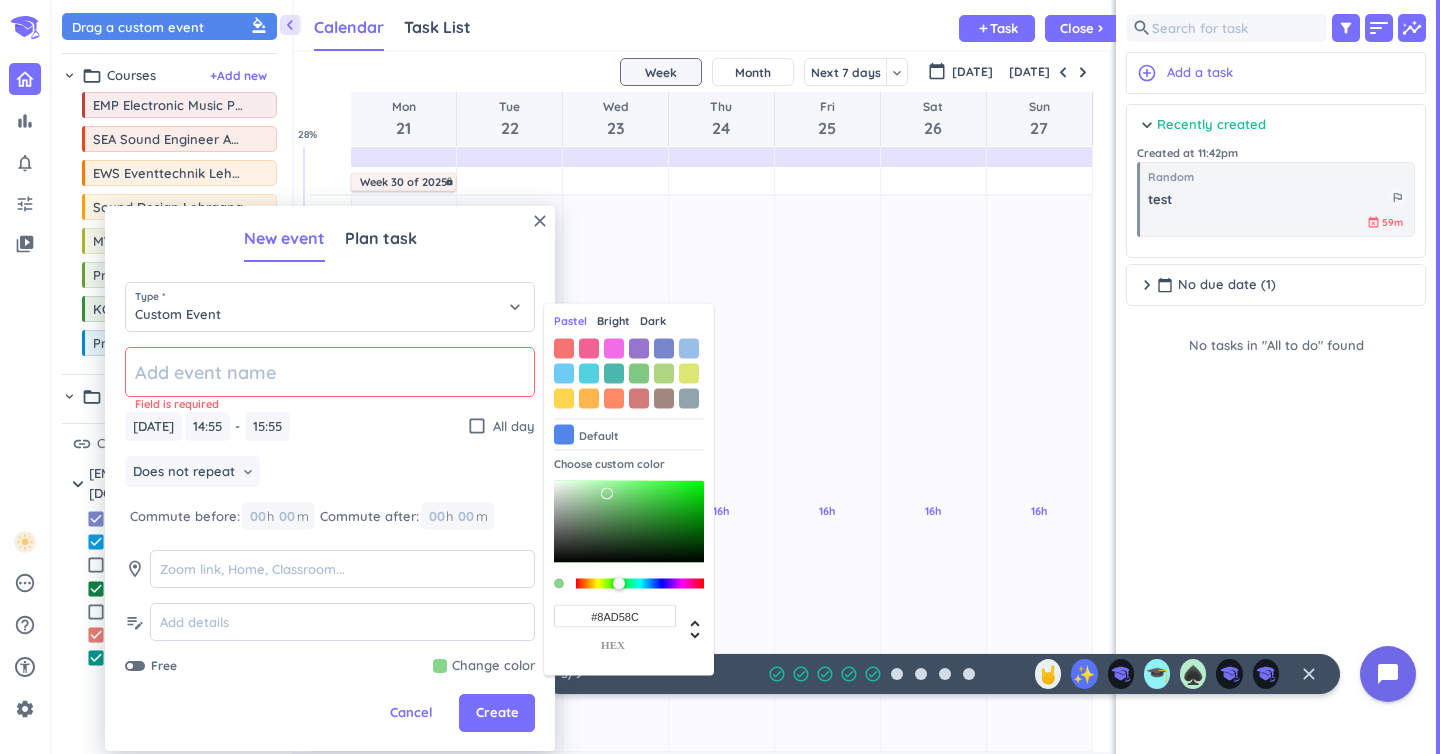 click at bounding box center [607, 494] 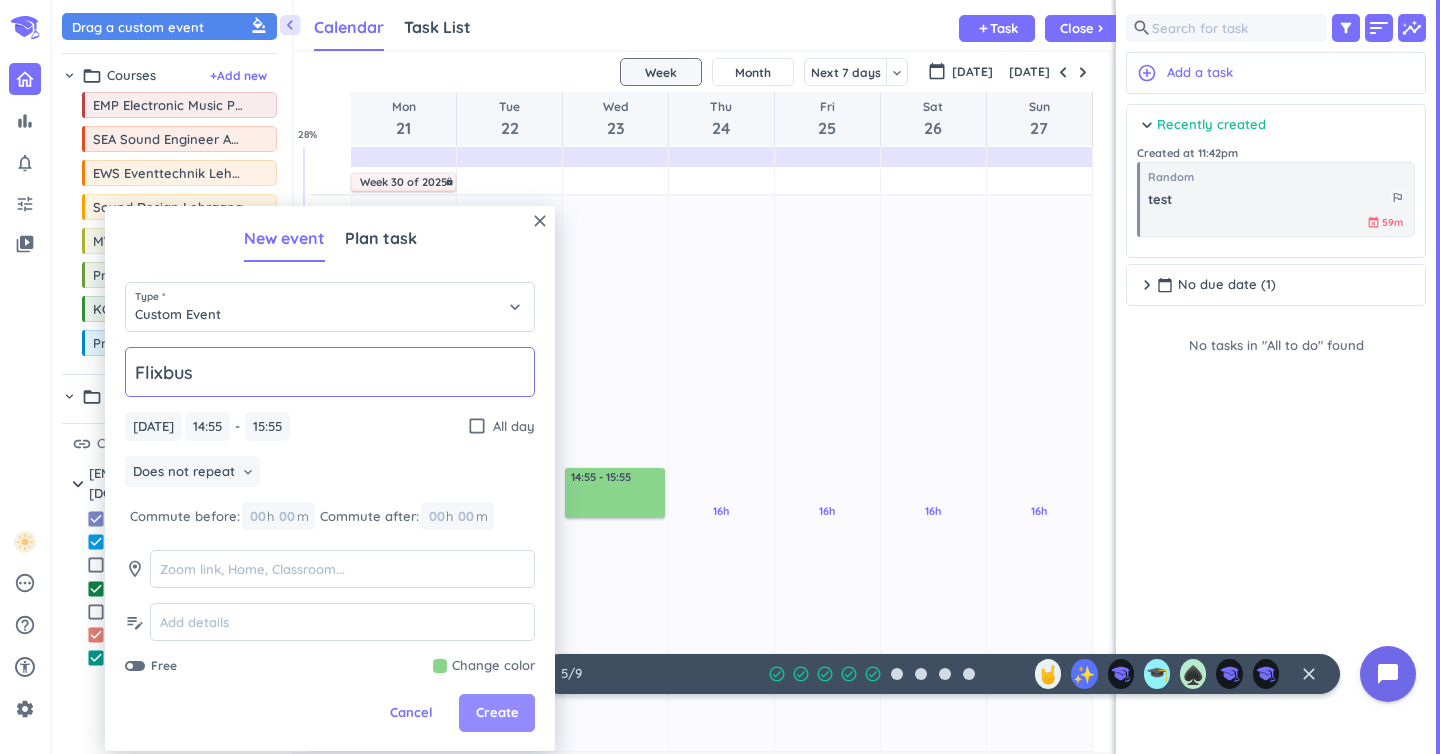 type on "Flixbus" 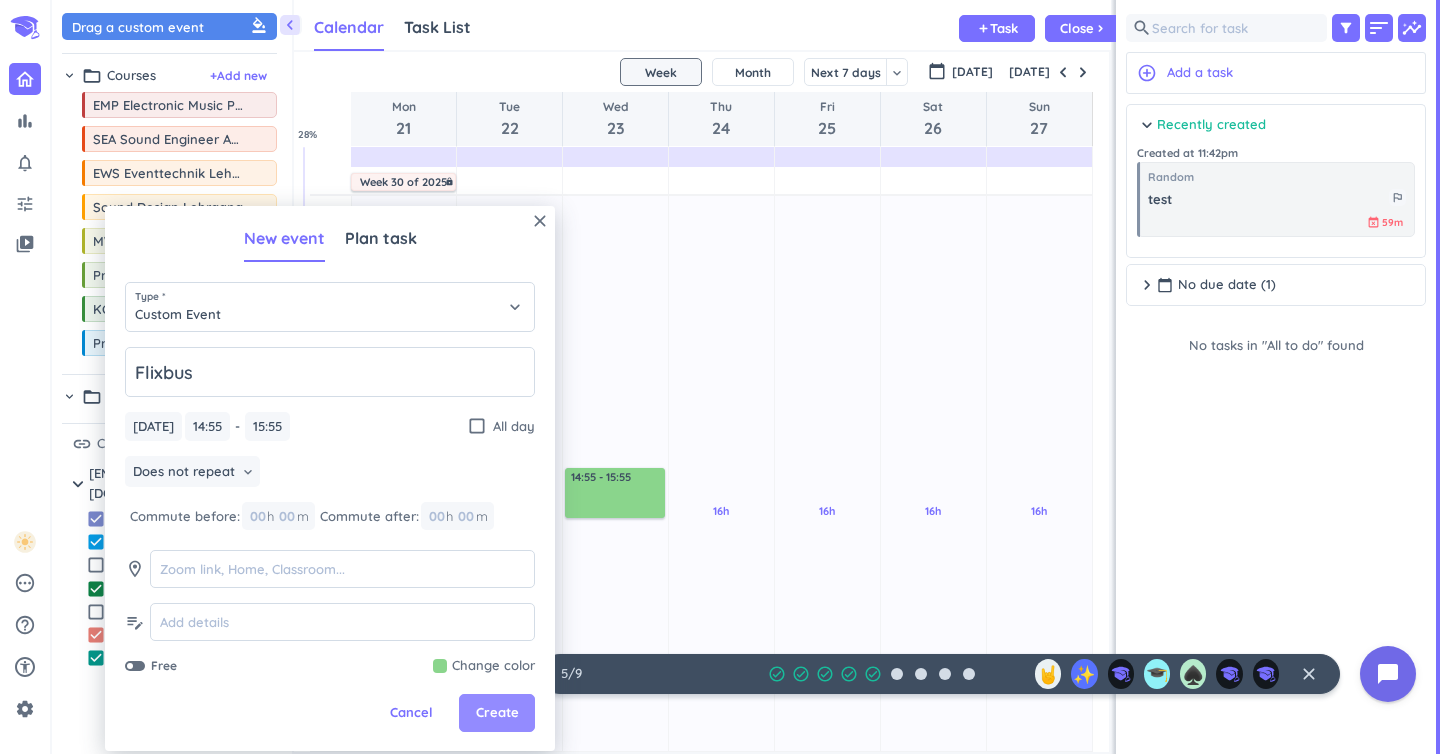 click on "Create" at bounding box center [497, 713] 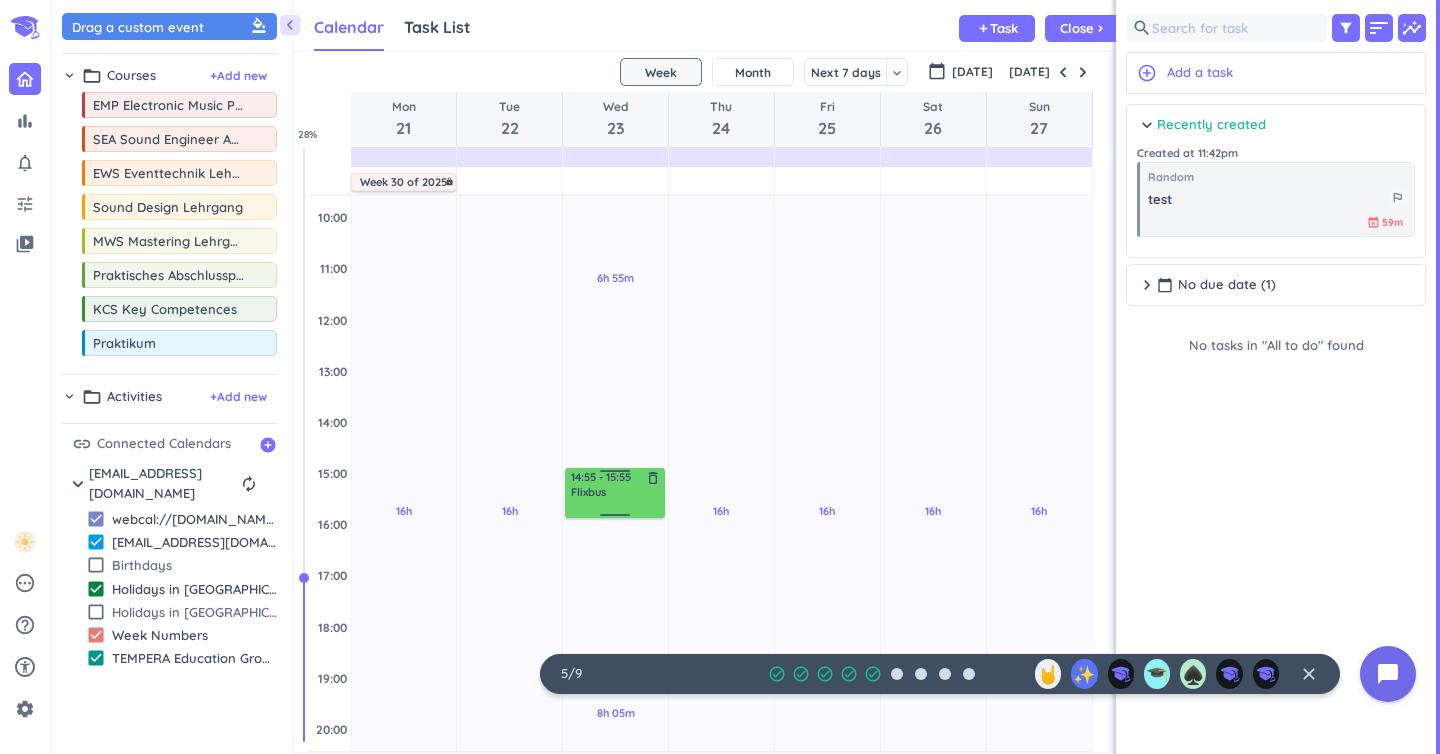 click on "14:55 - 15:55" at bounding box center [616, 477] 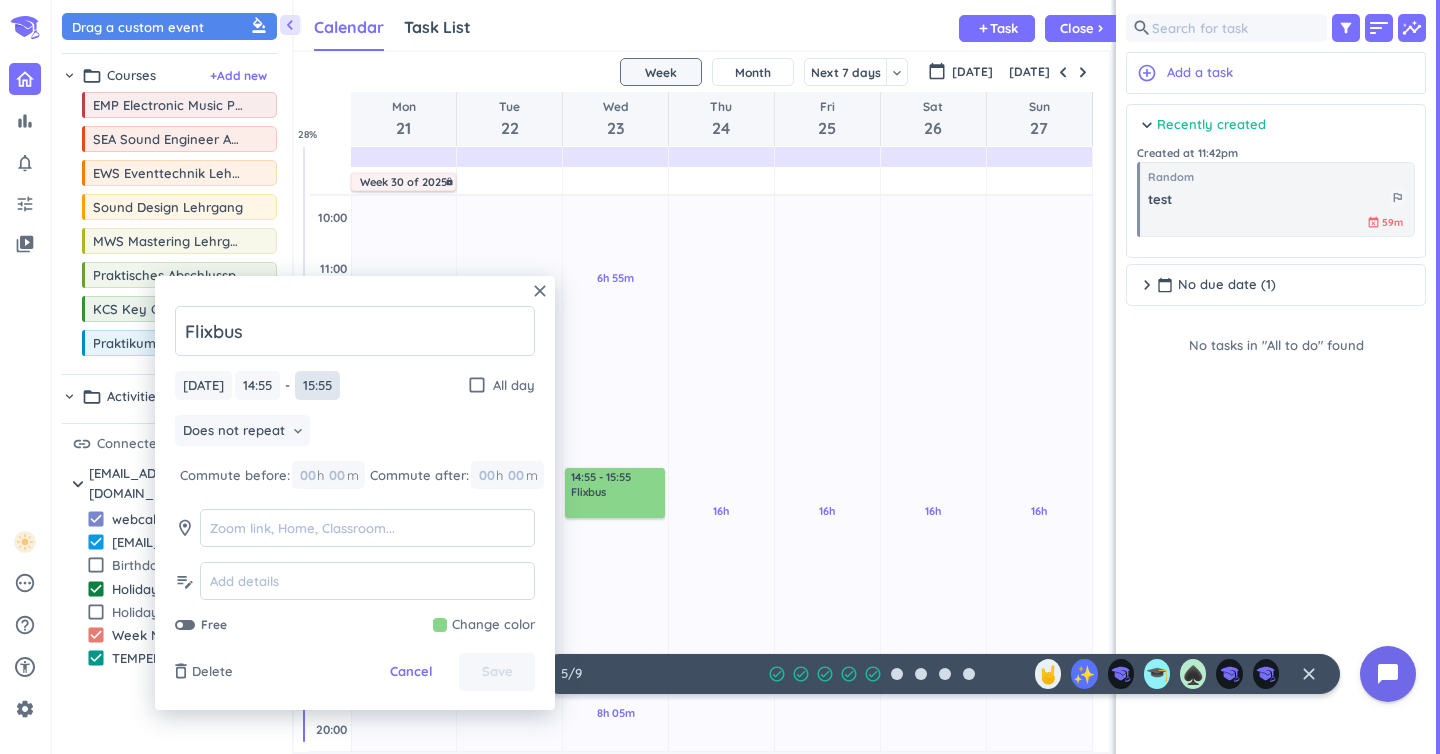 click on "15:55" at bounding box center (317, 385) 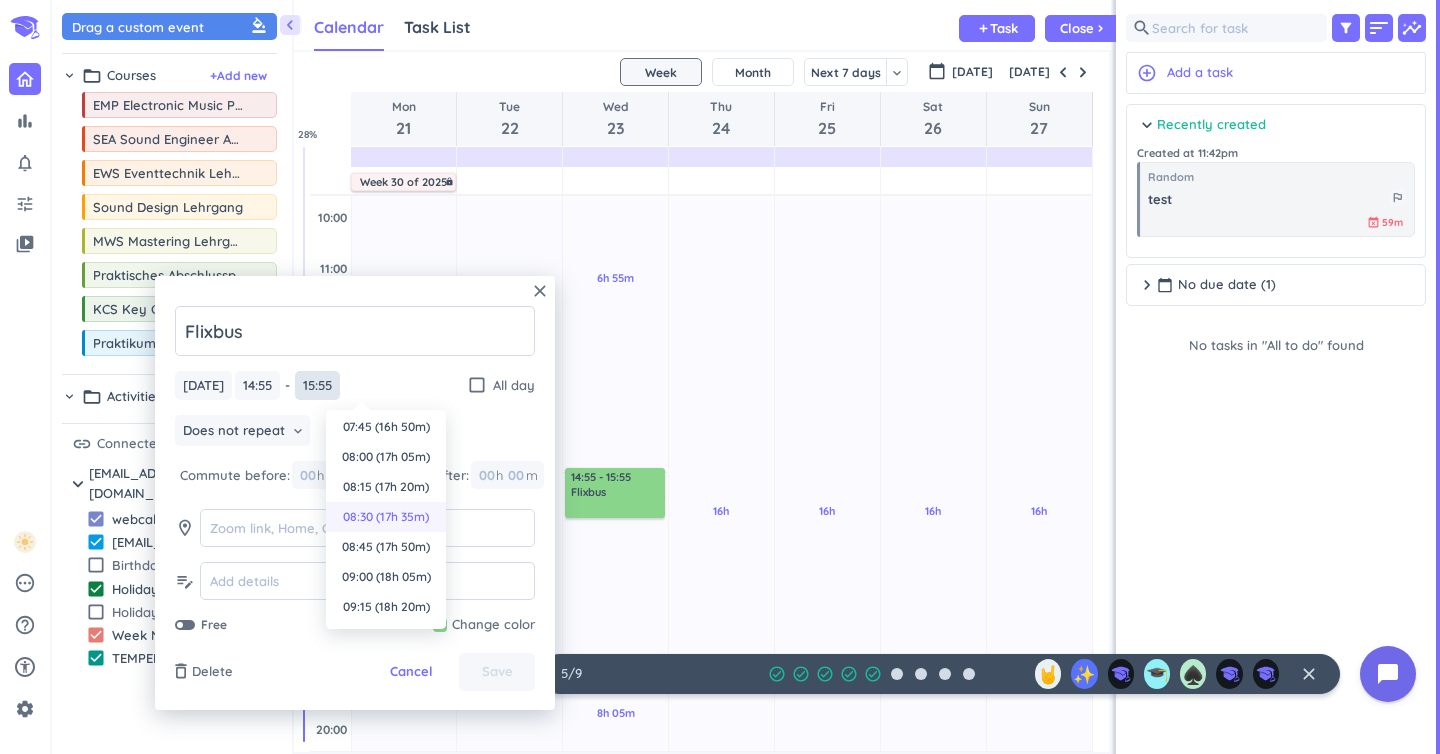 scroll, scrollTop: 2006, scrollLeft: 0, axis: vertical 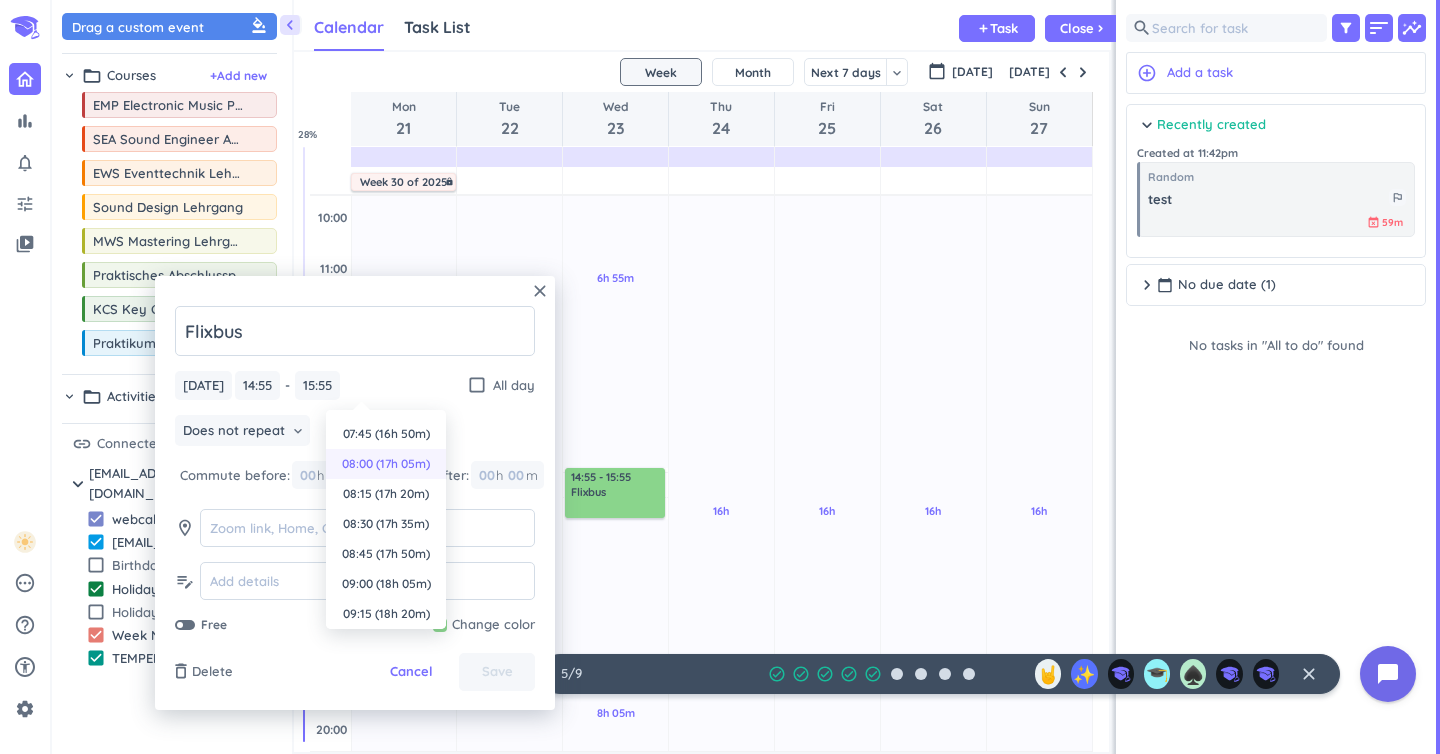click on "08:00 (17h 05m)" at bounding box center [386, 464] 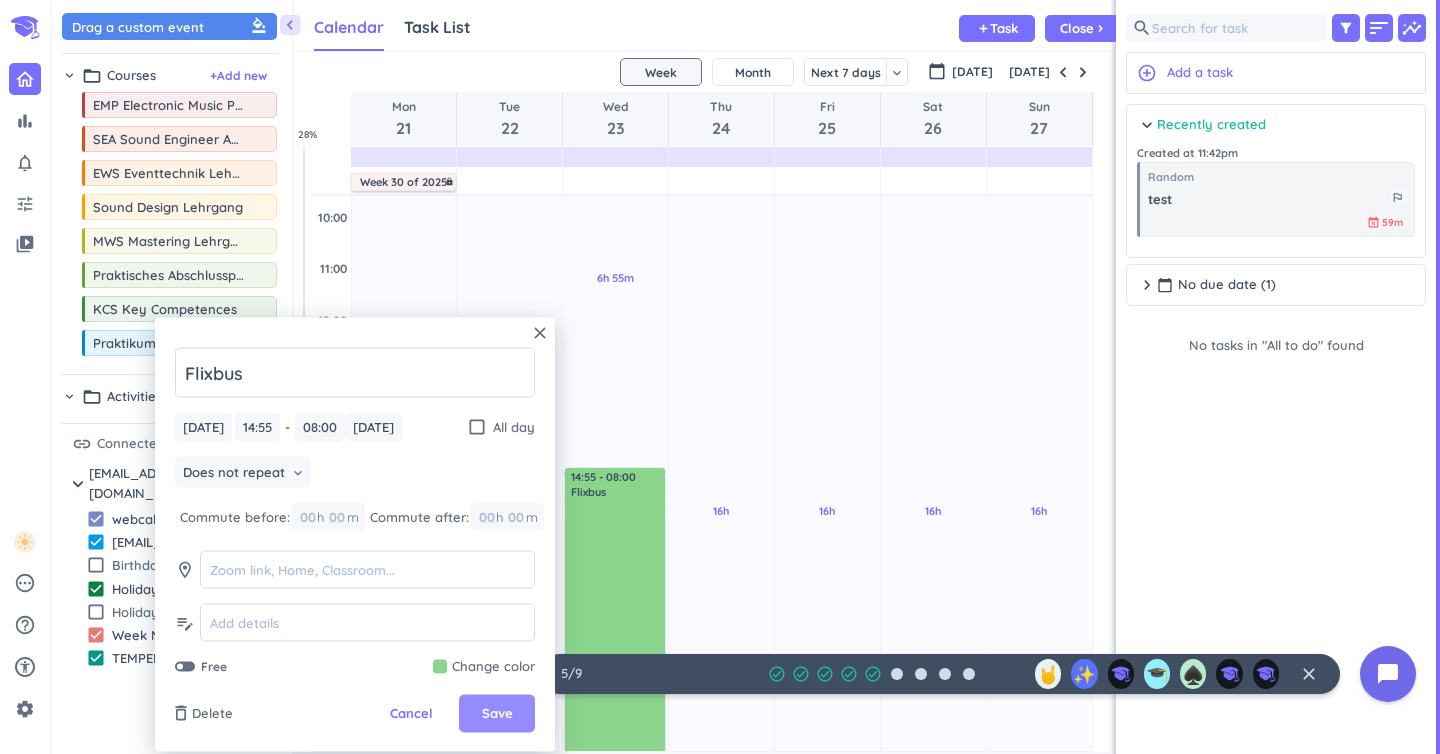 click on "Save" at bounding box center (497, 714) 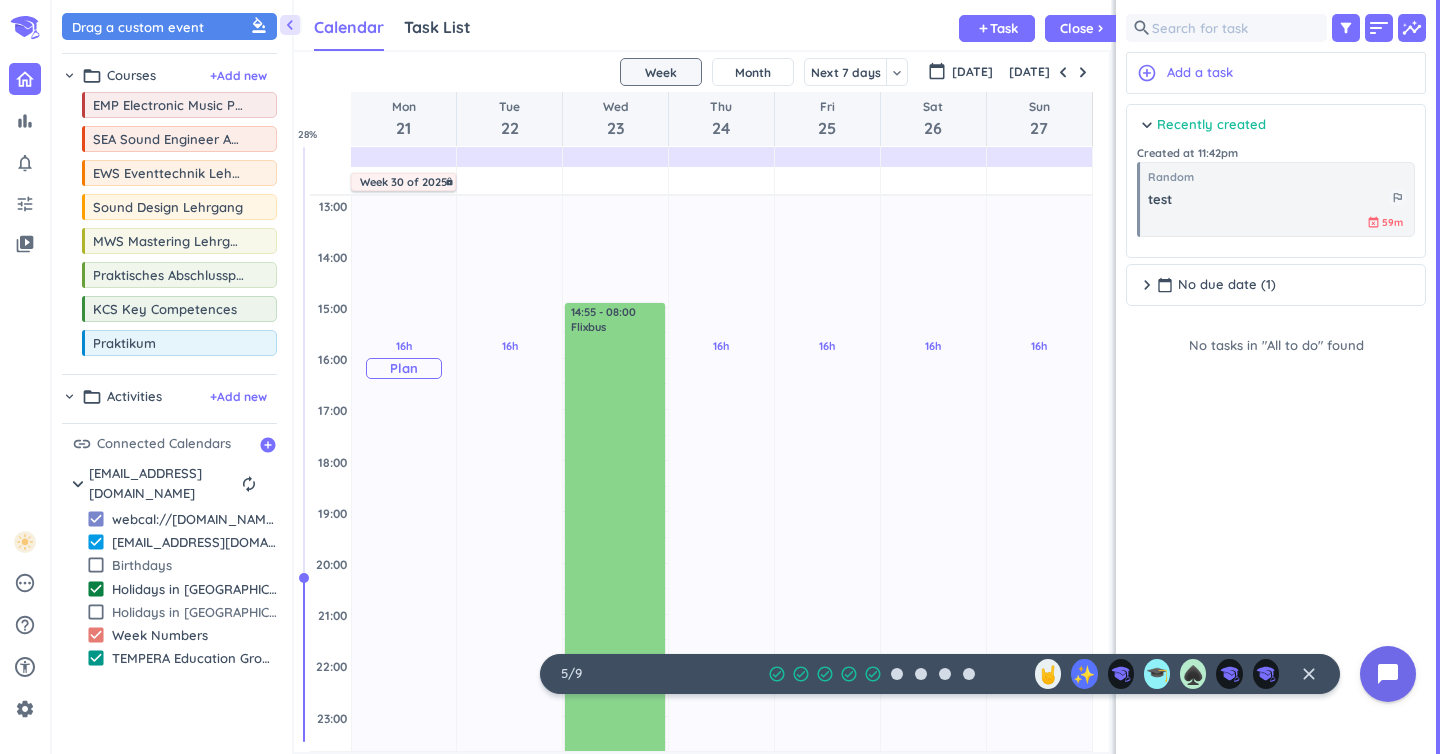 scroll, scrollTop: 445, scrollLeft: 0, axis: vertical 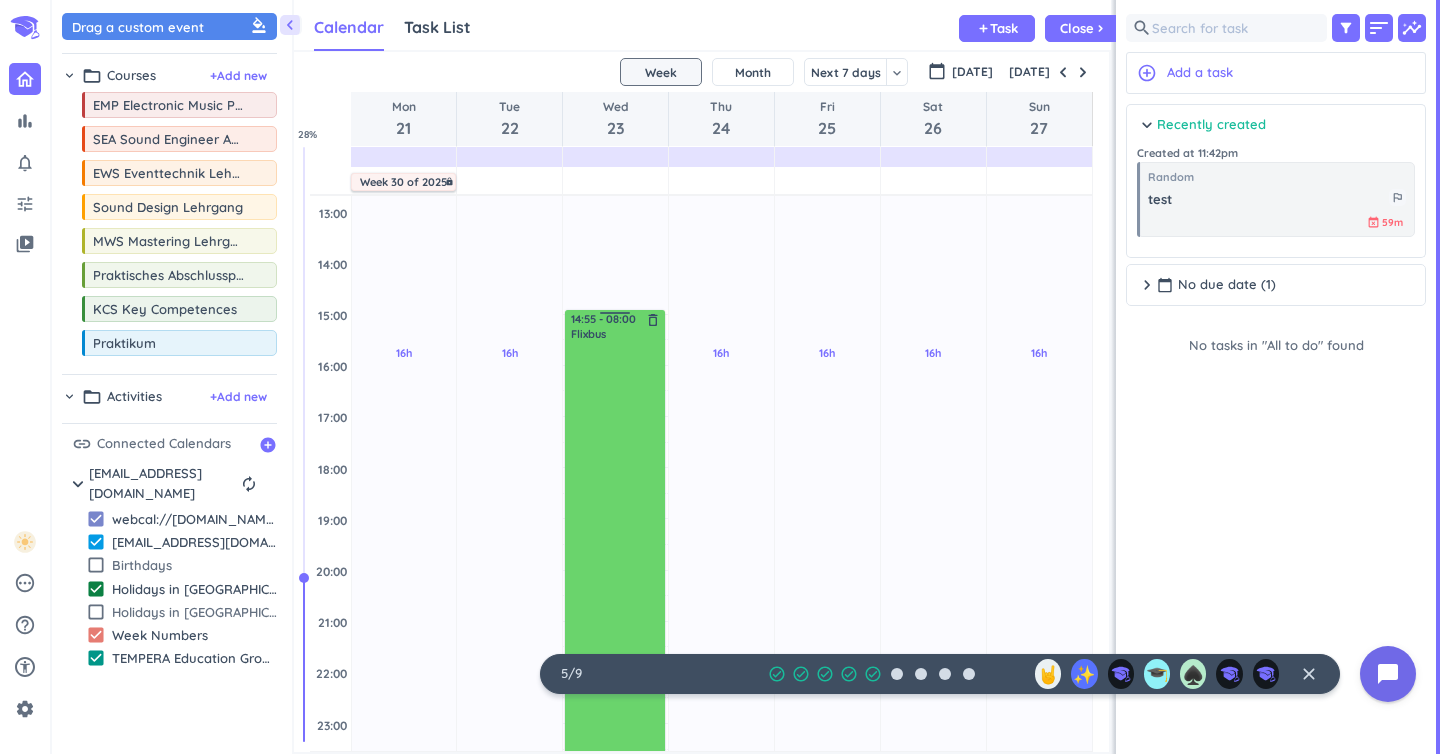 click at bounding box center (616, 659) 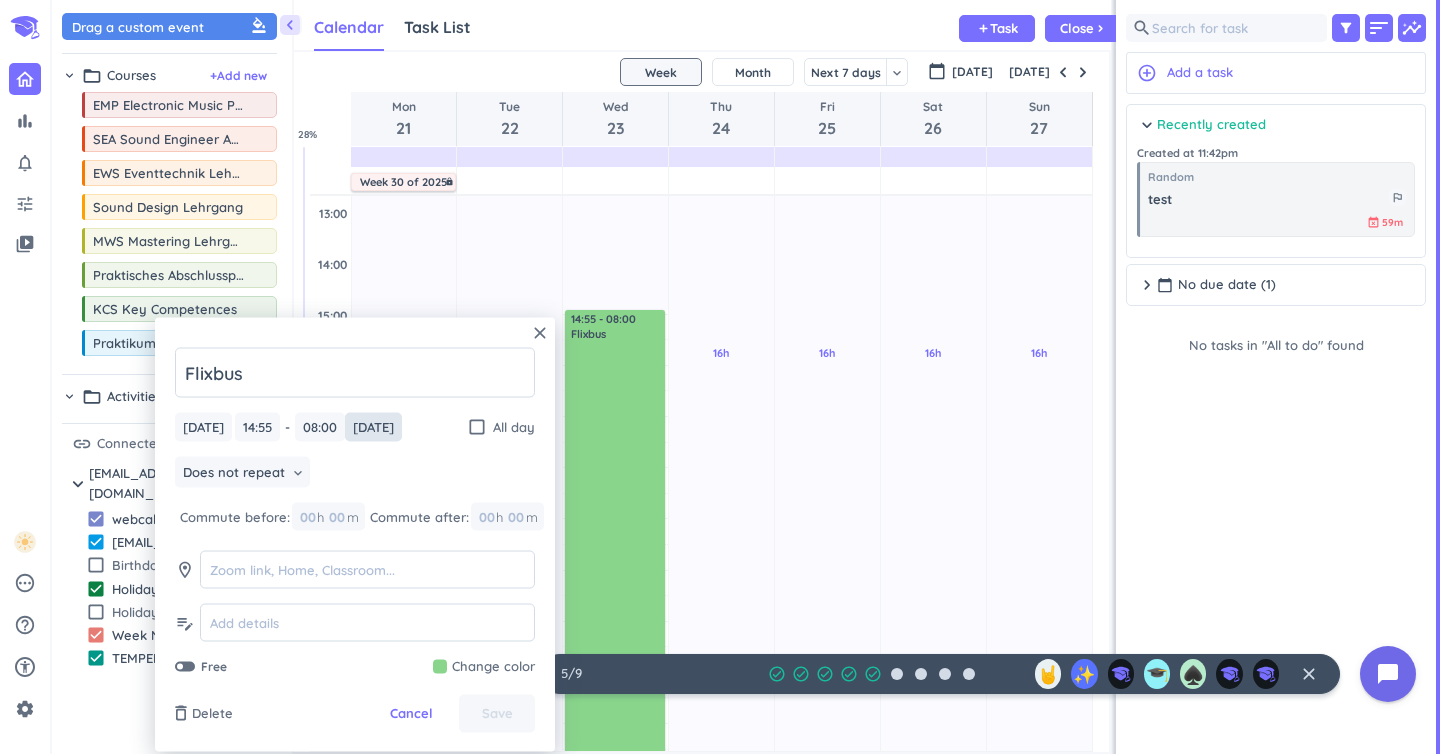 click on "[DATE]" at bounding box center (373, 427) 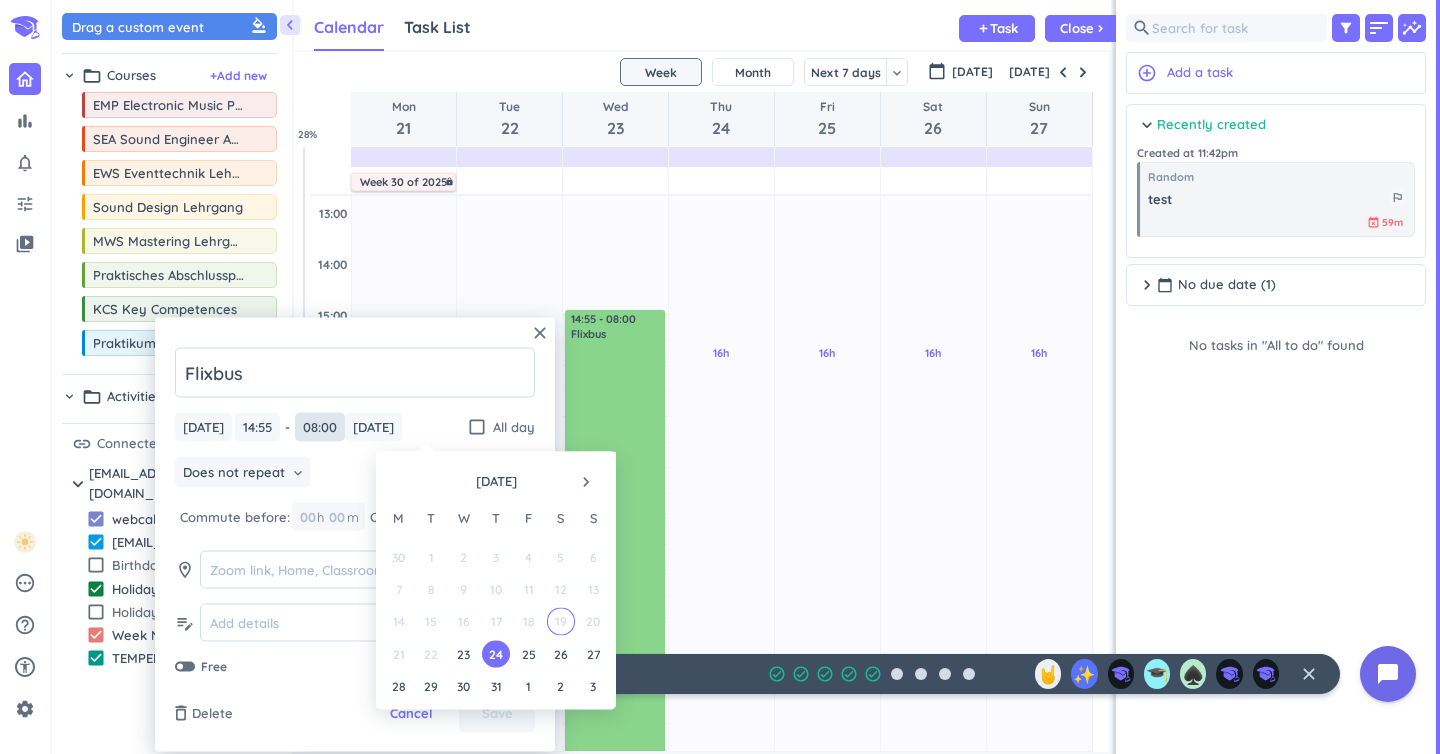 click on "08:00" at bounding box center [320, 427] 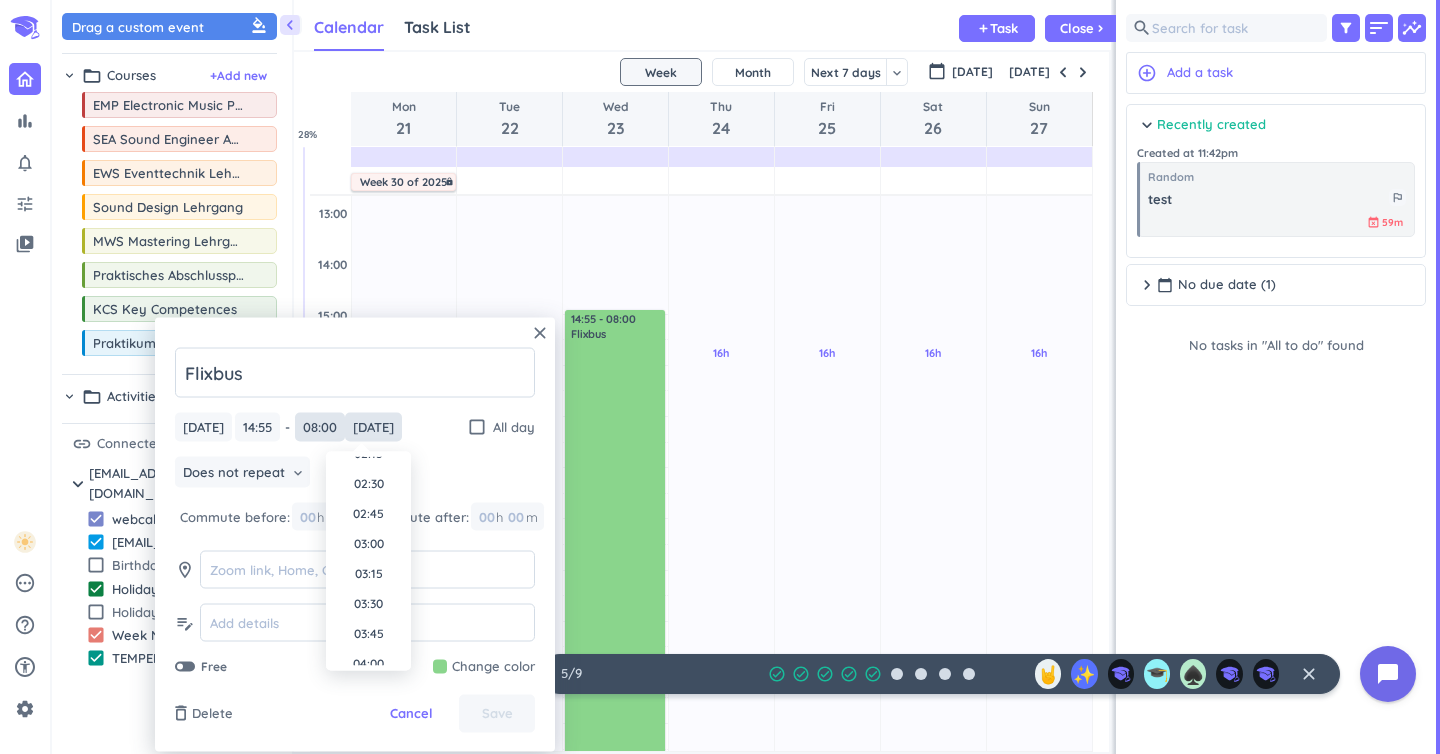scroll, scrollTop: 263, scrollLeft: 0, axis: vertical 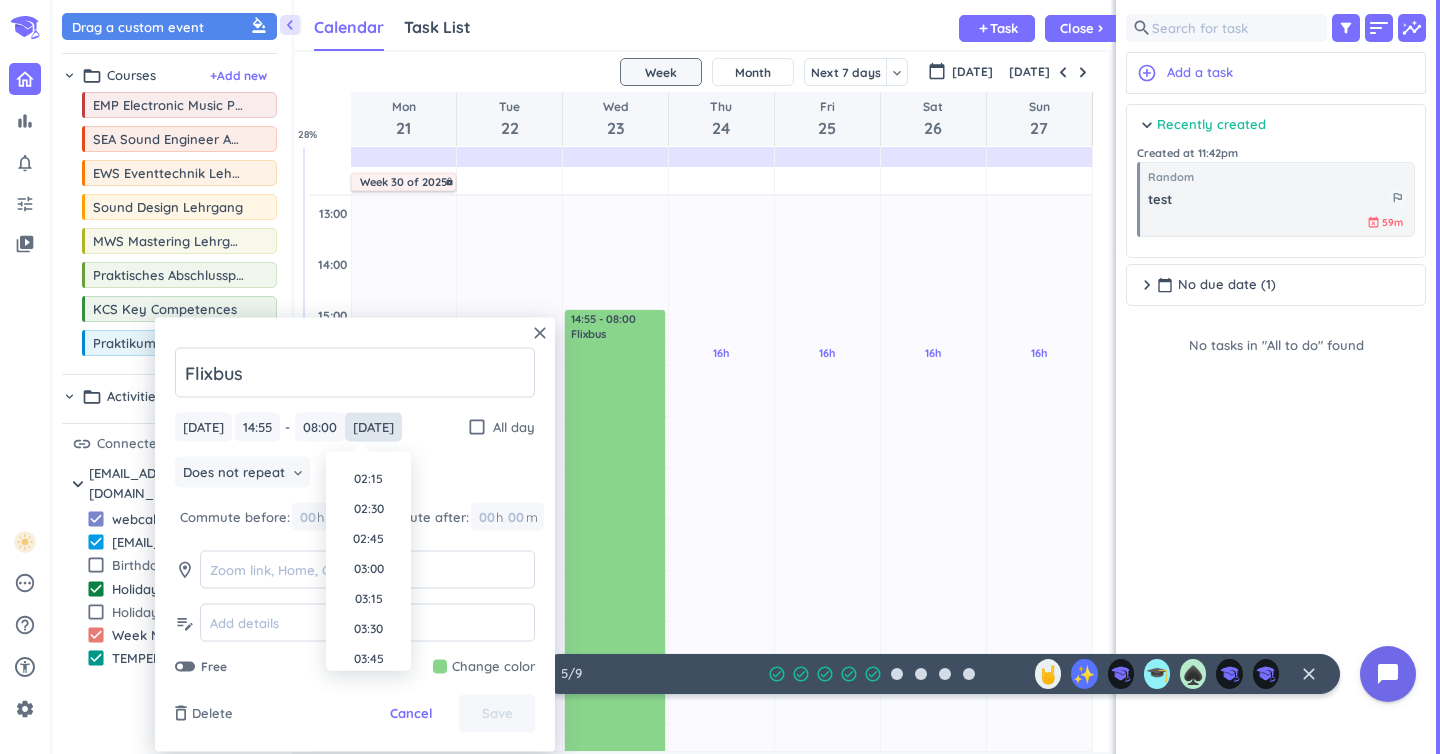 click on "[DATE]" at bounding box center [373, 427] 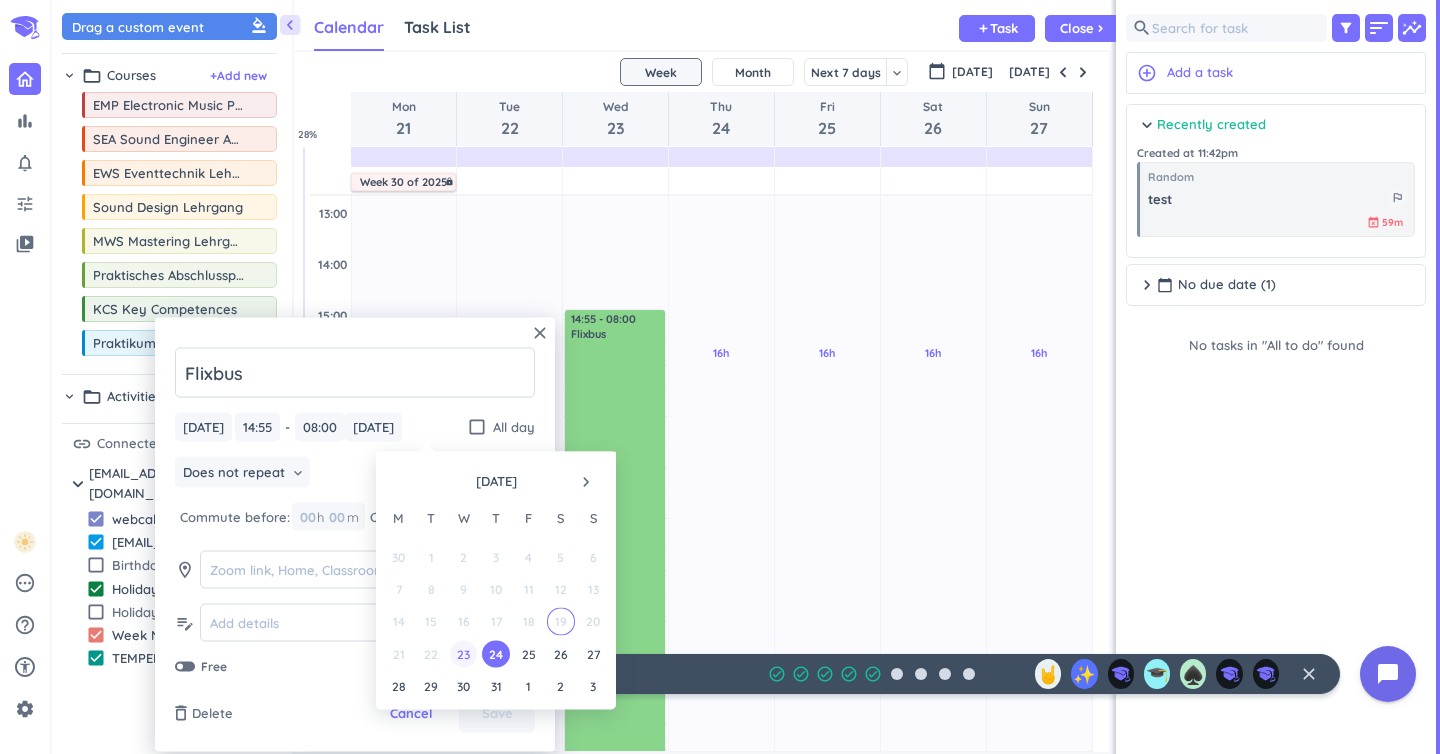 click on "23" at bounding box center [463, 653] 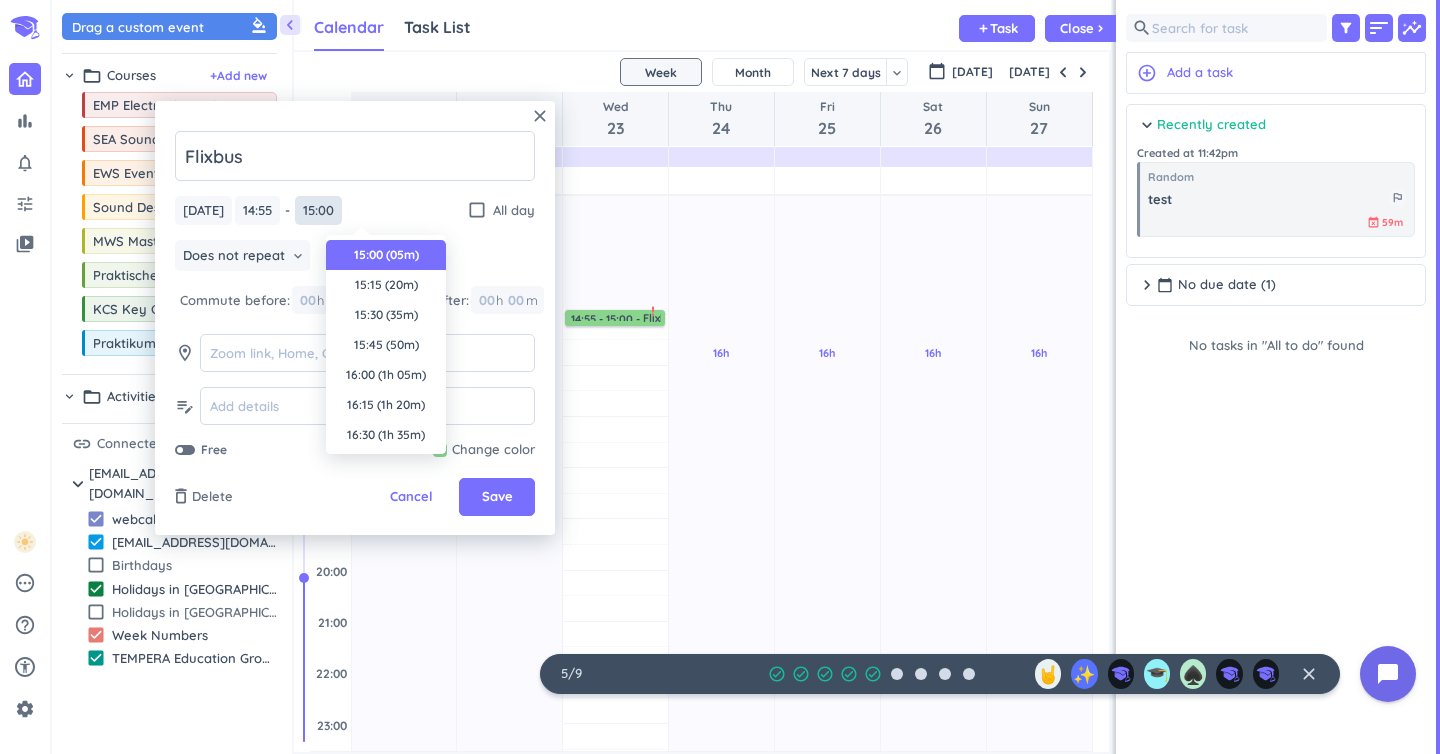 click on "15:00" at bounding box center (318, 210) 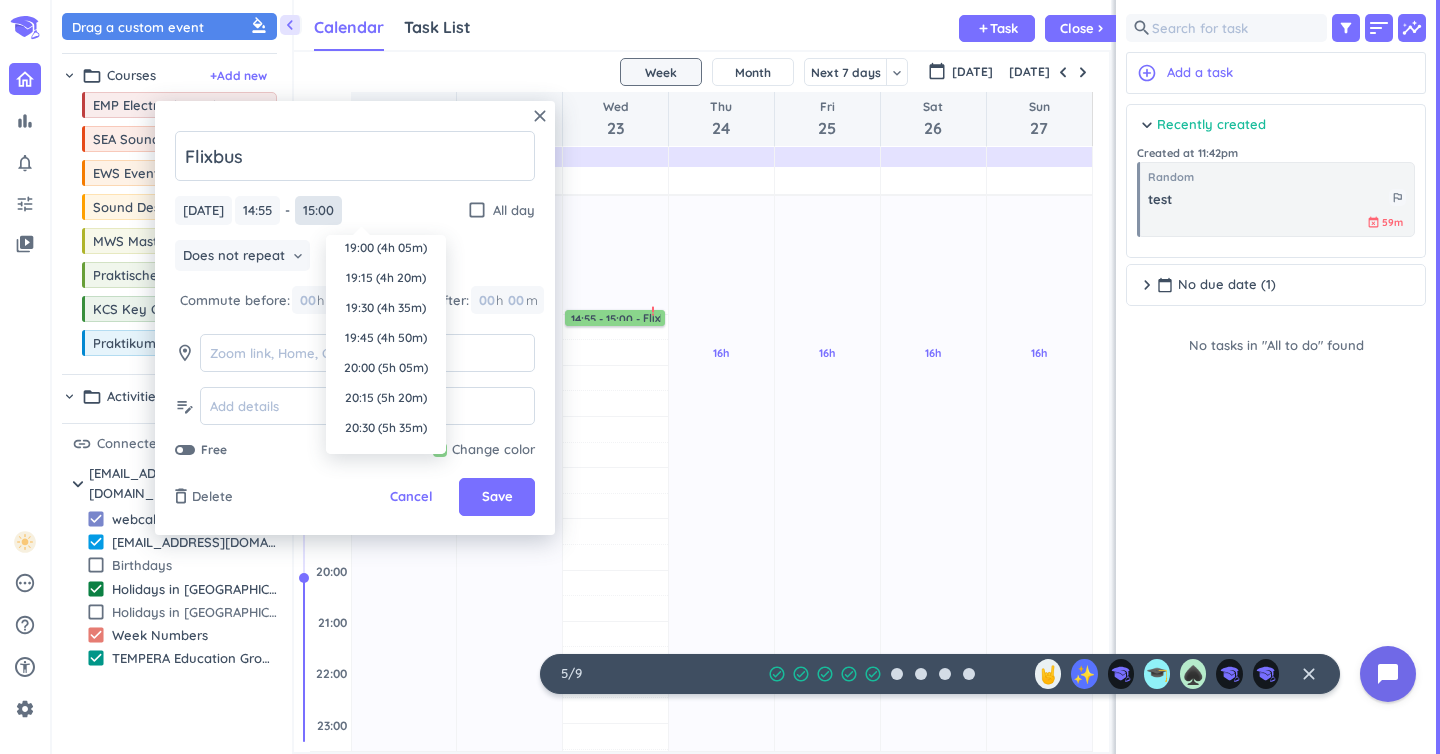 scroll, scrollTop: 490, scrollLeft: 0, axis: vertical 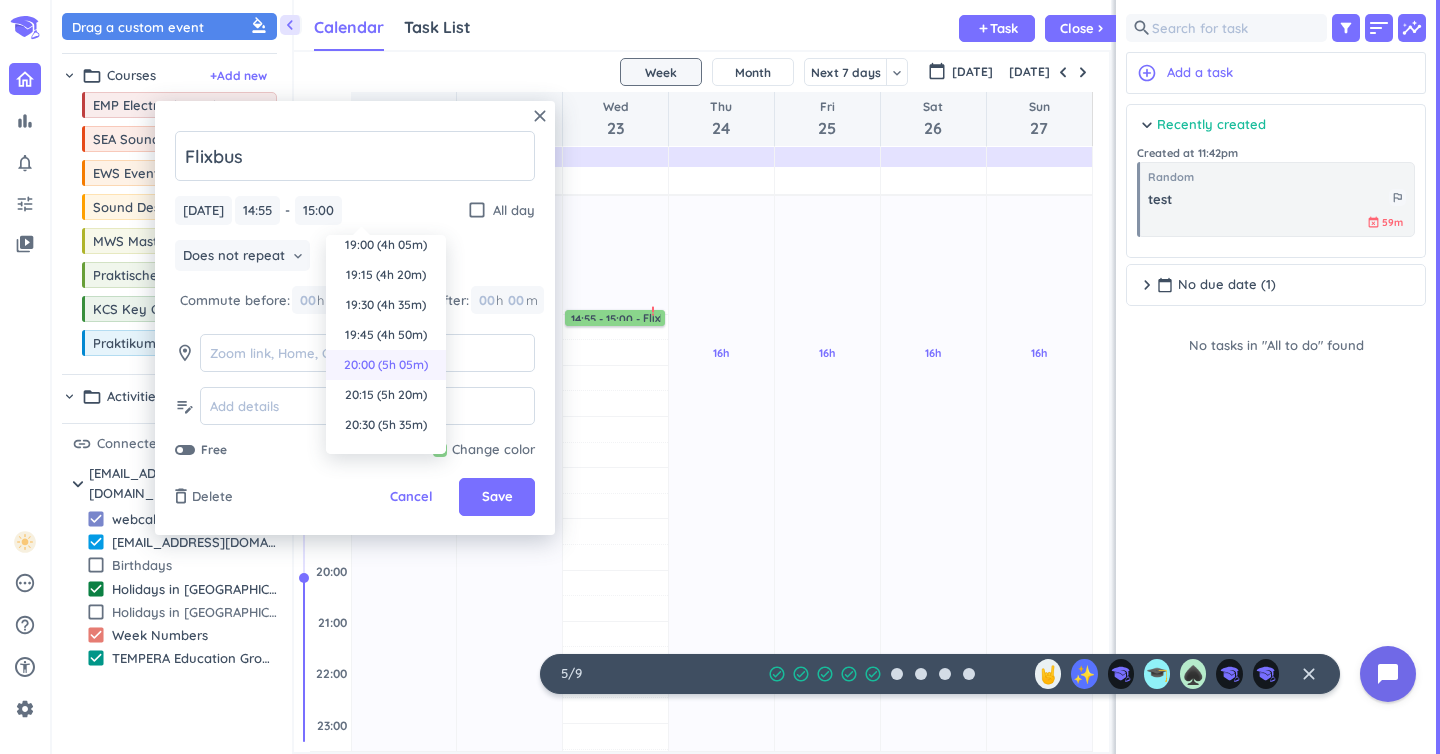 click on "20:00 (5h 05m)" at bounding box center (386, 365) 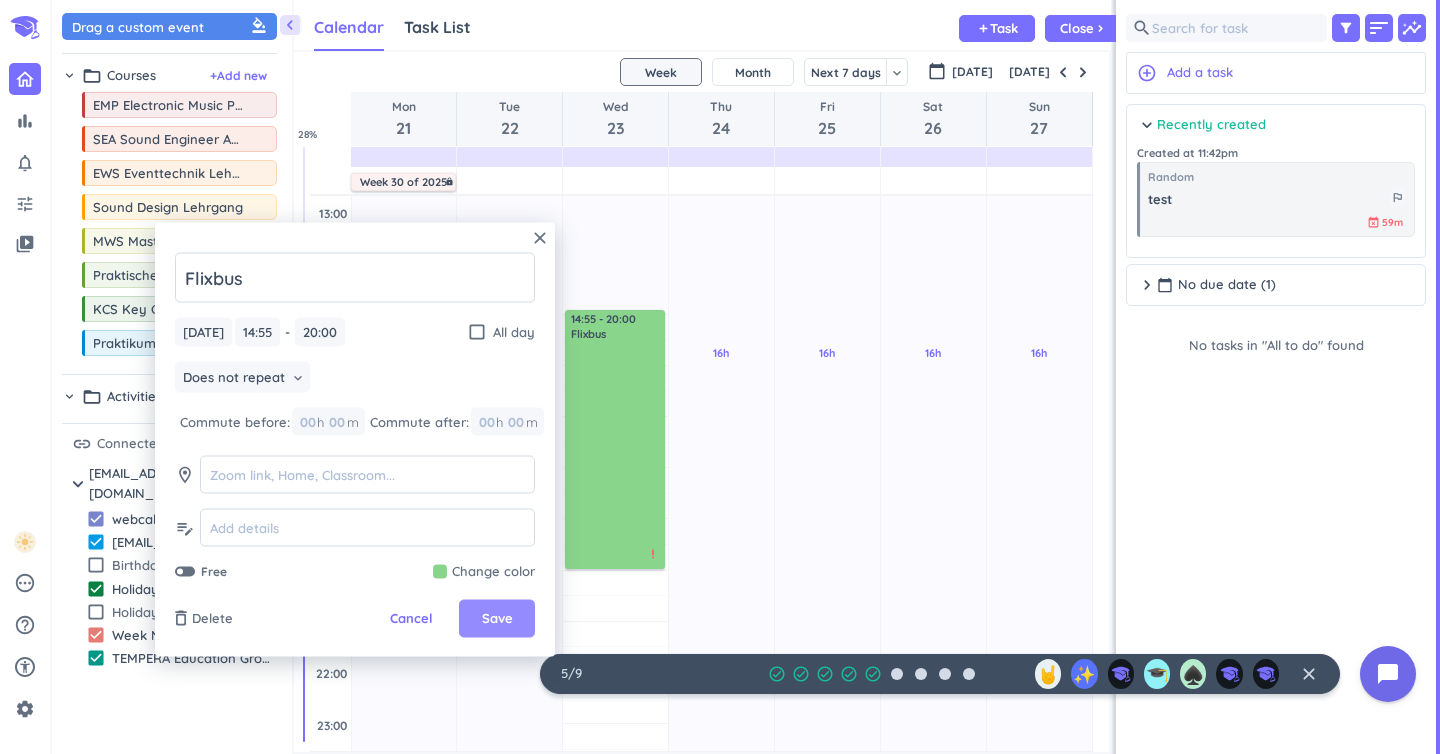 click on "Save" at bounding box center [497, 619] 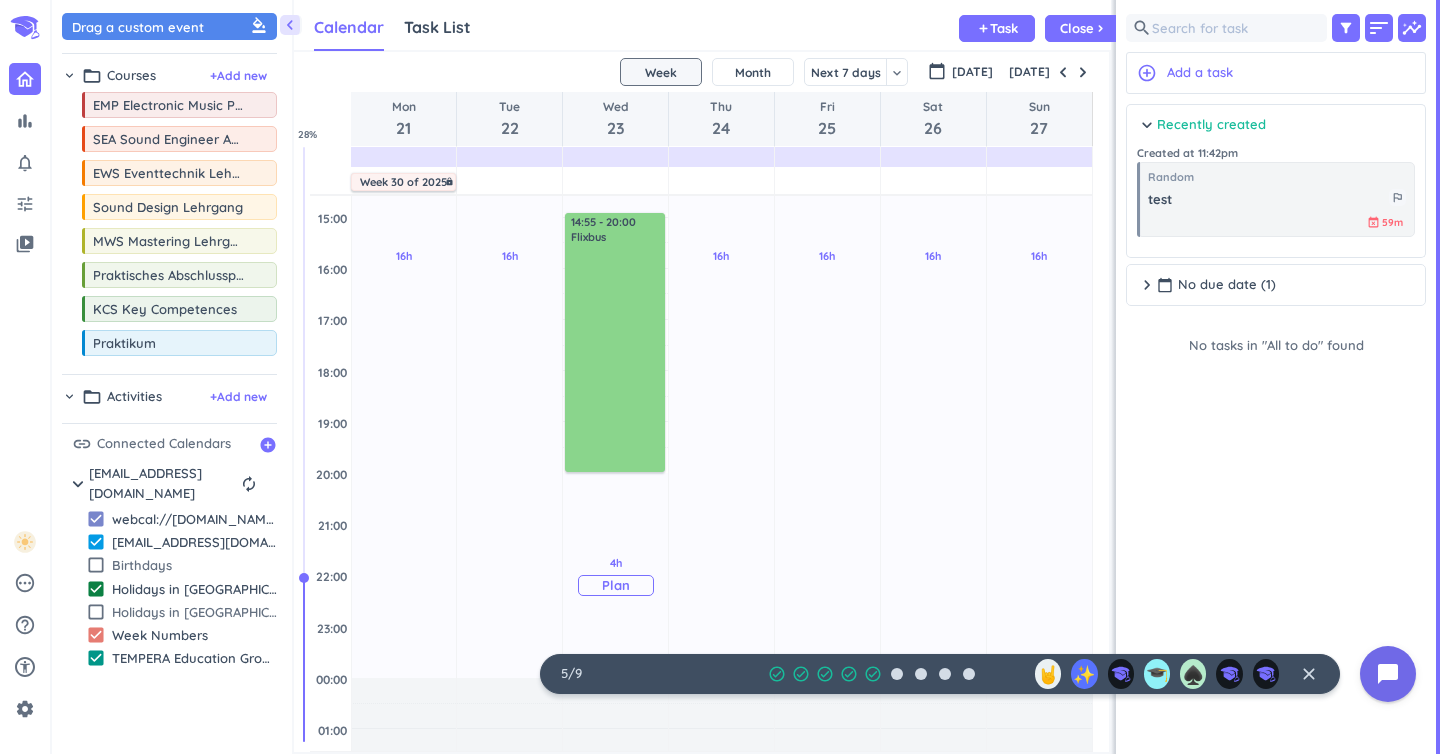 scroll, scrollTop: 552, scrollLeft: 0, axis: vertical 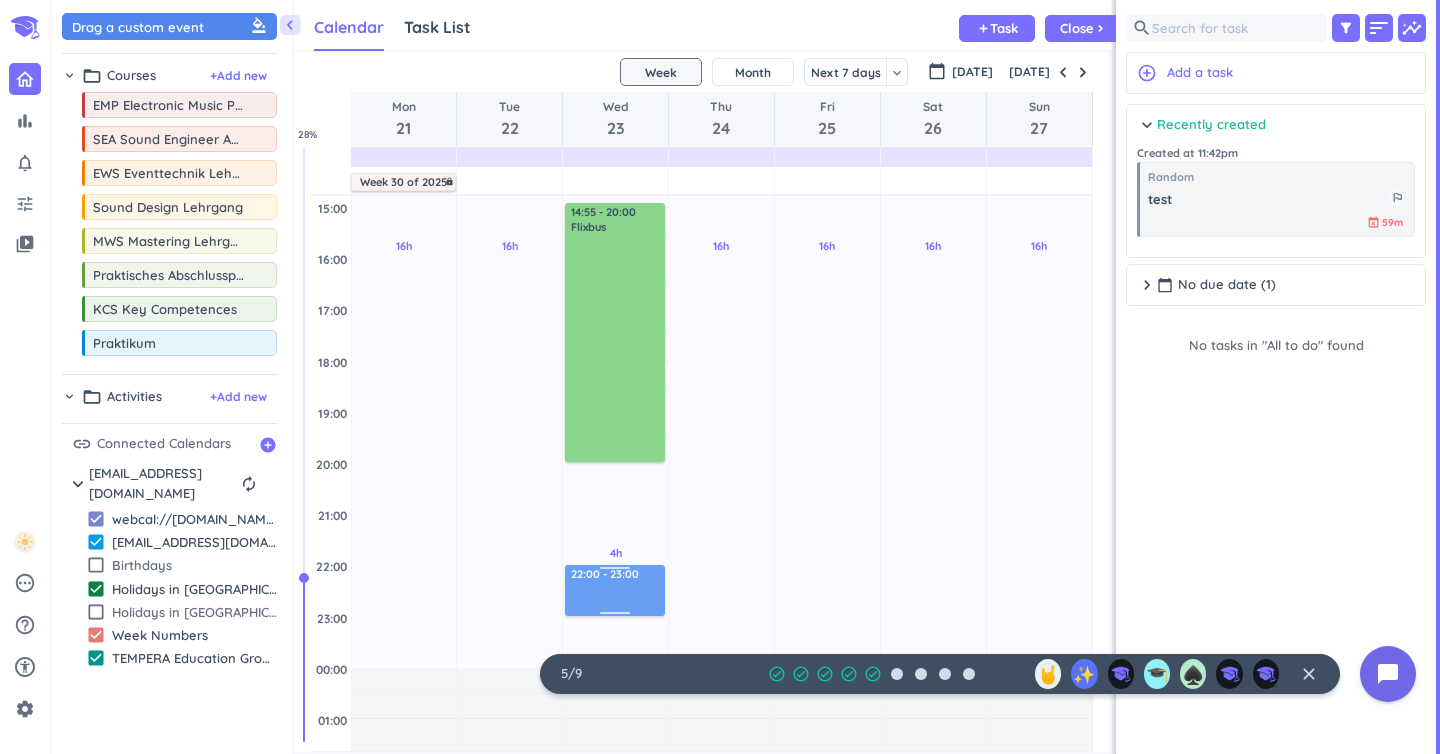 click on "6h 55m Past due Plan 4h  Past due Plan Adjust Awake Time Adjust Awake Time 14:55 - 20:00 Flixbus delete_outline 21:50 - 22:50 22:00 - 23:00" at bounding box center (615, 258) 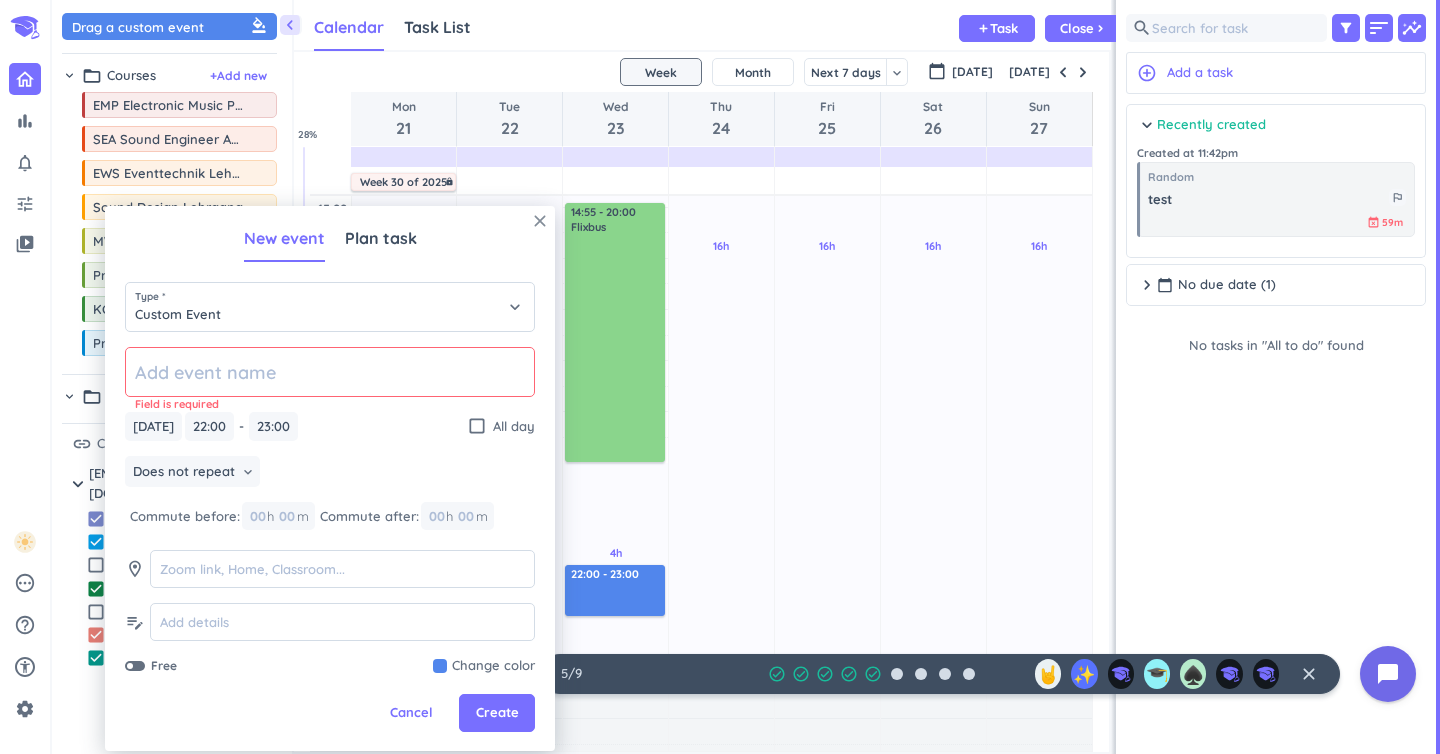 click on "close" at bounding box center (540, 221) 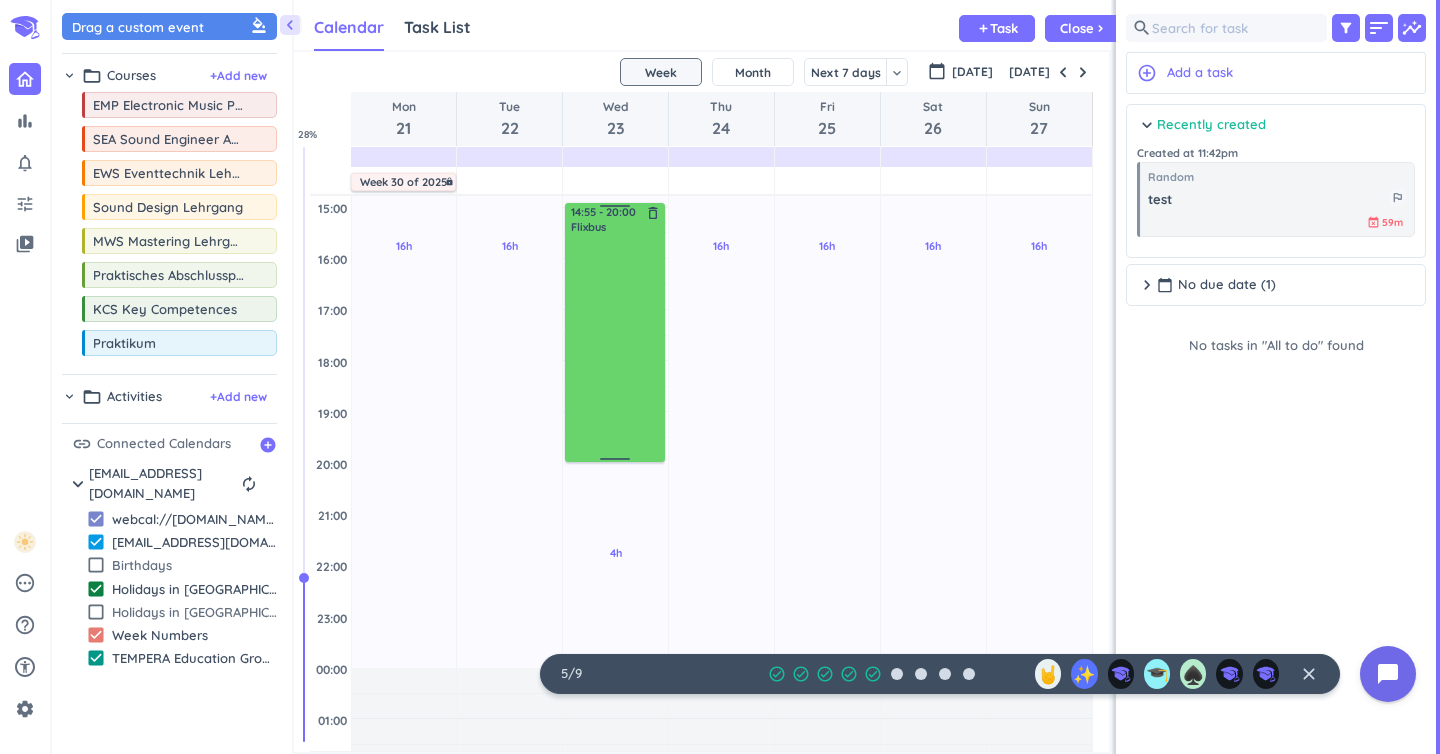 click at bounding box center (616, 347) 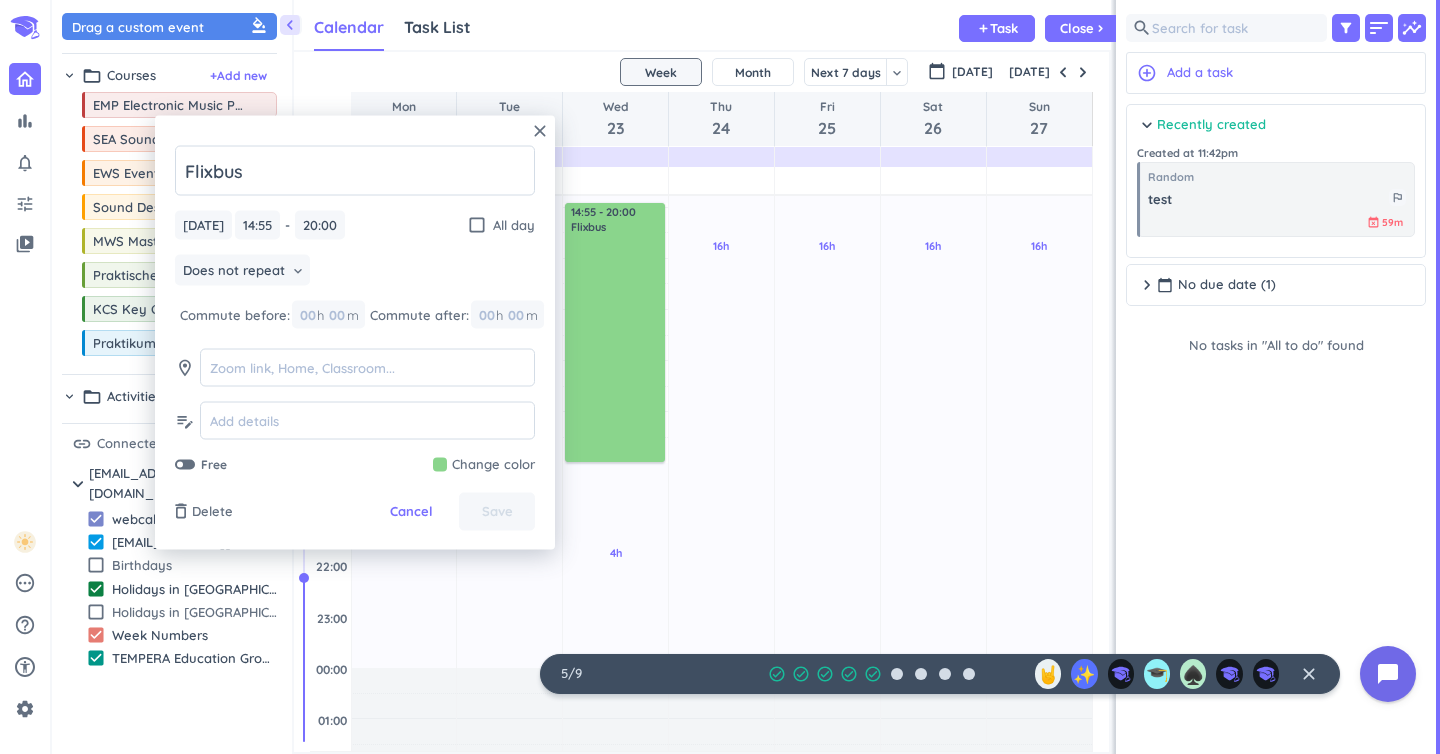 click at bounding box center [484, 465] 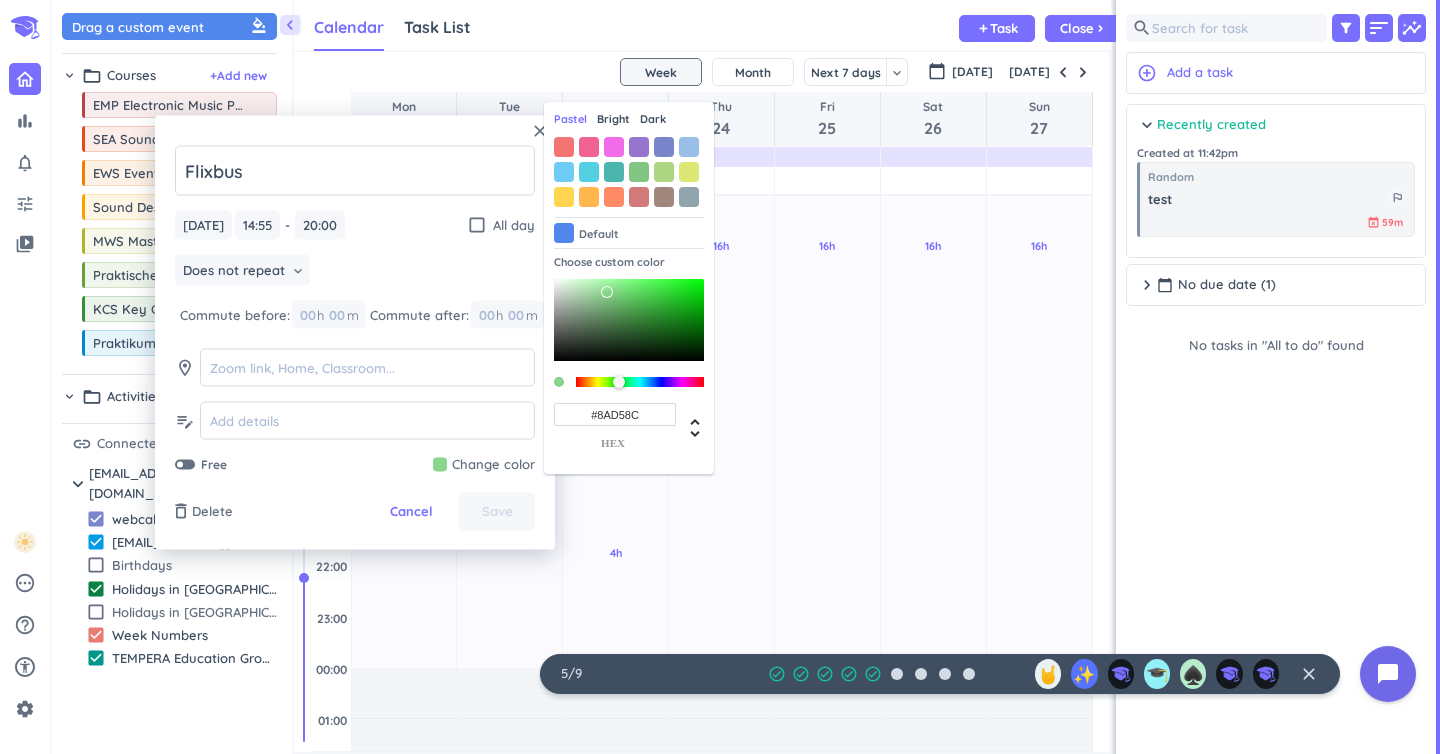 click on "#8AD58C" at bounding box center [615, 414] 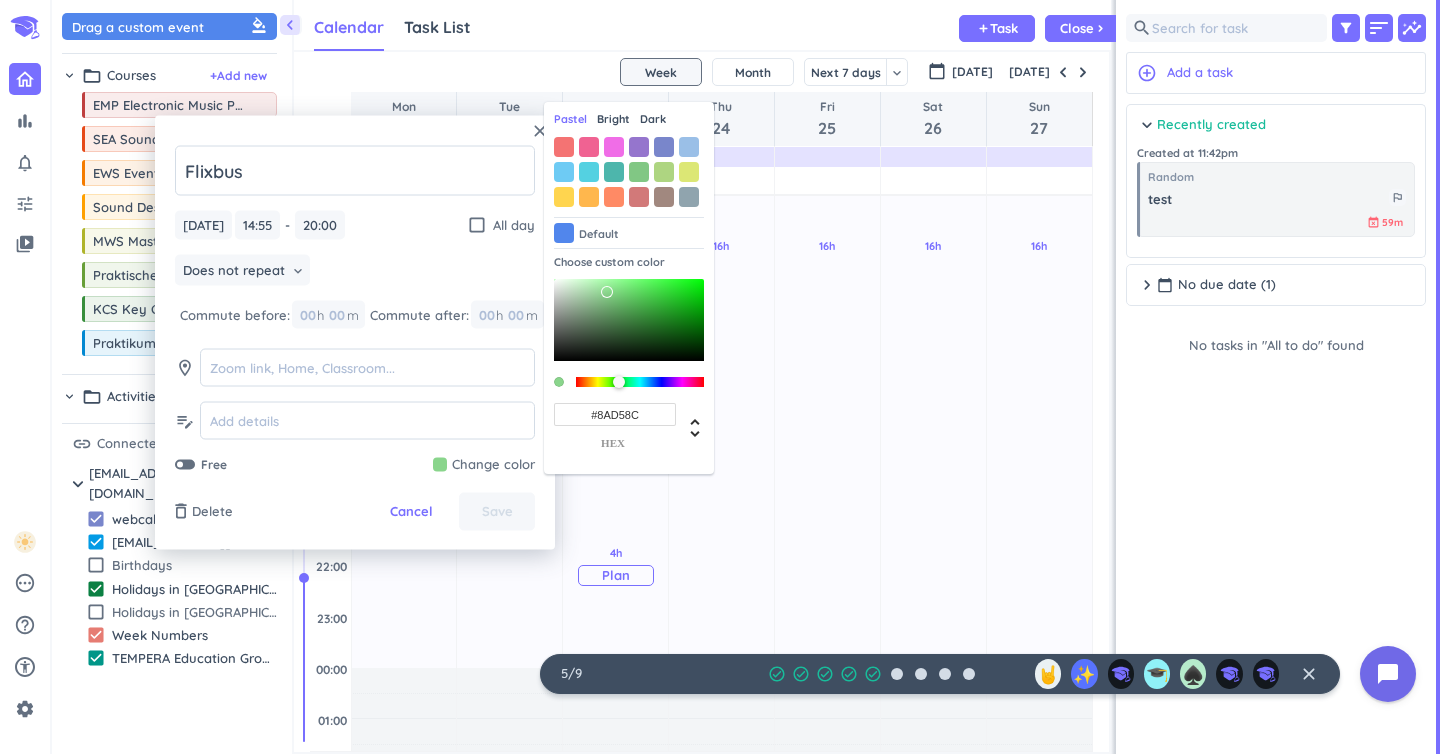 click on "4h  Past due Plan" at bounding box center (615, 565) 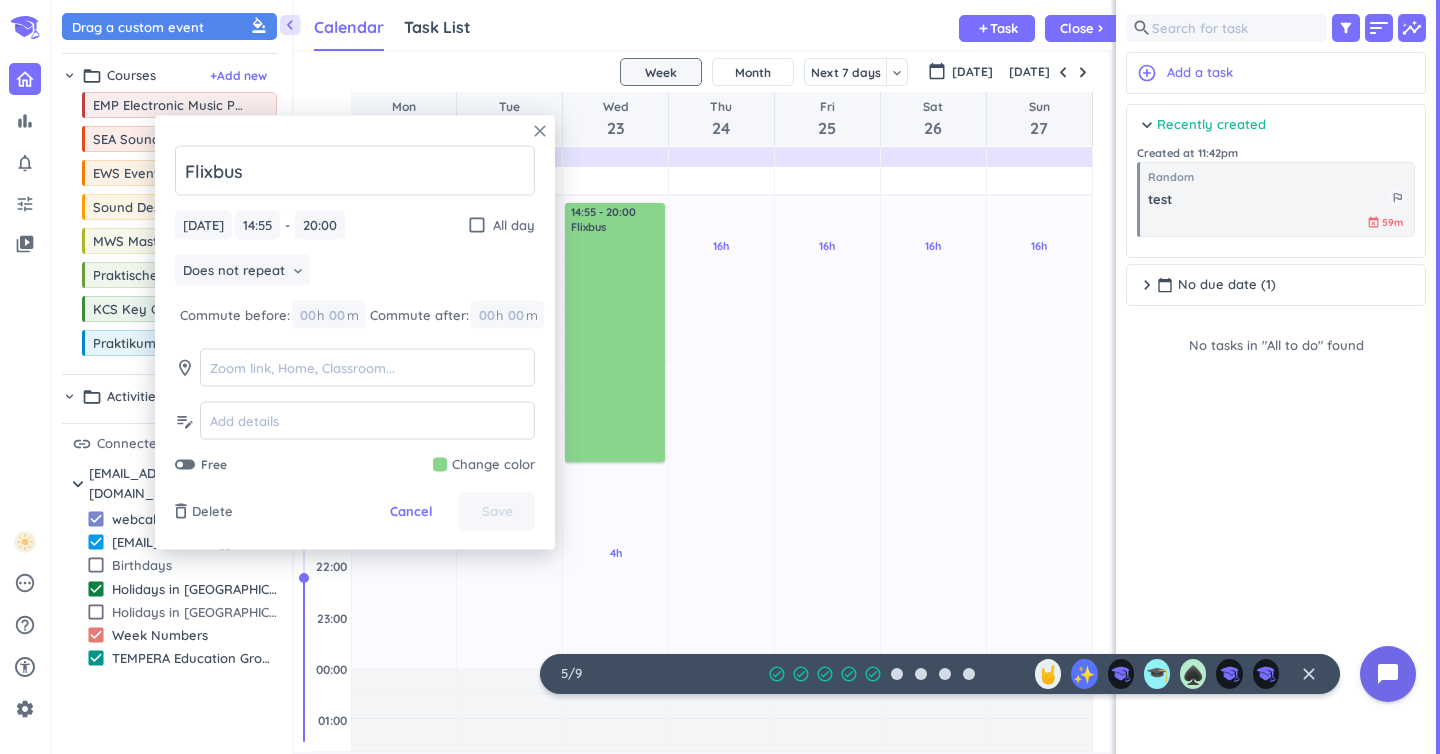 click on "close" at bounding box center (540, 131) 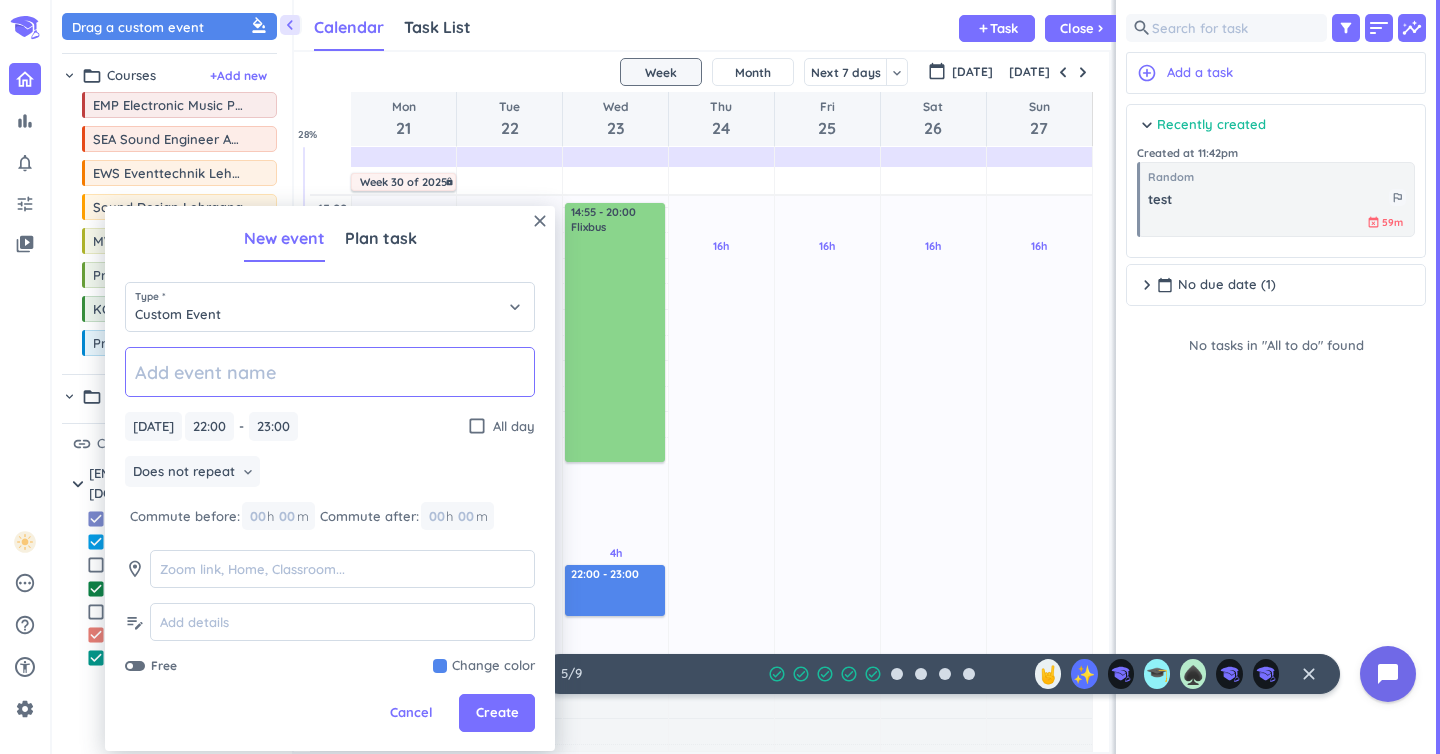 click 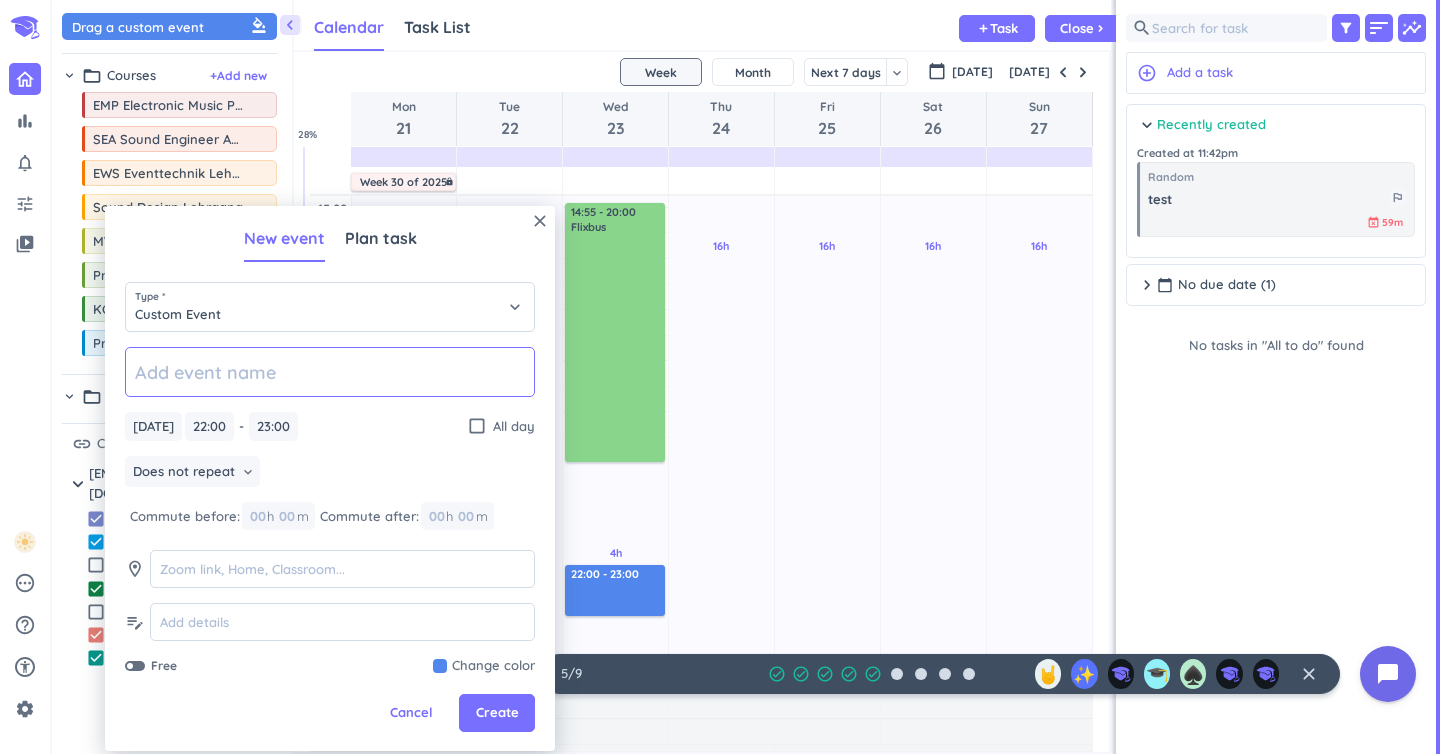 paste on "#8AD58C" 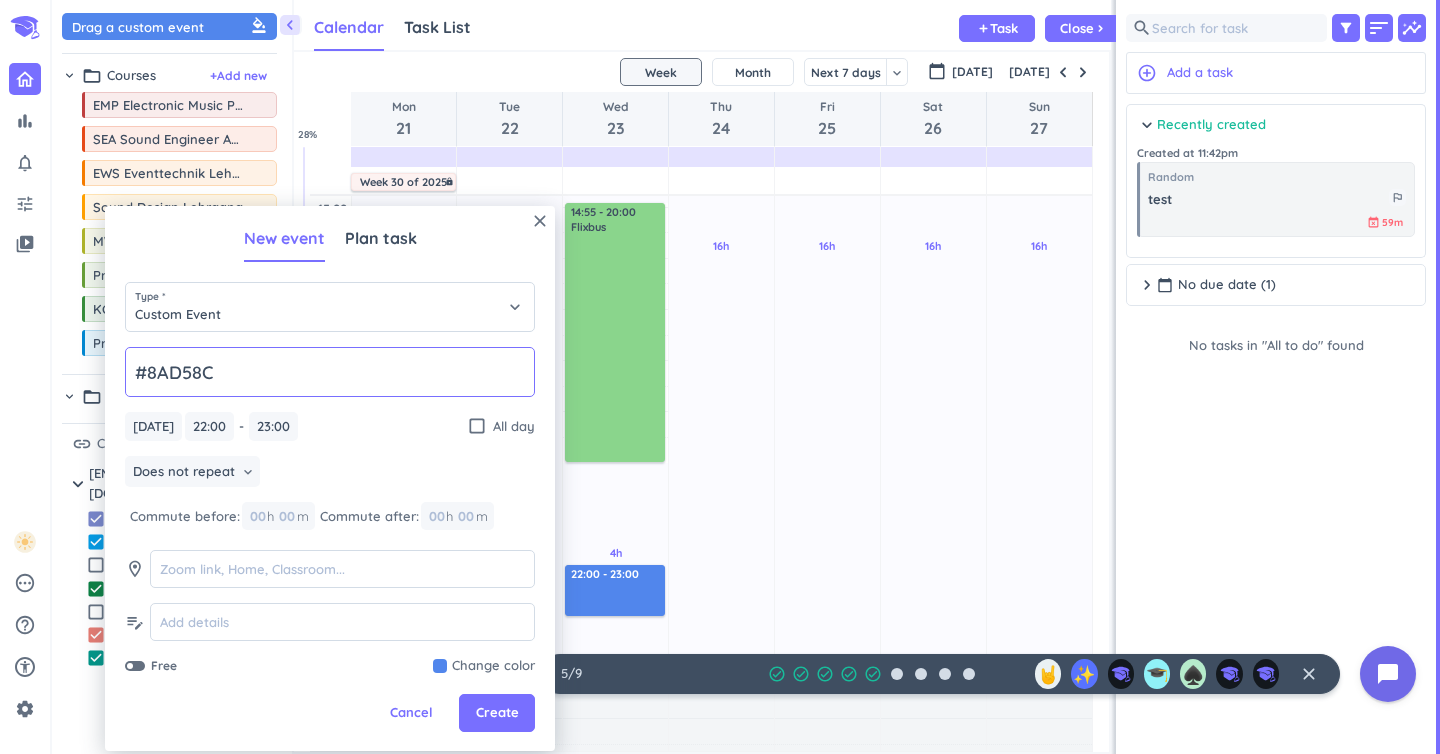 click on "#8AD58C" 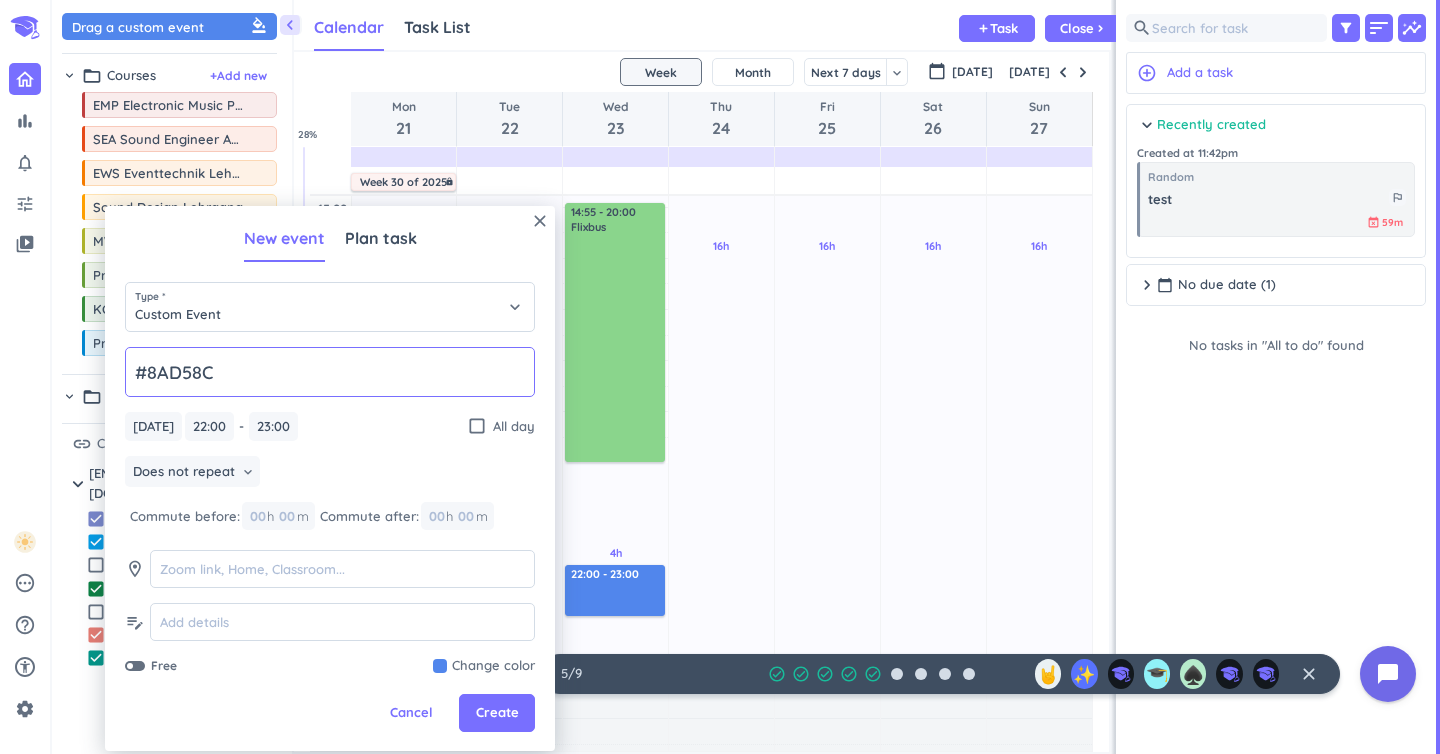 click on "#8AD58C" 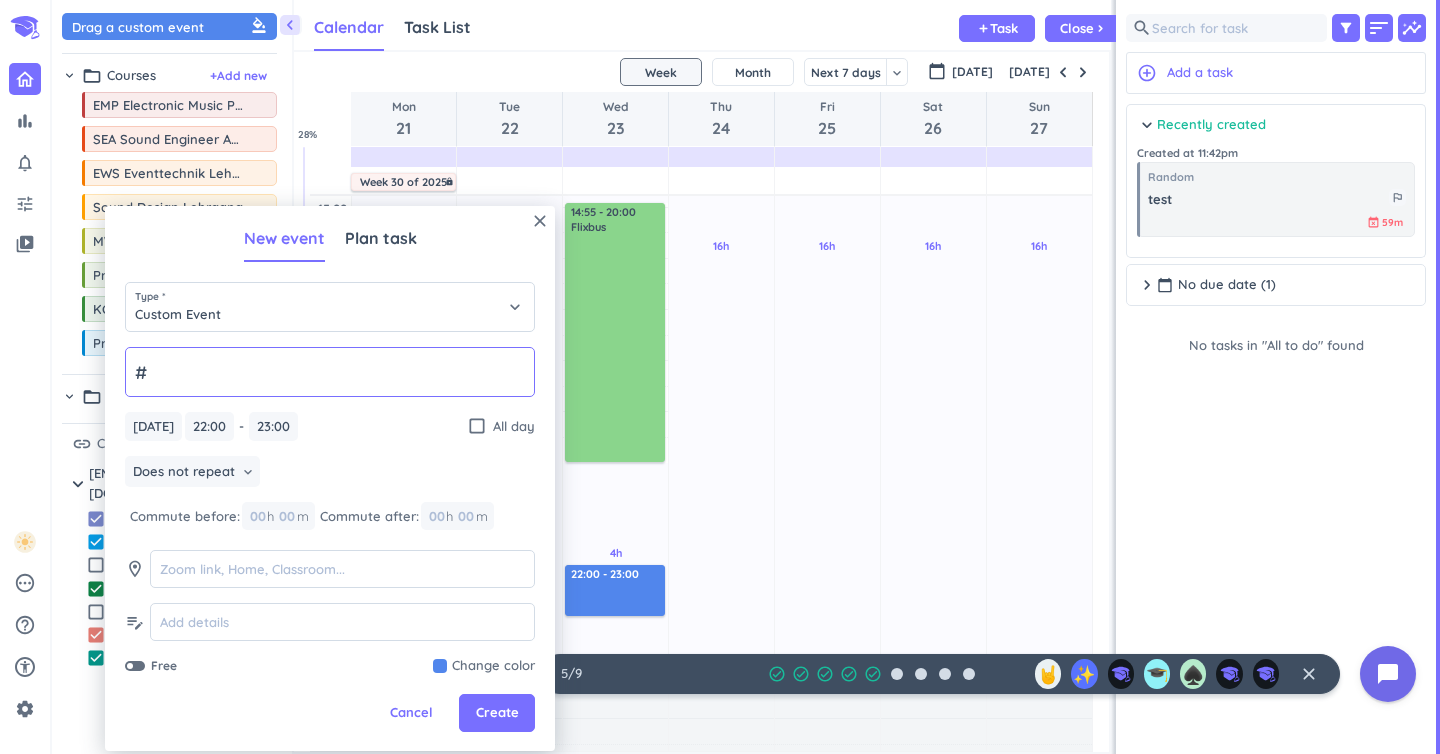 click on "#" 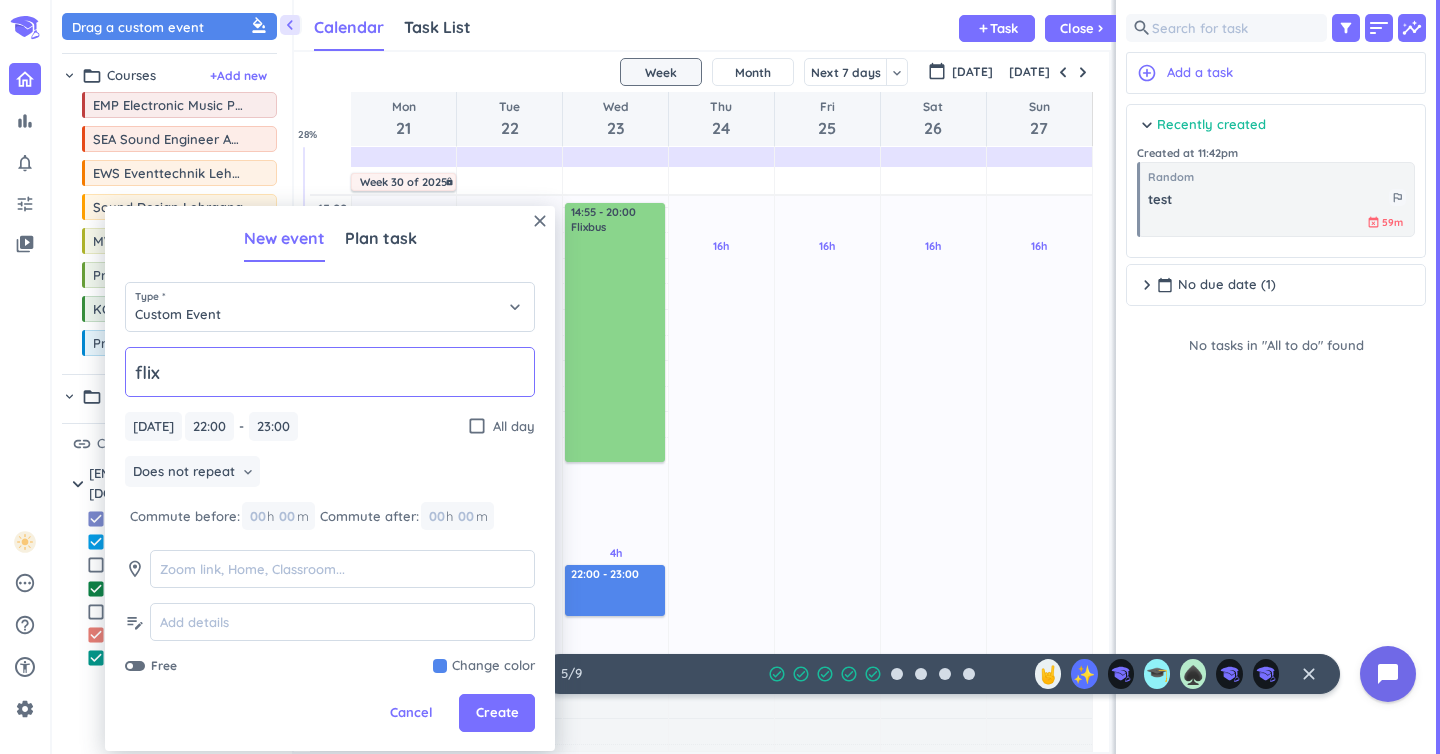 type on "Flixbus" 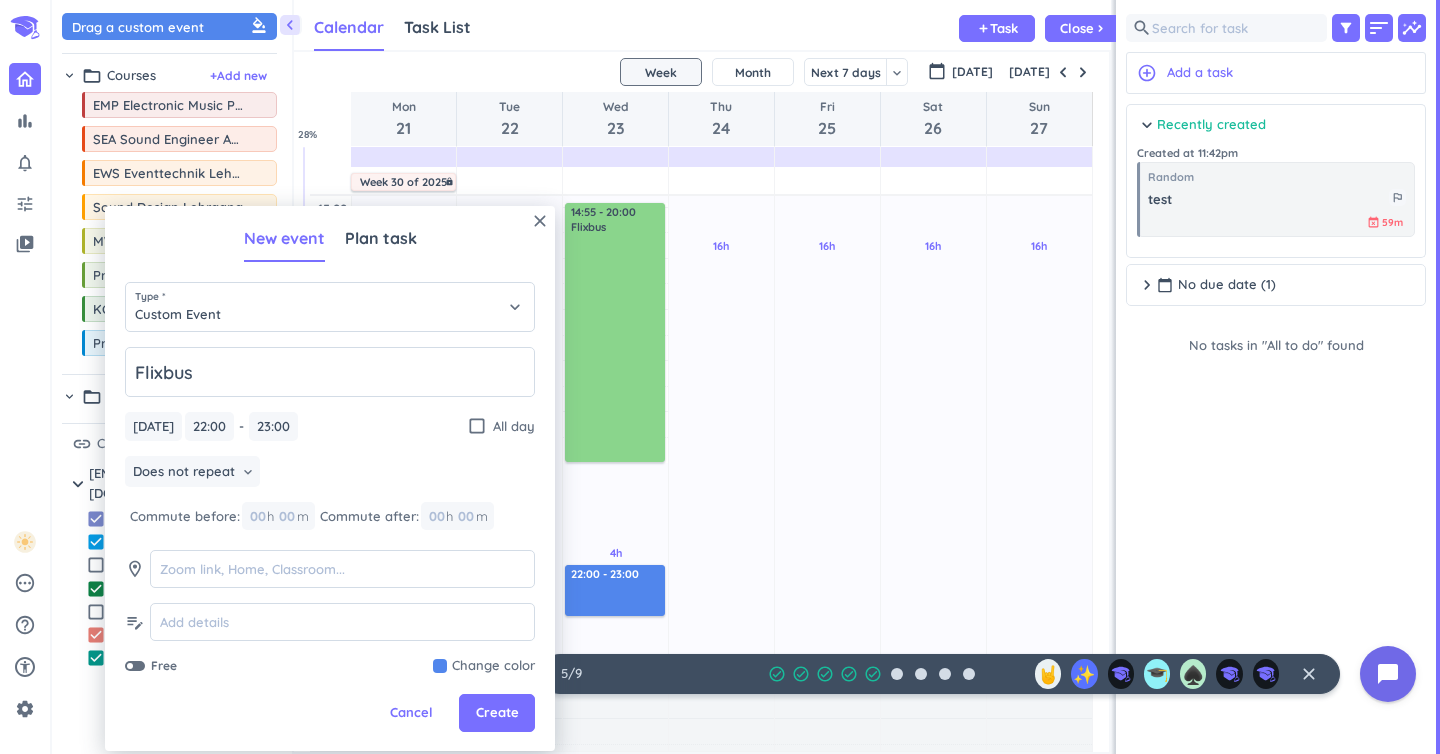click at bounding box center (484, 666) 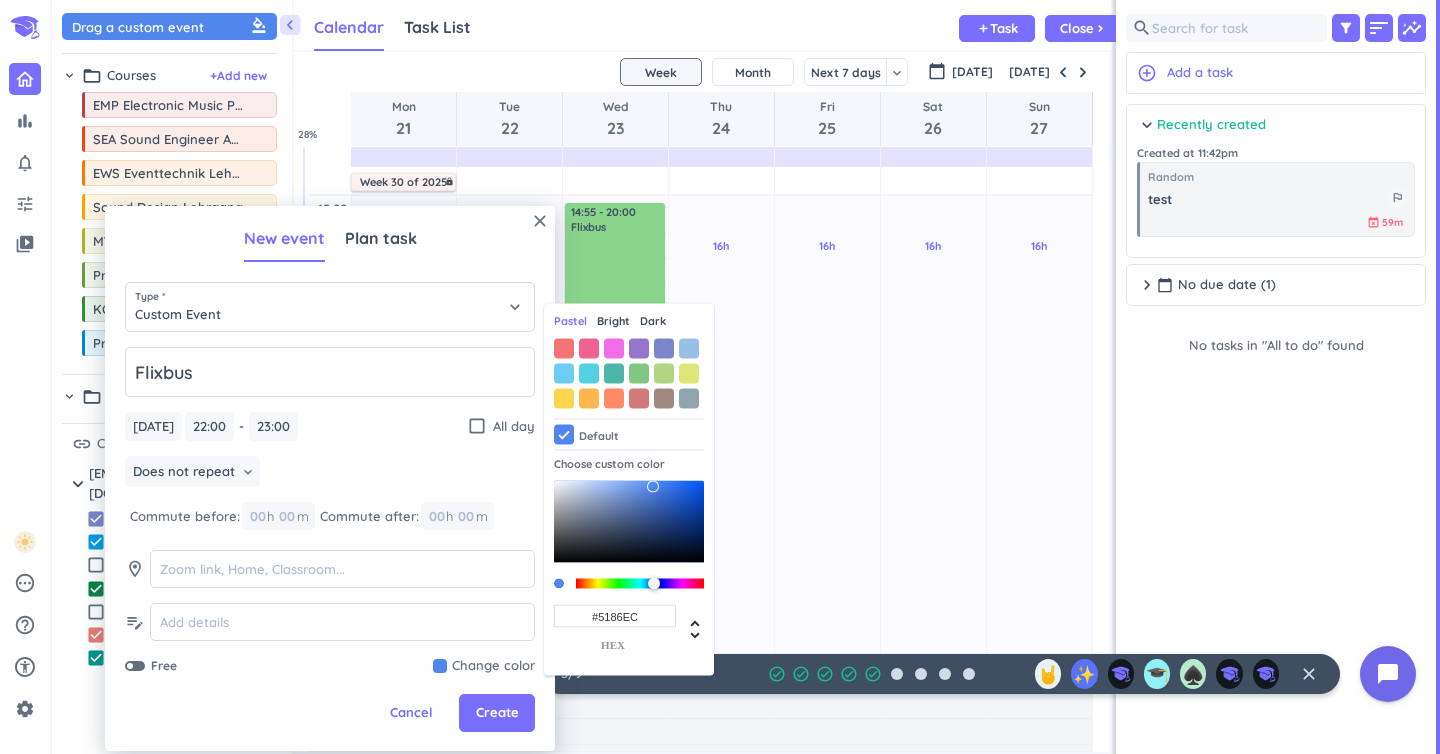 click on "#5186EC" at bounding box center (615, 616) 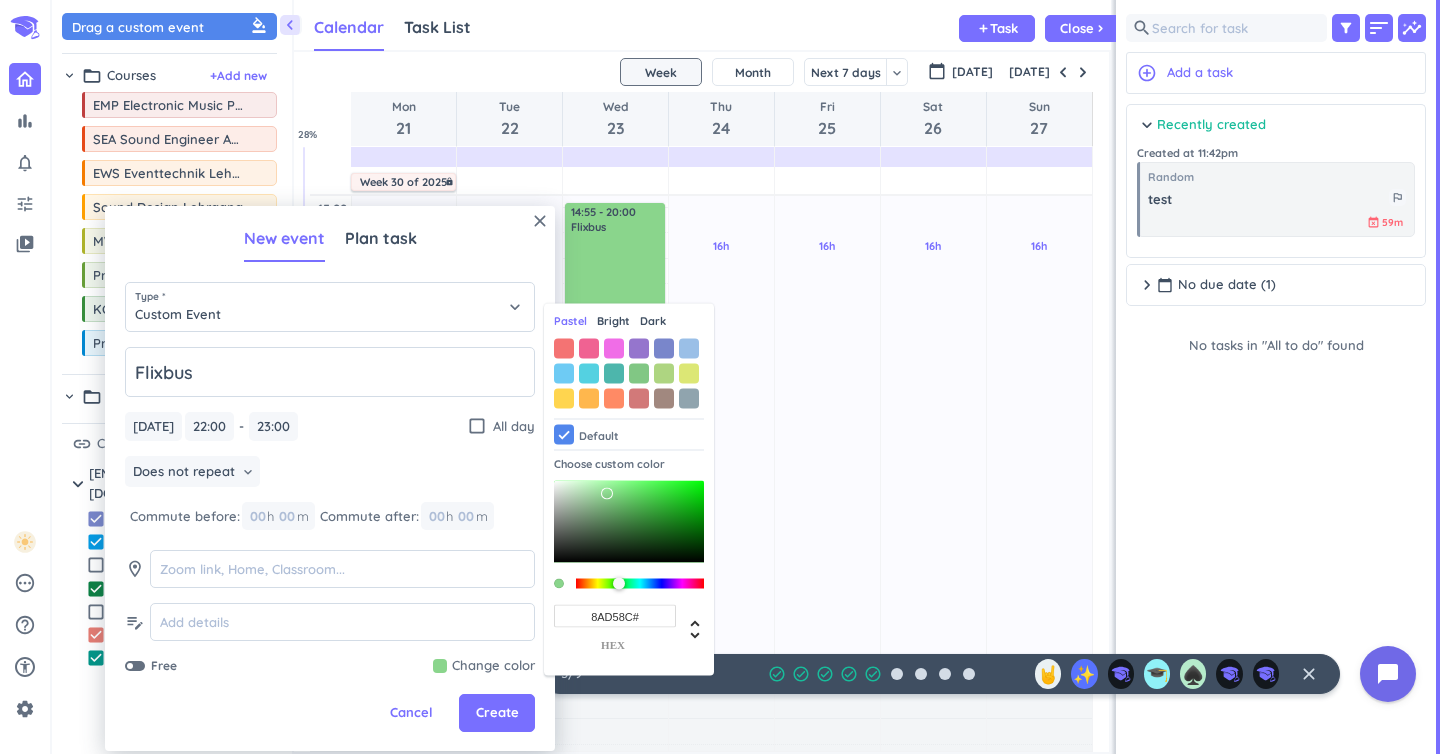click on "8AD58C#" at bounding box center (615, 616) 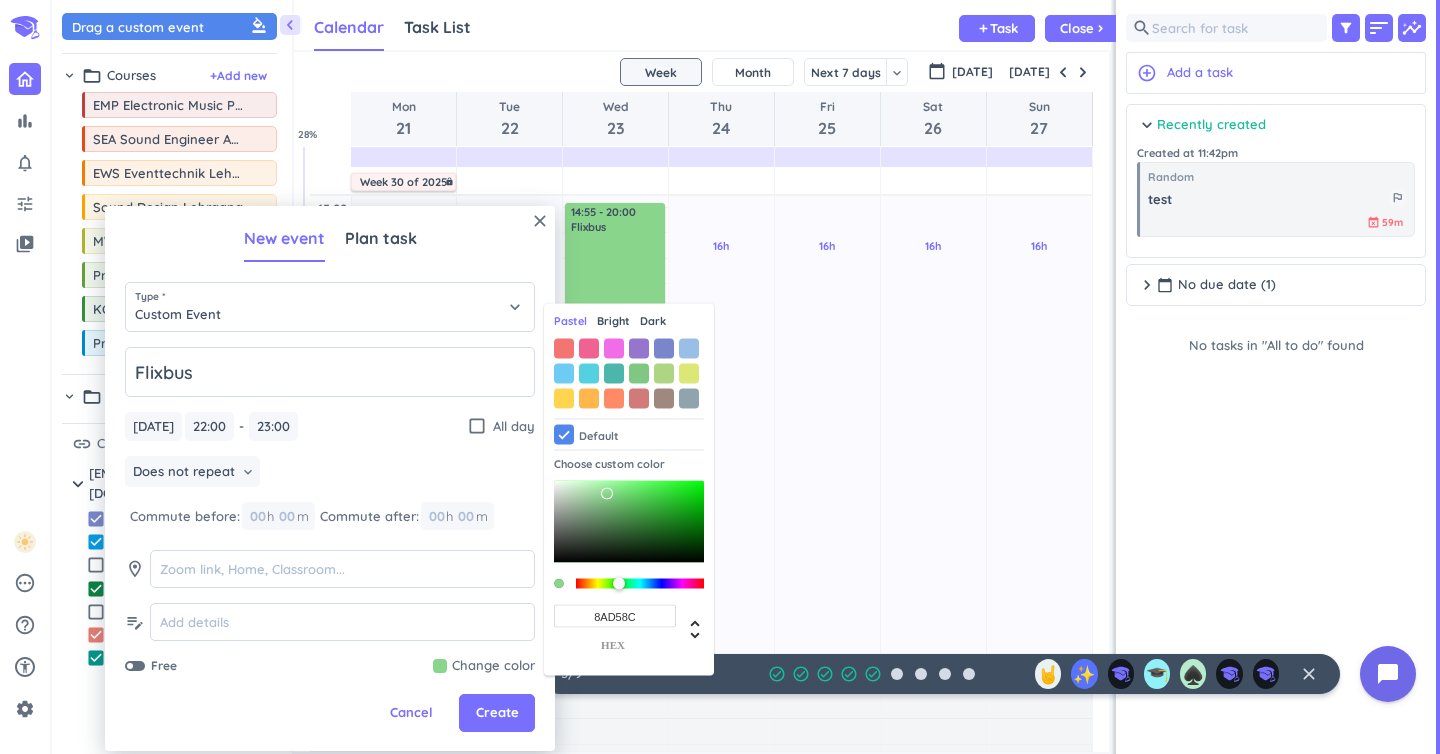 click on "Flixbus [DATE] [DATE]   22:00 22:00 - 23:00 23:00 check_box_outline_blank All day Does not repeat keyboard_arrow_down Commute before: 00 h 00 m Commute after: 00 h 00 m room edit_note Free Change color Pastel Bright Dark Default Choose custom color 8AD58C hex" at bounding box center [330, 511] 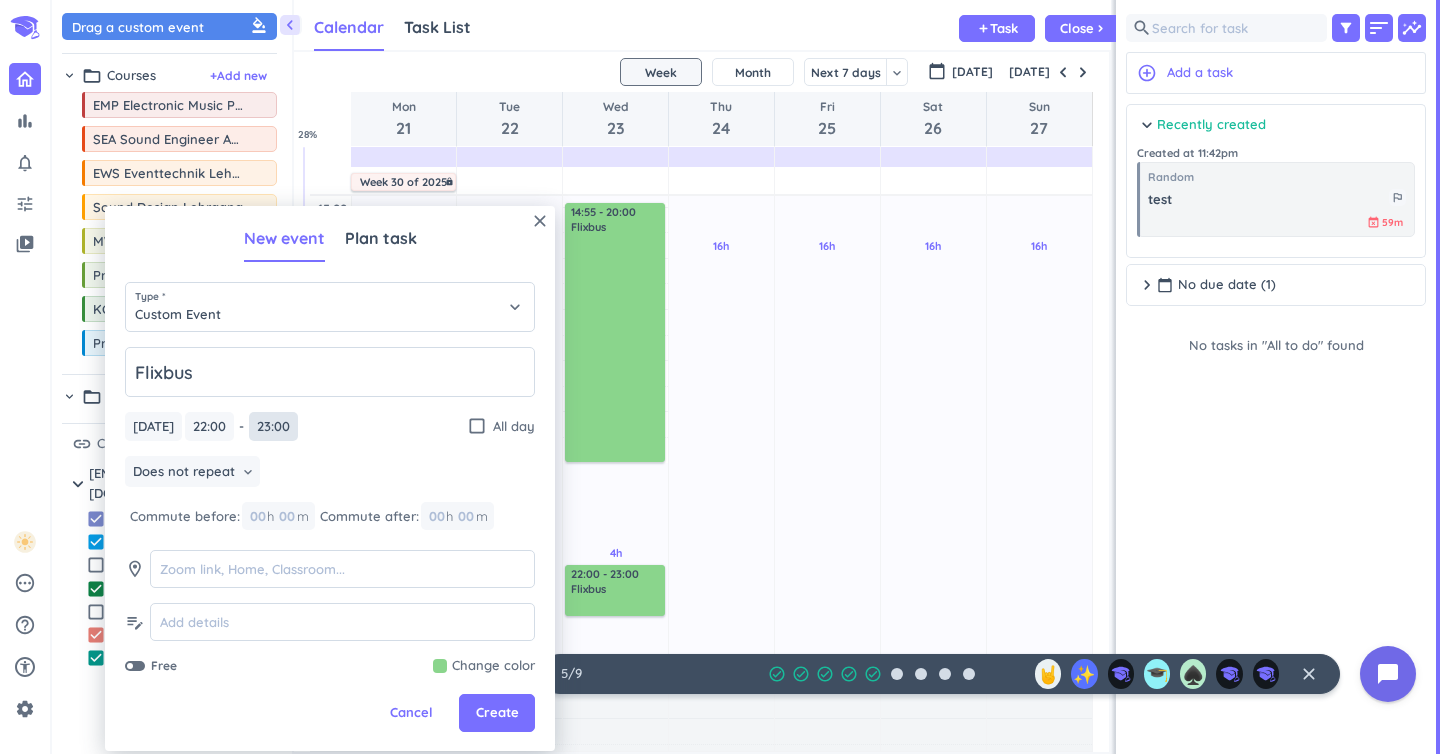 click on "23:00" at bounding box center [273, 426] 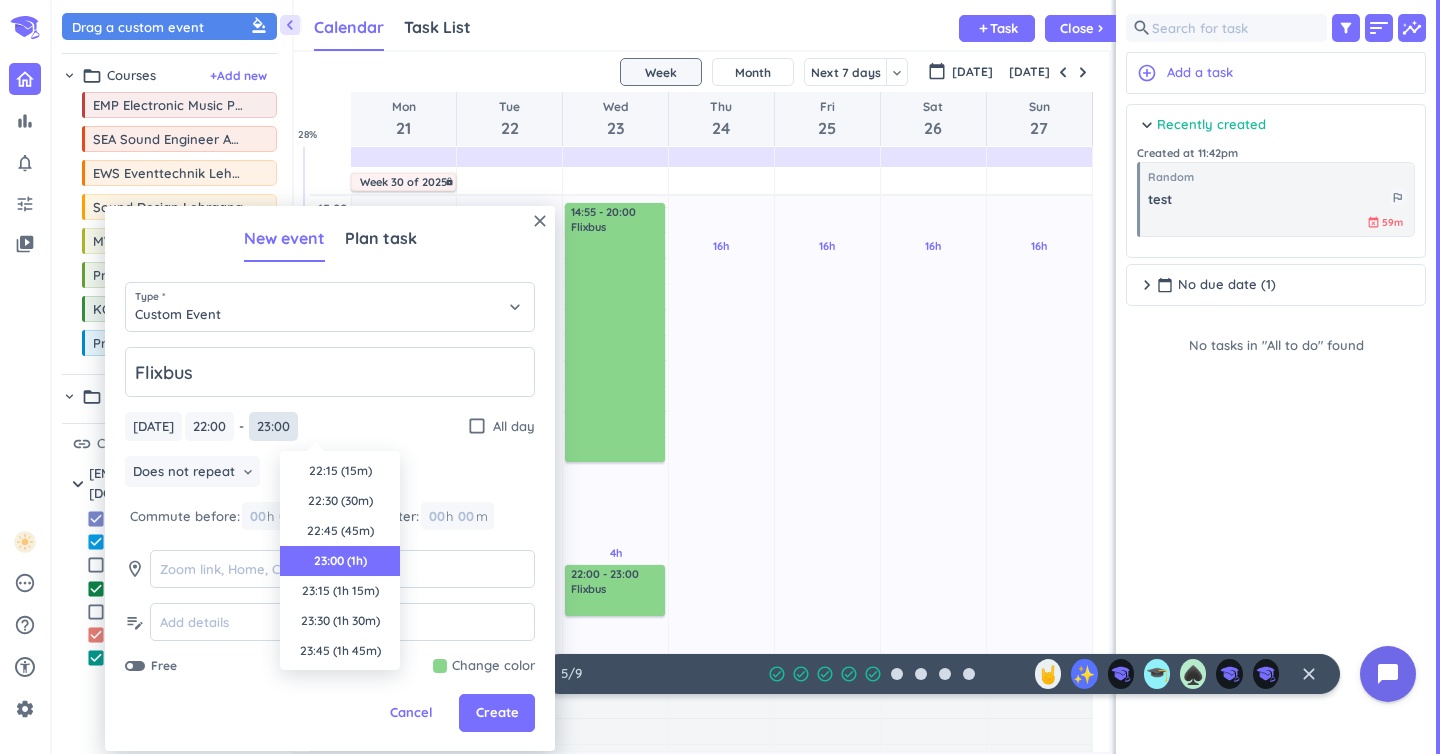 scroll, scrollTop: 90, scrollLeft: 0, axis: vertical 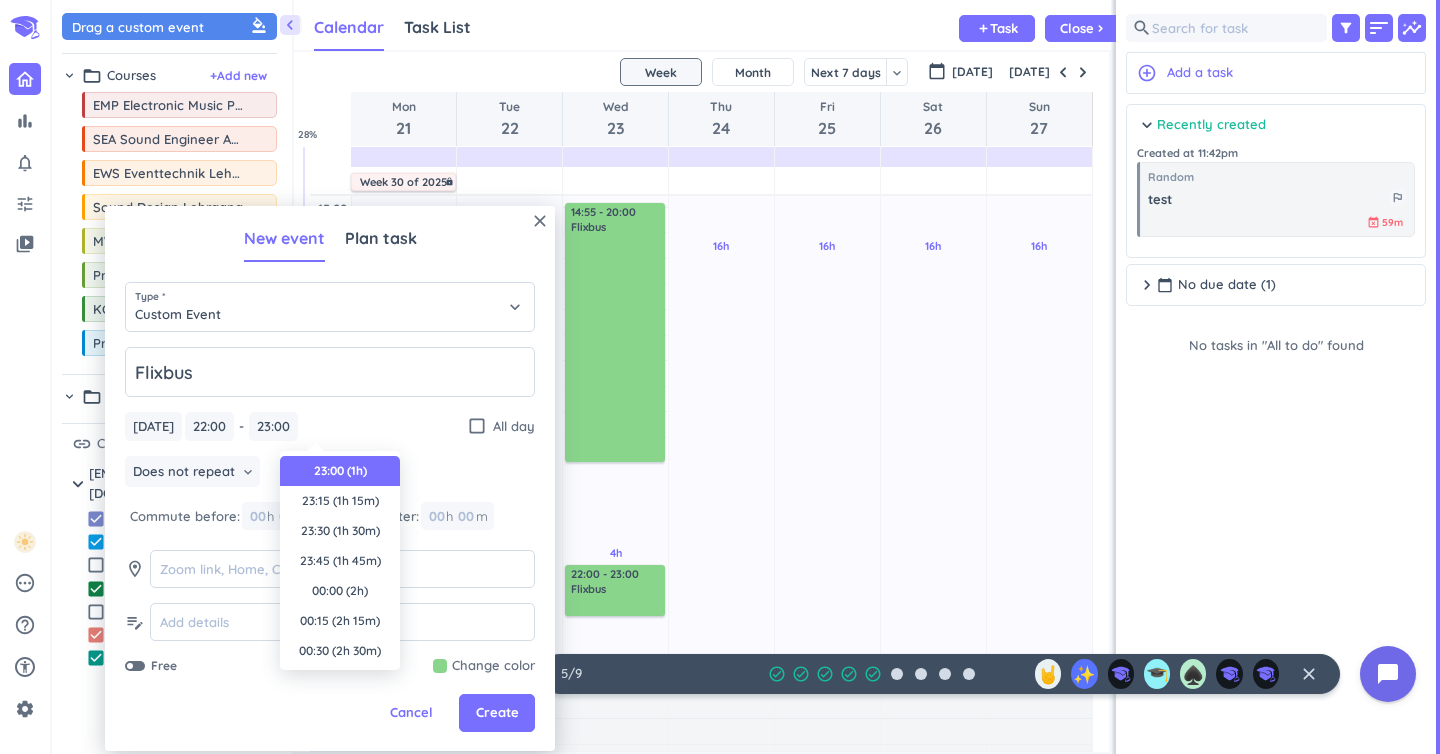 click on "Flixbus [DATE] [DATE]   22:00 22:00 - 23:00 23:00 check_box_outline_blank All day Does not repeat keyboard_arrow_down Commute before: 00 h 00 m Commute after: 00 h 00 m room edit_note Free Change color" at bounding box center [330, 511] 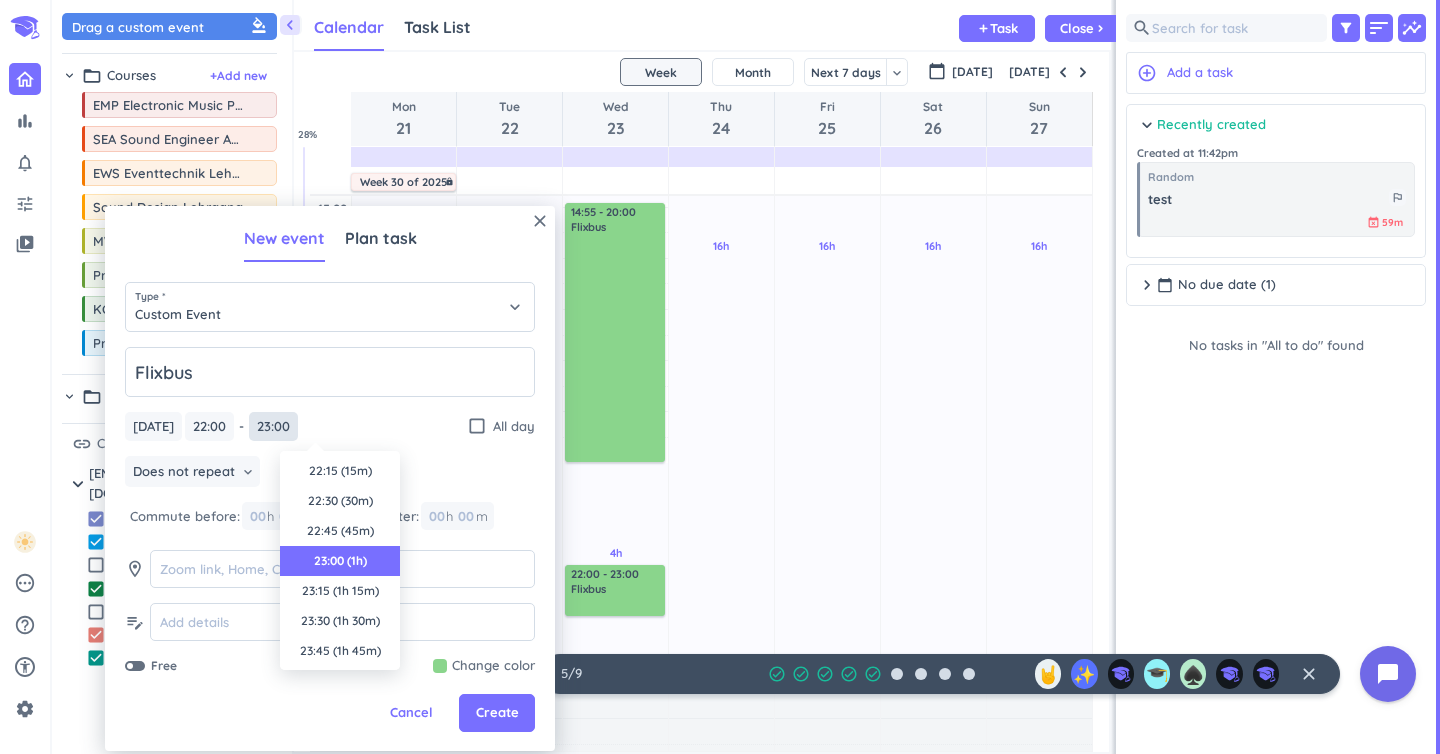 click on "23:00" at bounding box center (273, 426) 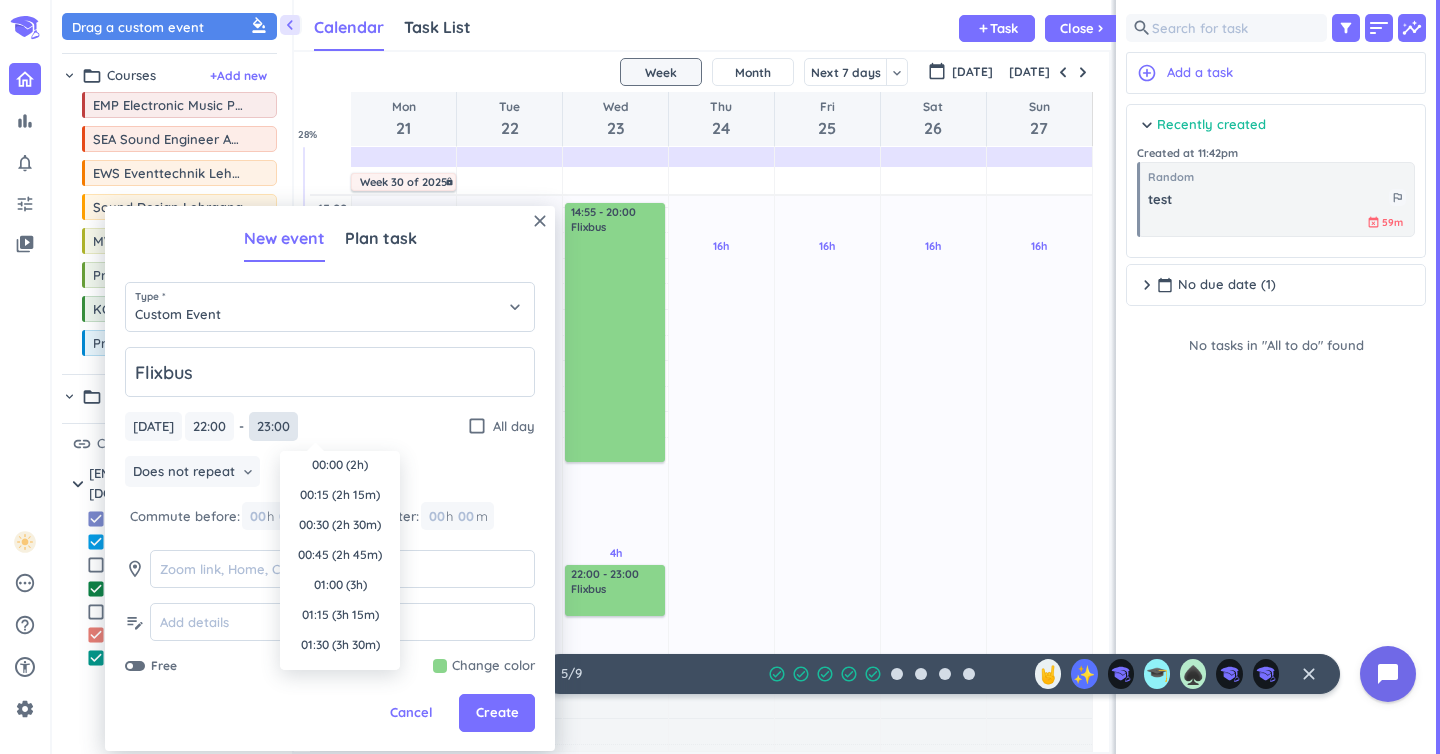 scroll, scrollTop: 218, scrollLeft: 0, axis: vertical 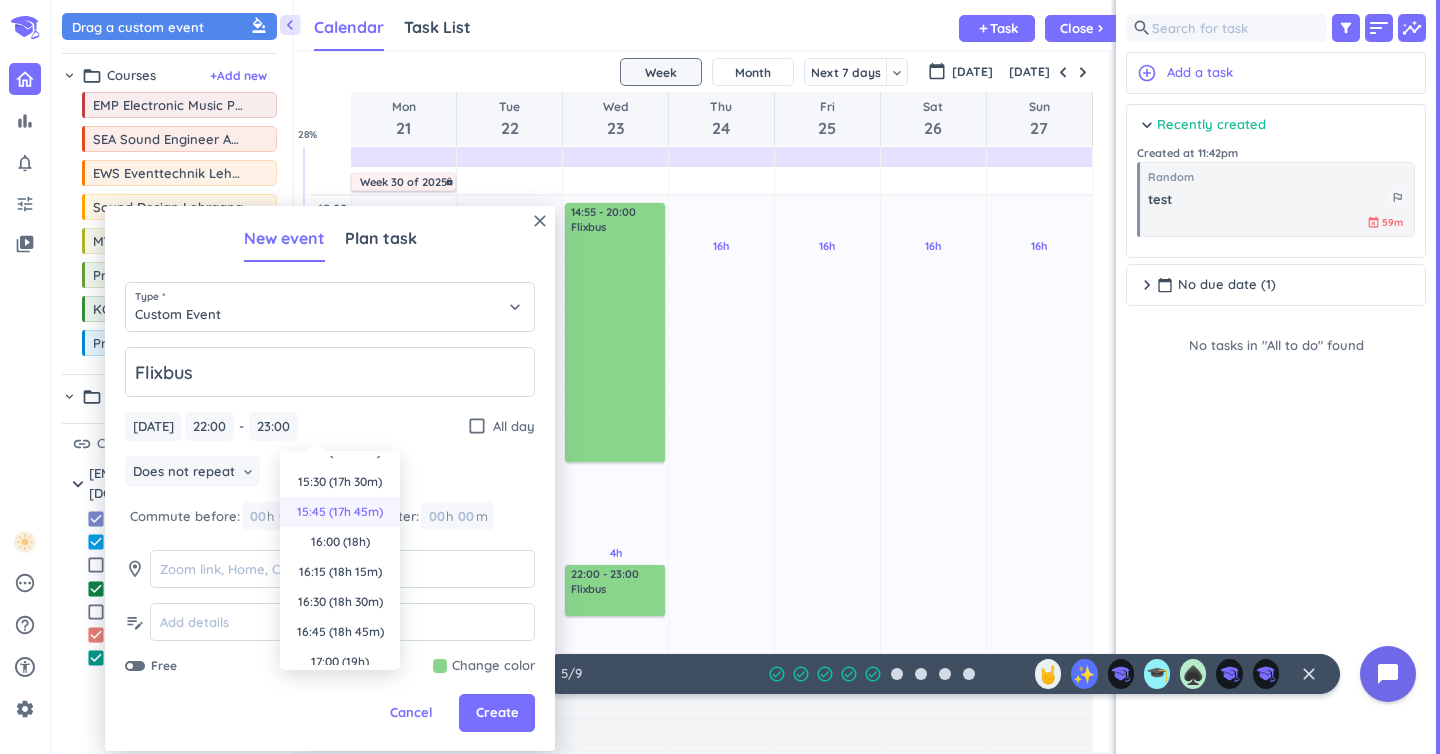 click on "15:45 (17h 45m)" at bounding box center [340, 512] 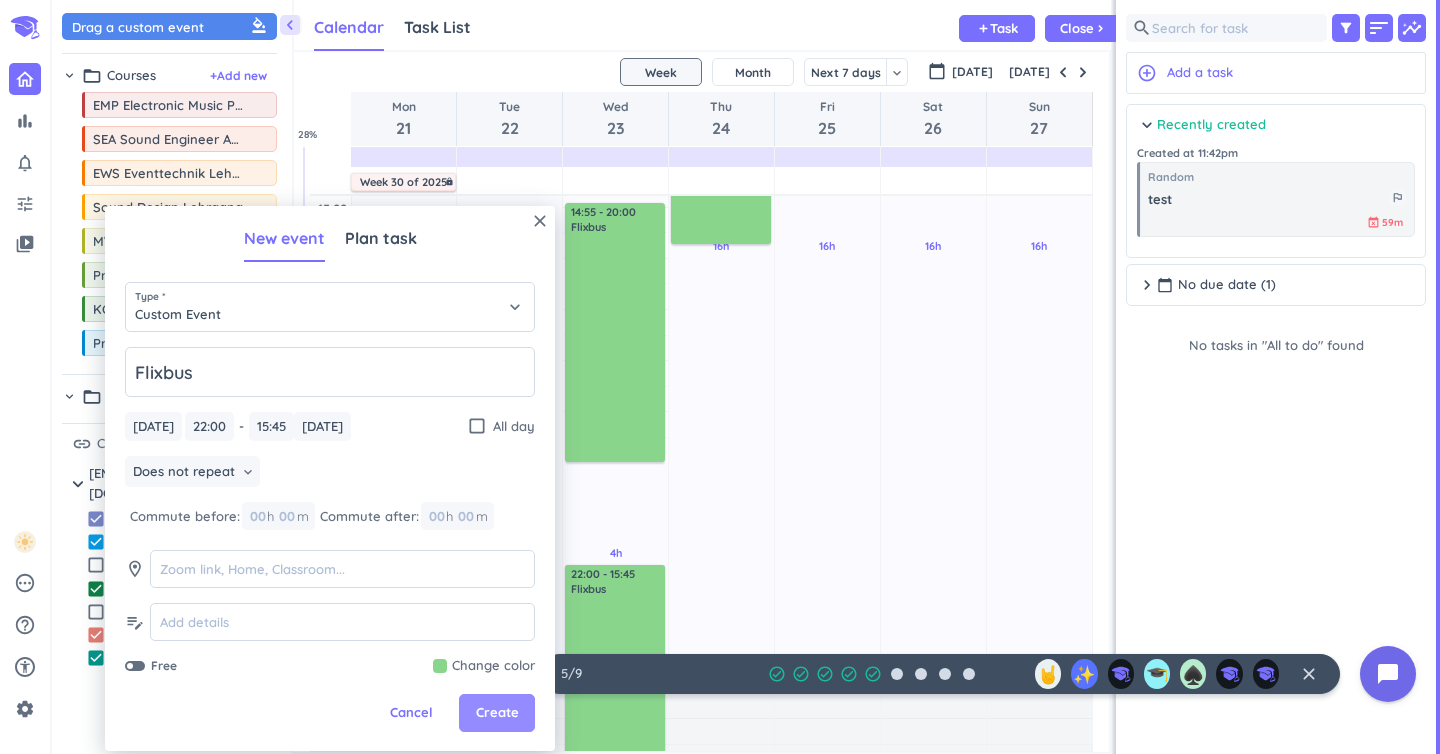 click on "Create" at bounding box center (497, 713) 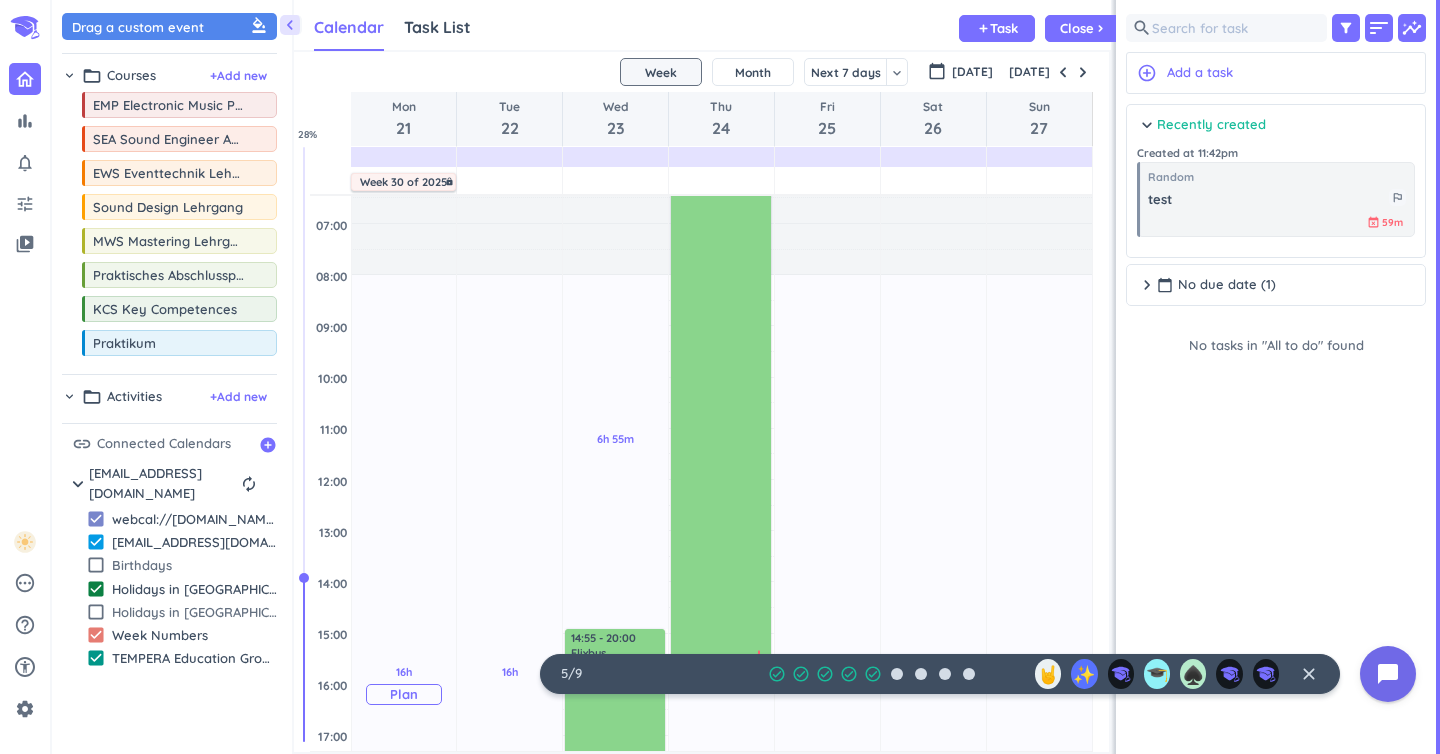 scroll, scrollTop: 0, scrollLeft: 0, axis: both 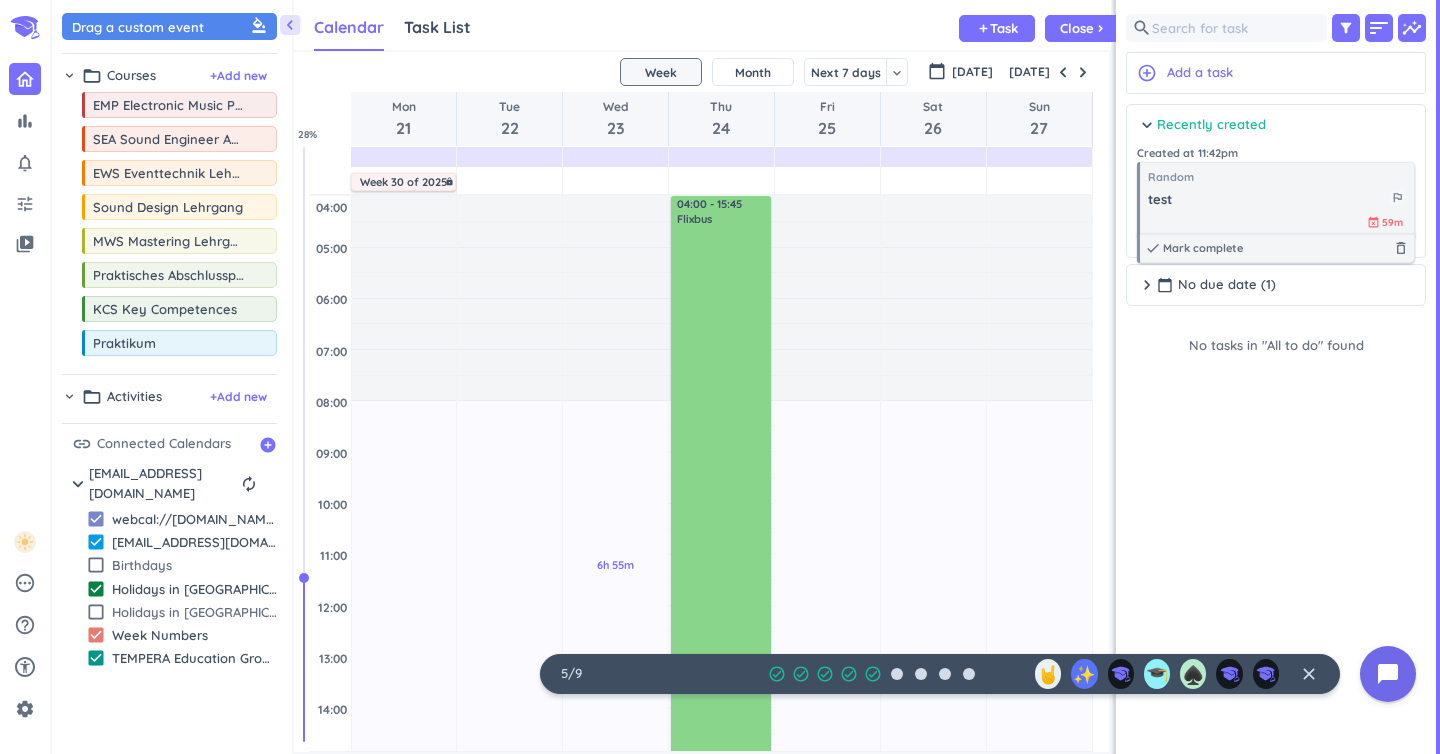 click on "test" at bounding box center [1268, 200] 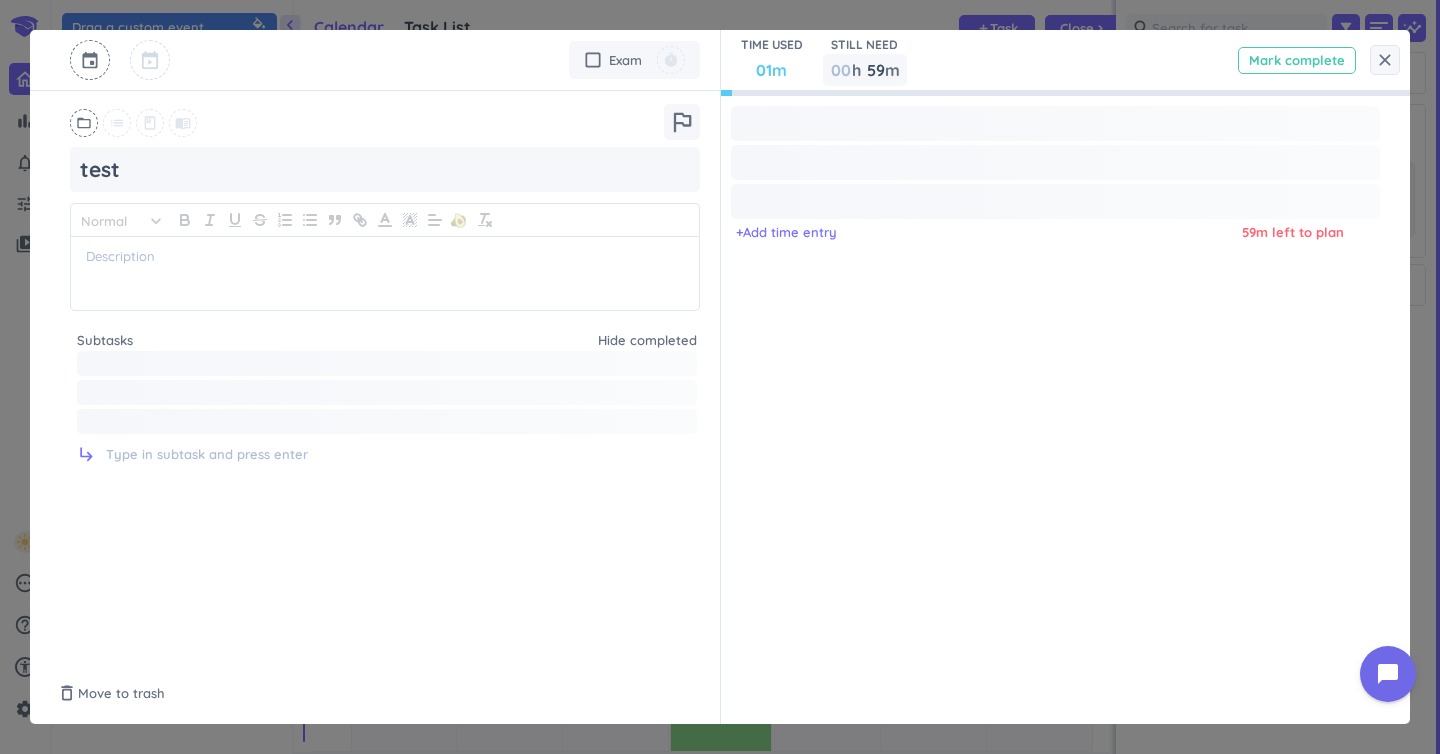 click on "Mark complete" at bounding box center (1297, 60) 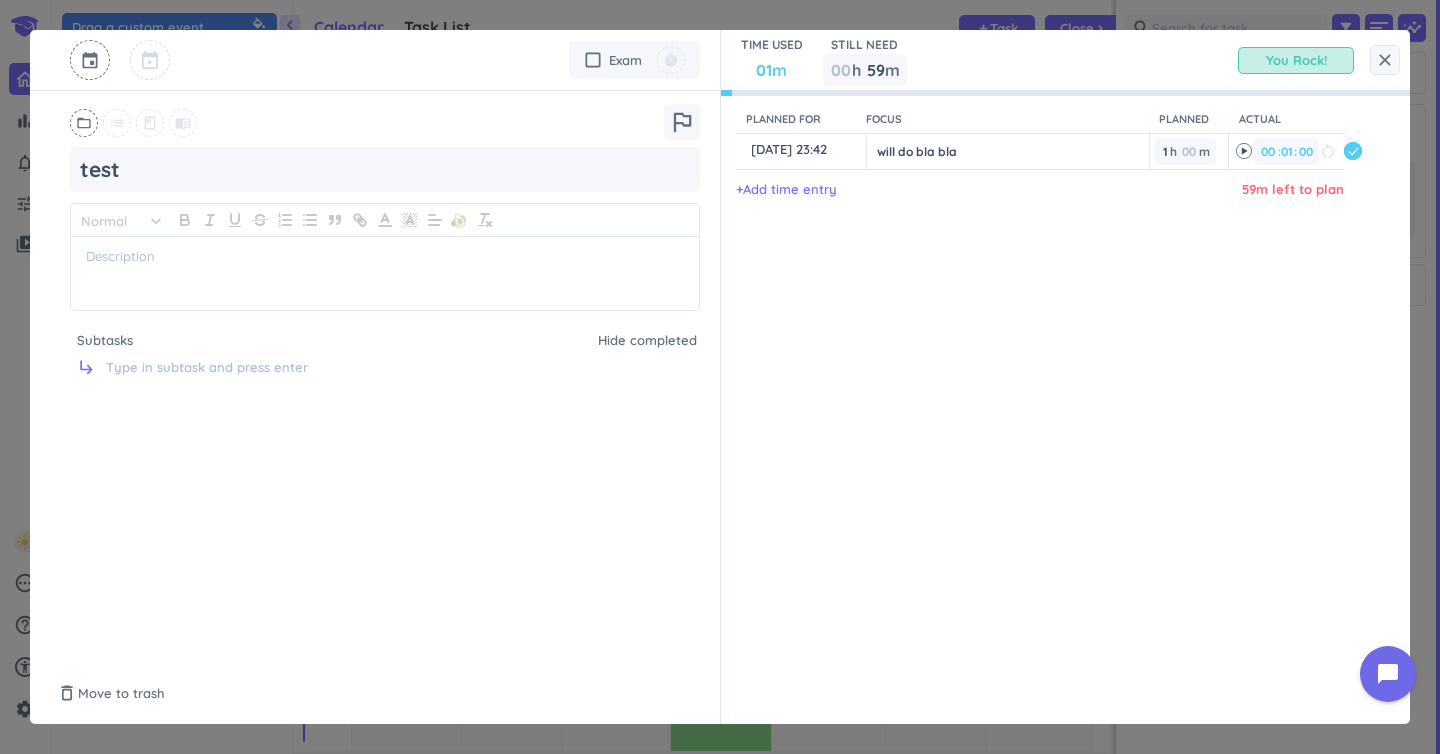 click at bounding box center [1296, 60] 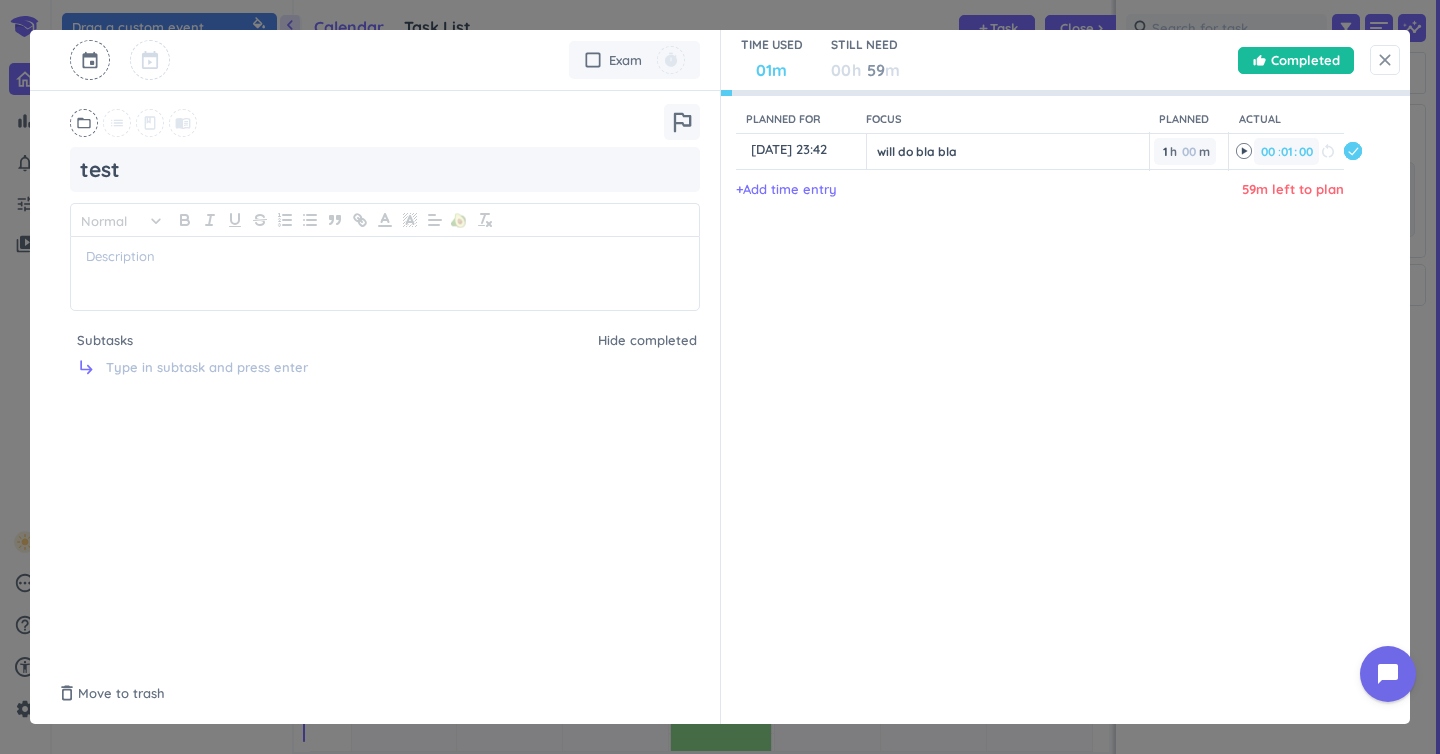 click on "close" at bounding box center (1385, 60) 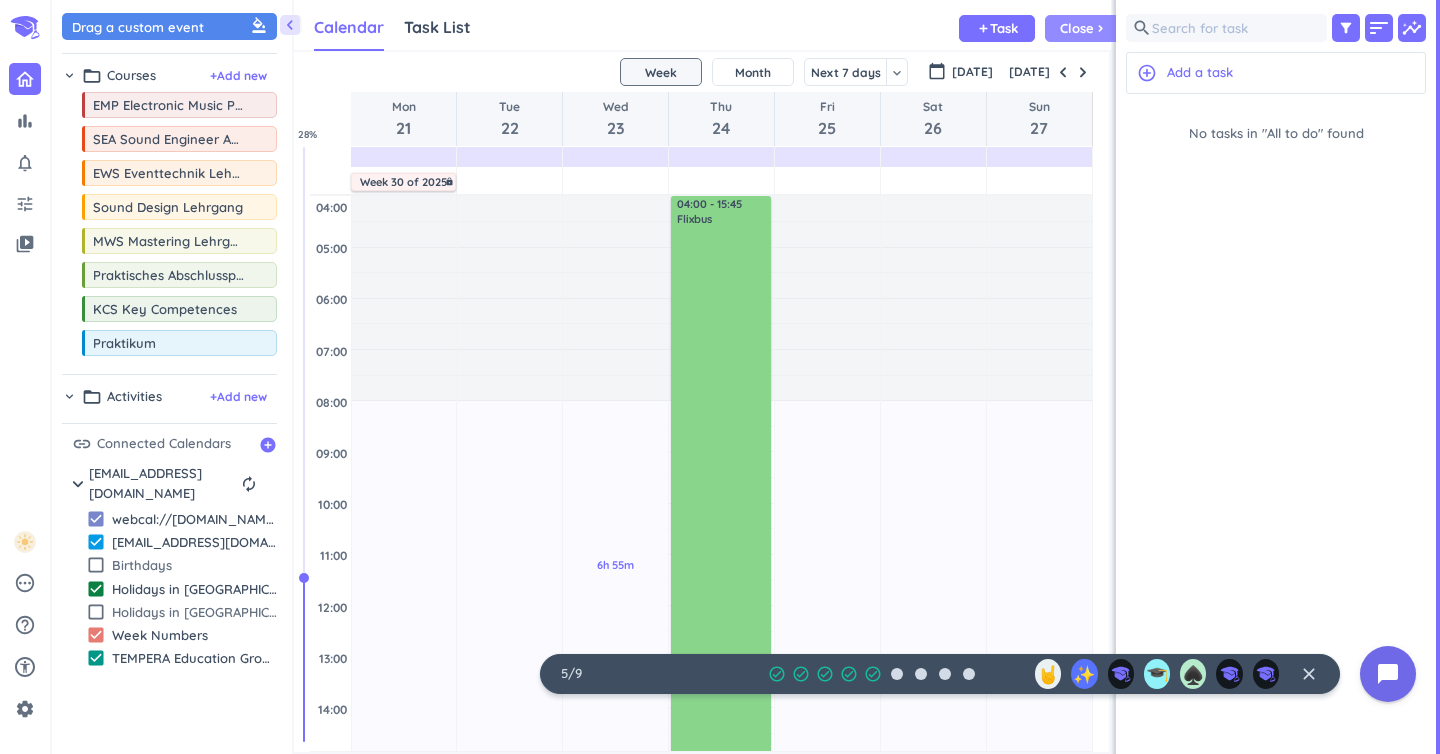 click on "Close" at bounding box center [1077, 28] 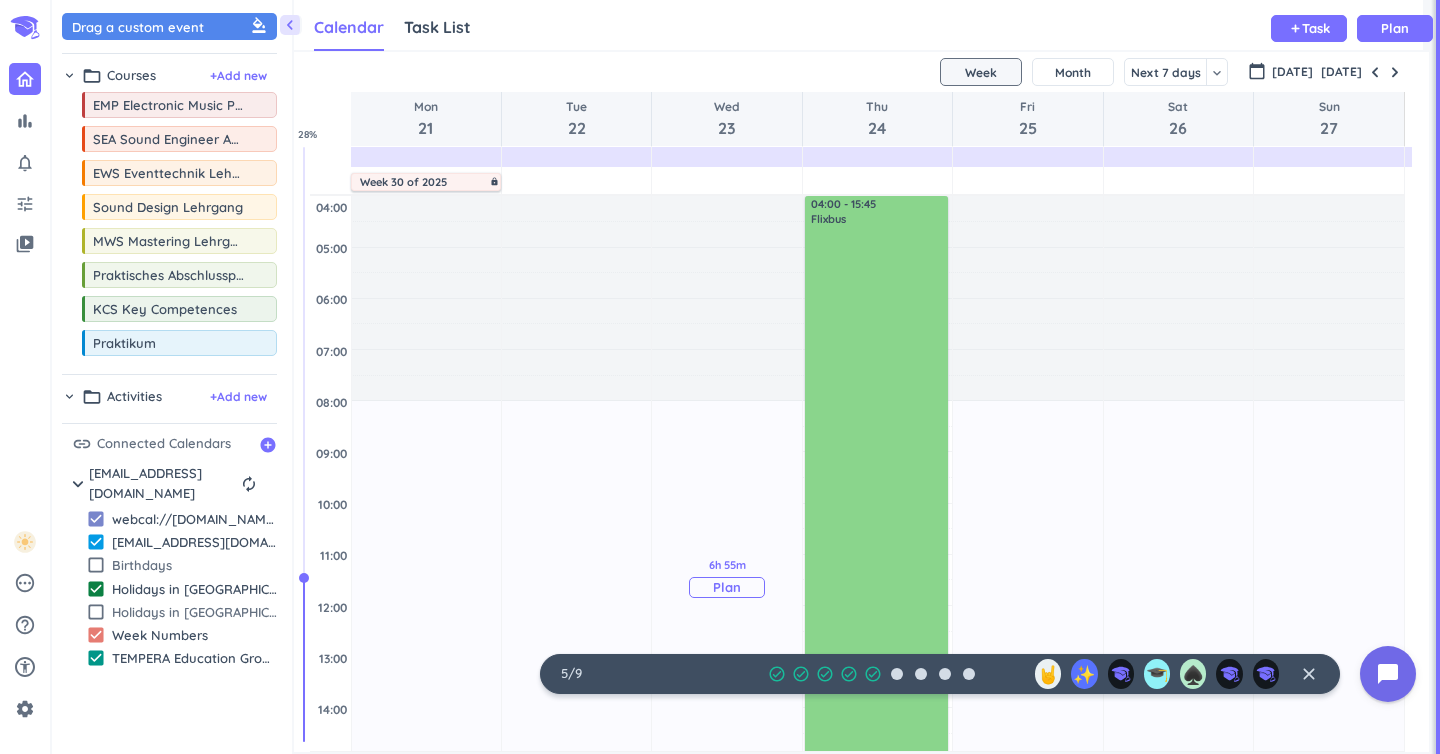 scroll, scrollTop: 1, scrollLeft: 1, axis: both 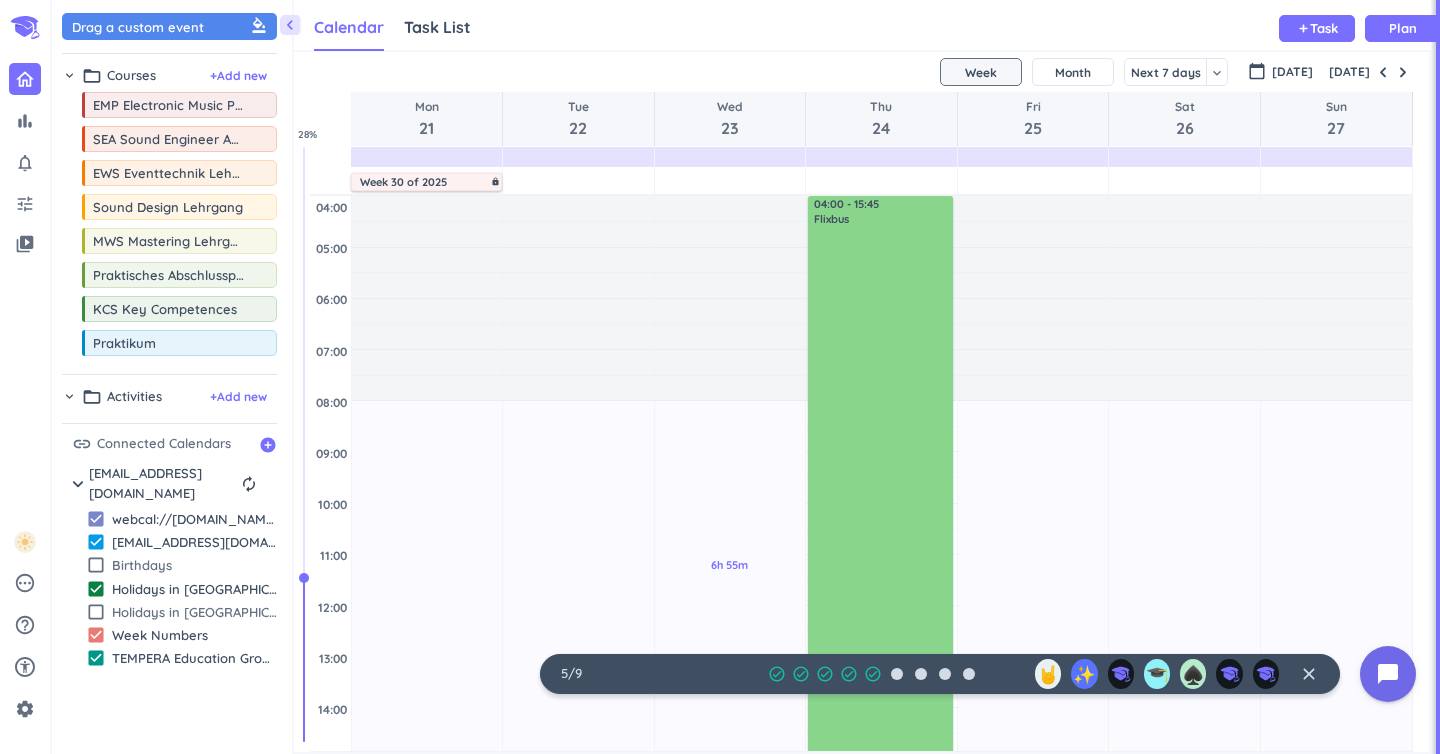 click on "close" at bounding box center [1309, 674] 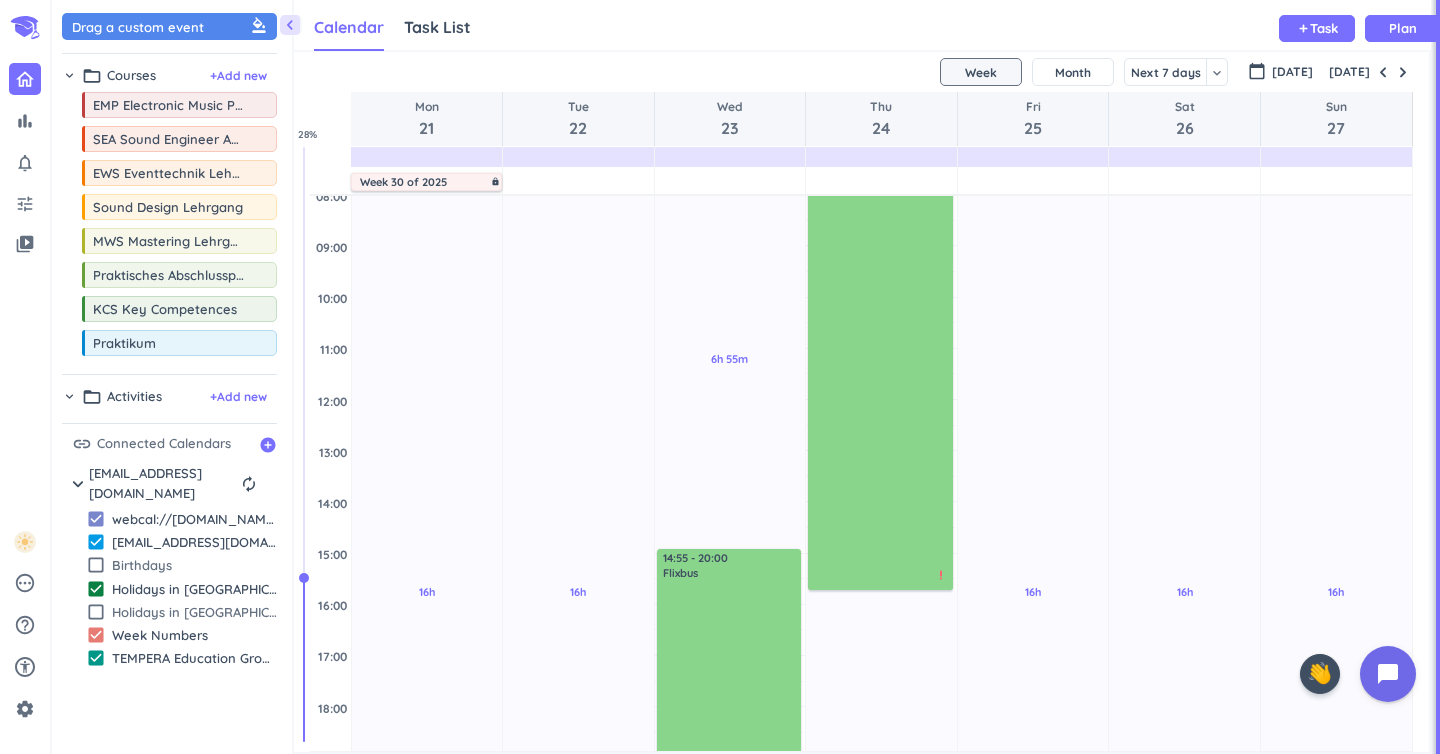 scroll, scrollTop: 208, scrollLeft: 0, axis: vertical 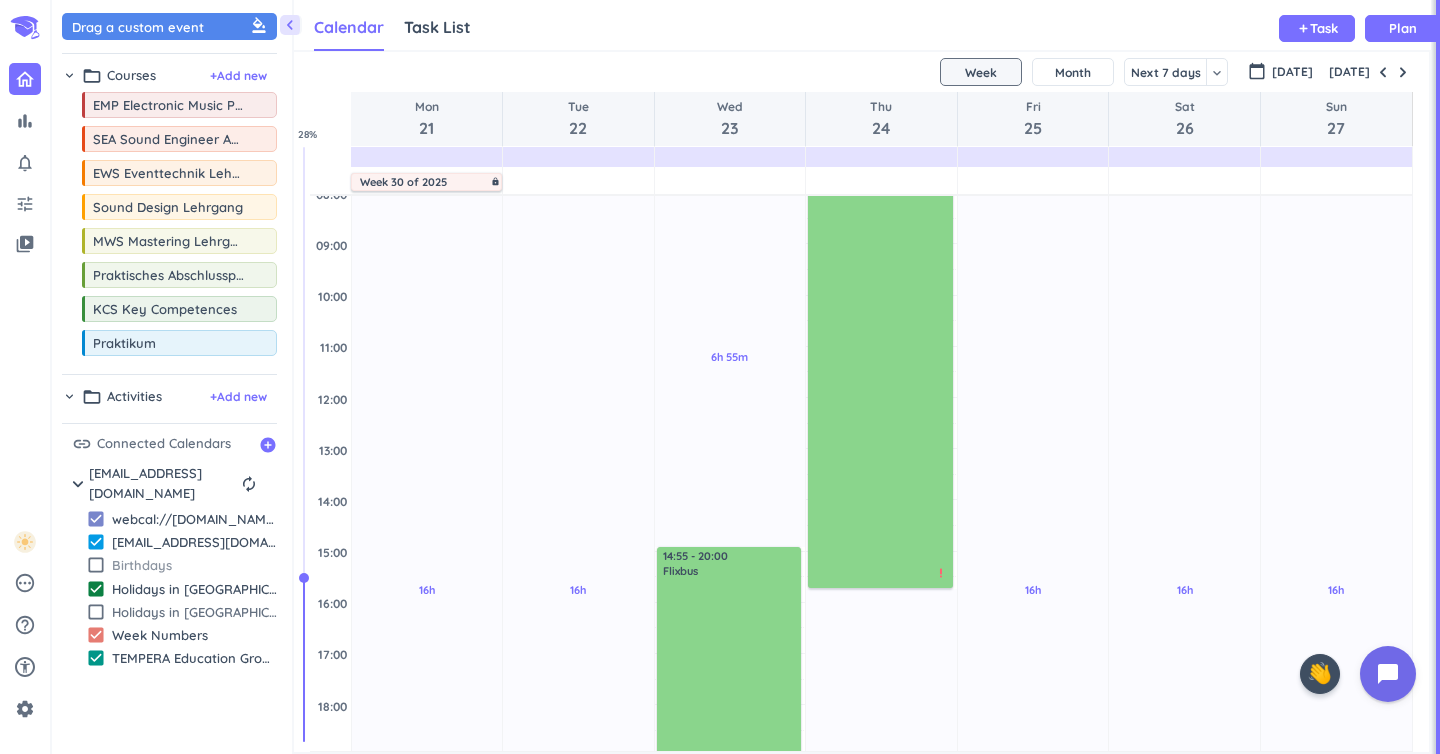 click on "Birthdays" at bounding box center (194, 565) 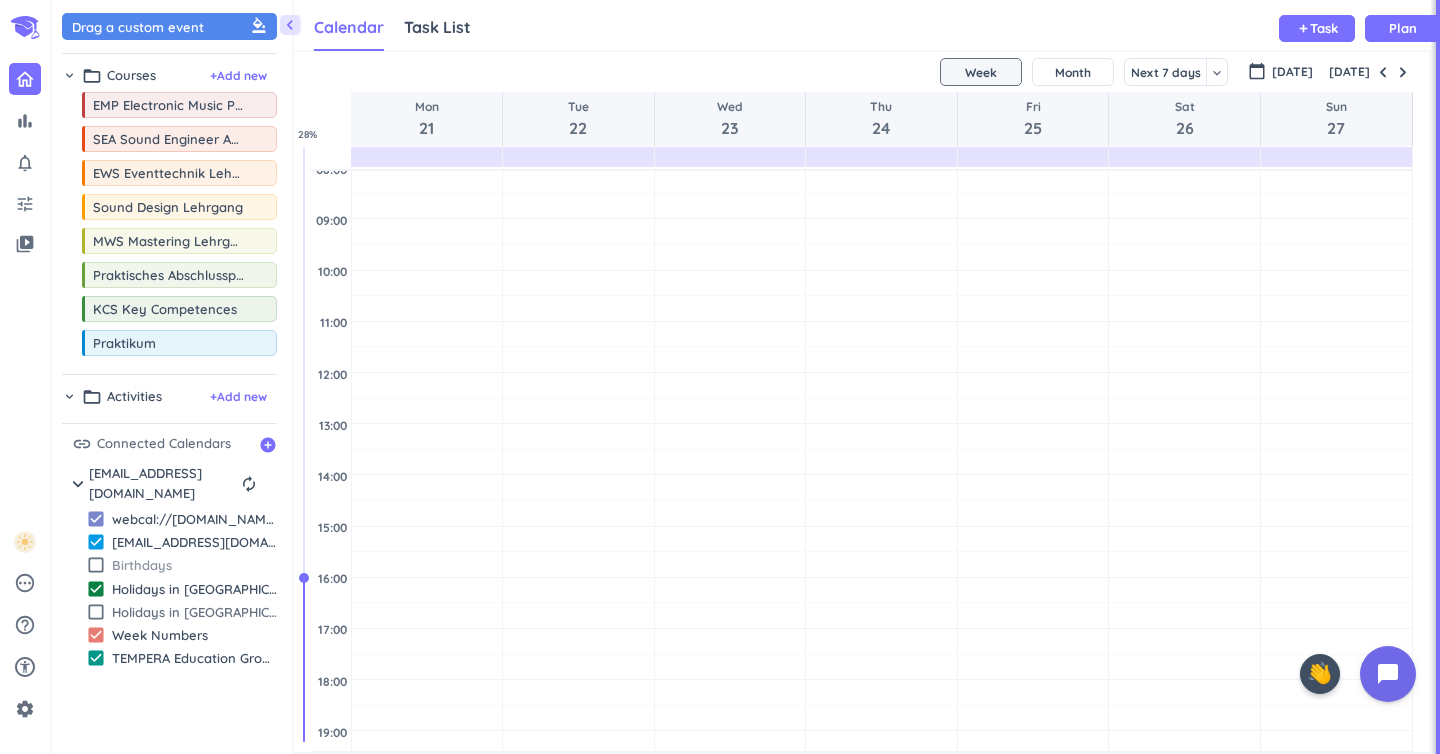 click on "check_box_outline_blank" at bounding box center (96, 565) 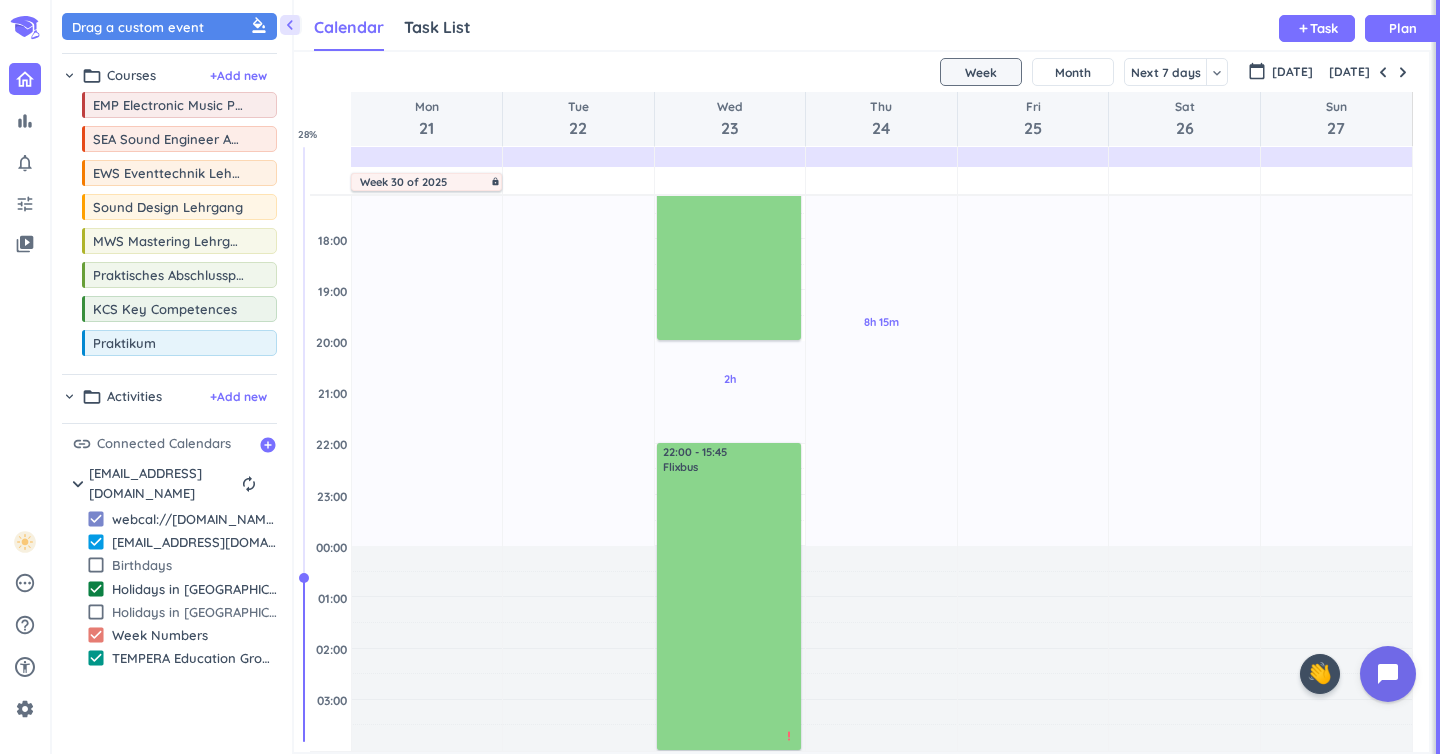 scroll, scrollTop: 0, scrollLeft: 0, axis: both 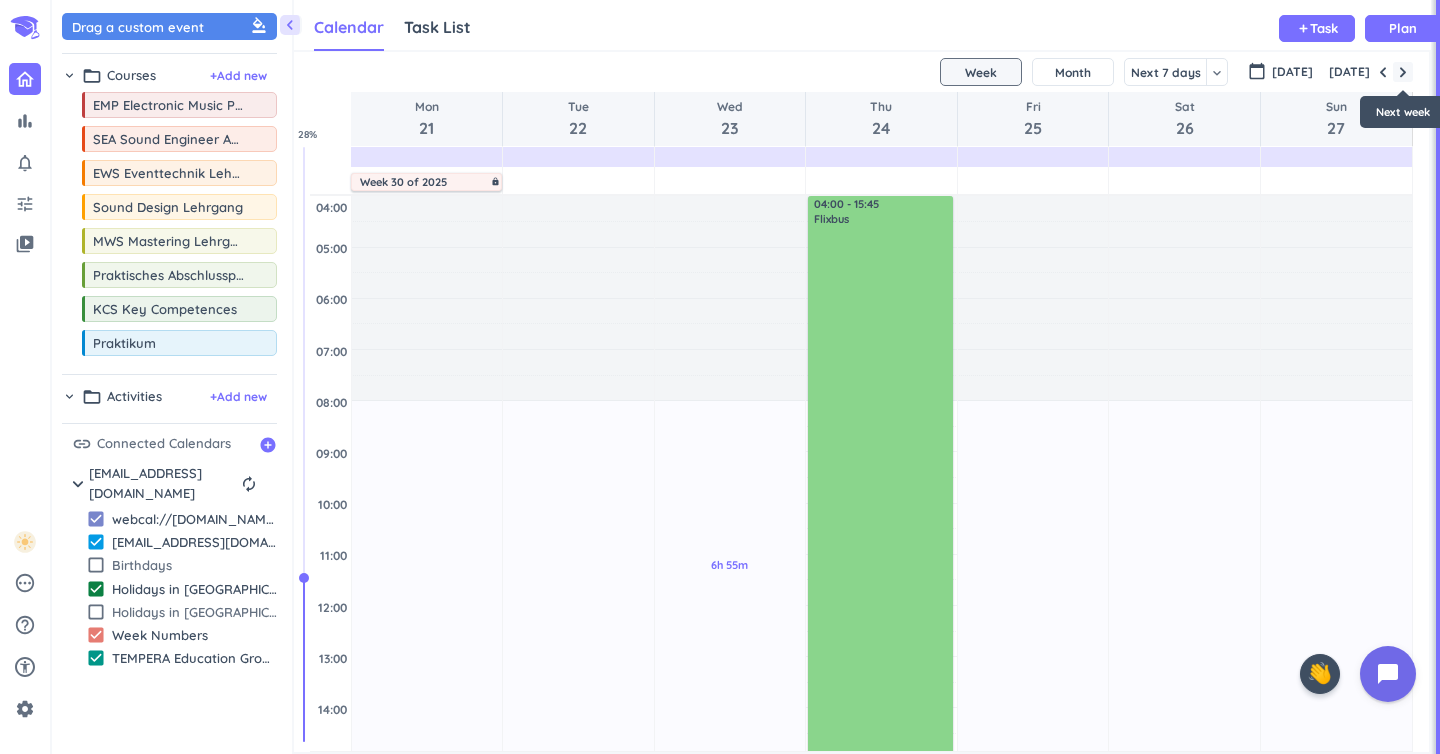 click at bounding box center [1403, 72] 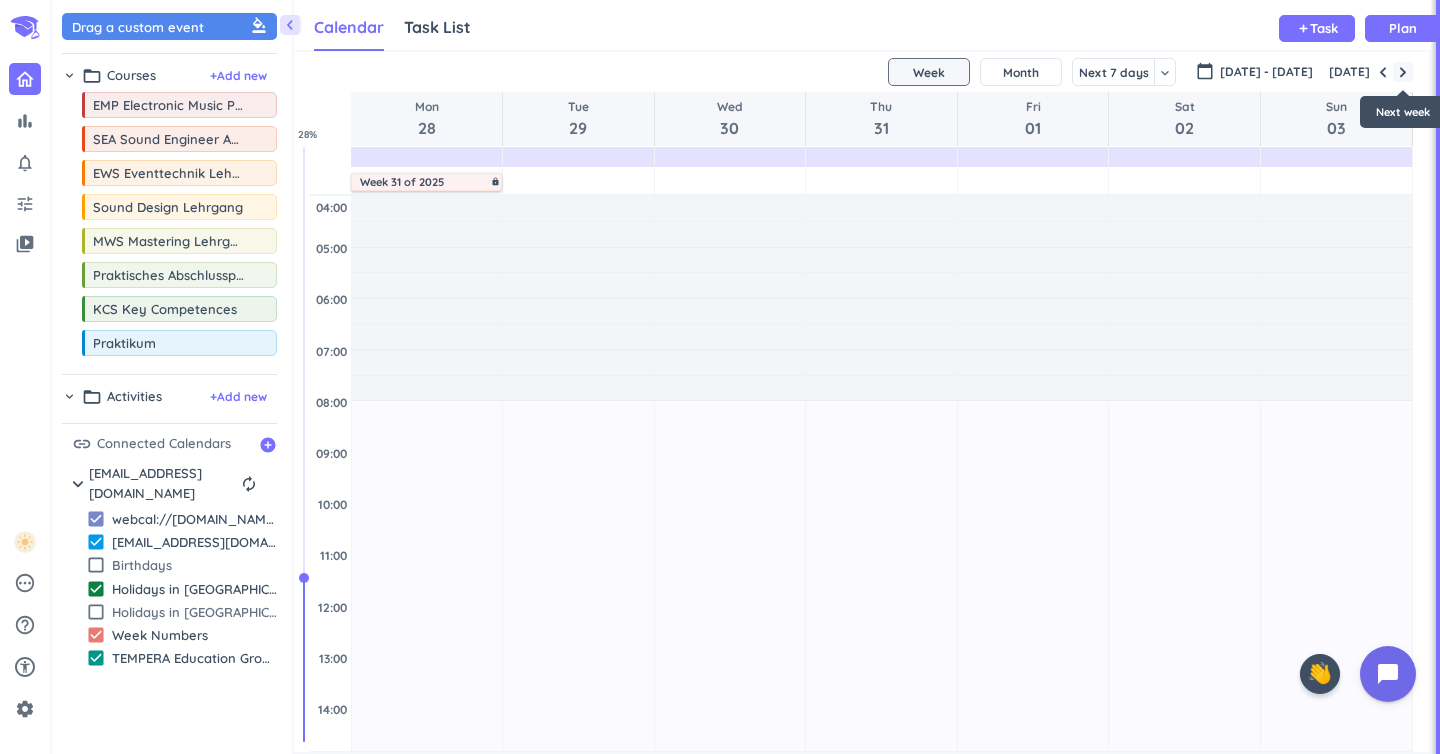 scroll, scrollTop: 104, scrollLeft: 0, axis: vertical 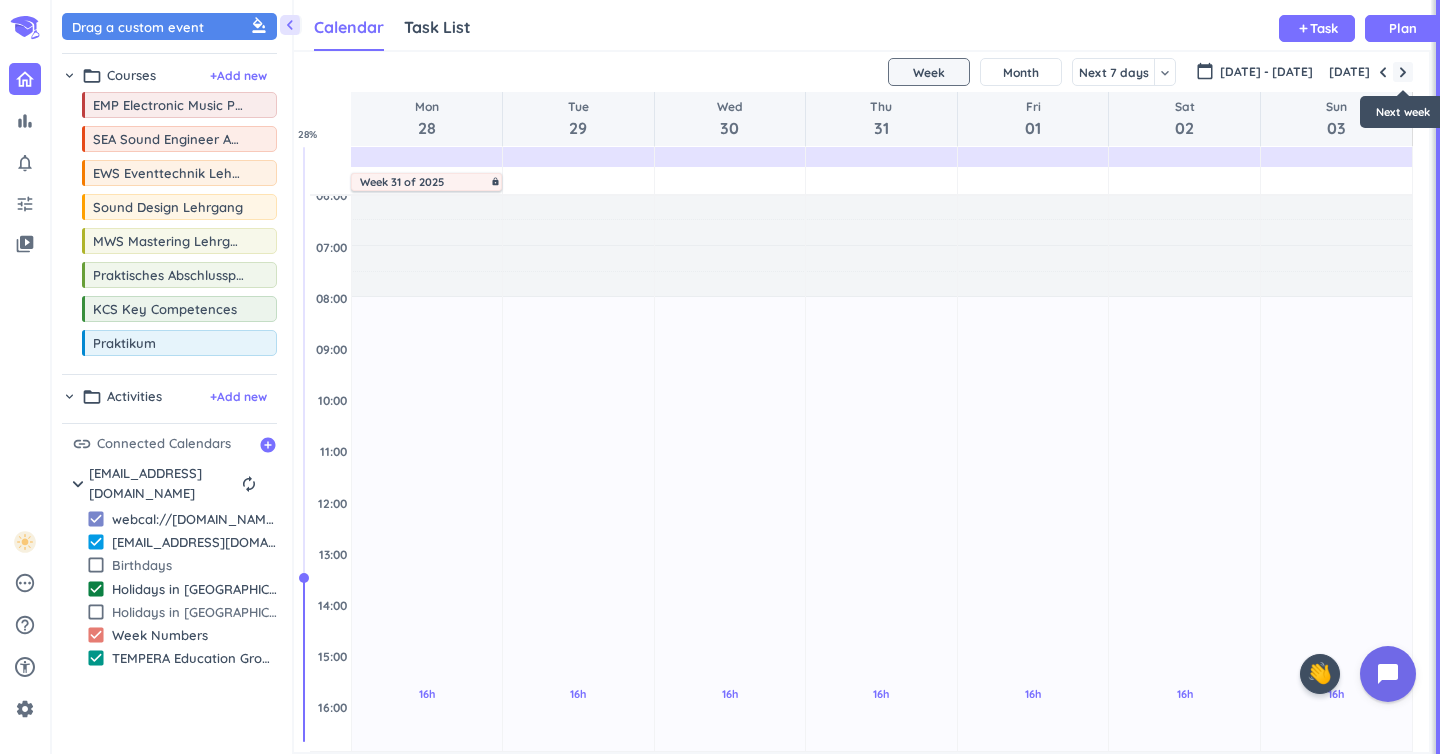 click at bounding box center (1403, 72) 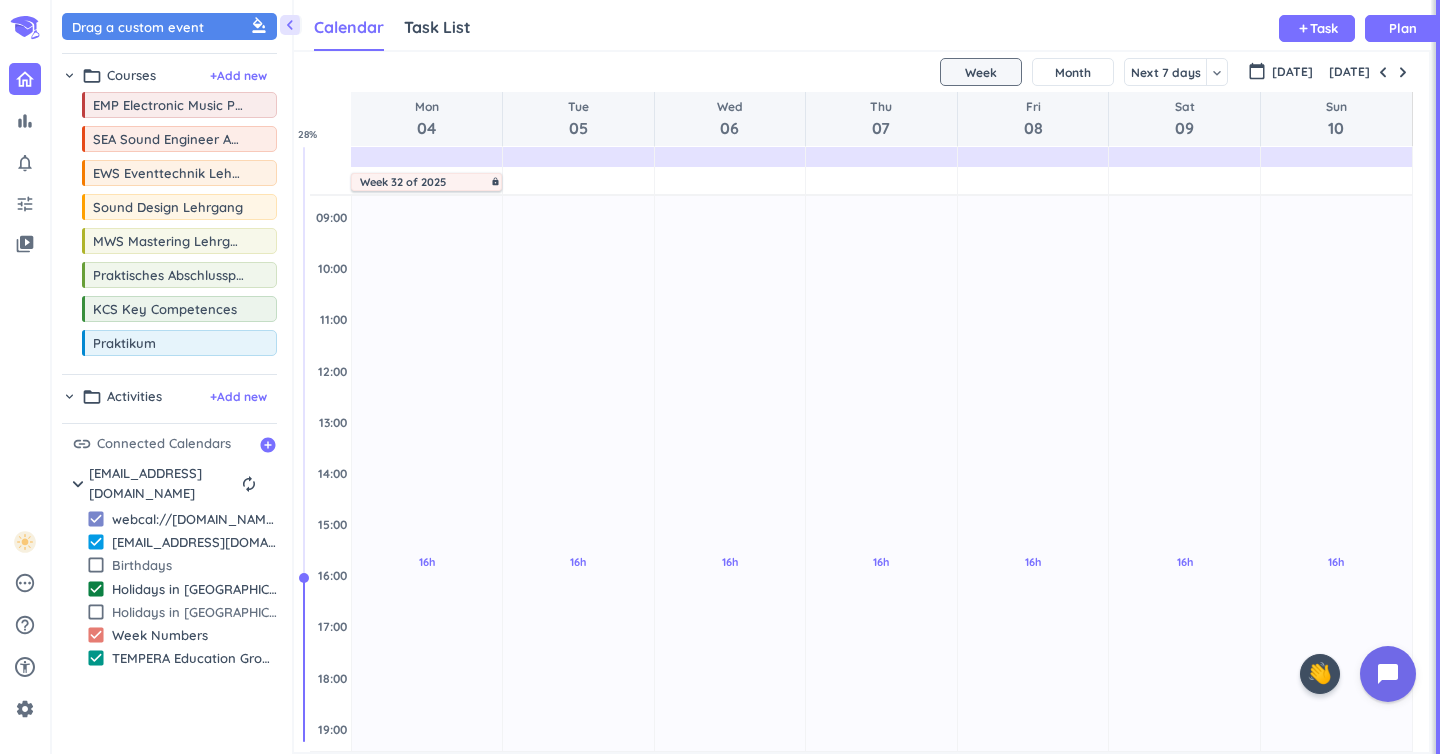 scroll, scrollTop: 241, scrollLeft: 0, axis: vertical 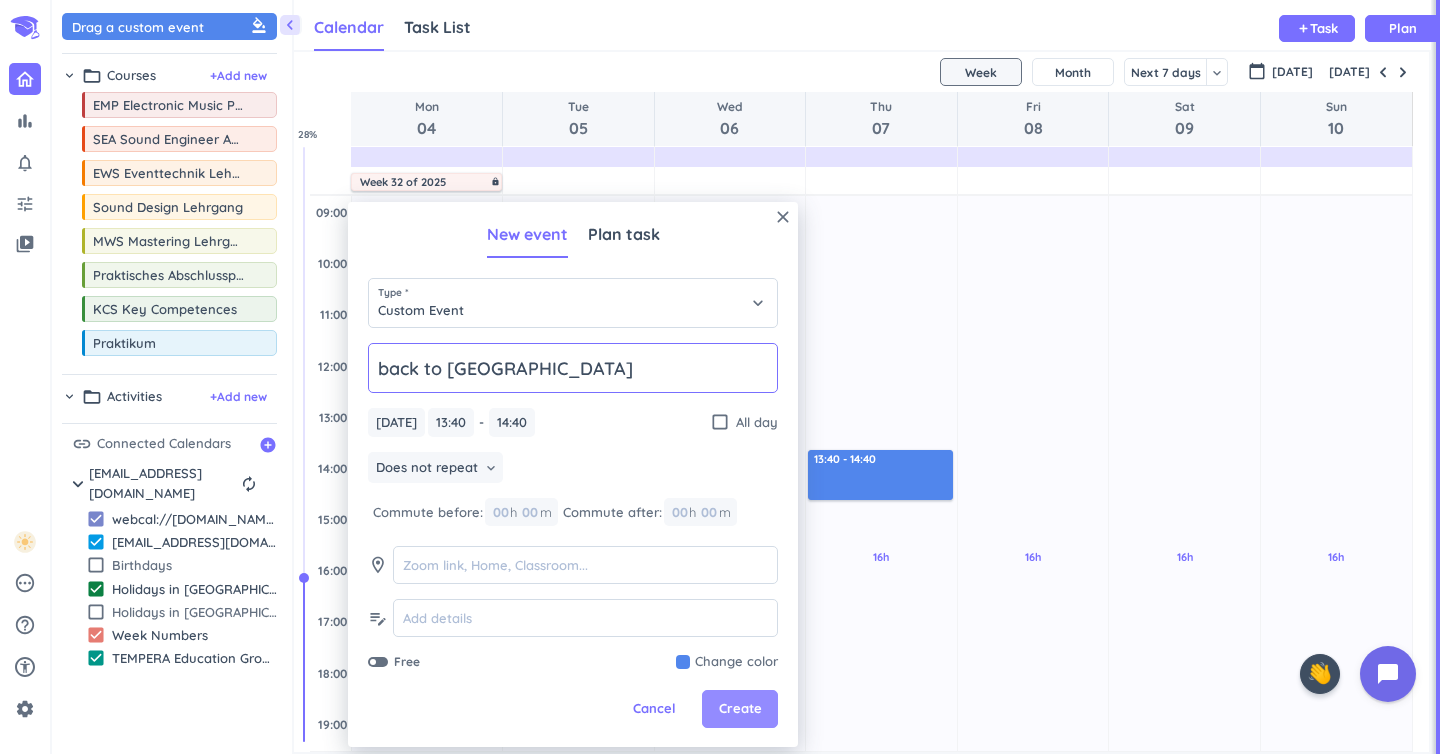 type on "back to [GEOGRAPHIC_DATA]" 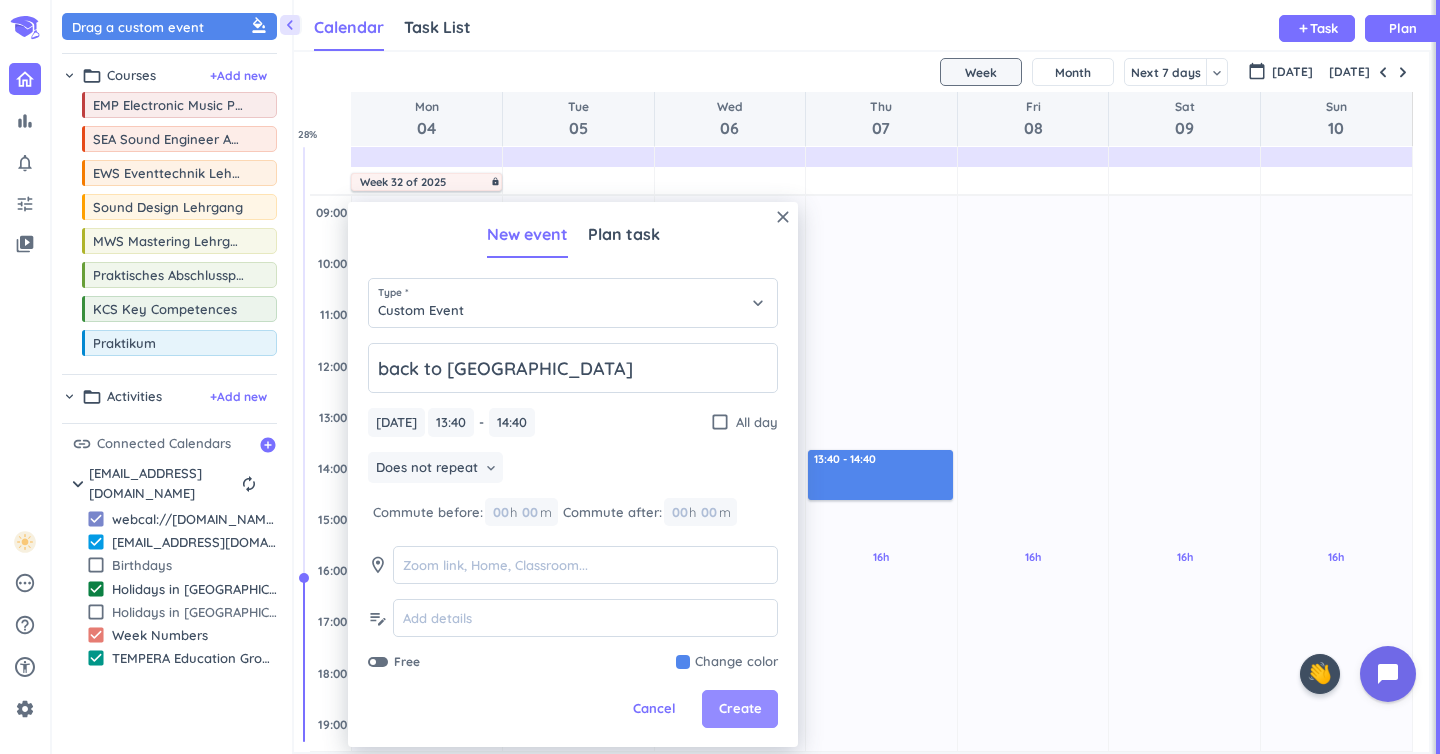 click on "Create" at bounding box center [740, 709] 